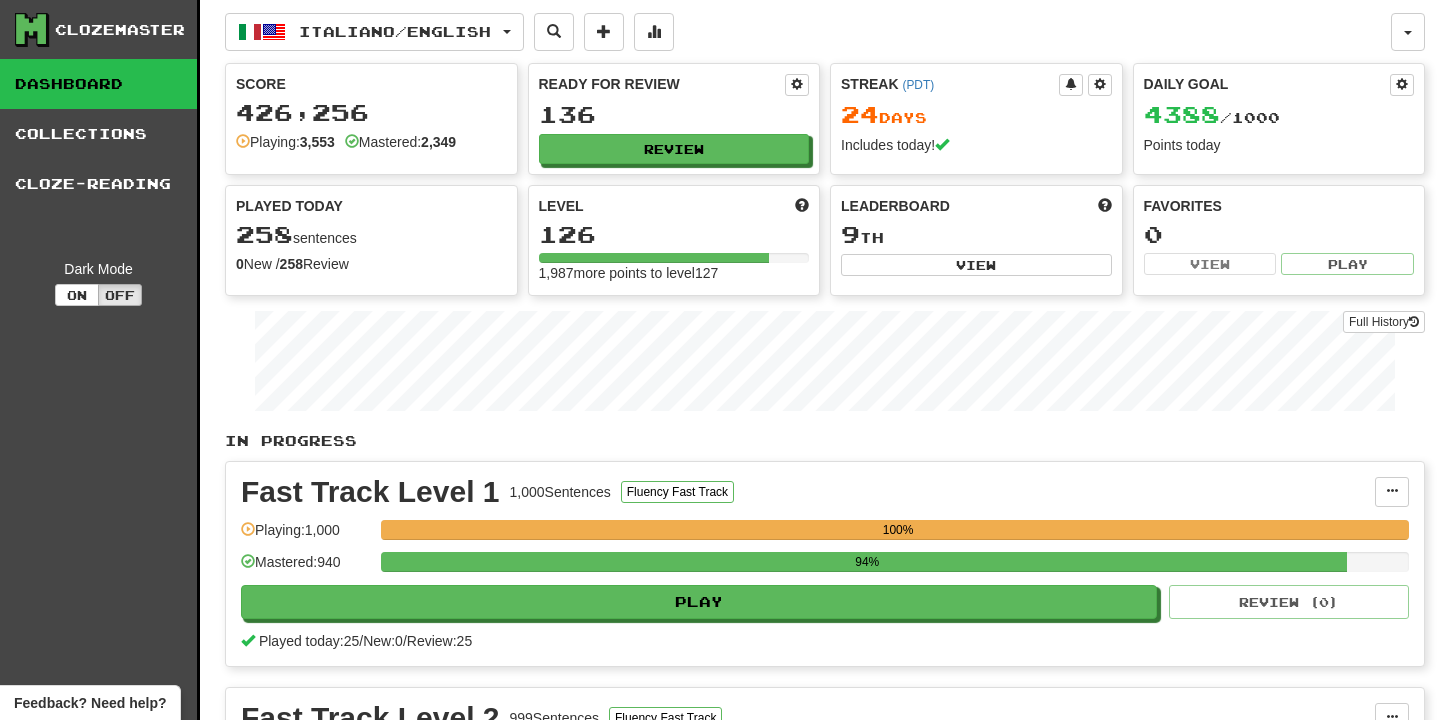 scroll, scrollTop: 891, scrollLeft: 0, axis: vertical 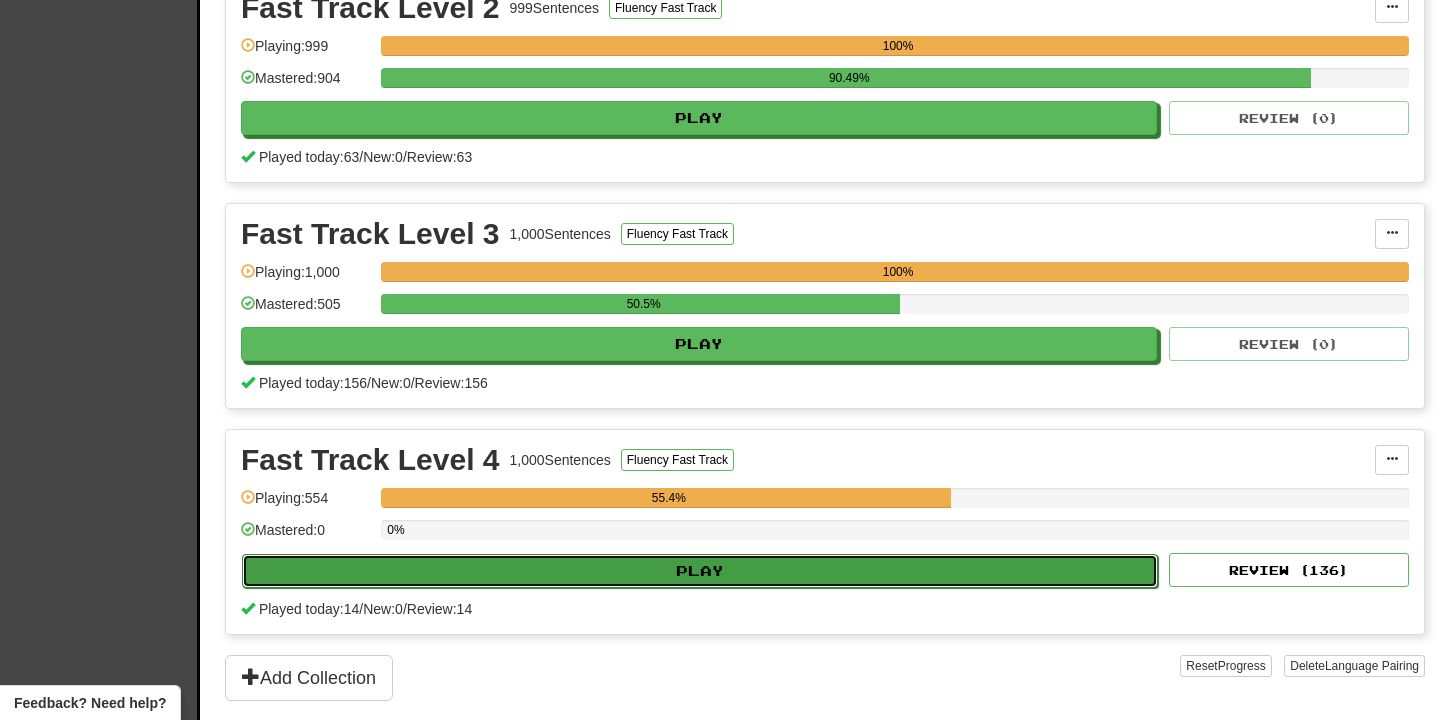 click on "Play" at bounding box center (700, 571) 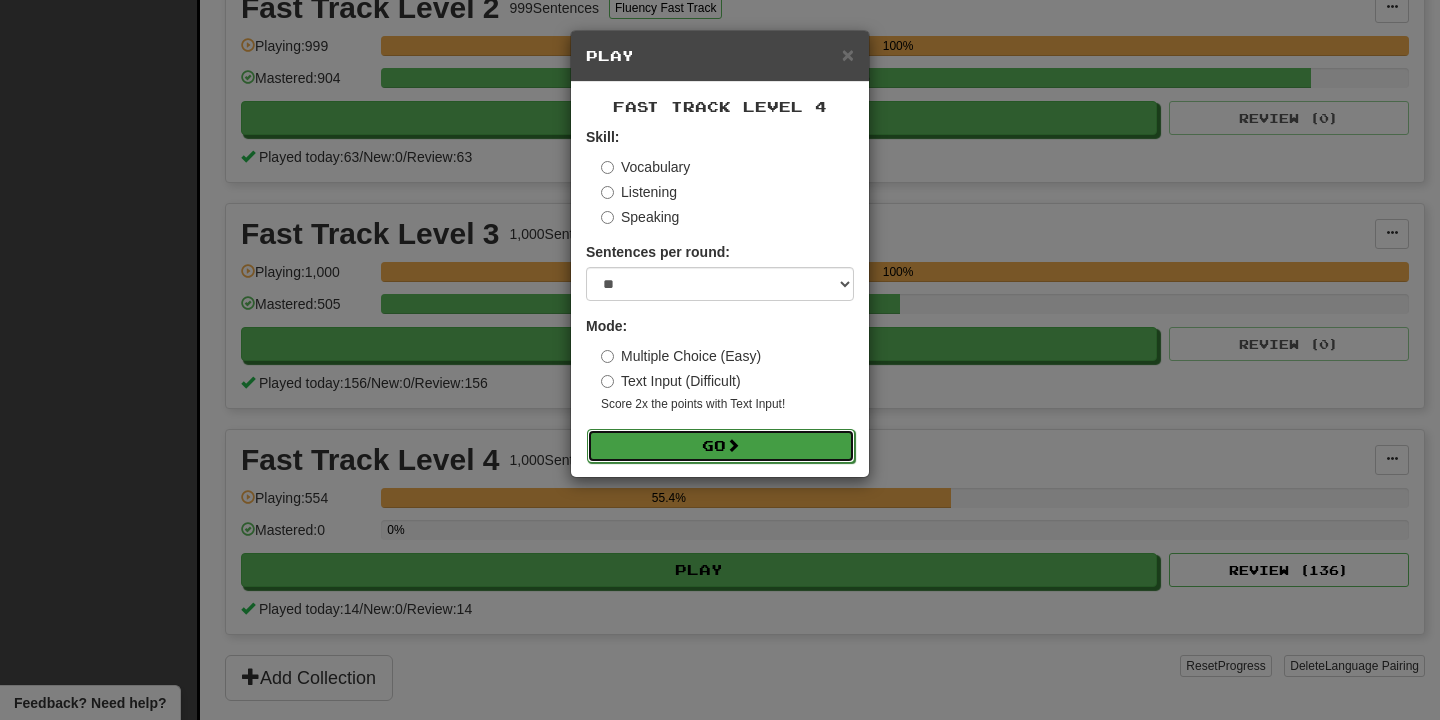 click on "Go" at bounding box center (721, 446) 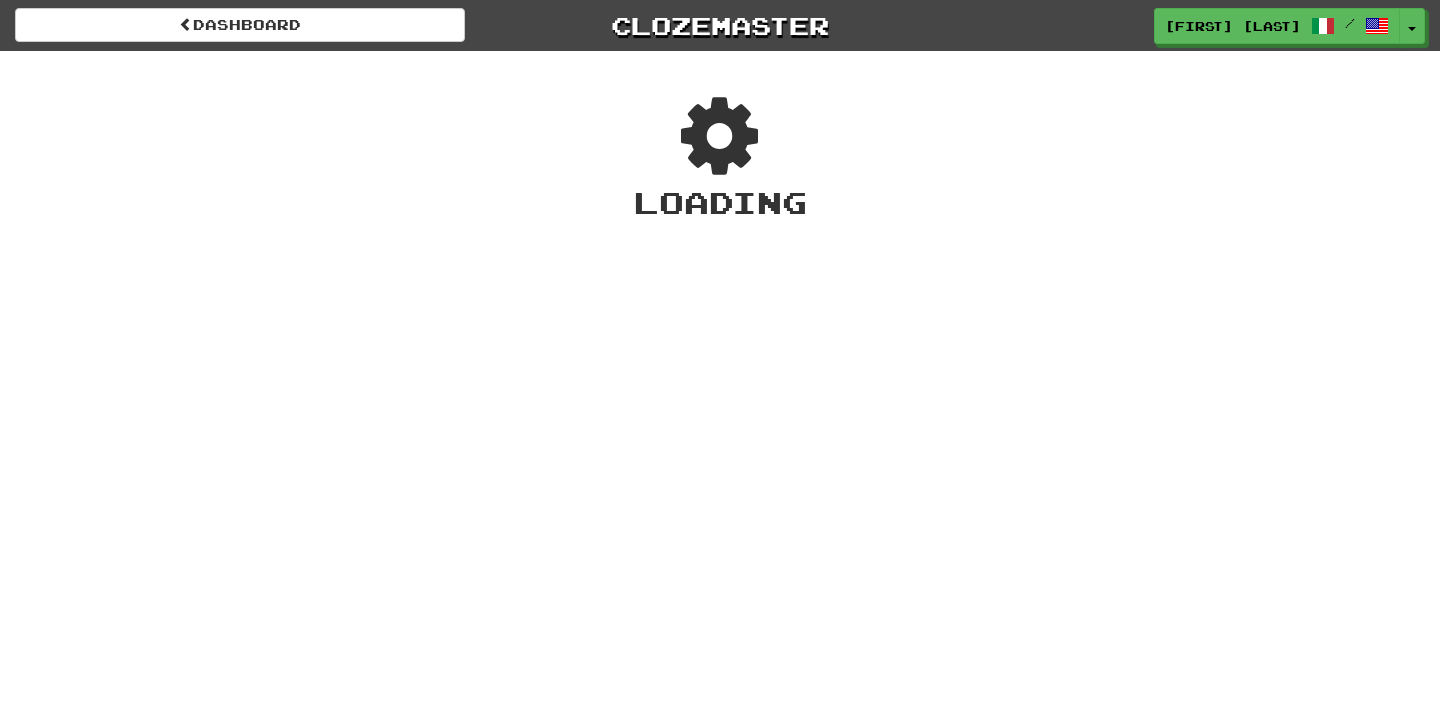scroll, scrollTop: 0, scrollLeft: 0, axis: both 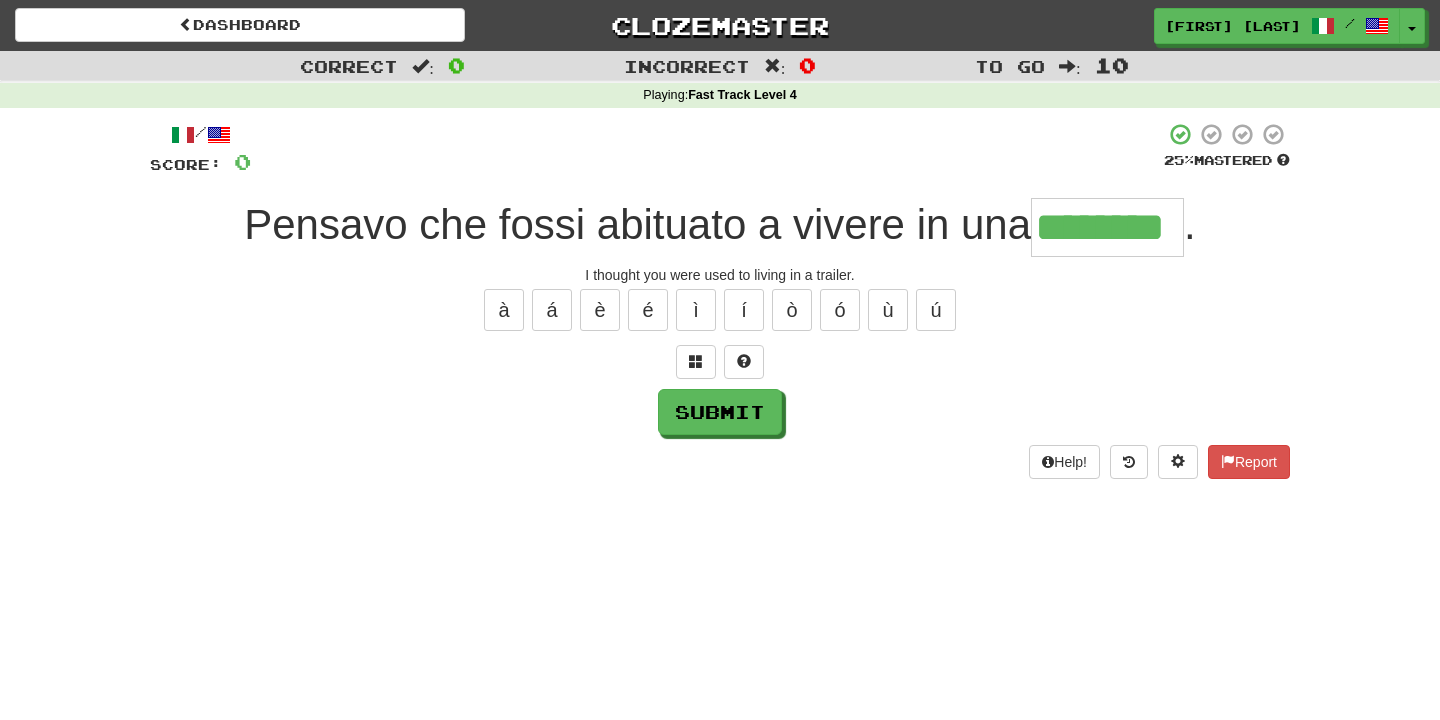 type on "********" 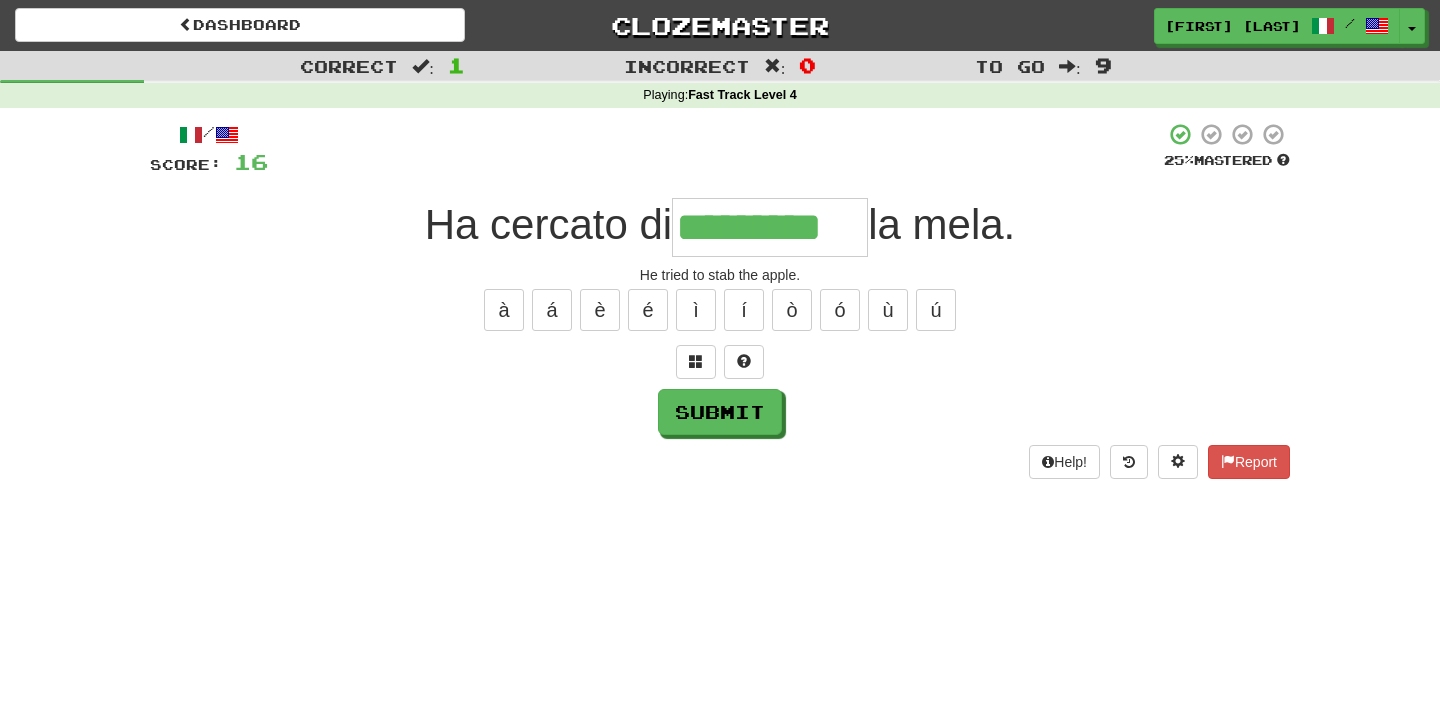 type on "*********" 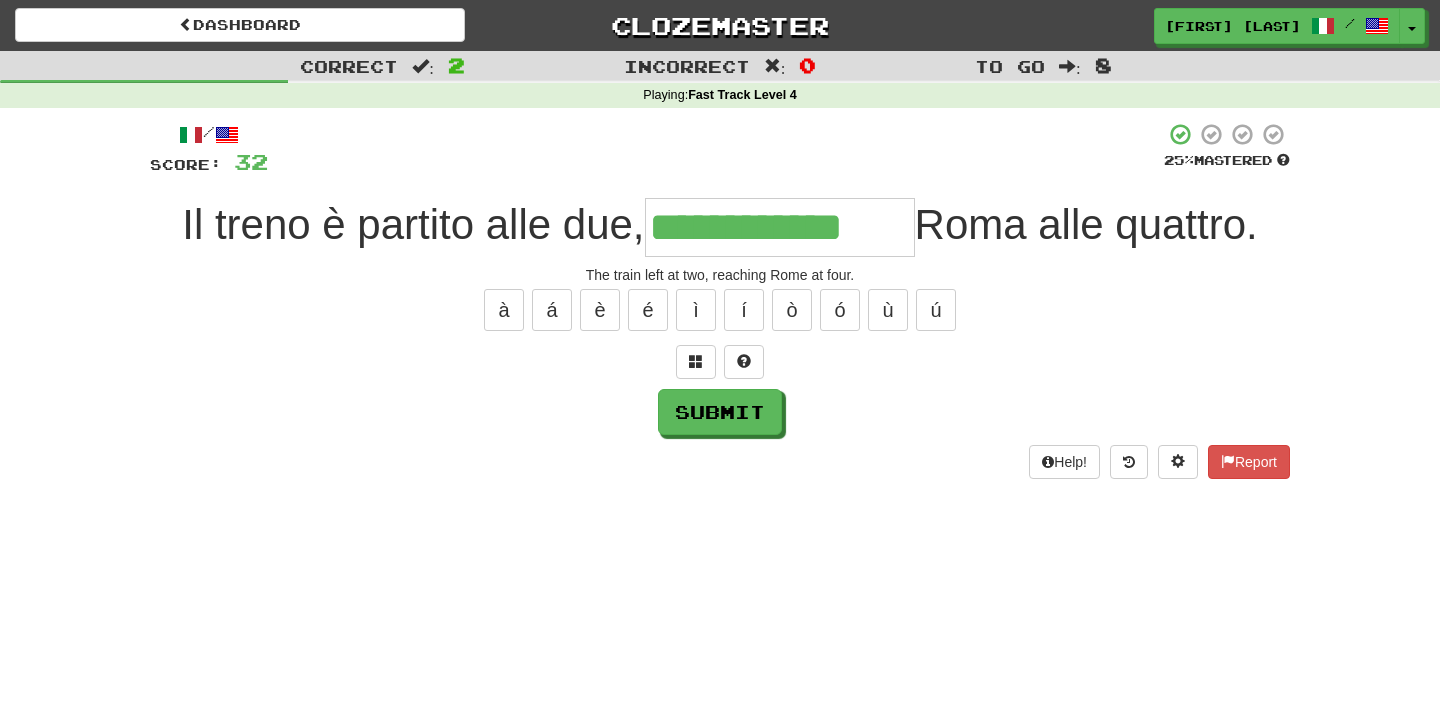 type on "**********" 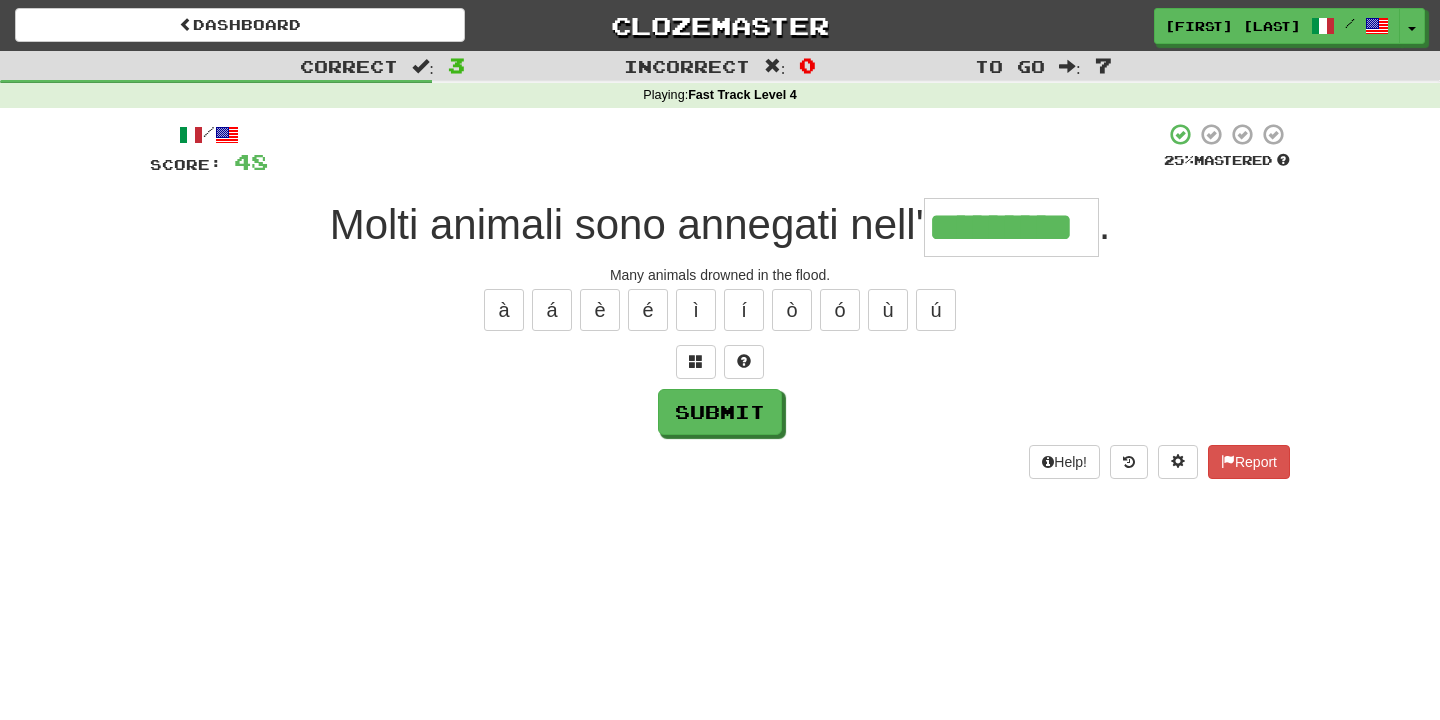 type on "*********" 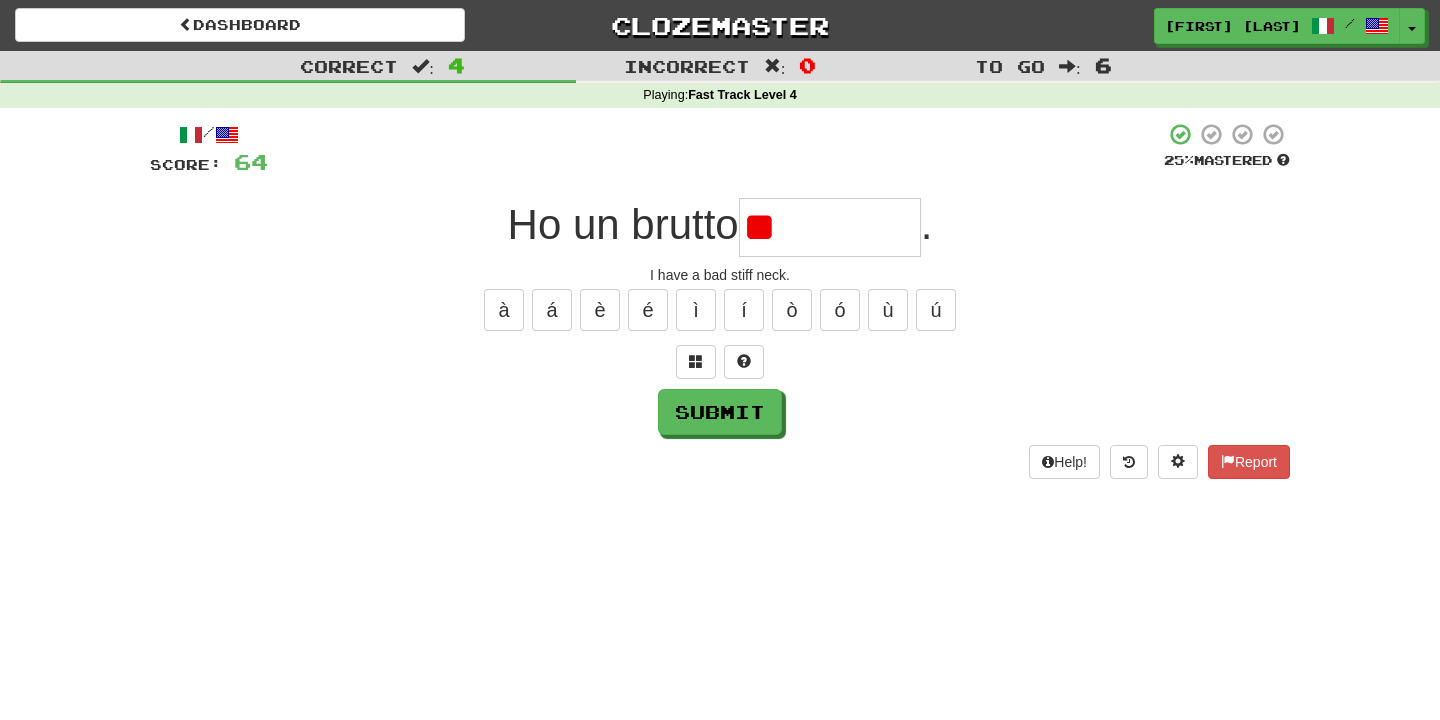 type on "*" 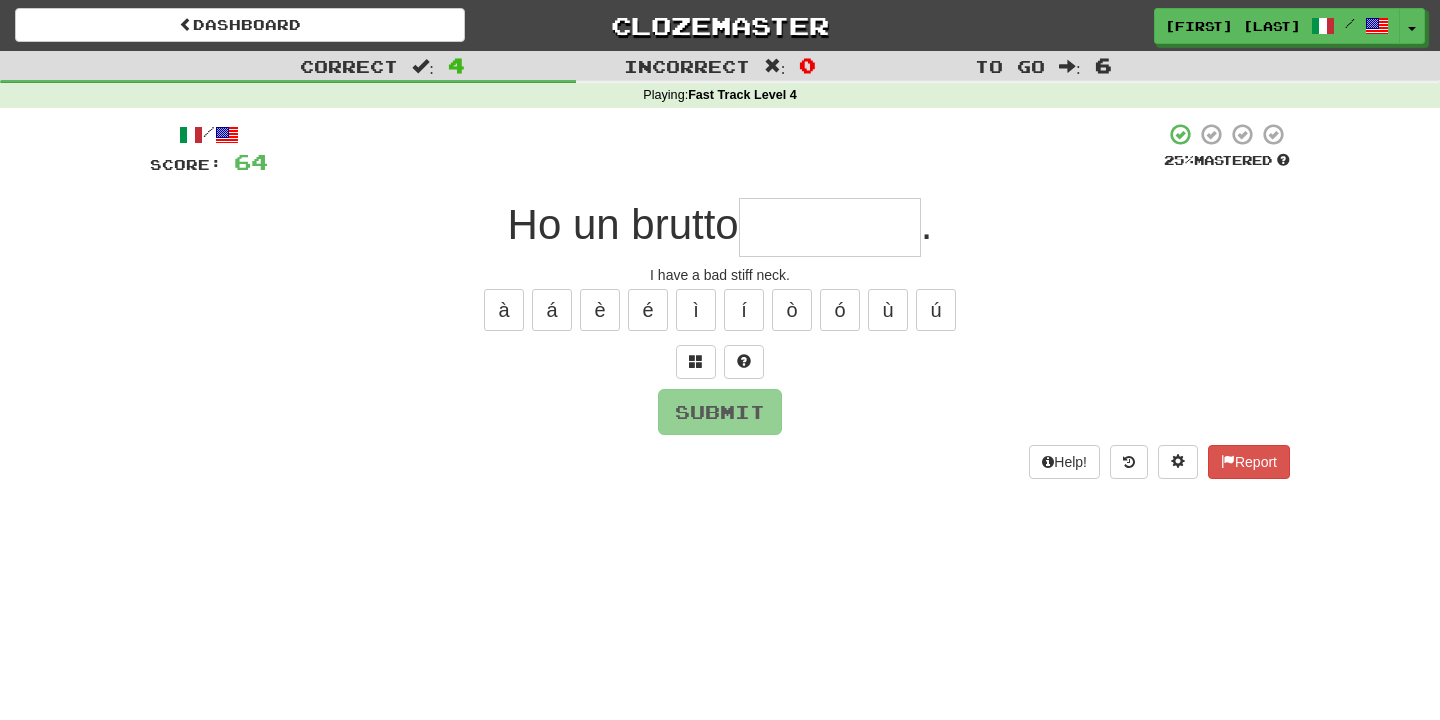 type on "*" 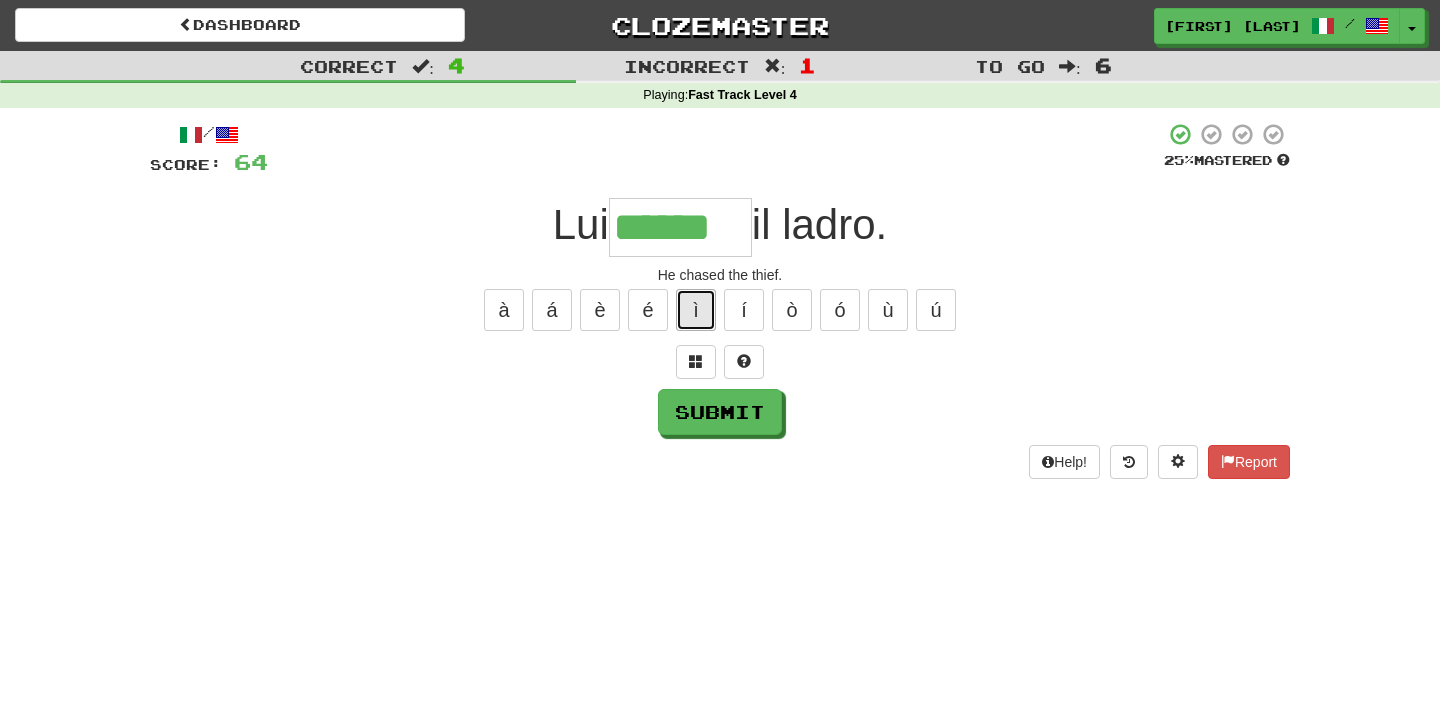 click on "ì" at bounding box center (696, 310) 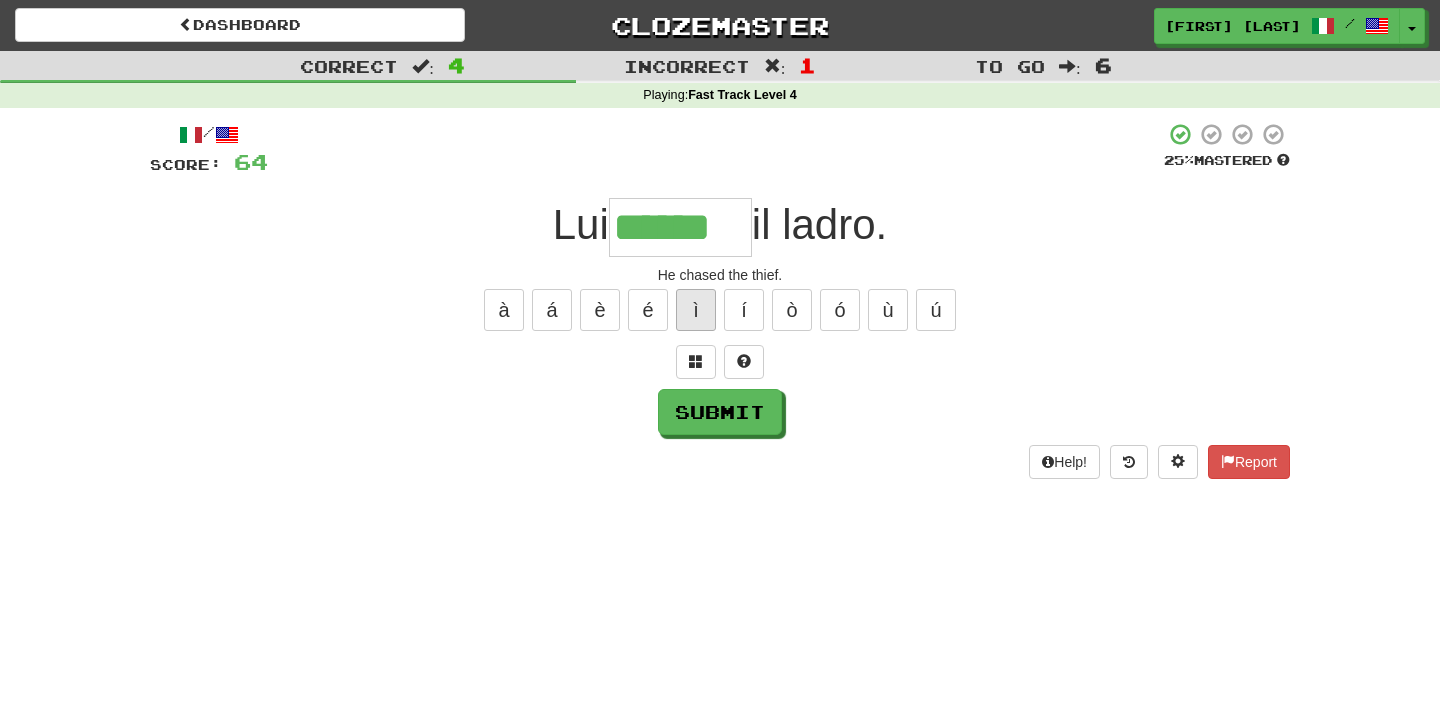 type on "*******" 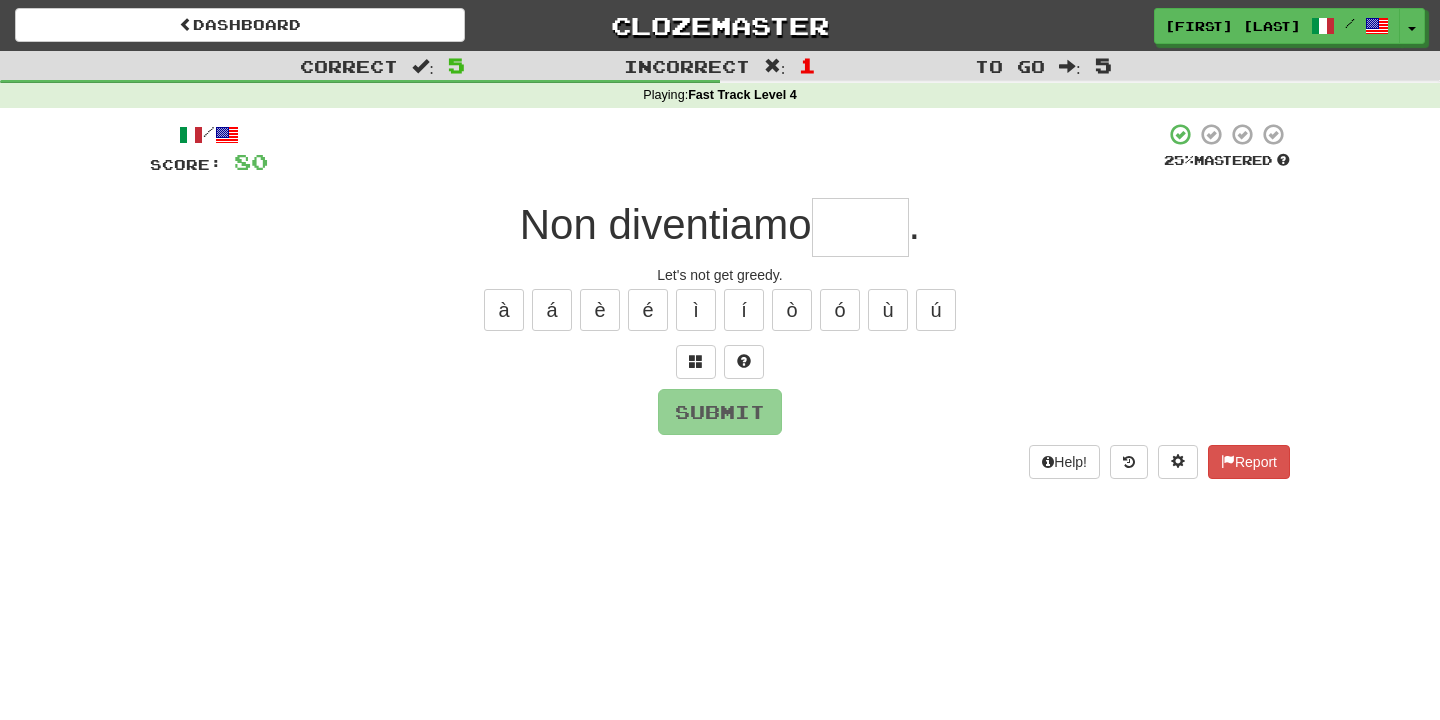 type on "*****" 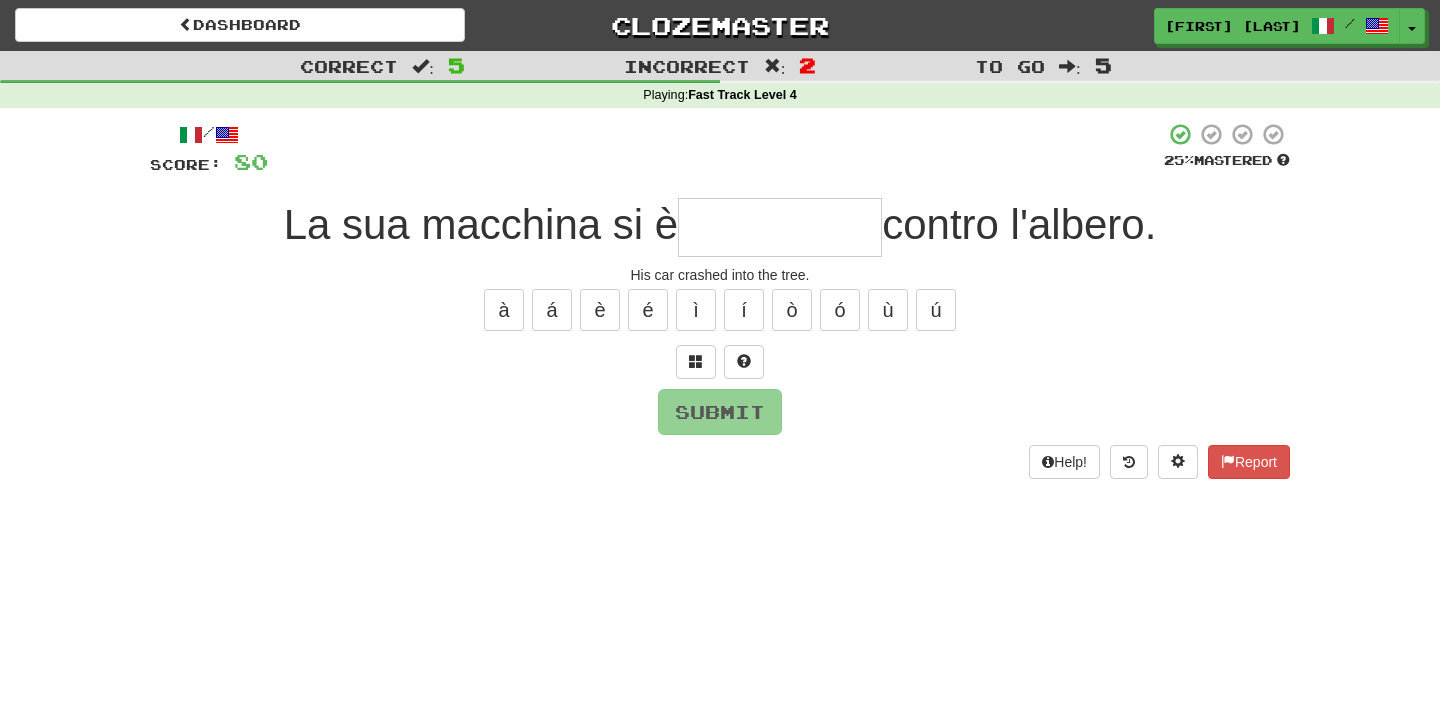 type on "**********" 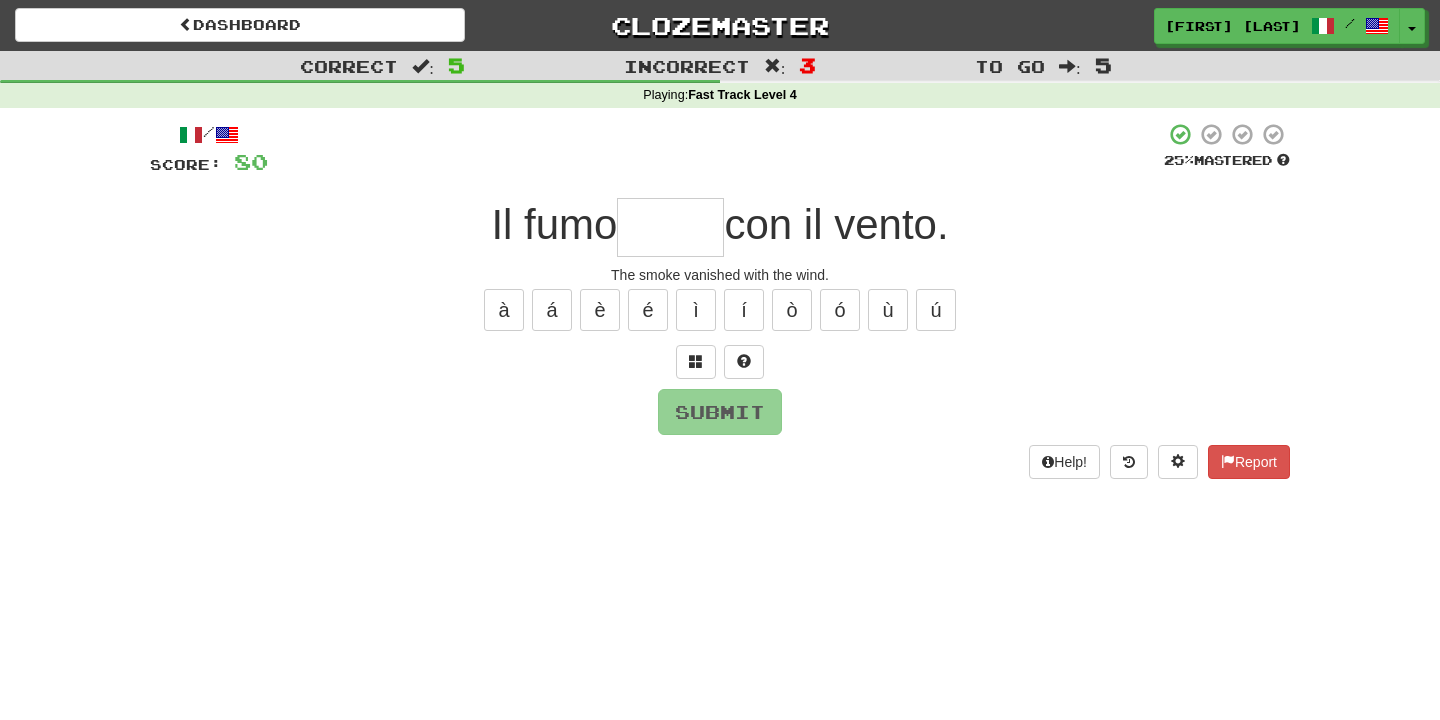 type on "*****" 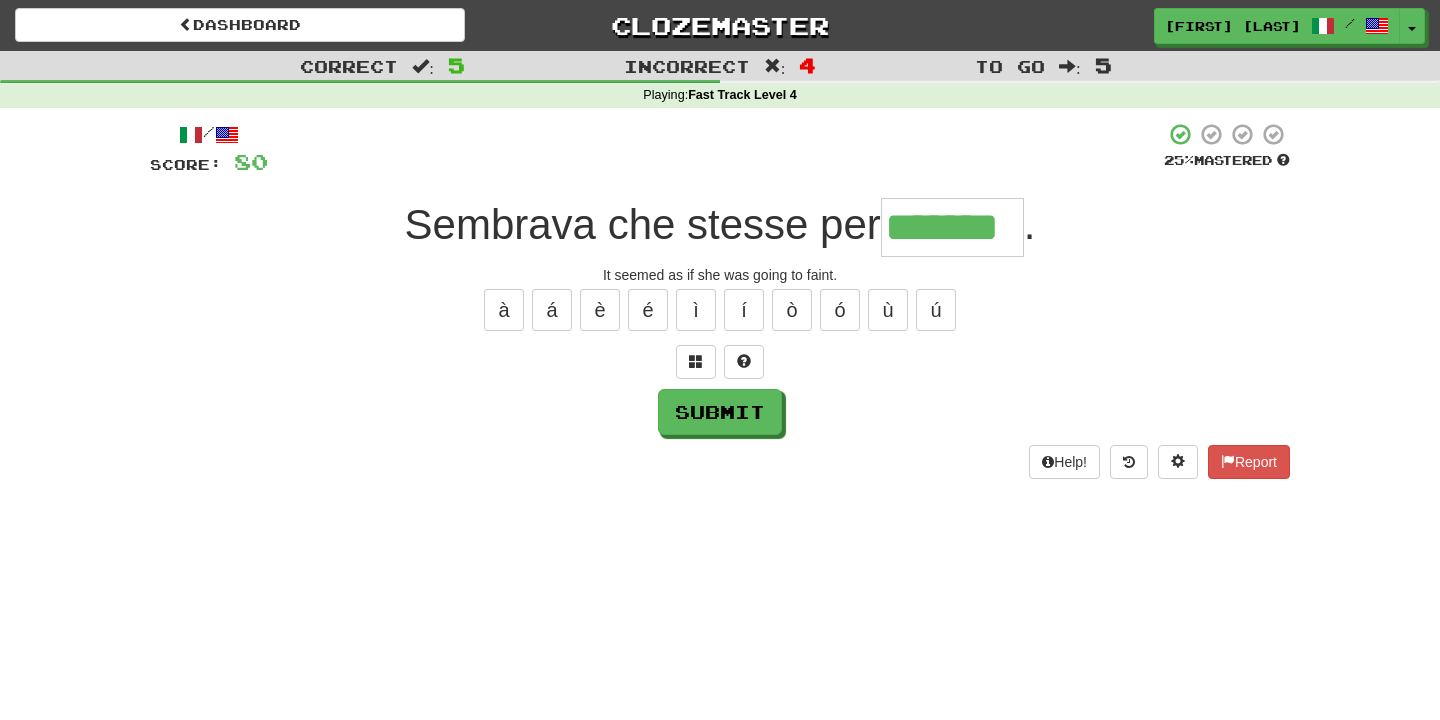 type on "*******" 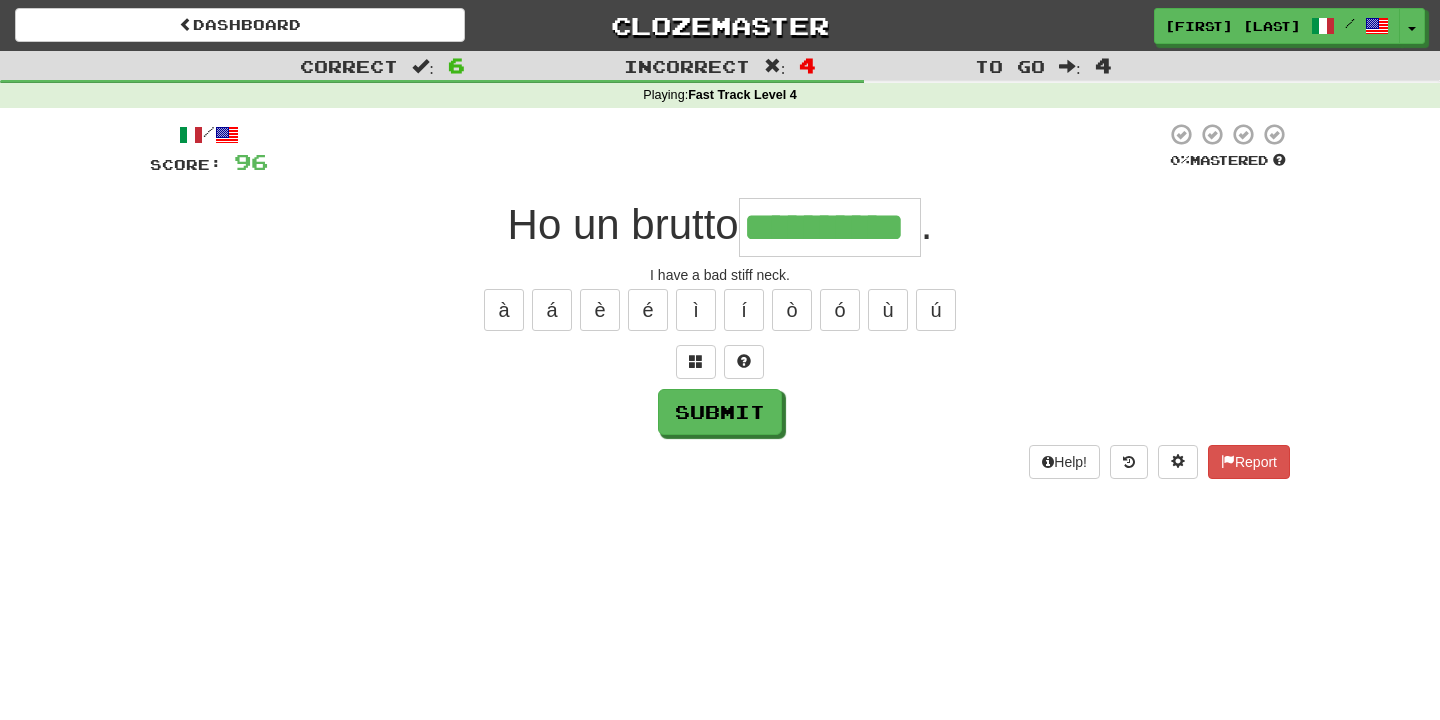 type on "**********" 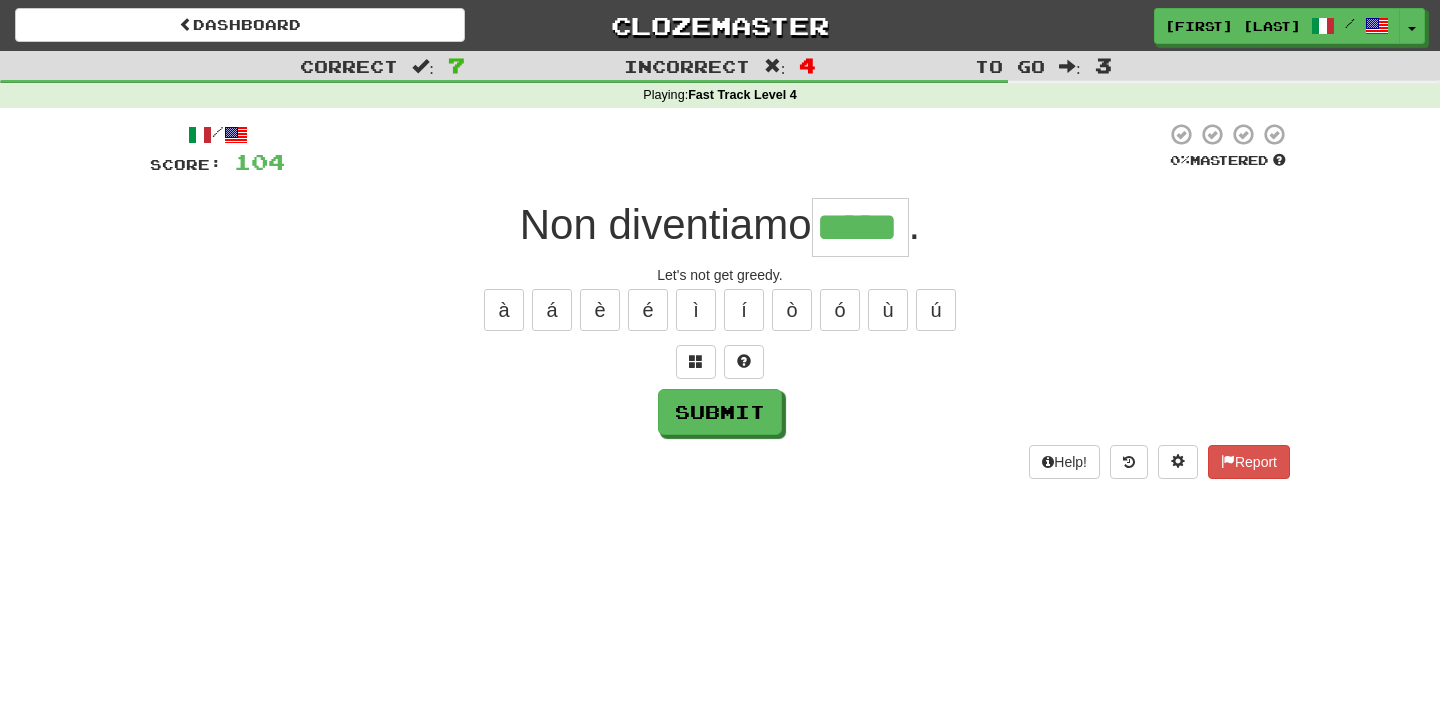 type on "*****" 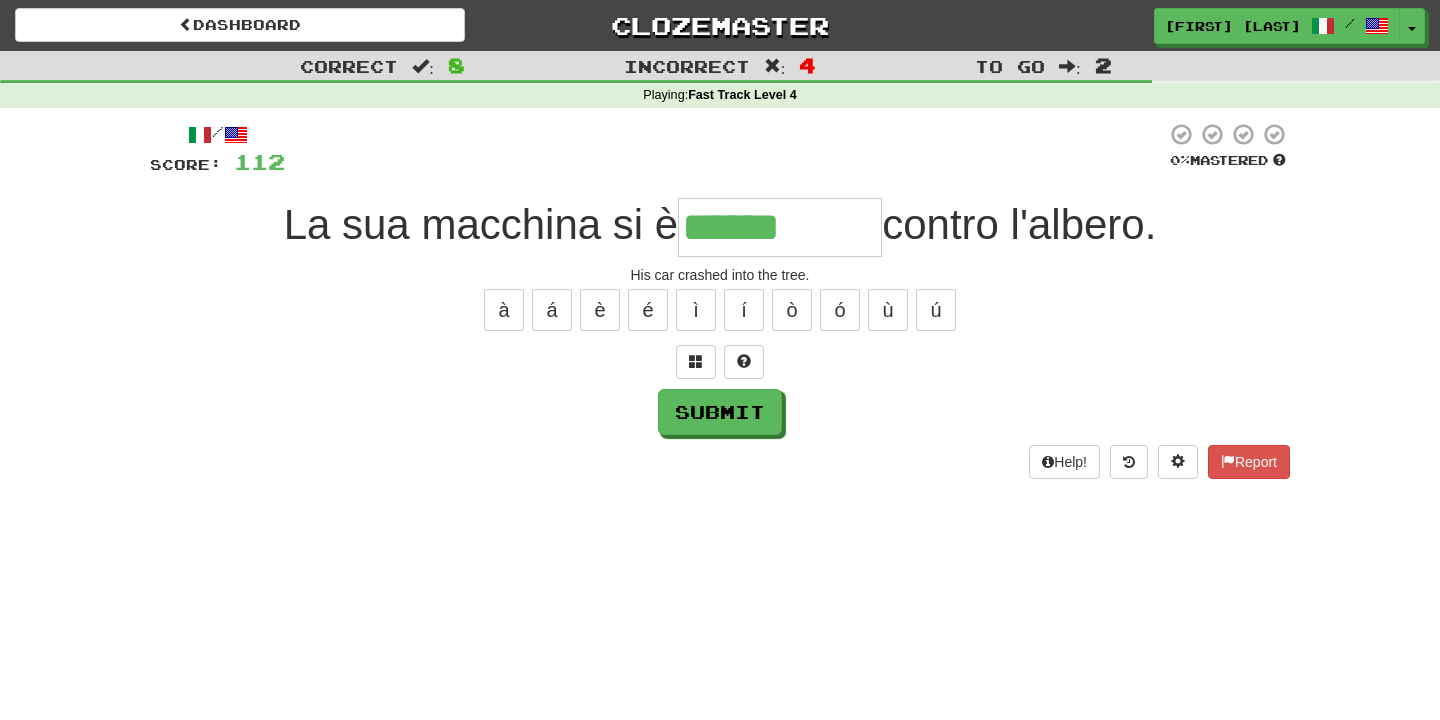type on "**********" 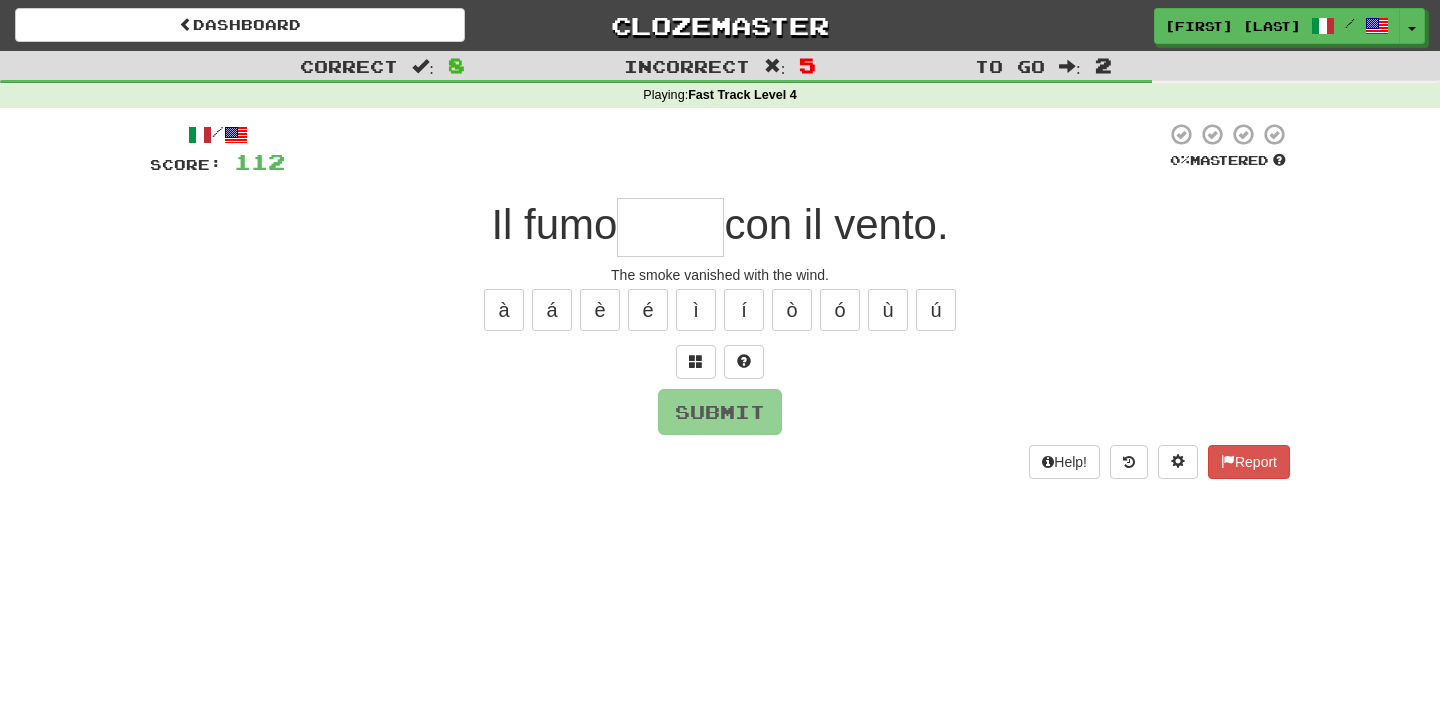 type on "*****" 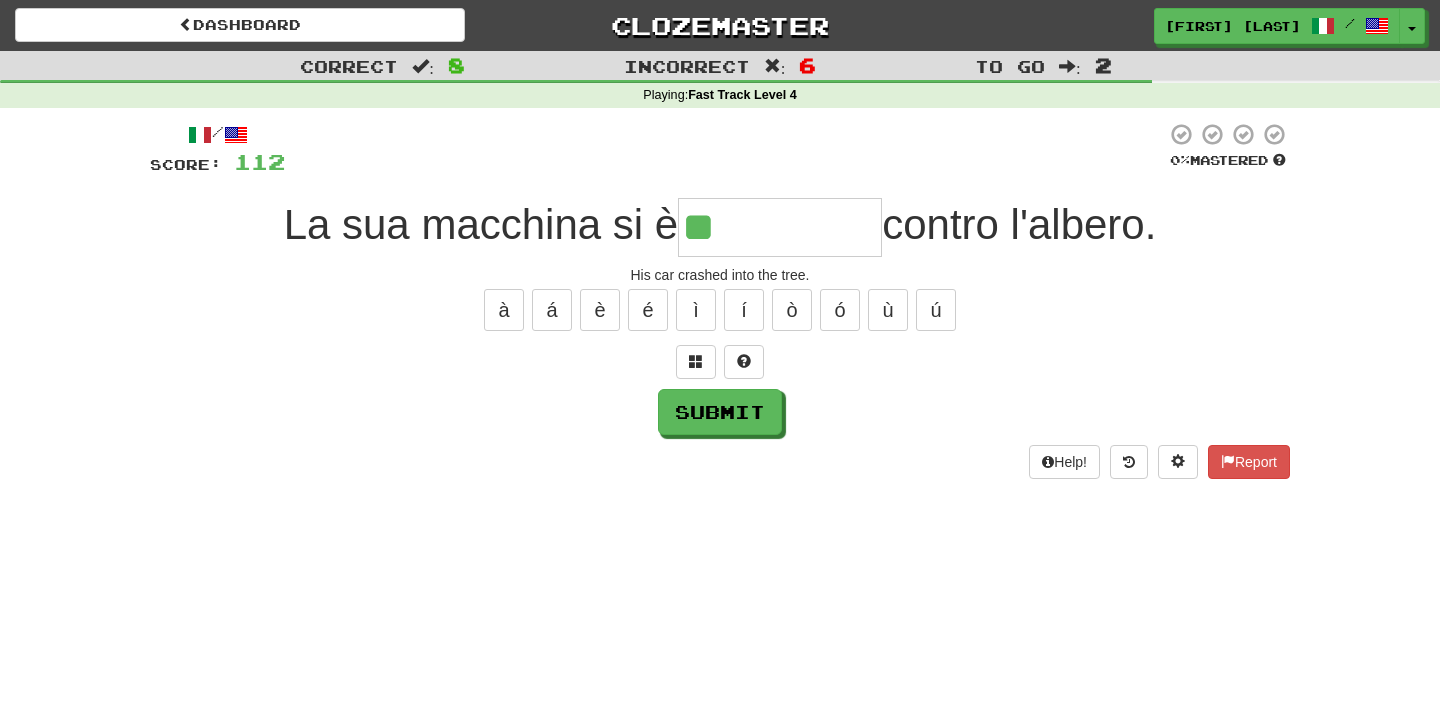 type on "**********" 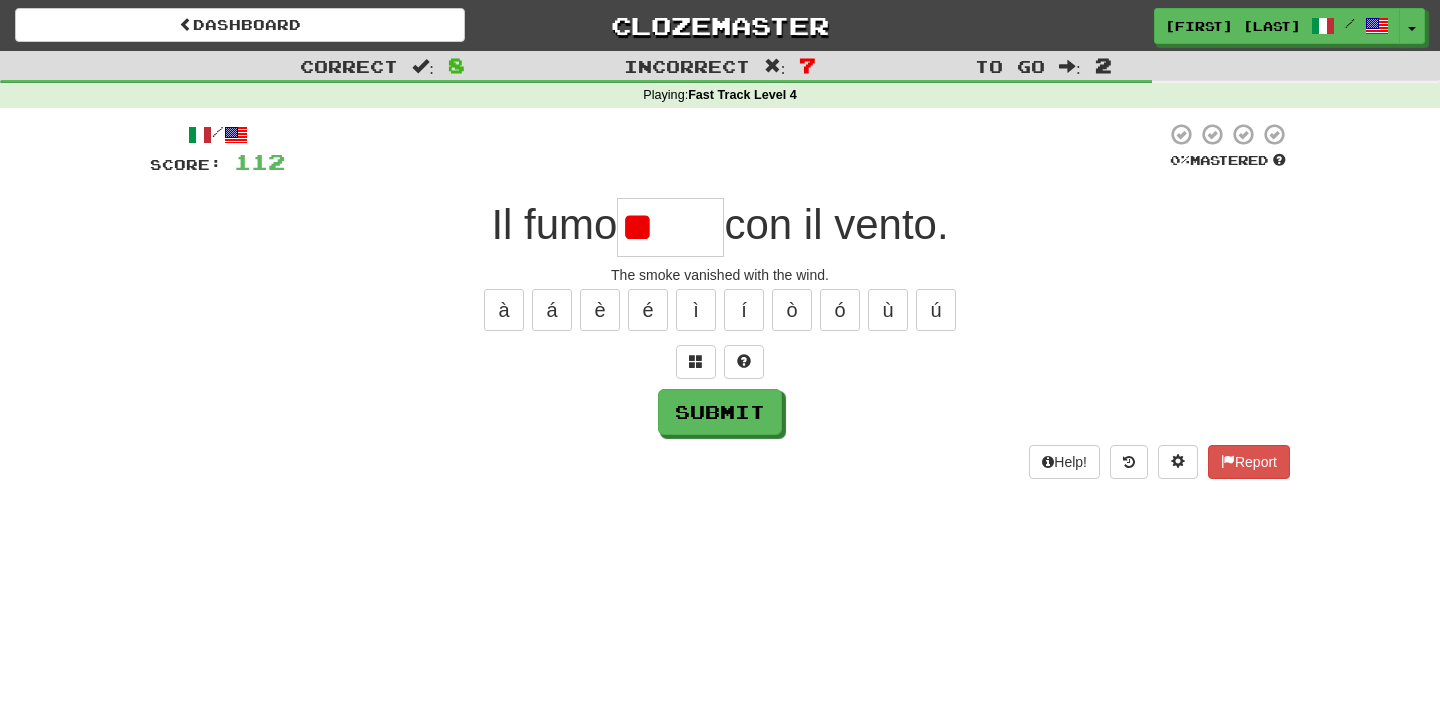 type on "*" 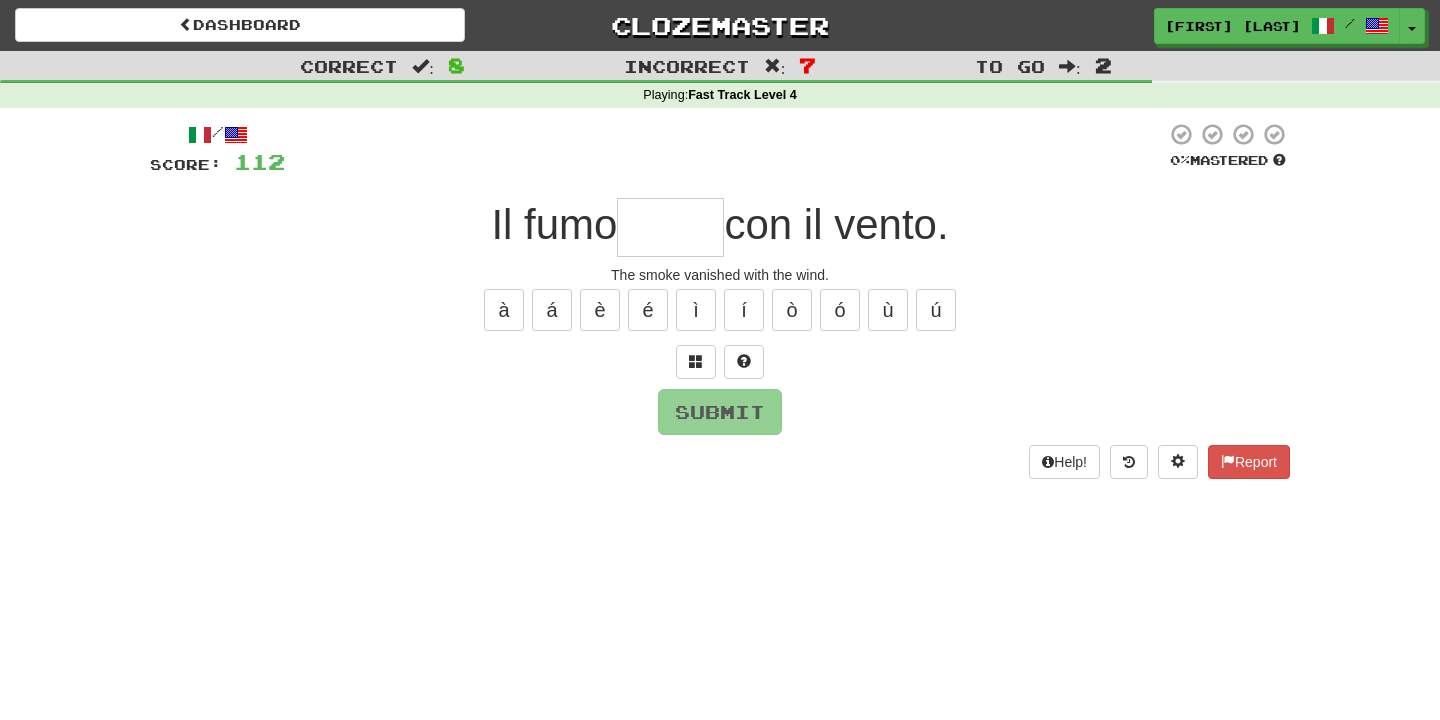 type on "*" 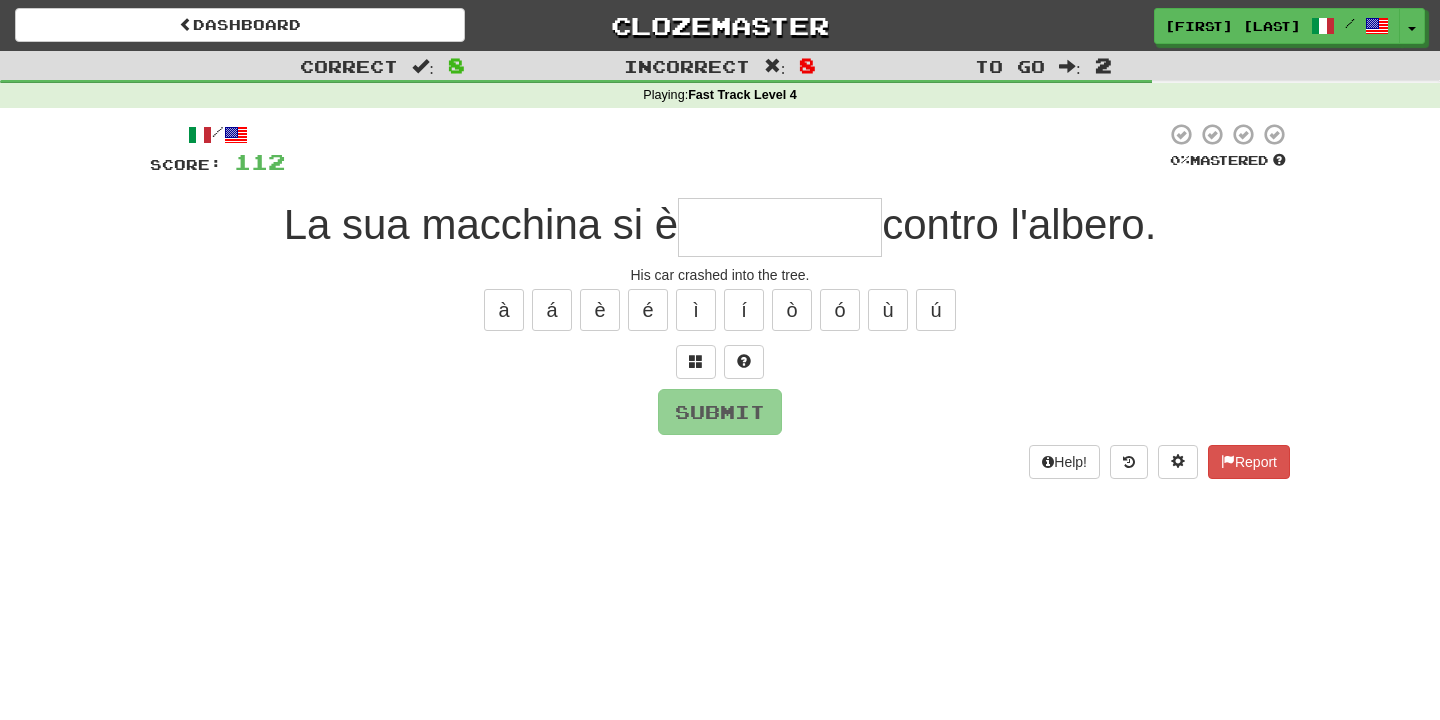 type on "*" 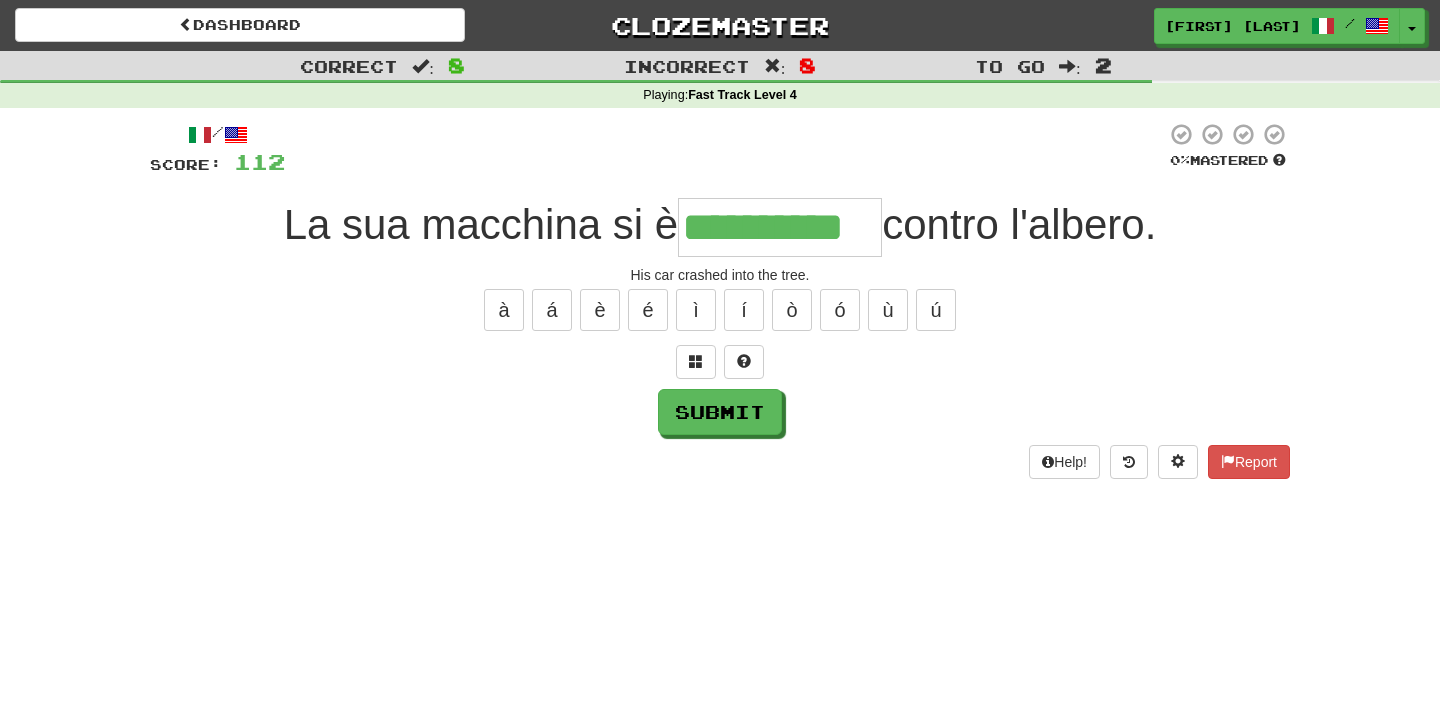 type on "**********" 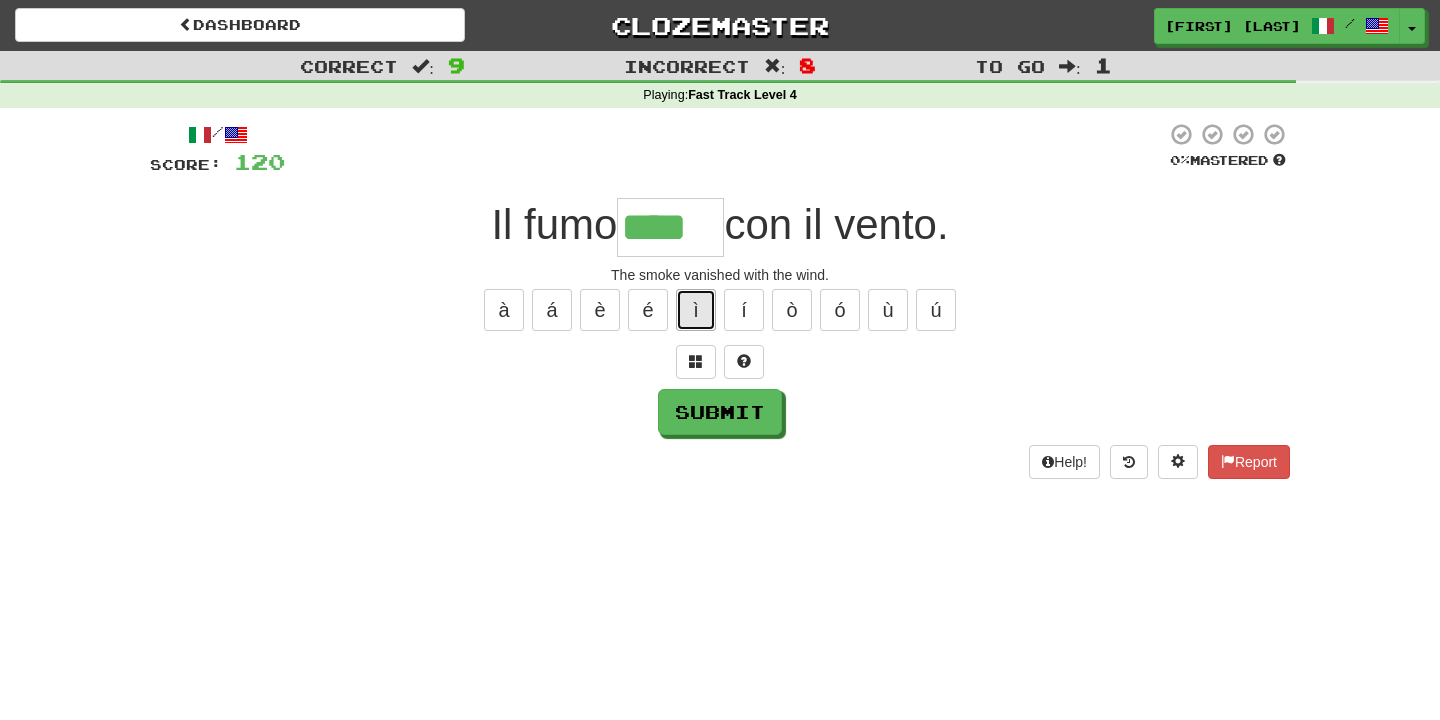 click on "ì" at bounding box center [696, 310] 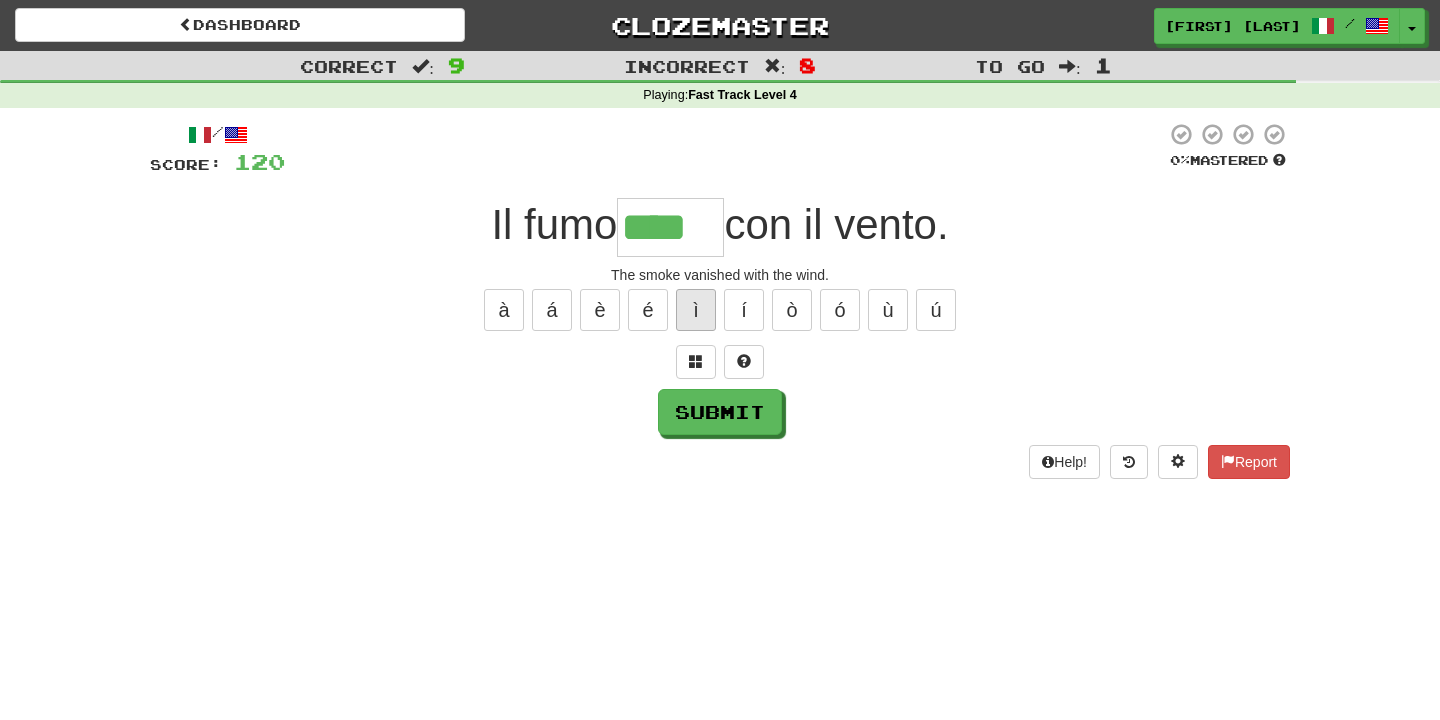 type on "*****" 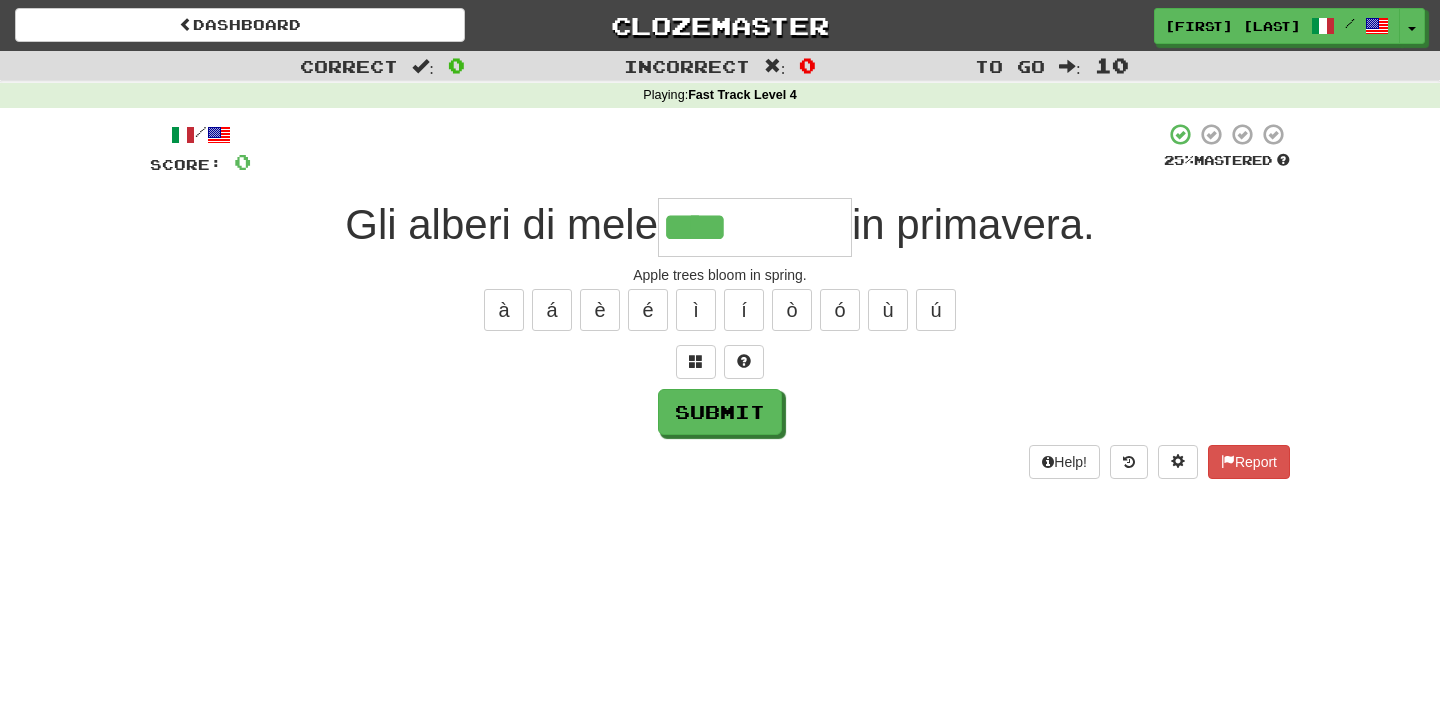 type on "**********" 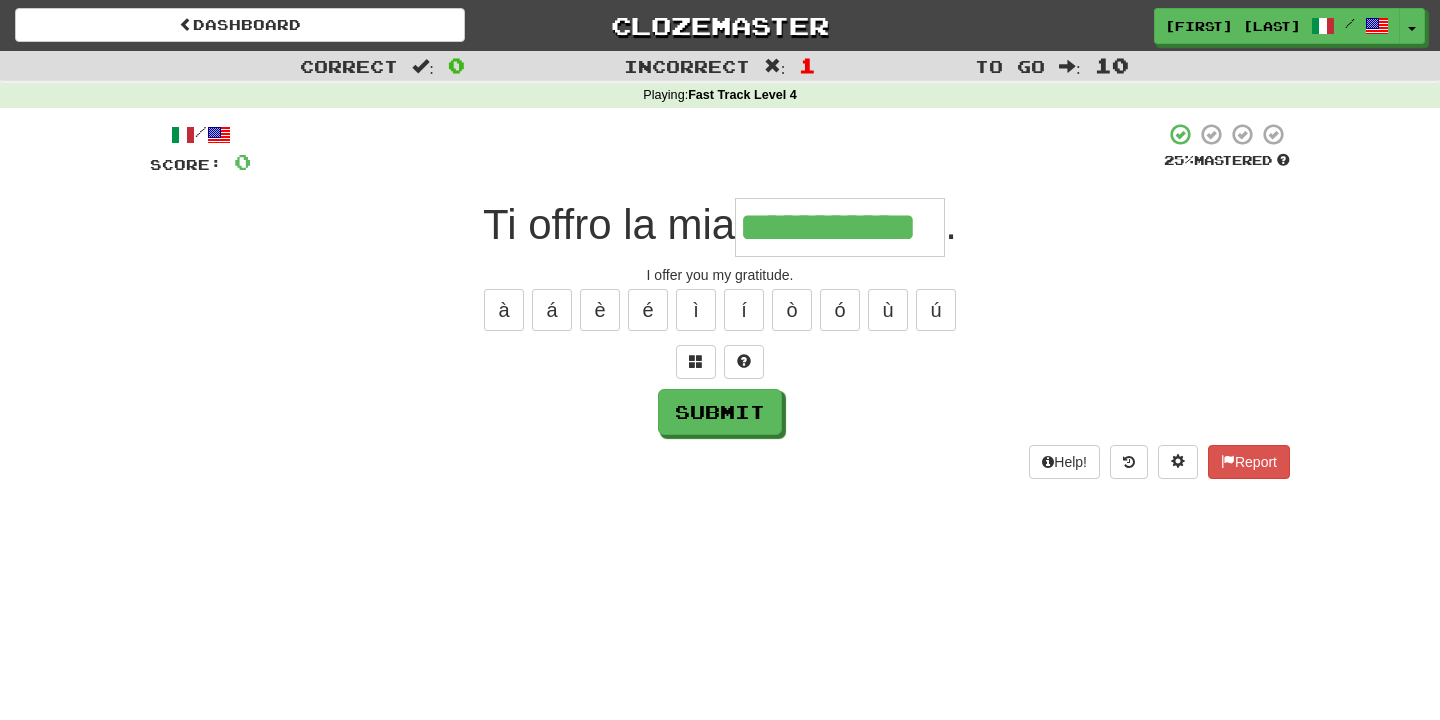 type on "**********" 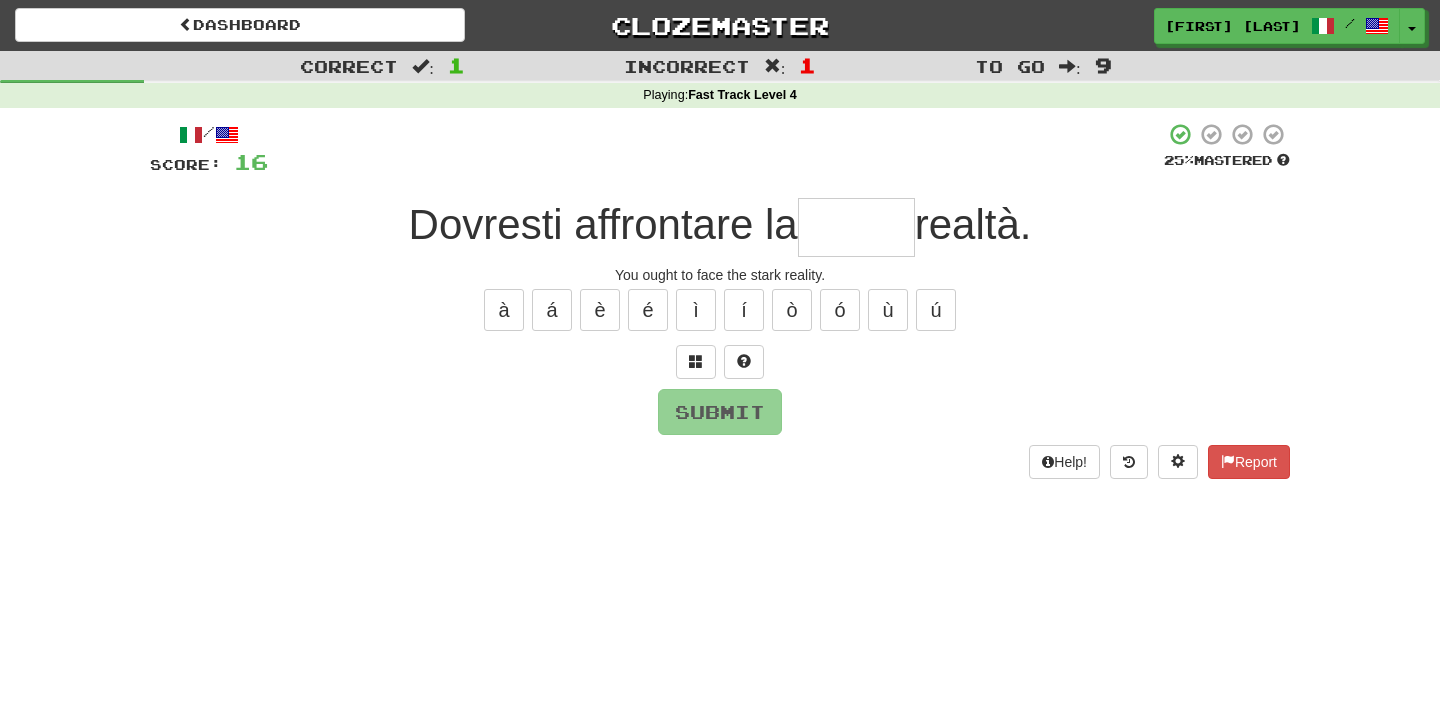 type on "*****" 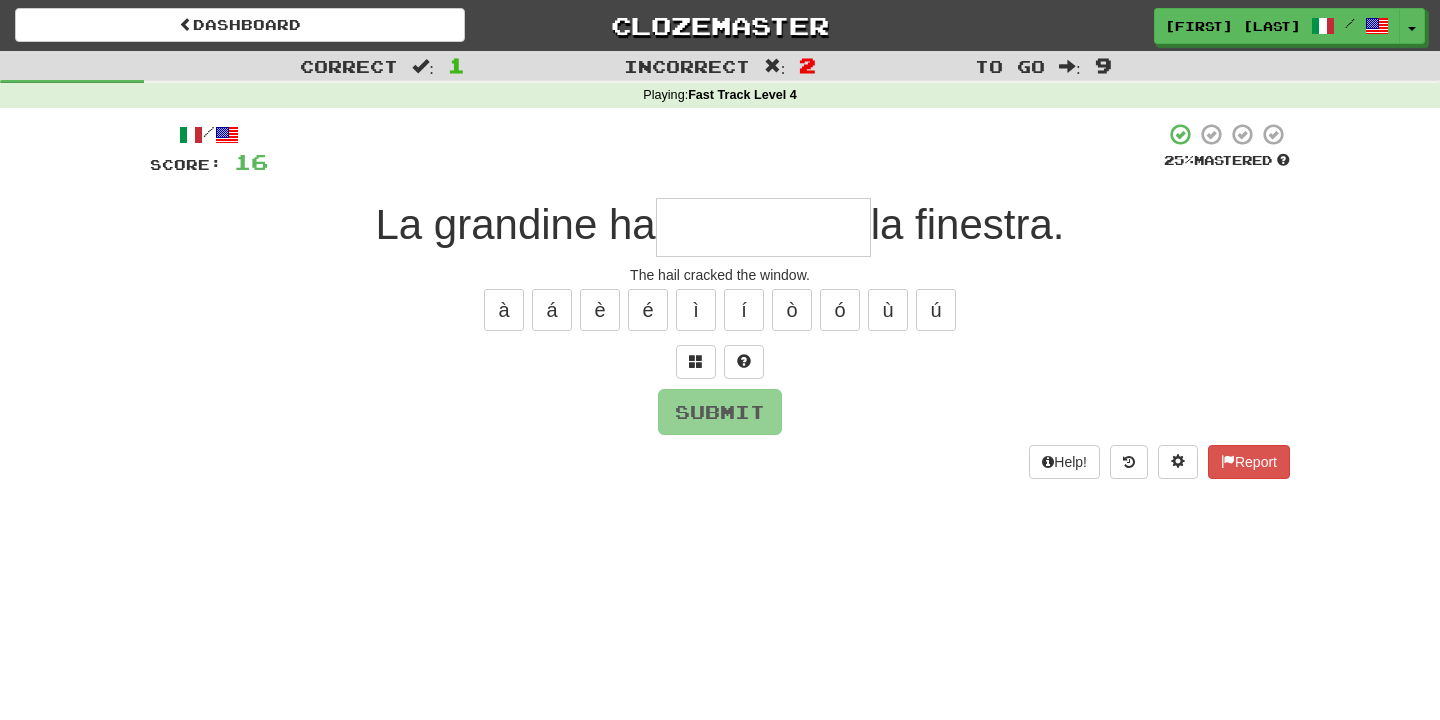 type on "**********" 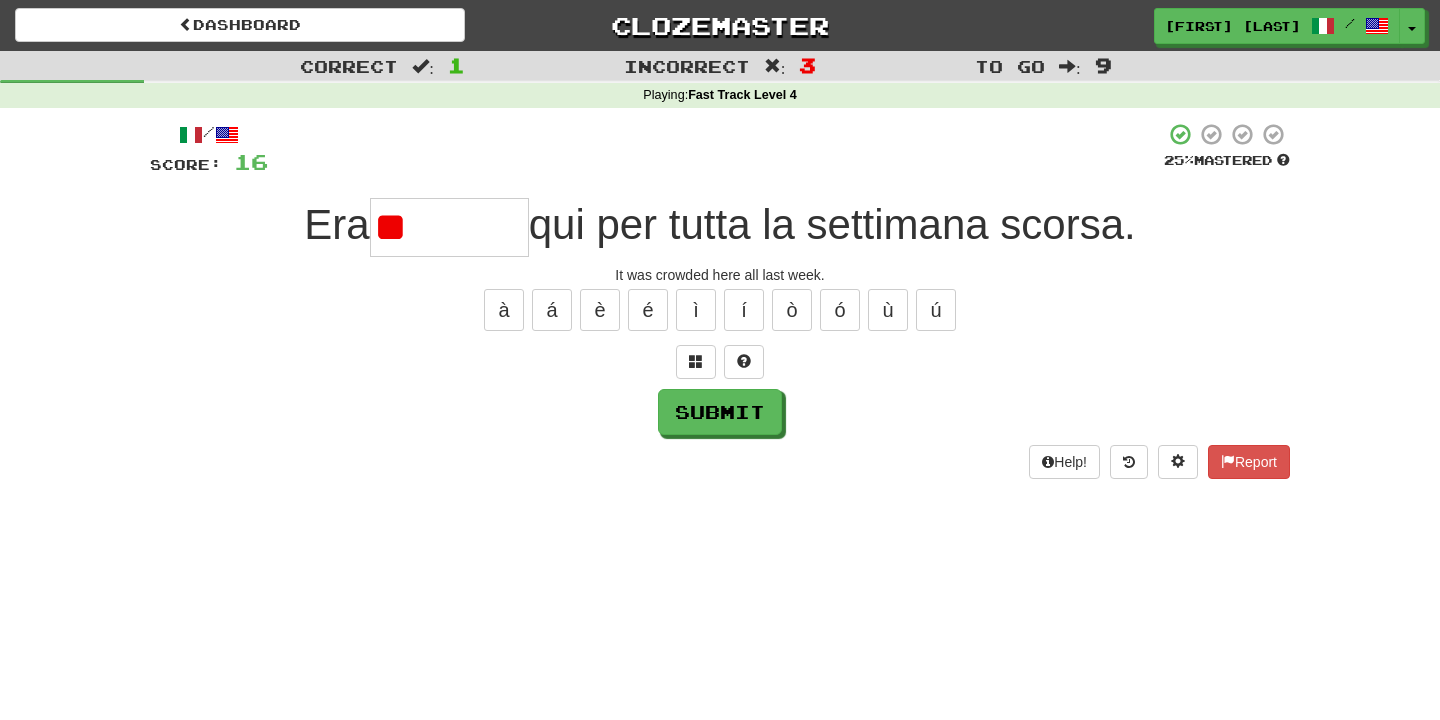 type on "*" 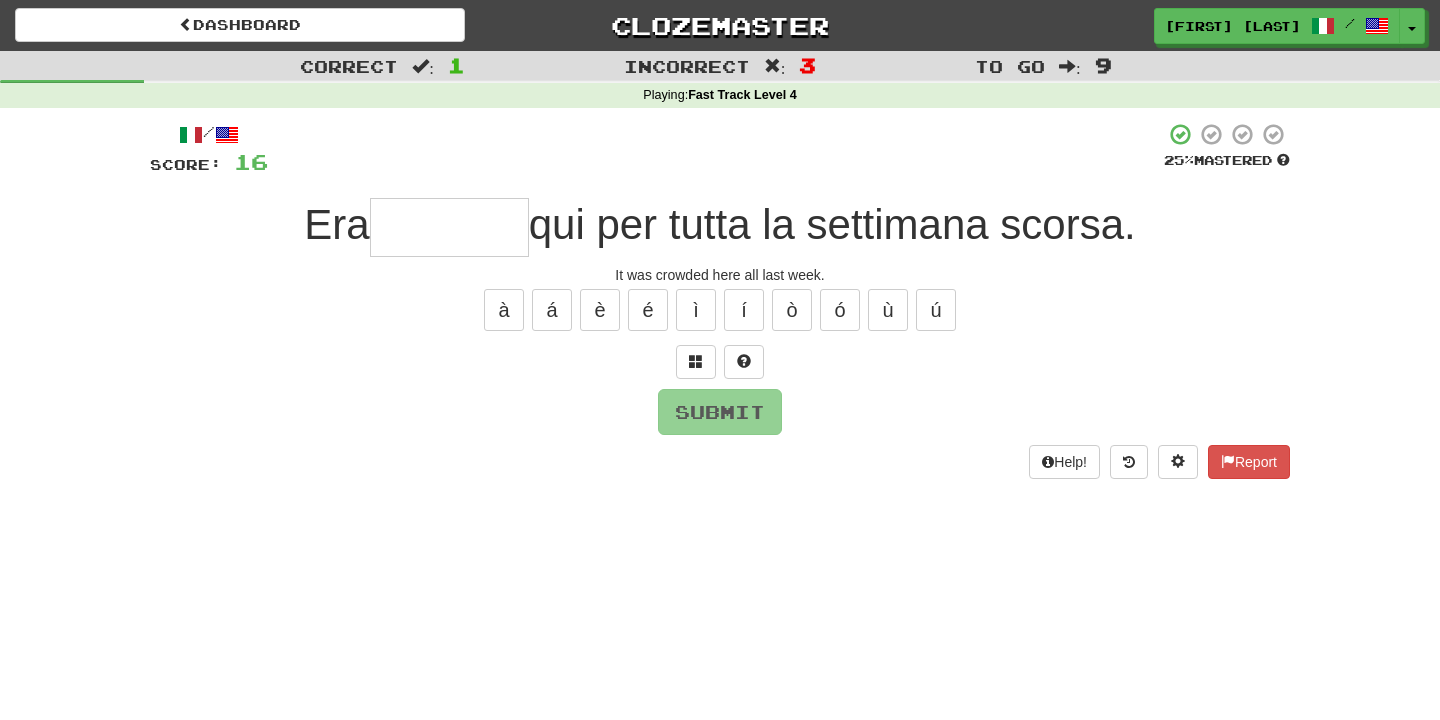 type on "*********" 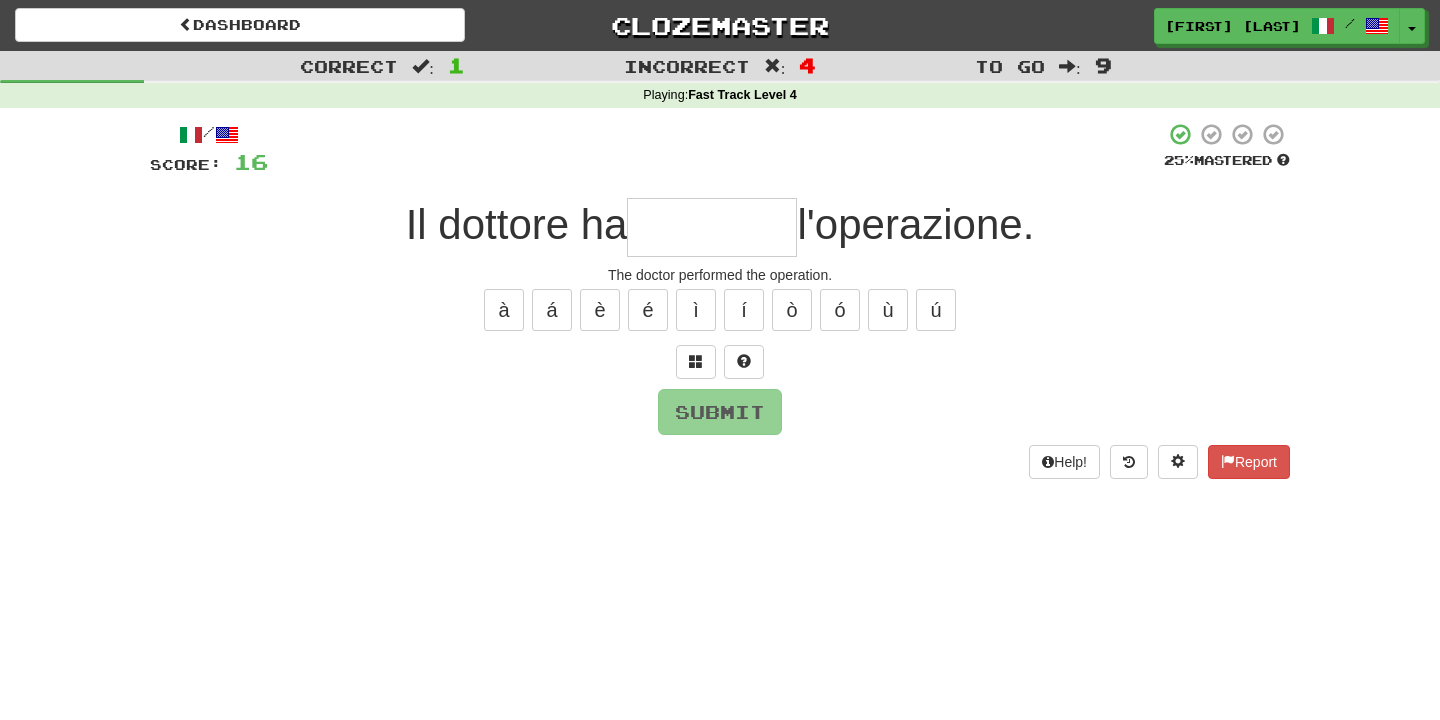 type on "********" 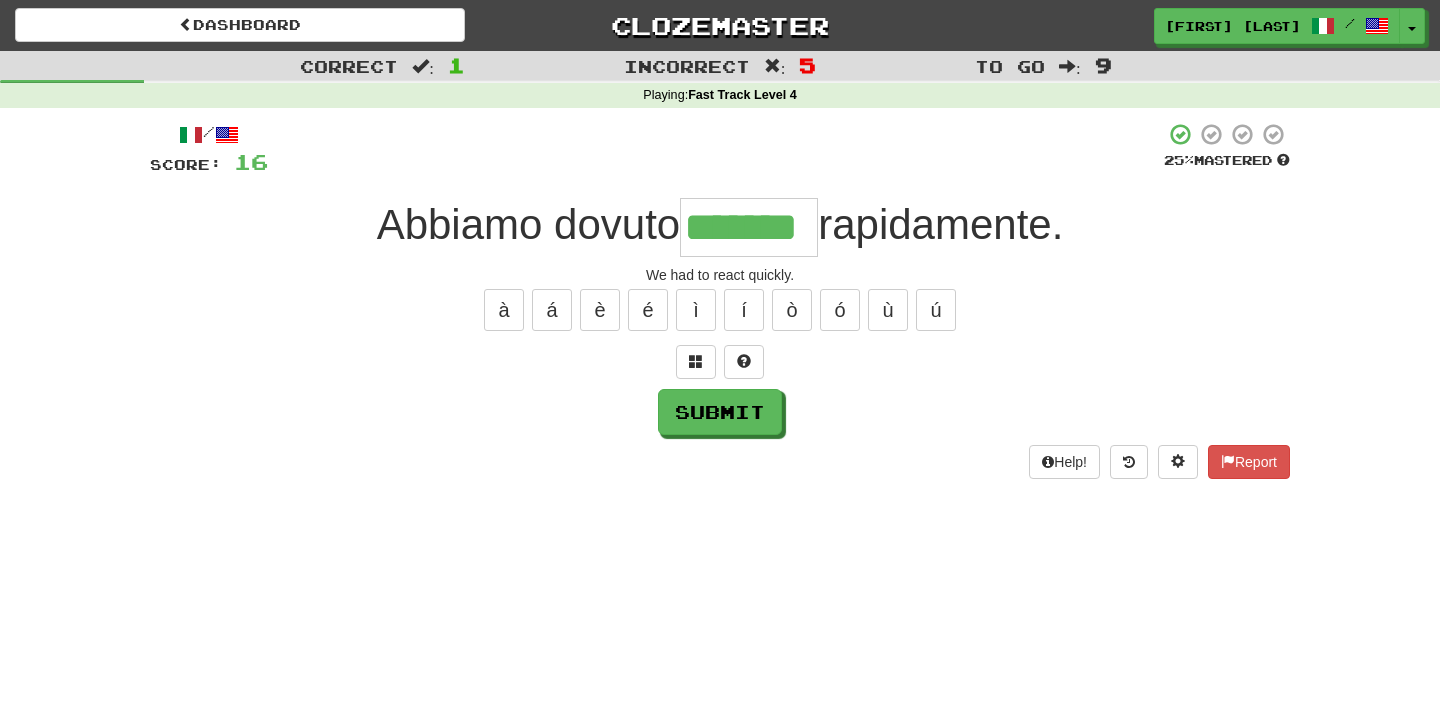 type on "*******" 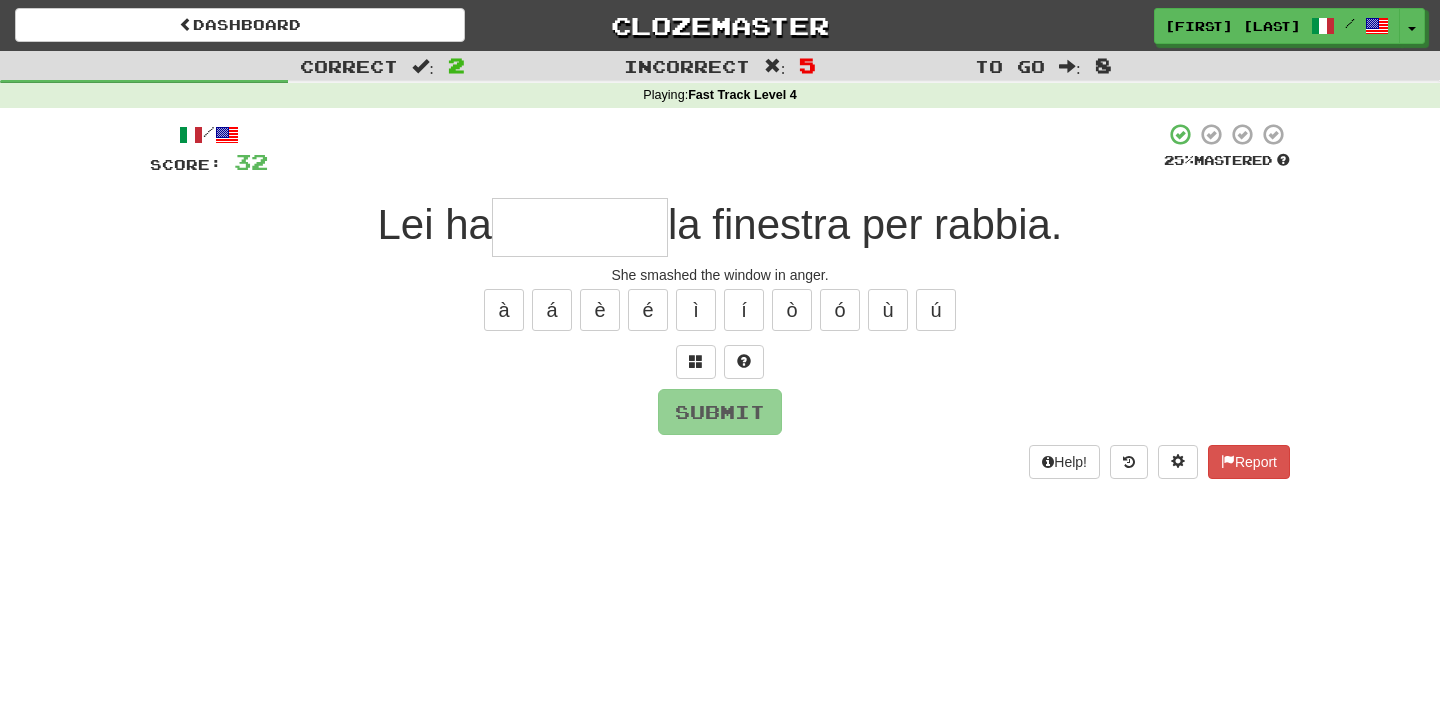 type on "********" 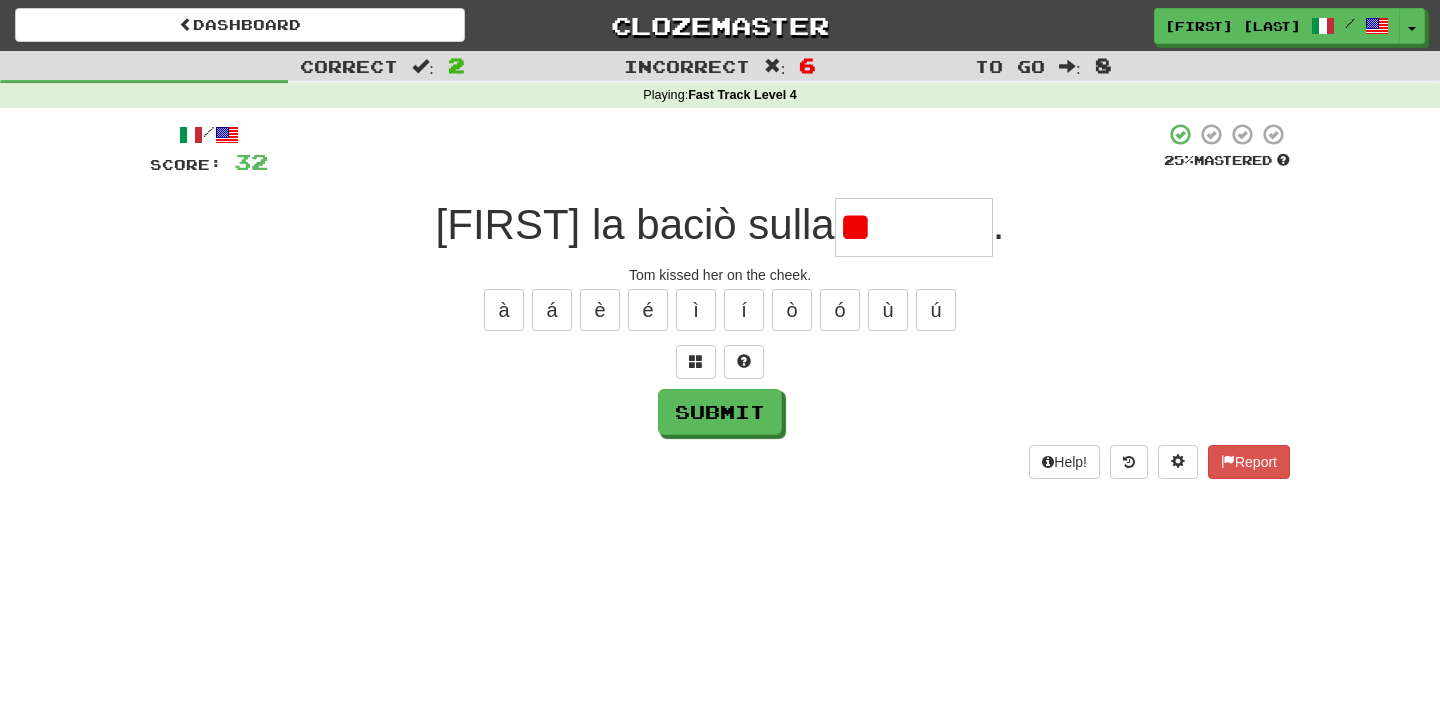 type on "*" 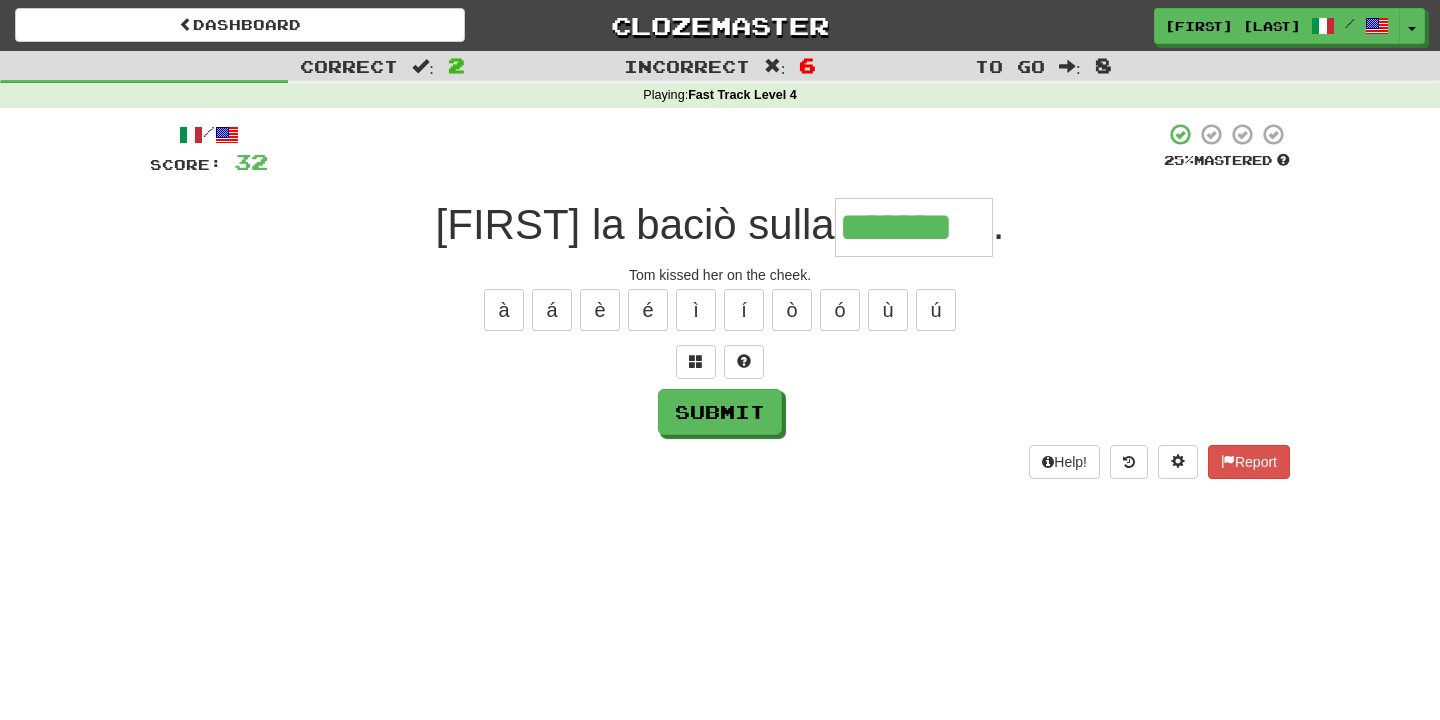 type on "*******" 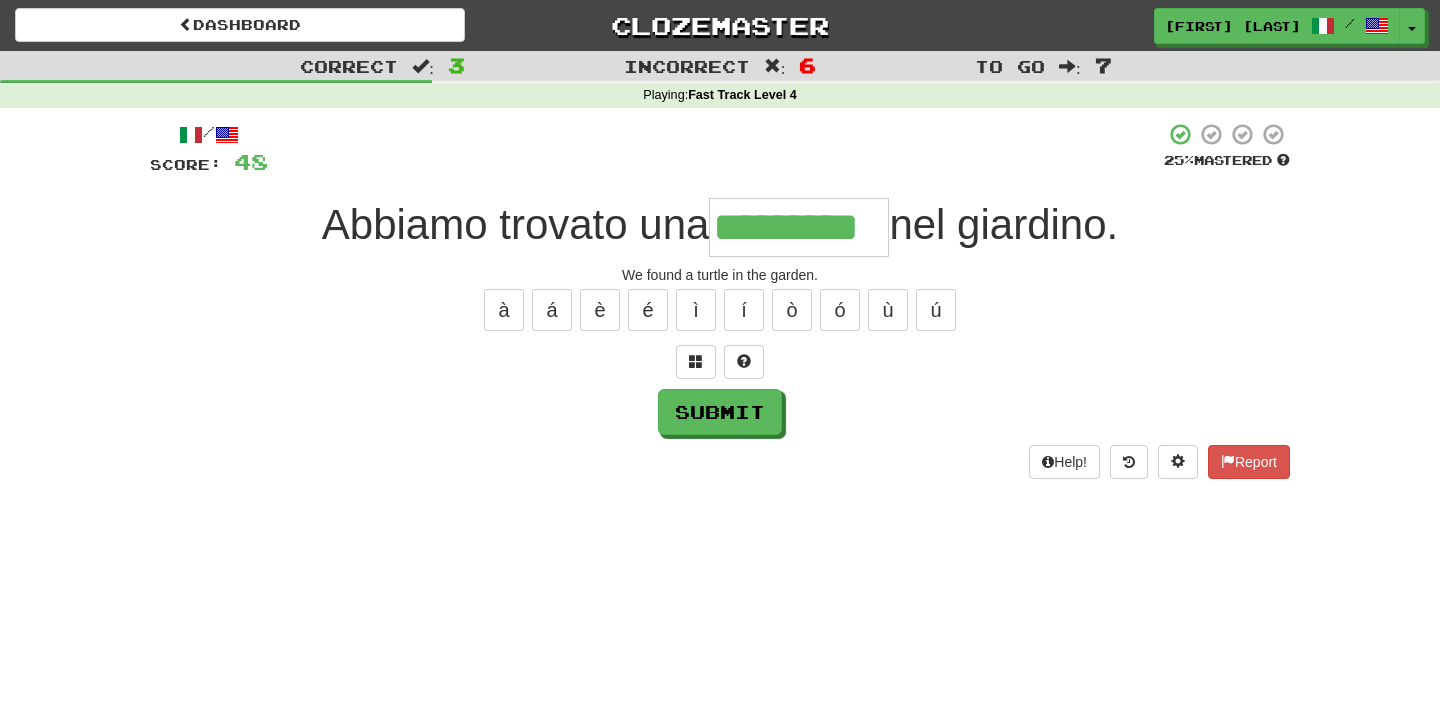 type on "*********" 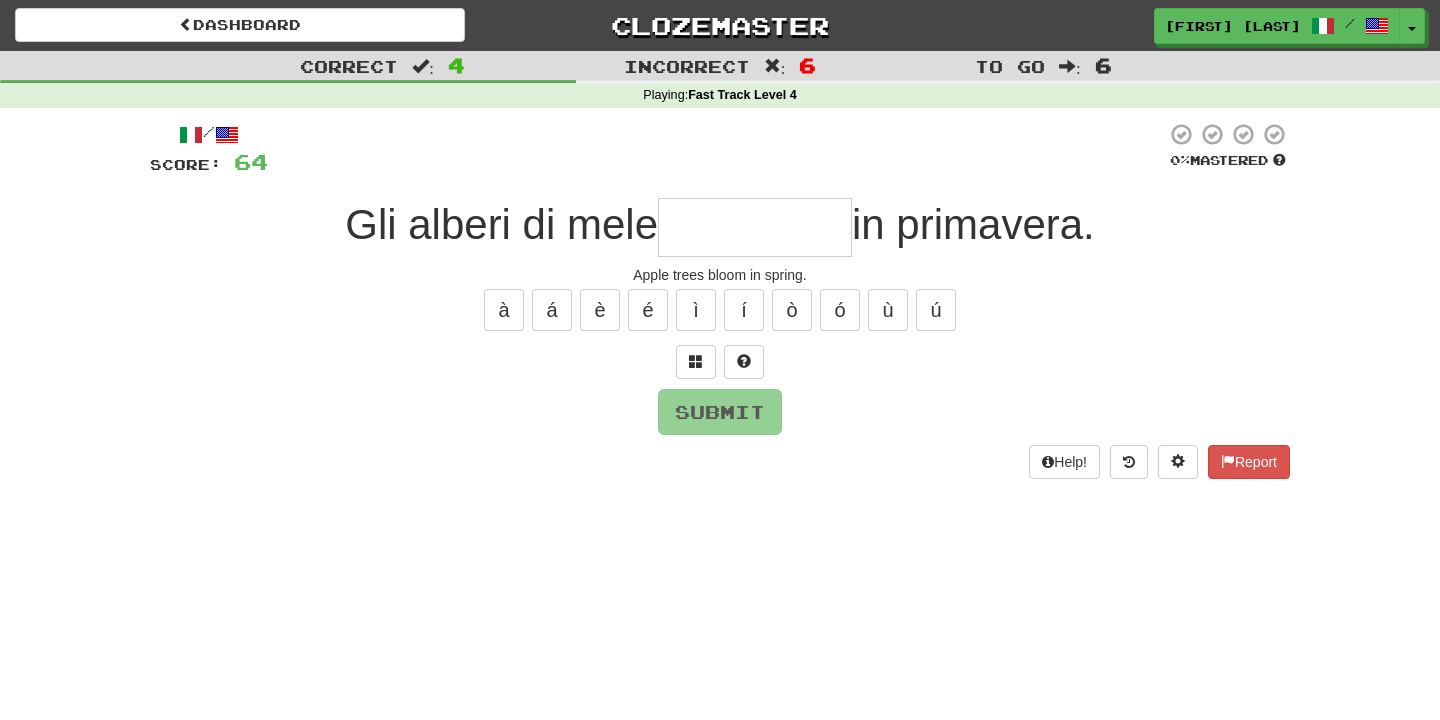 type on "*" 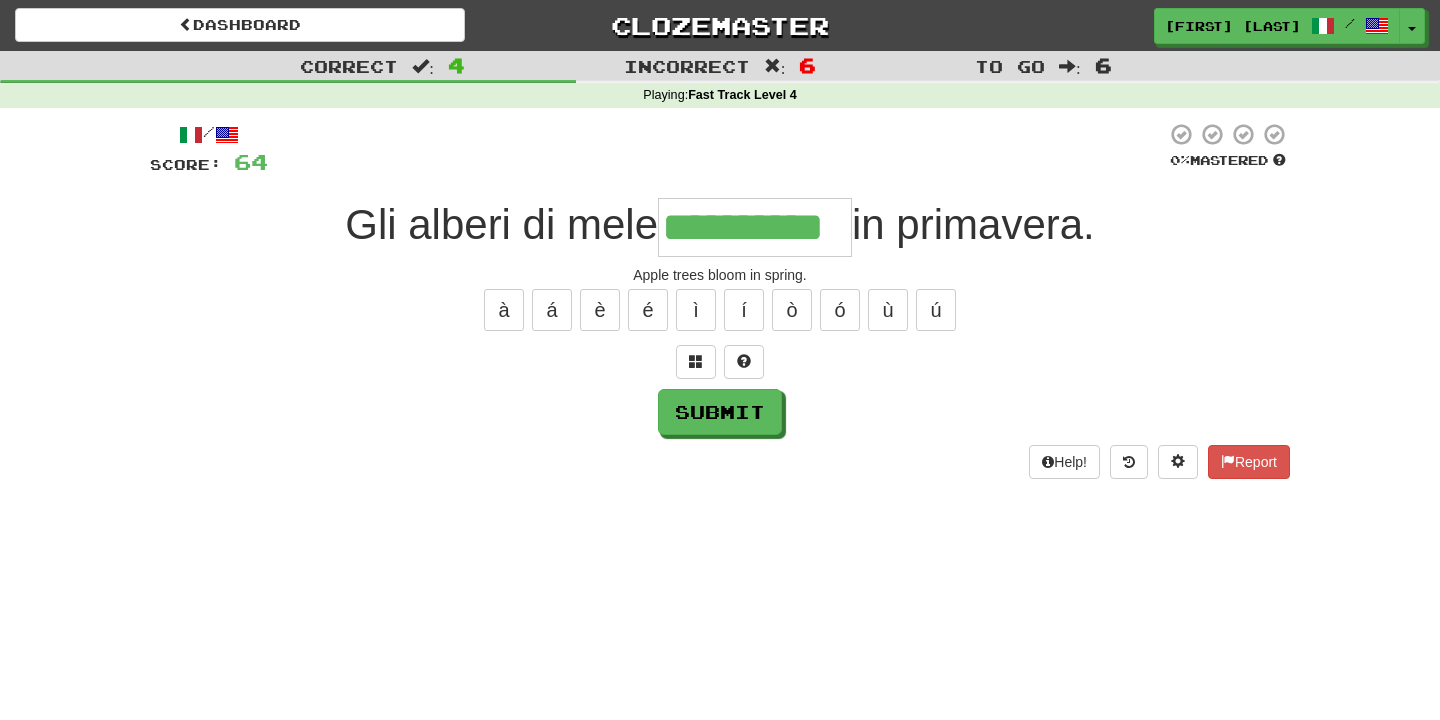 type on "**********" 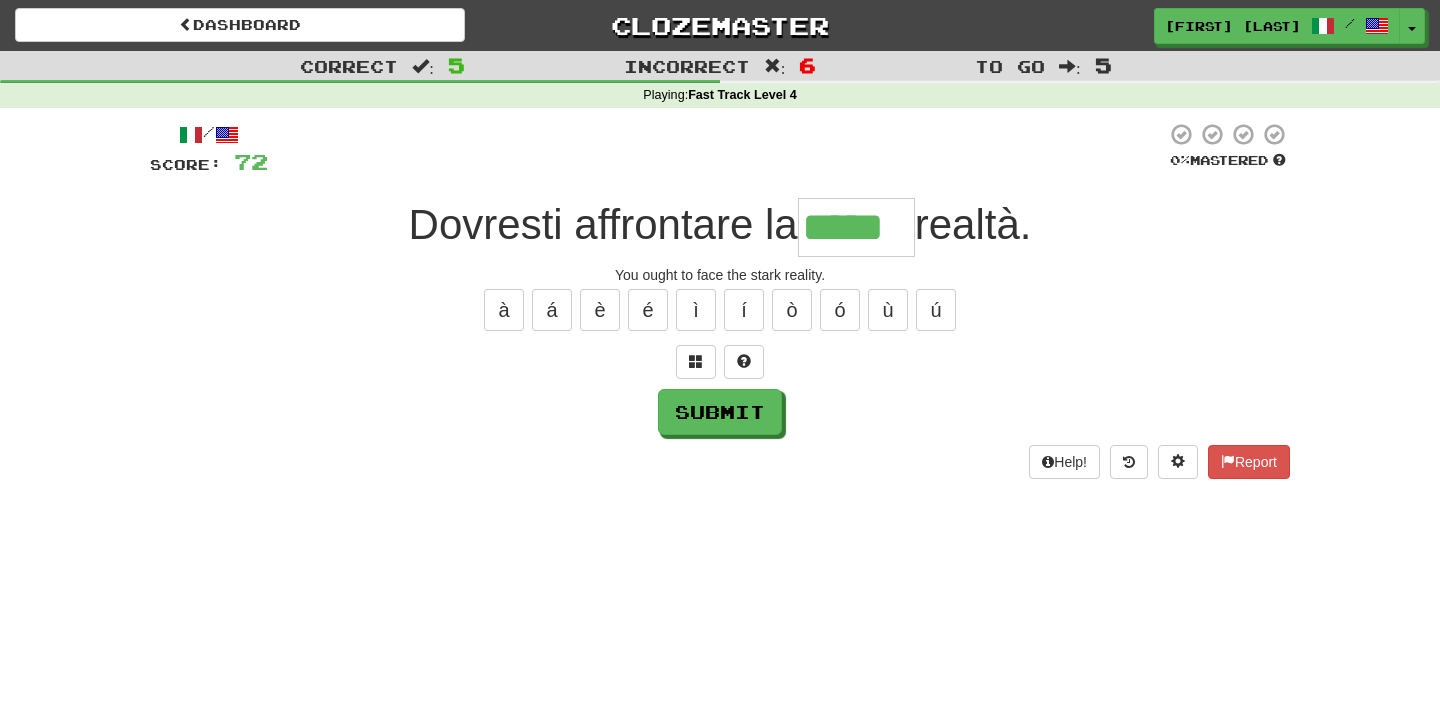 type on "*****" 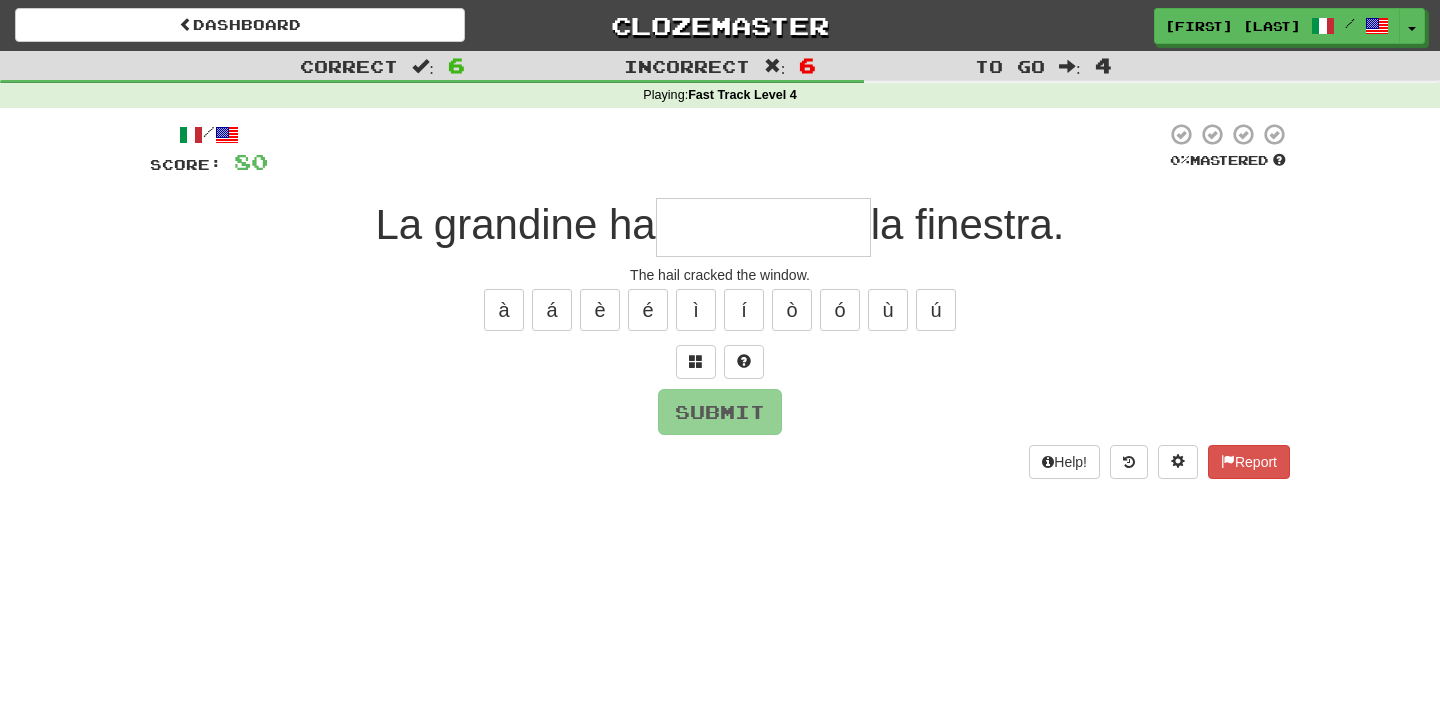 type on "**********" 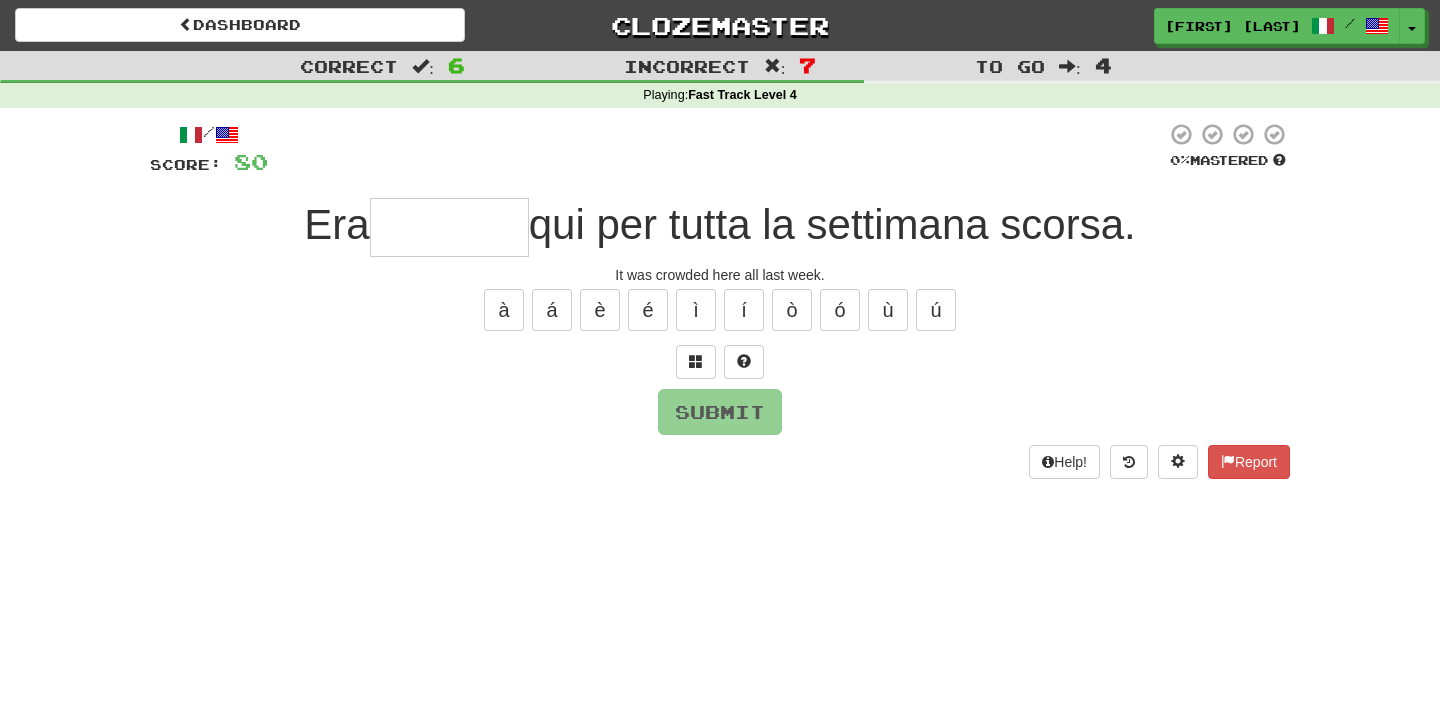 type on "*" 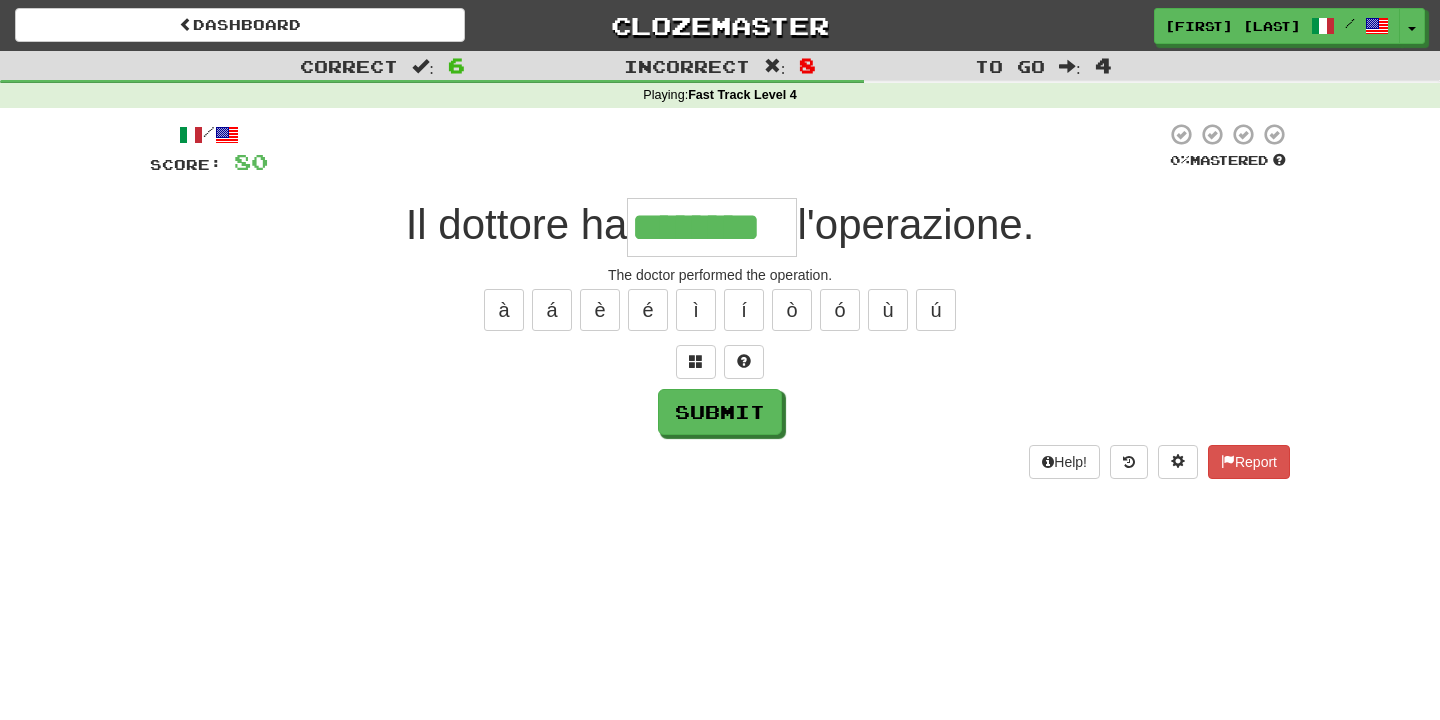 type on "********" 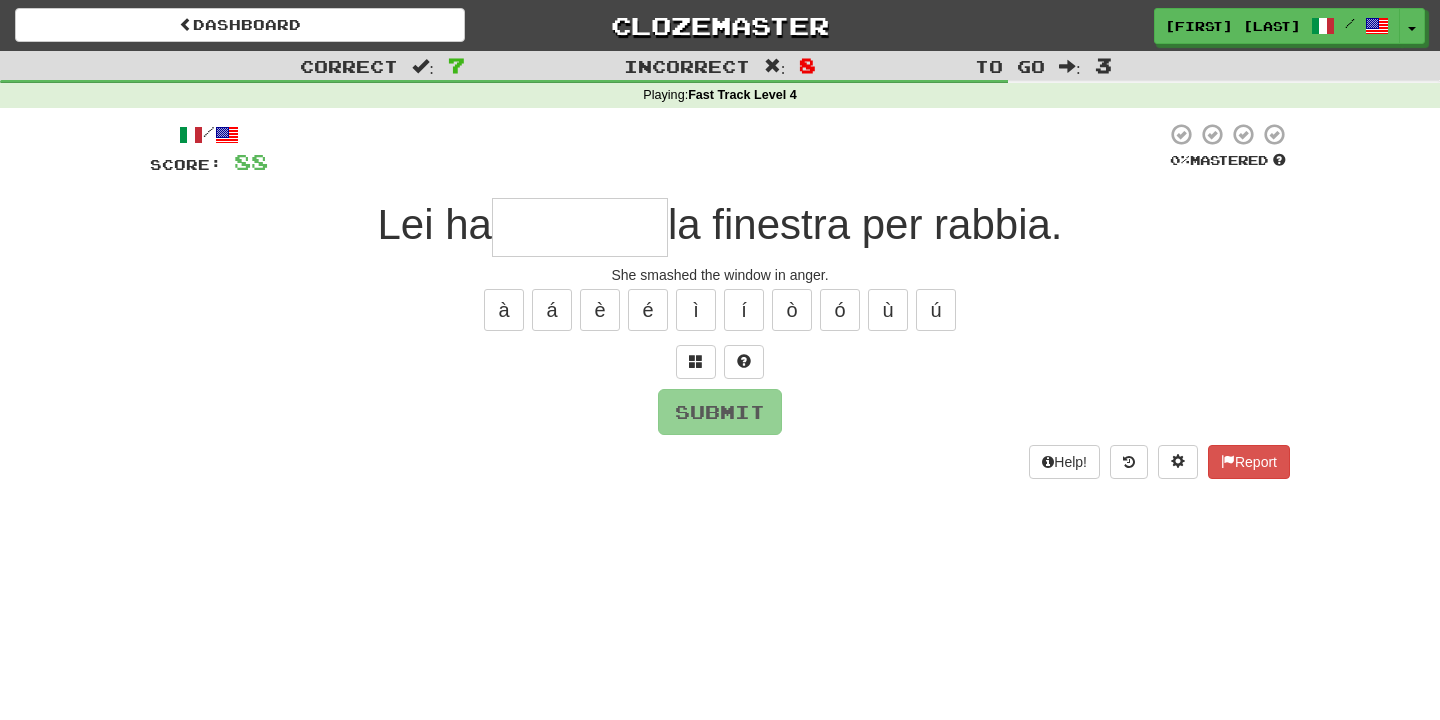 type on "********" 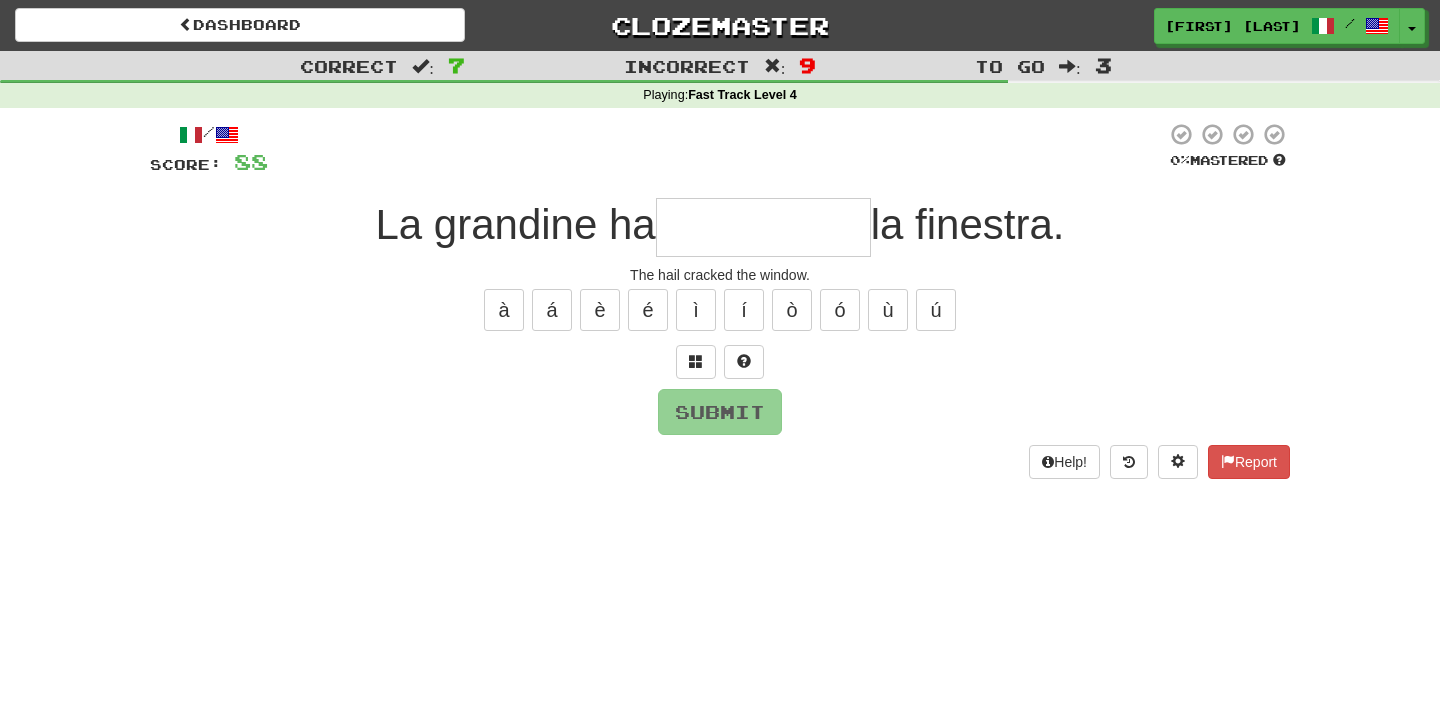 type on "**********" 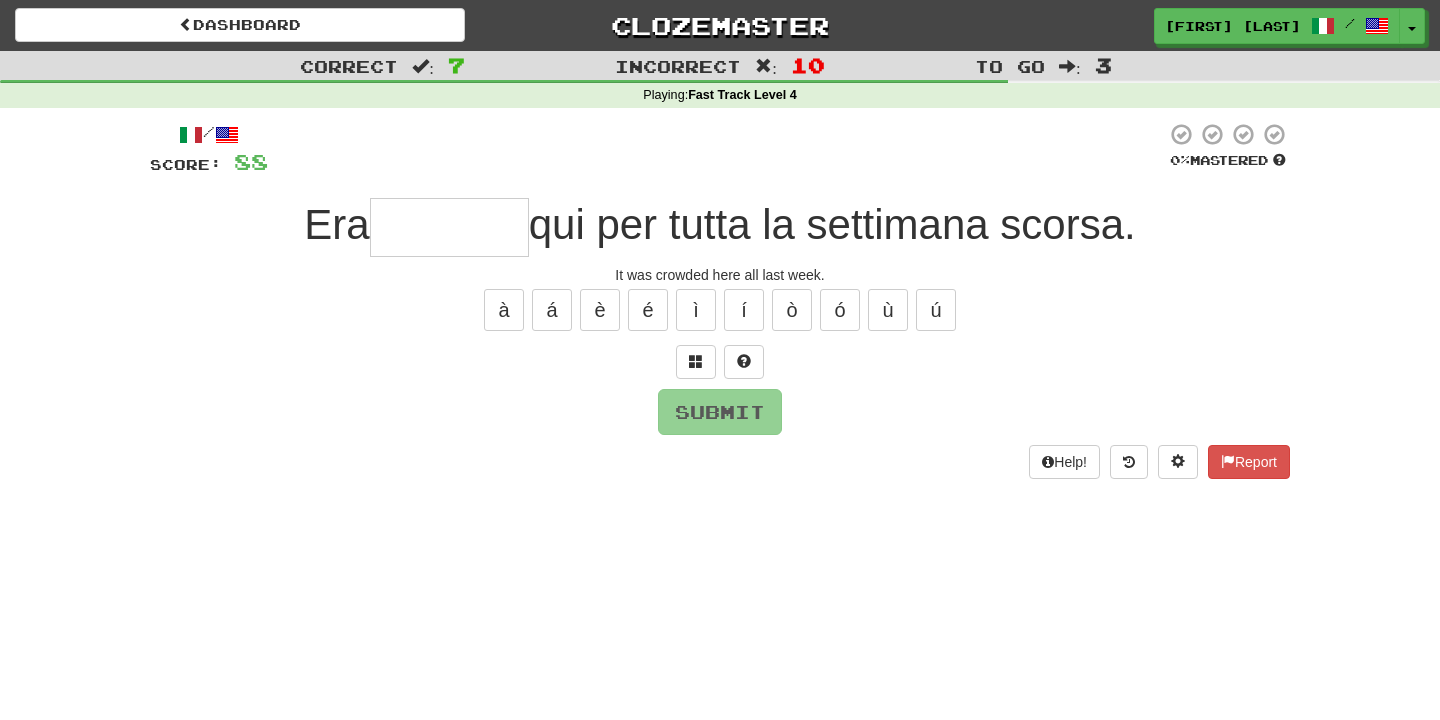 type on "*" 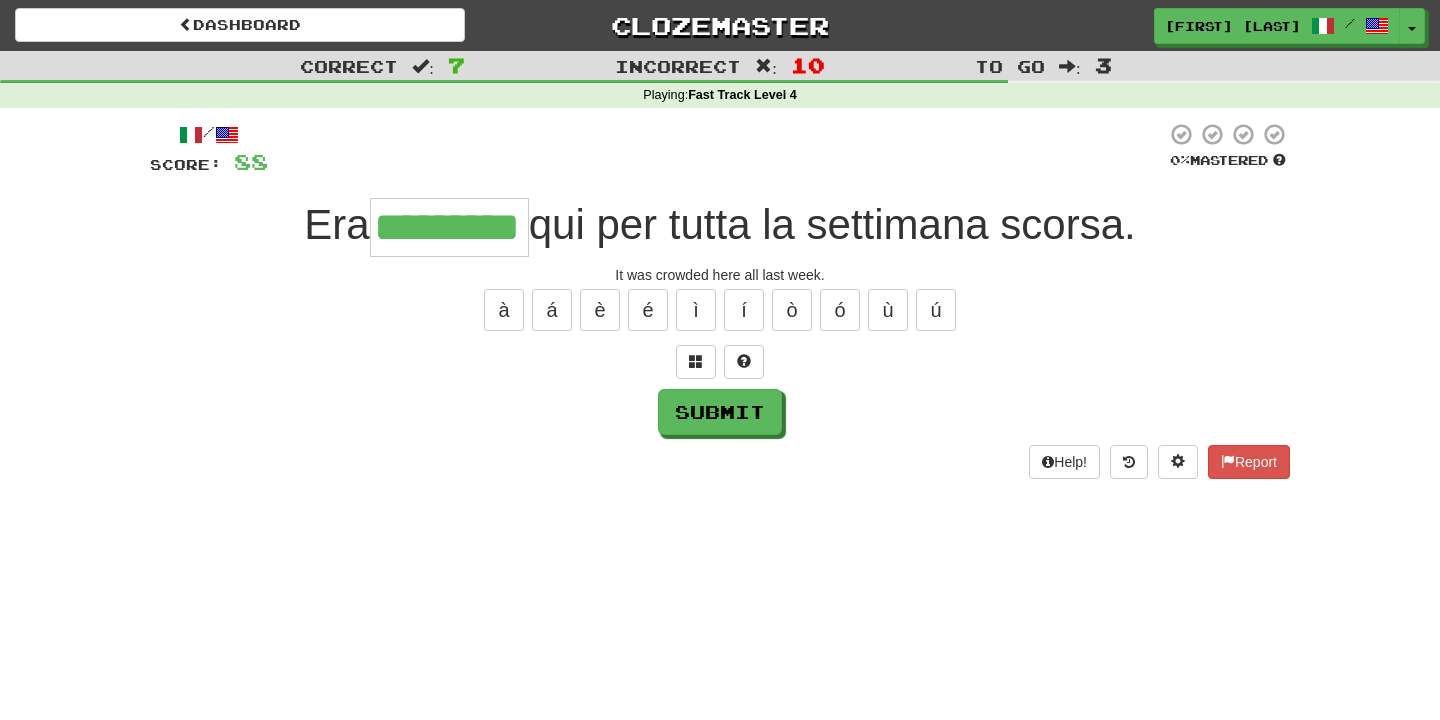 type on "*********" 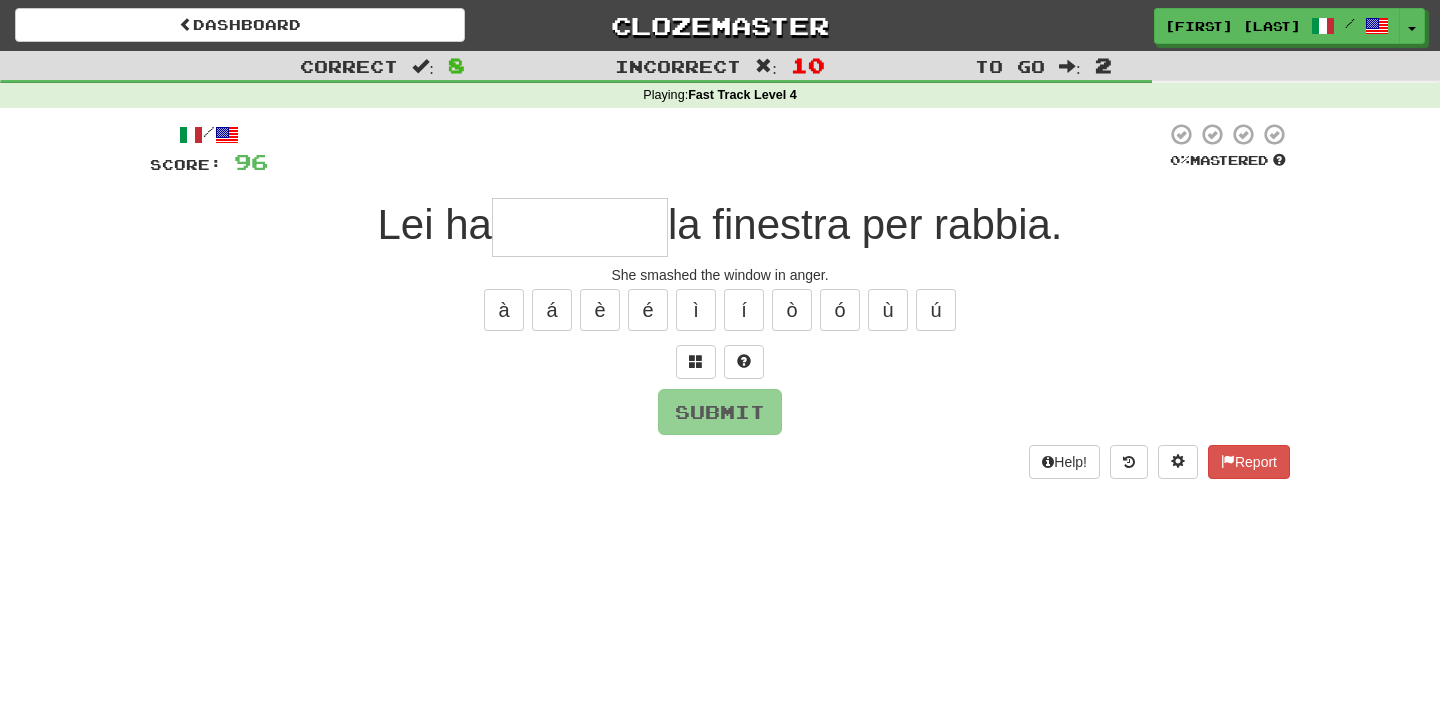 type on "********" 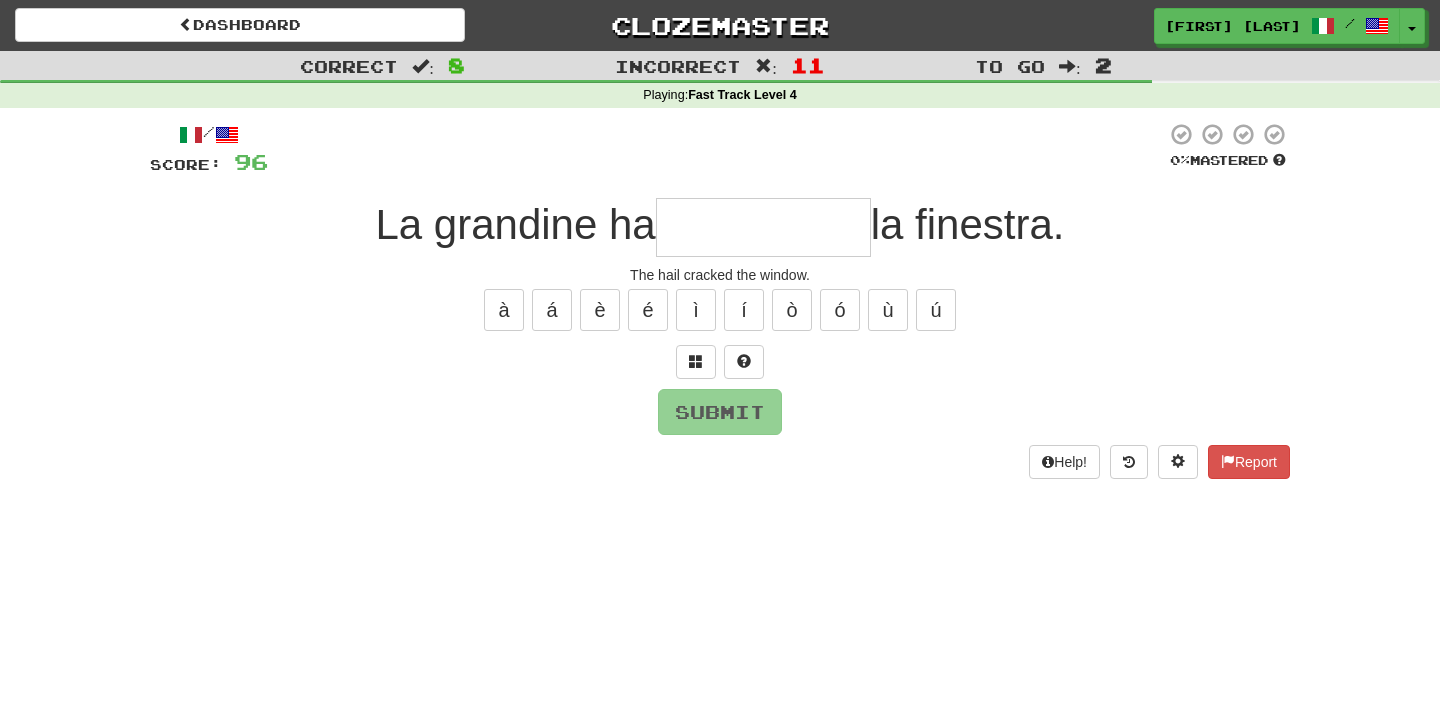 type on "**********" 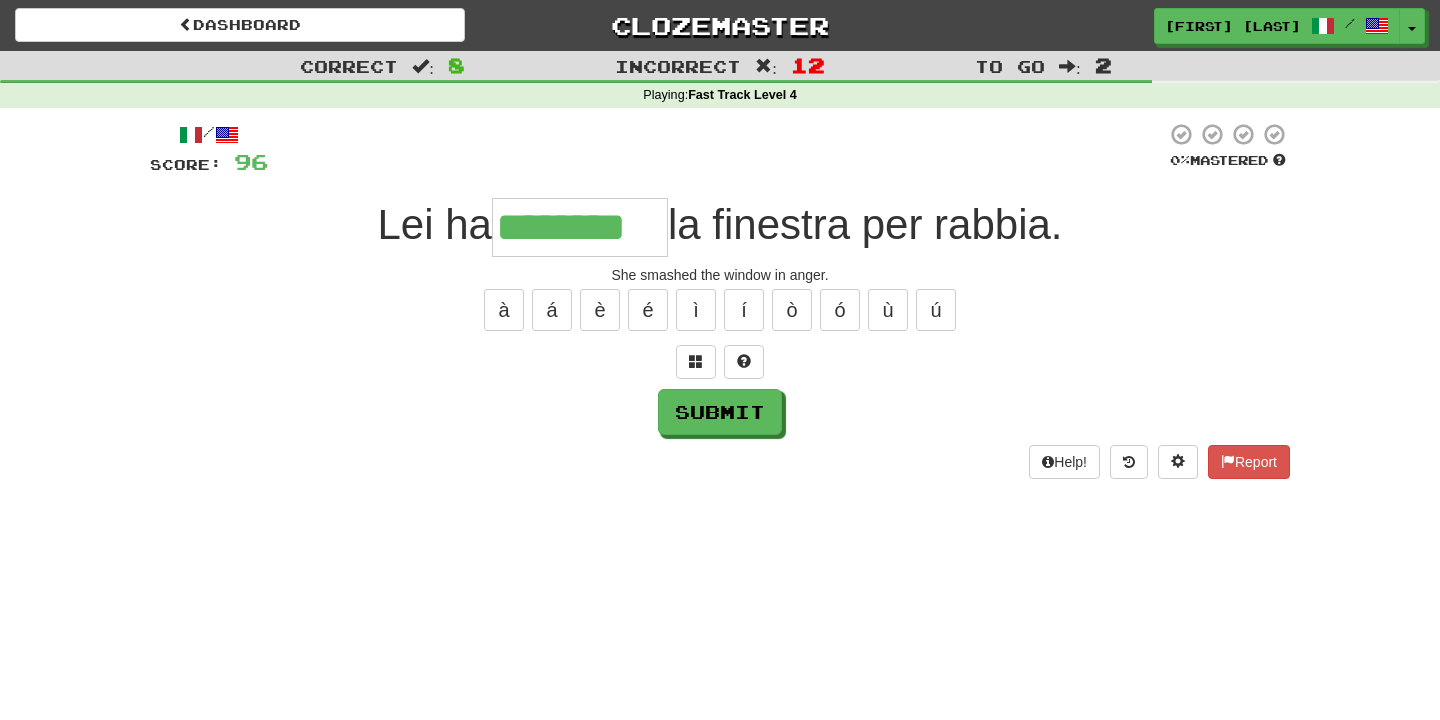 type on "********" 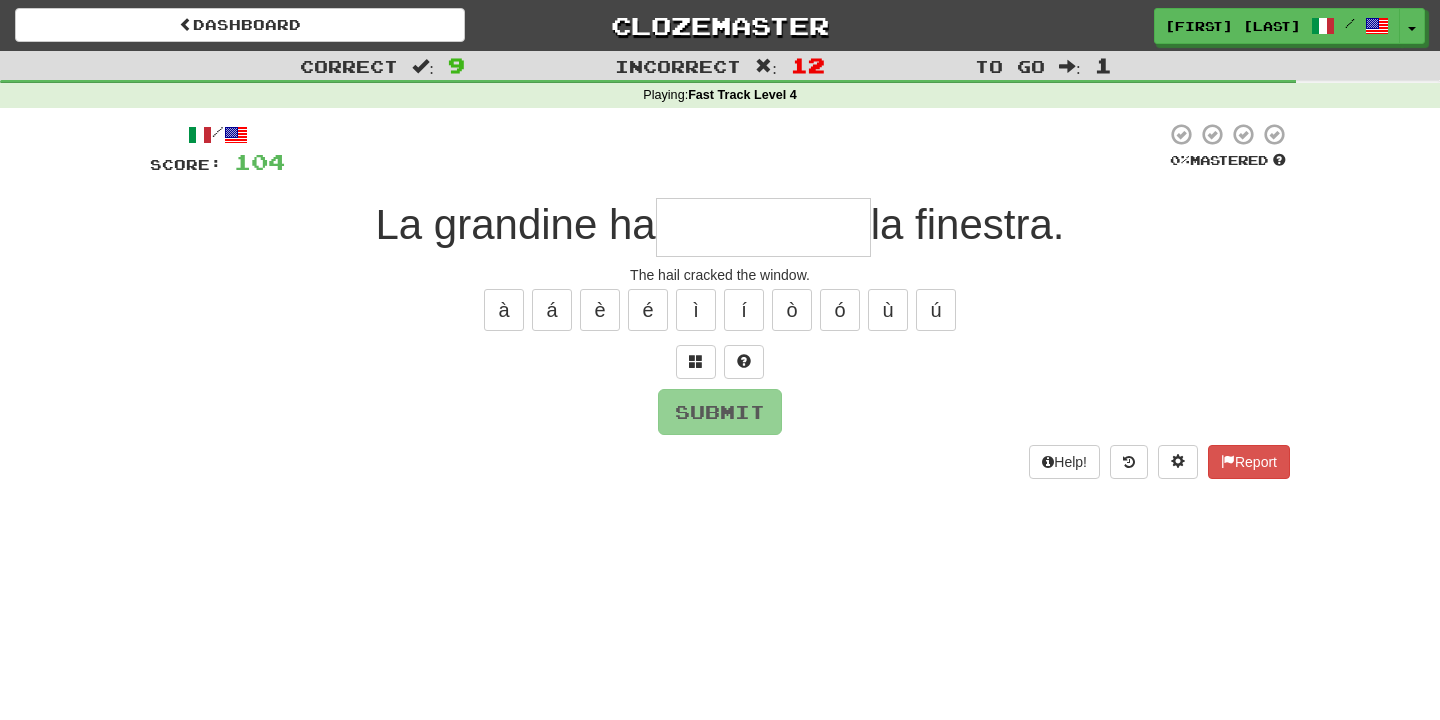 type on "**********" 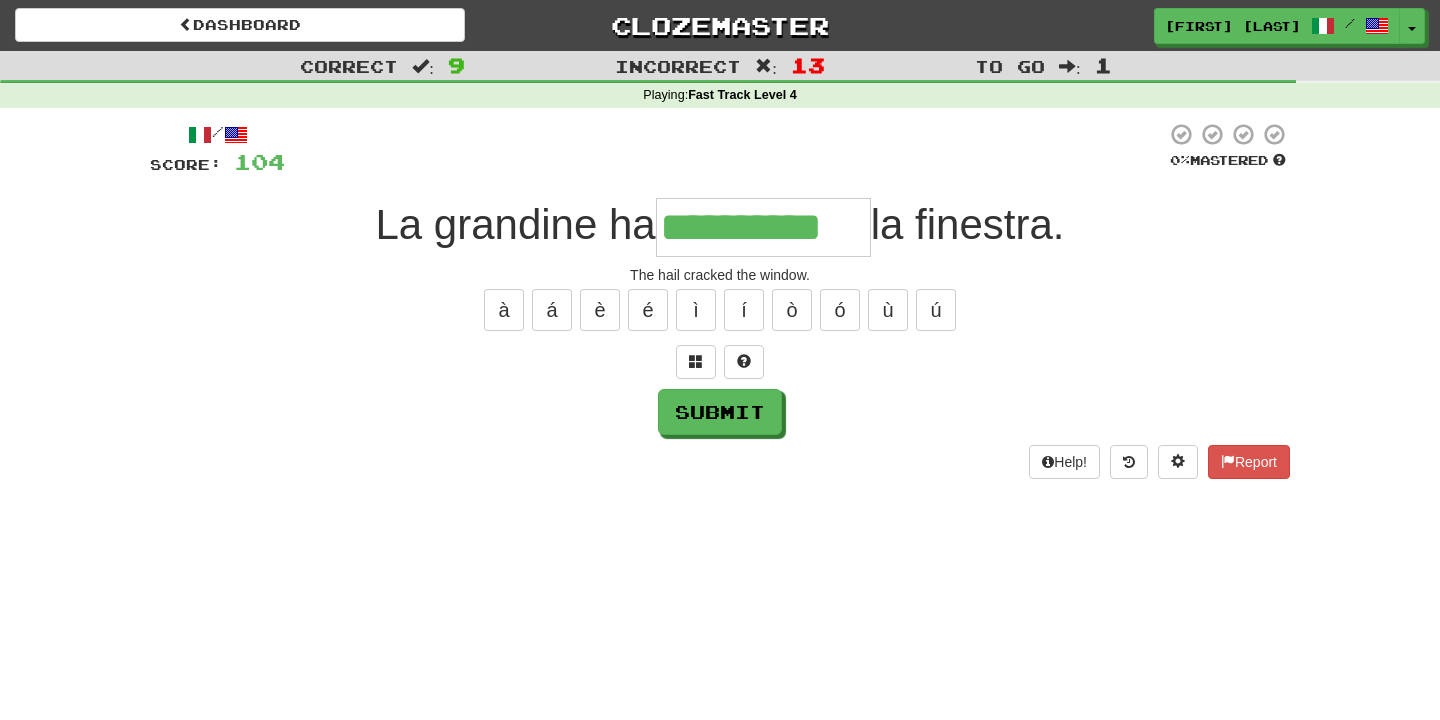 type on "**********" 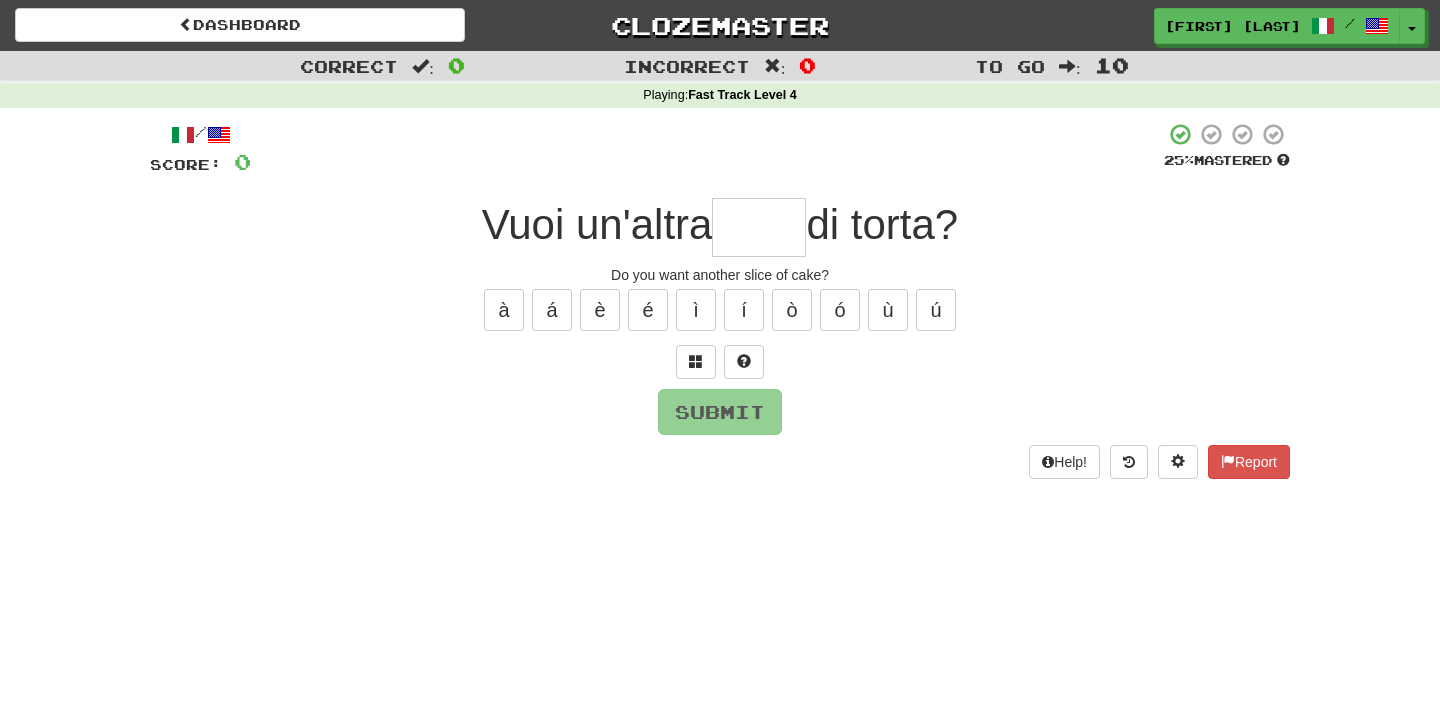 type on "*" 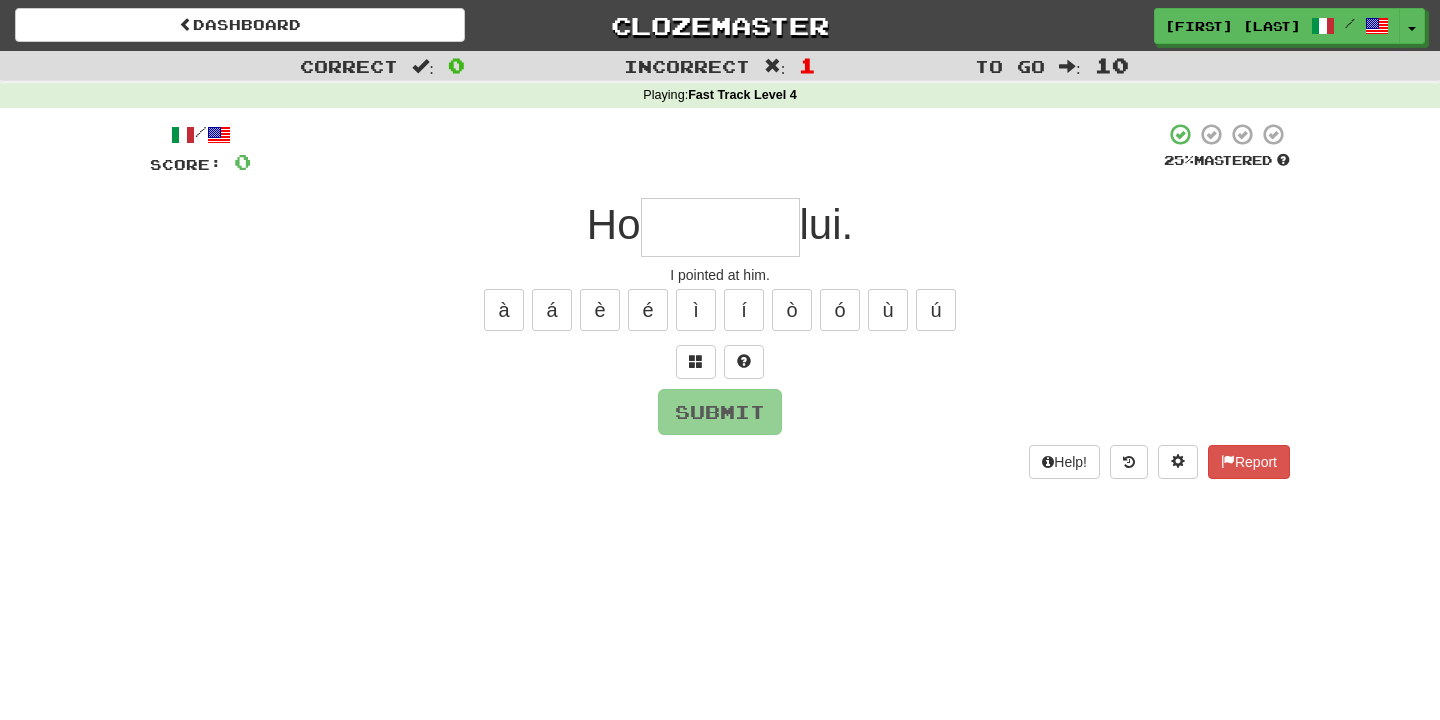 type on "*" 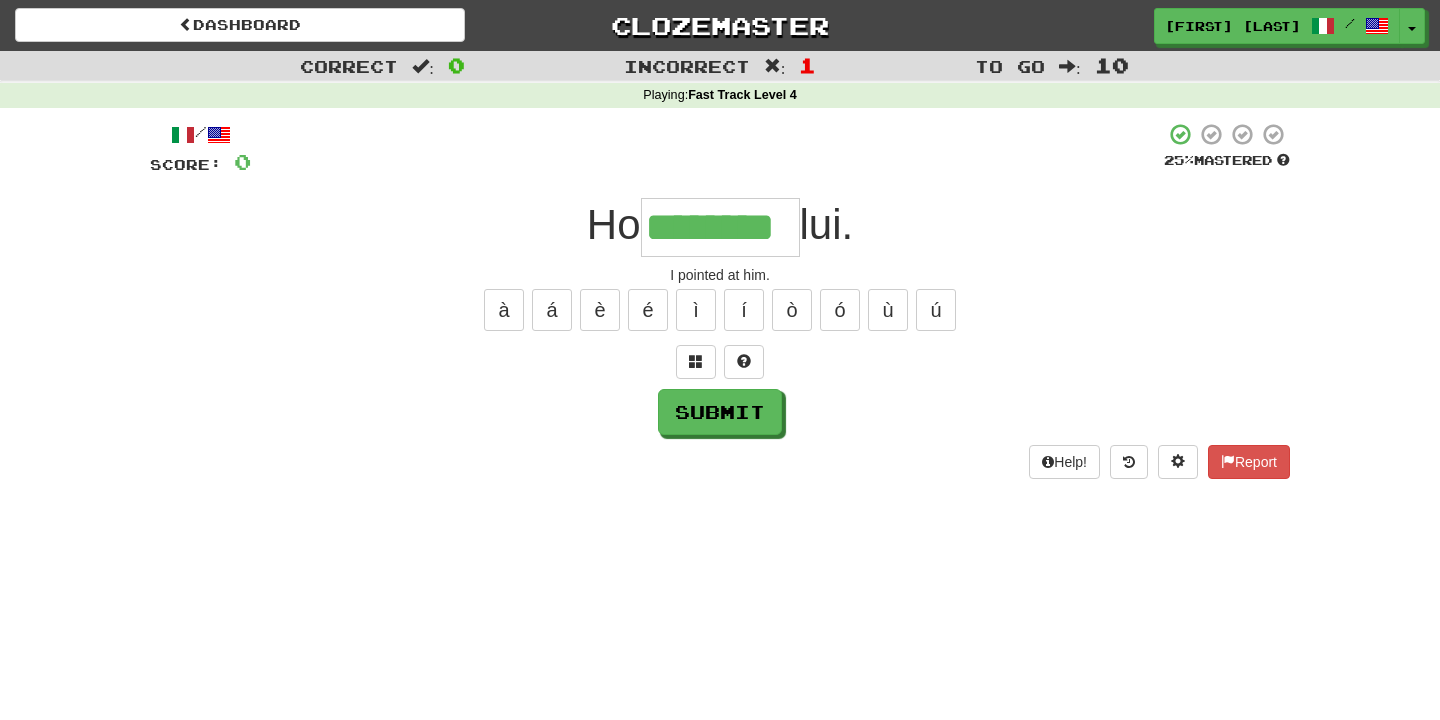 type on "********" 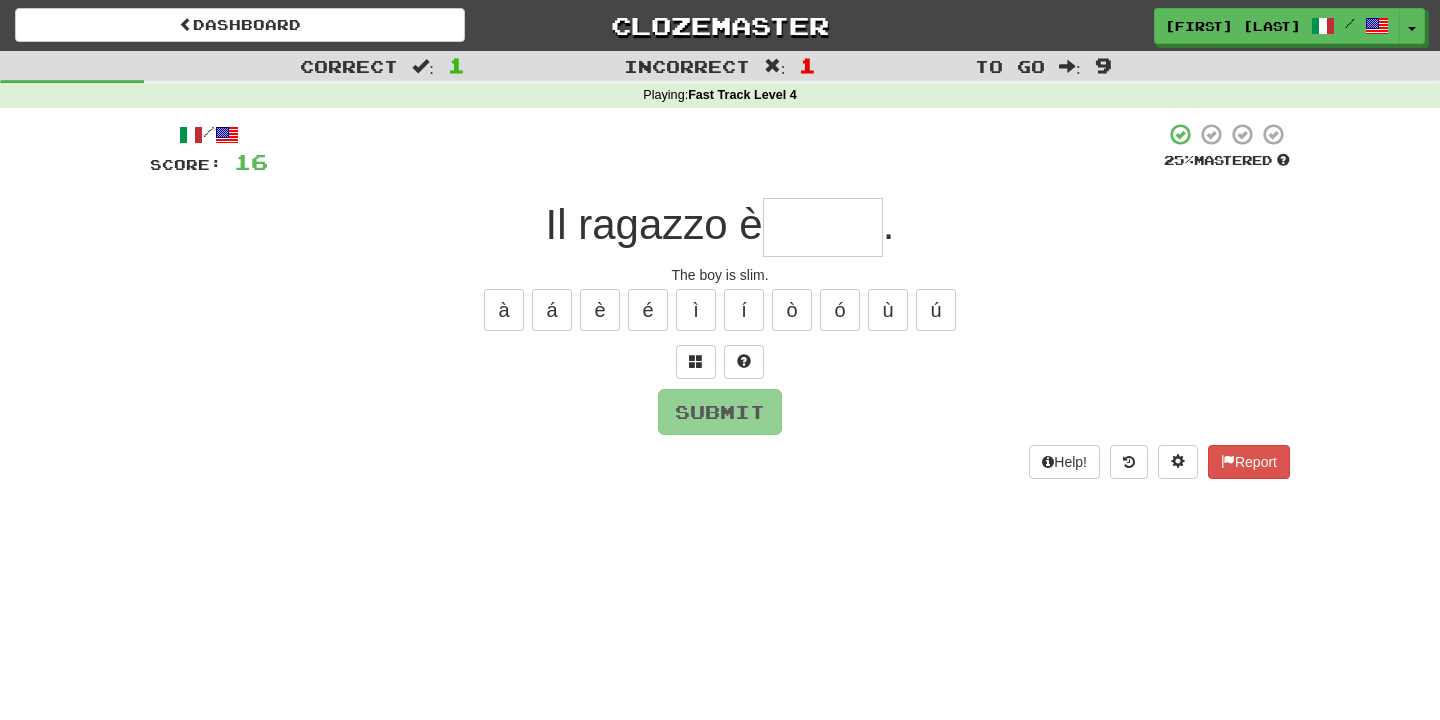 type on "*" 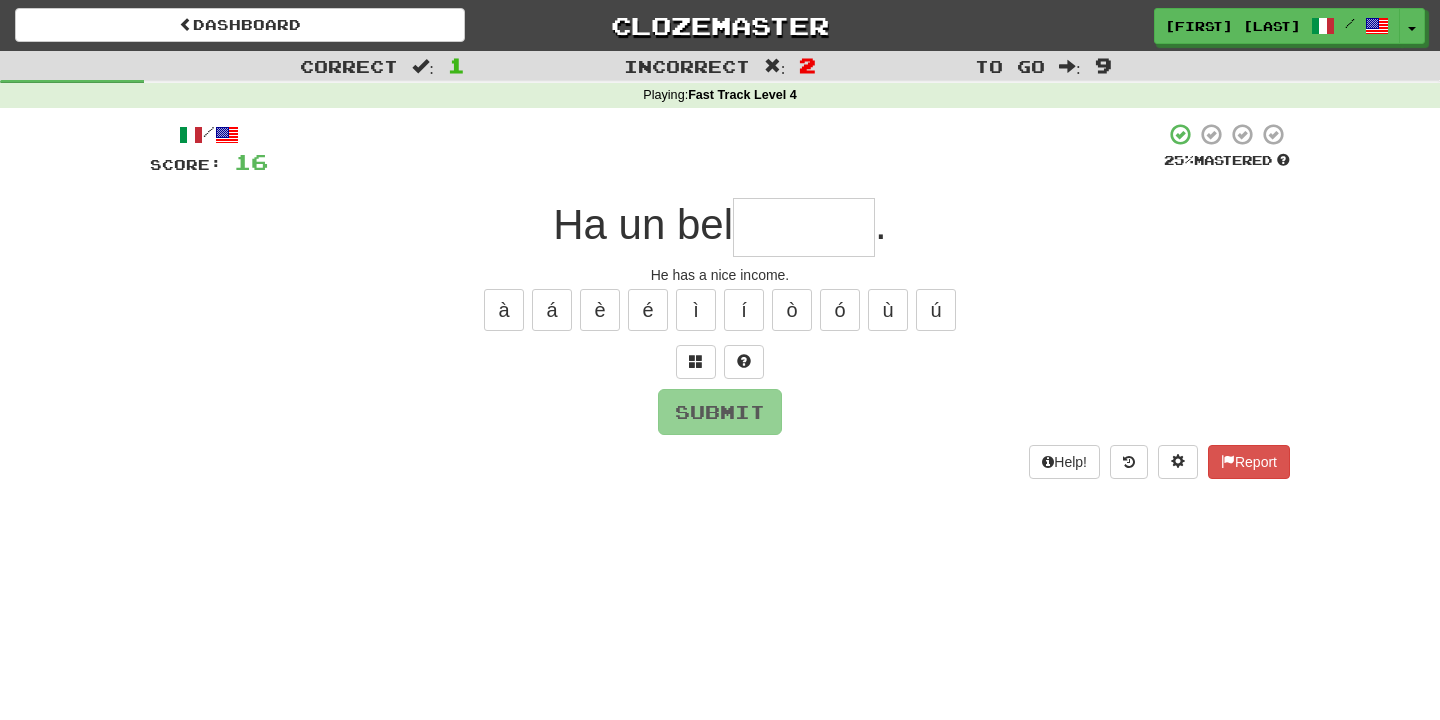 type on "*" 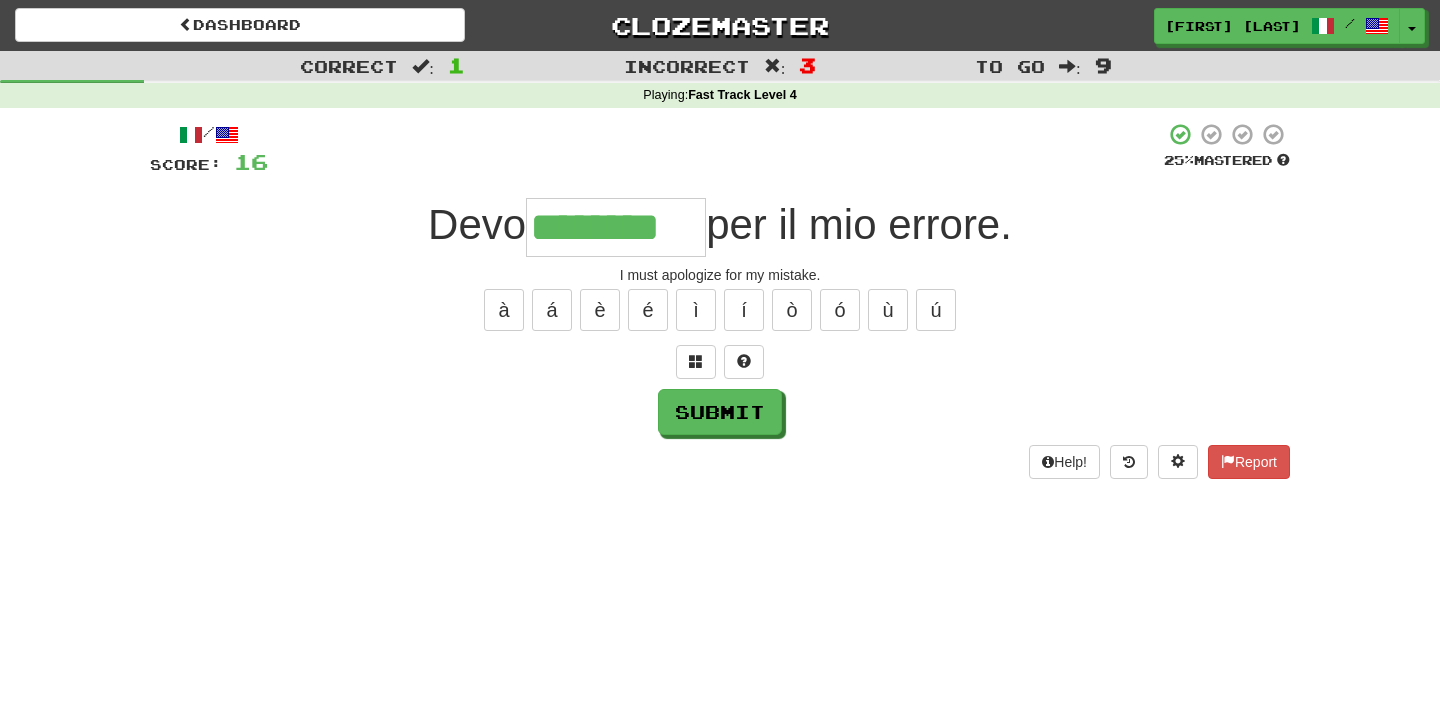 type on "********" 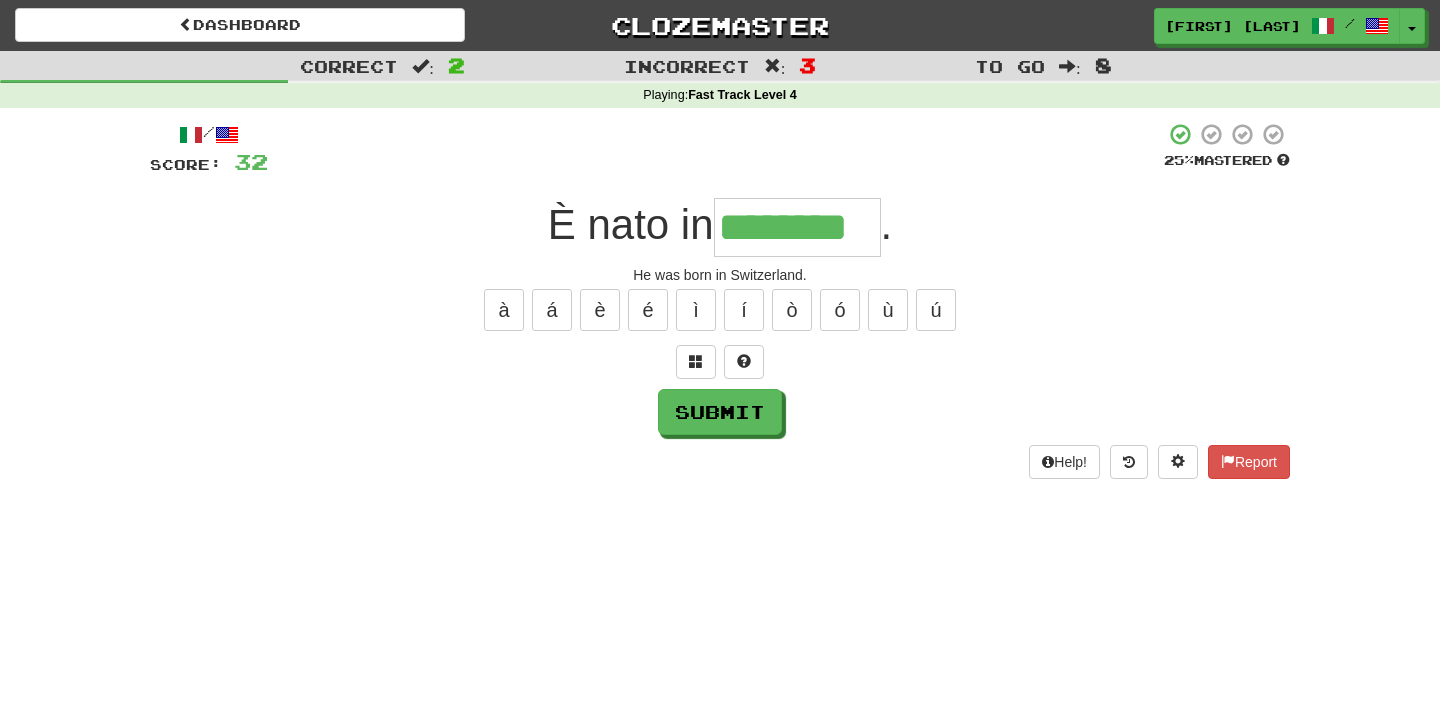 type on "********" 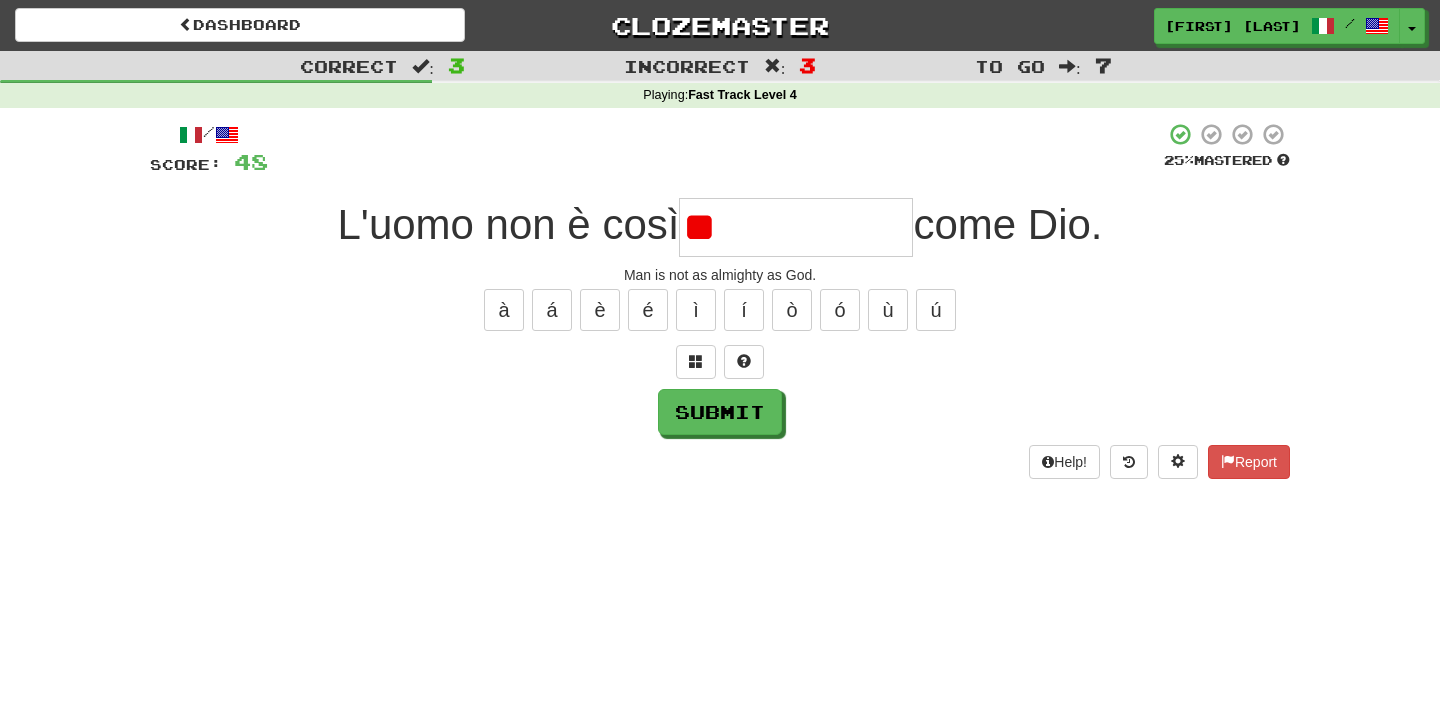 type on "*" 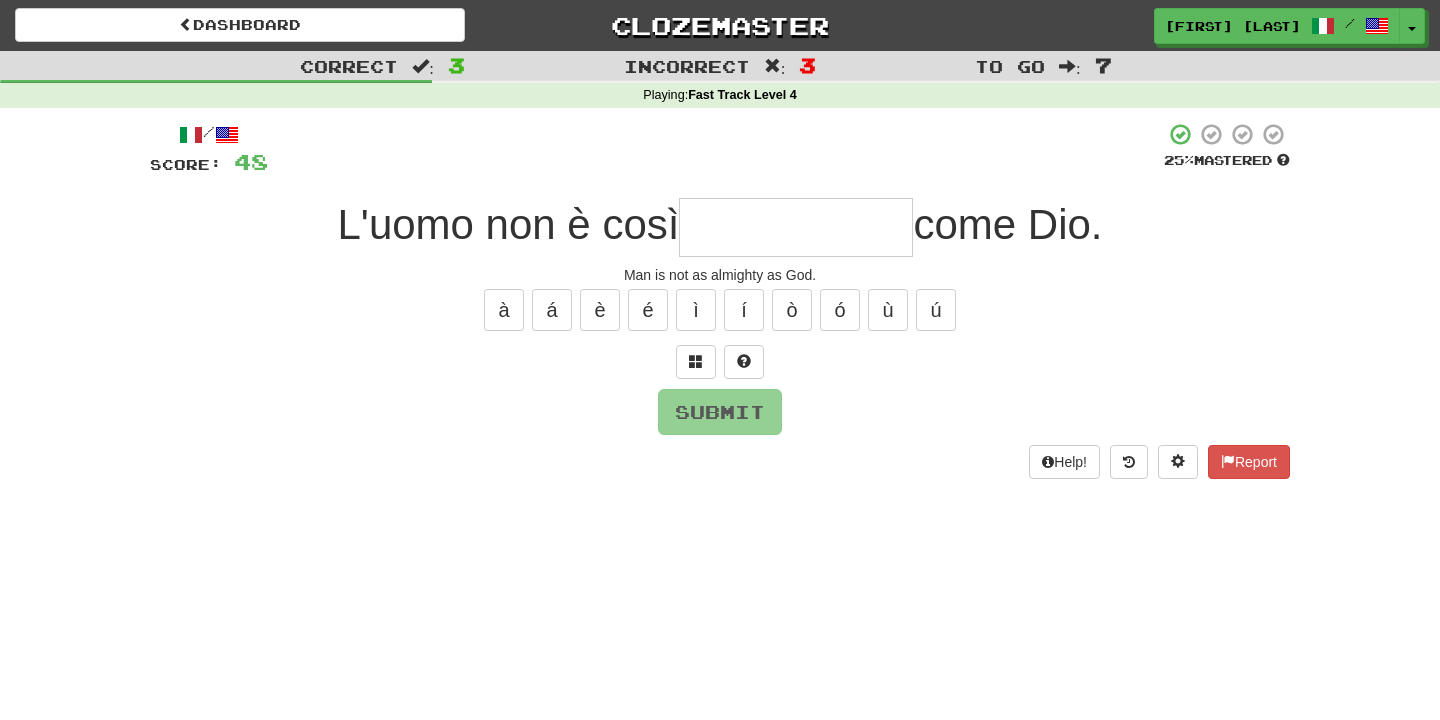 type on "**********" 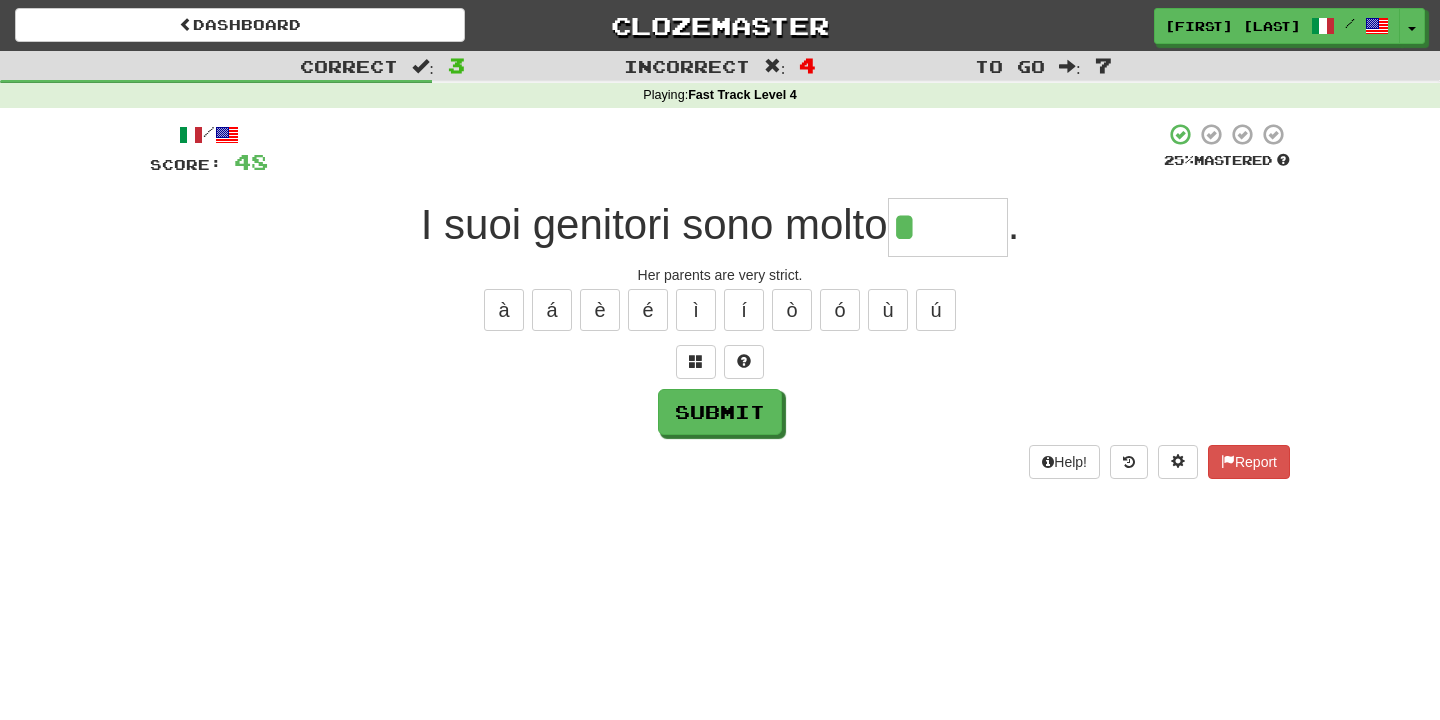 type on "******" 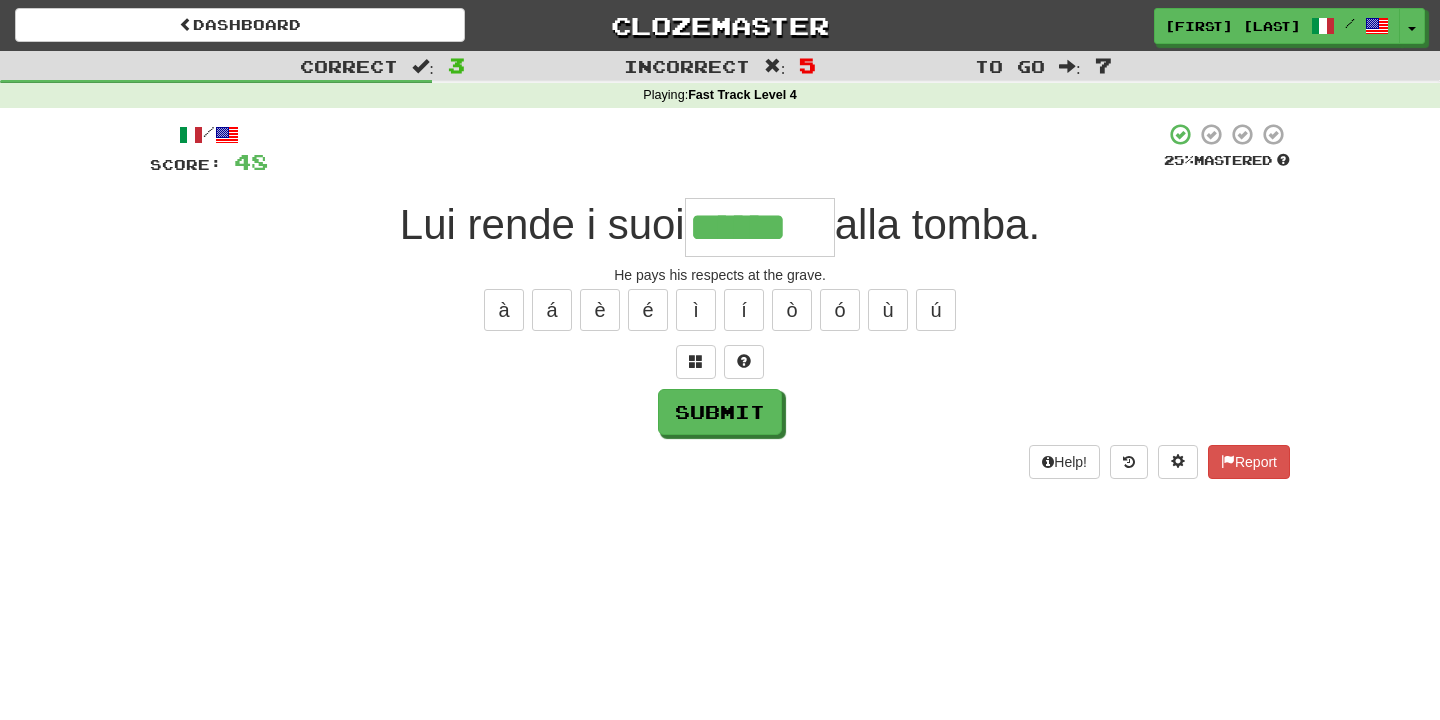 type on "******" 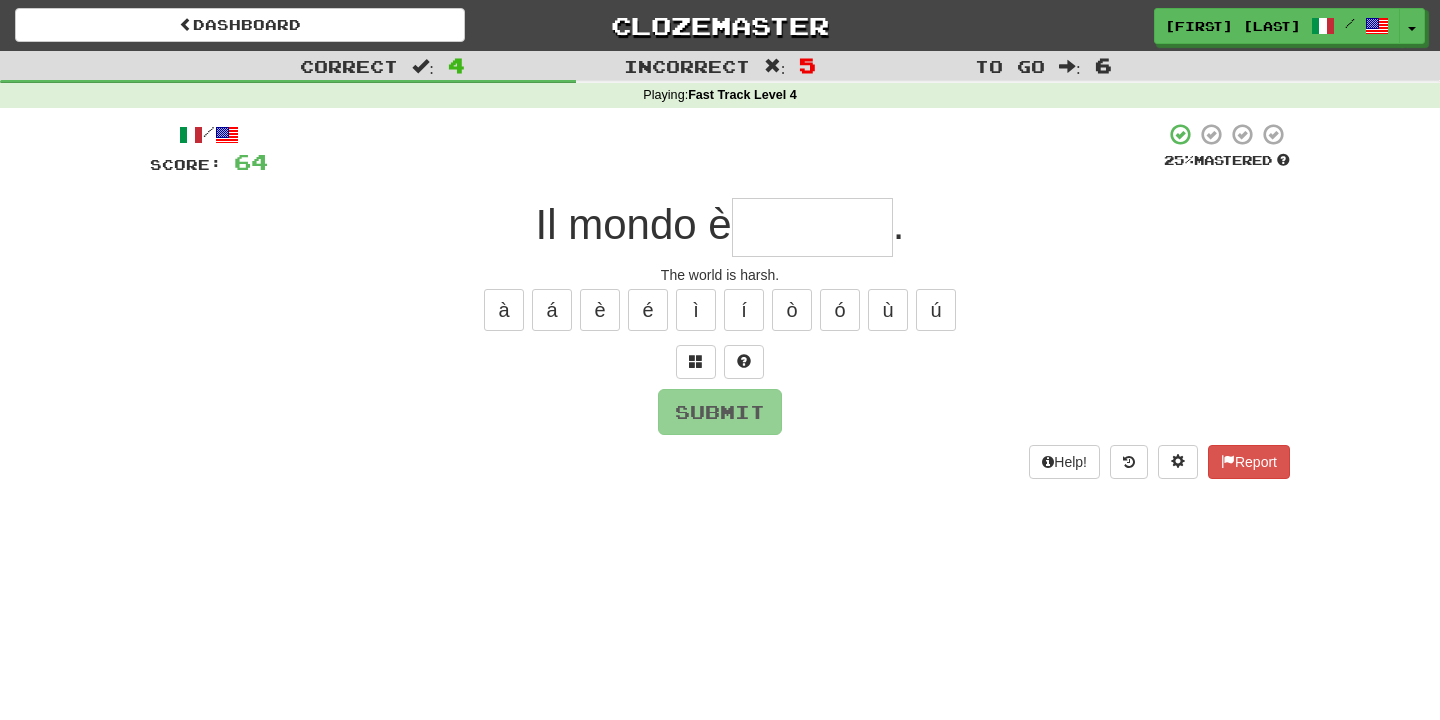 type on "*" 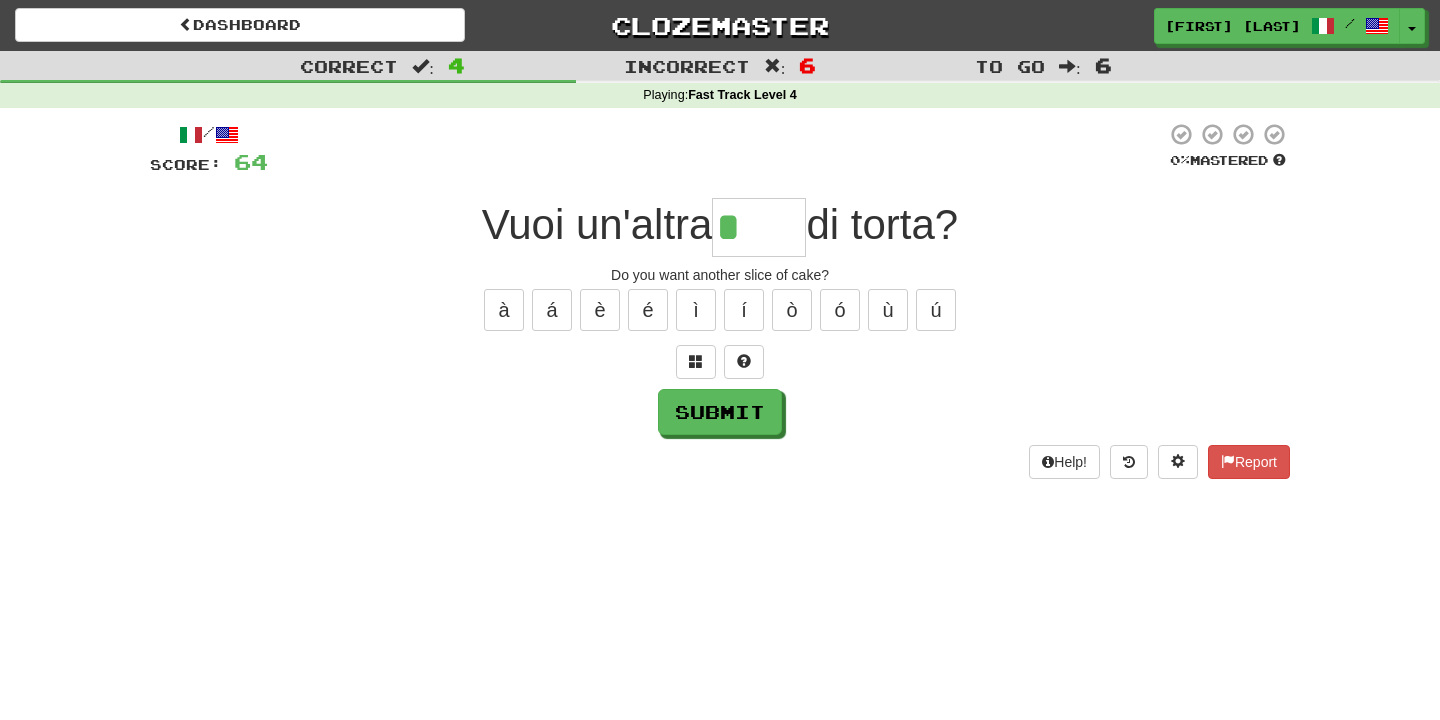 type on "*****" 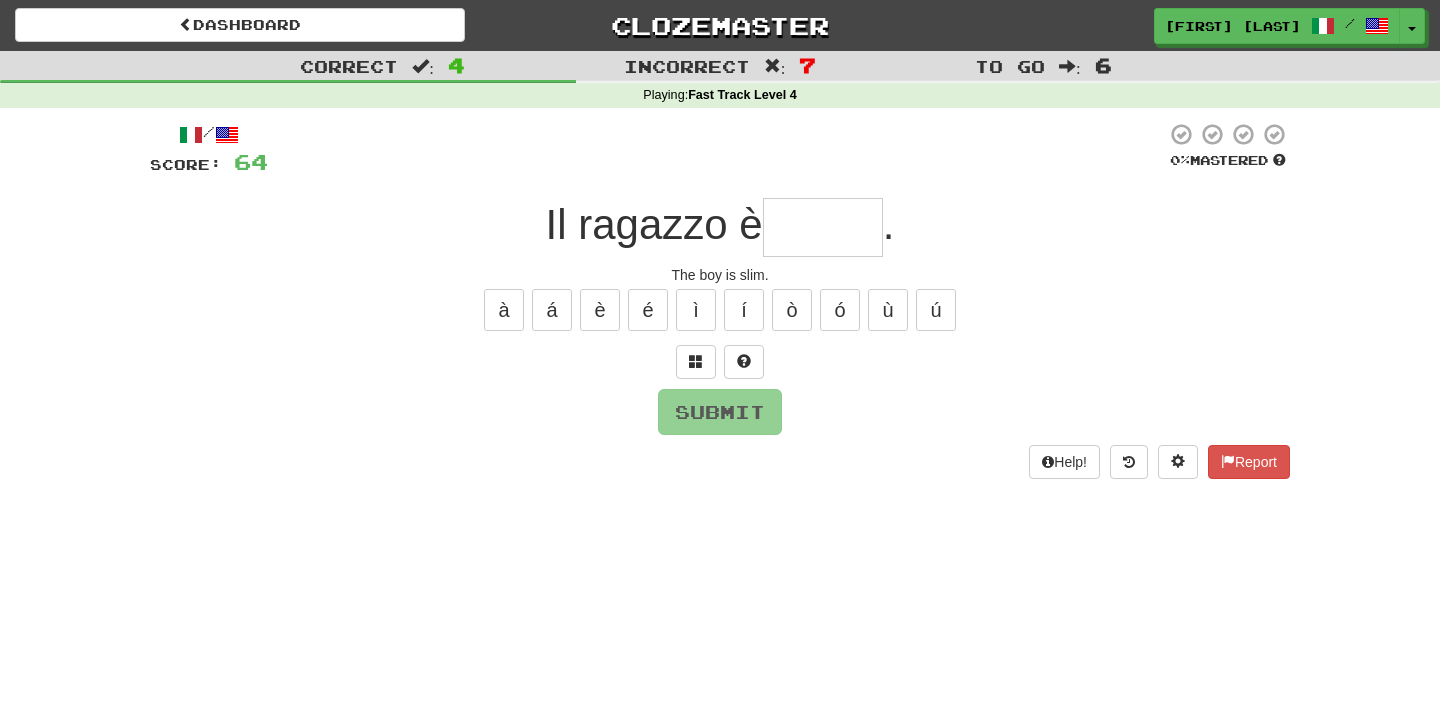 type on "******" 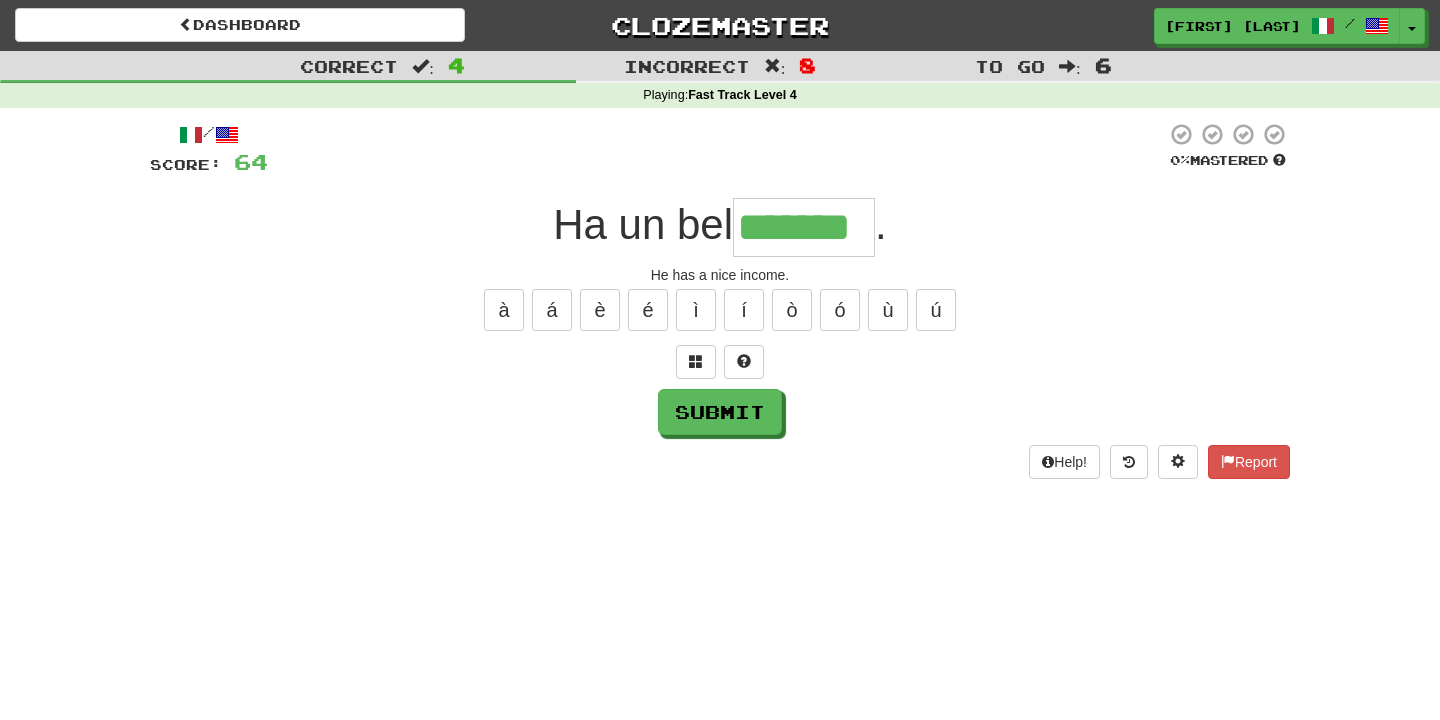 type on "*******" 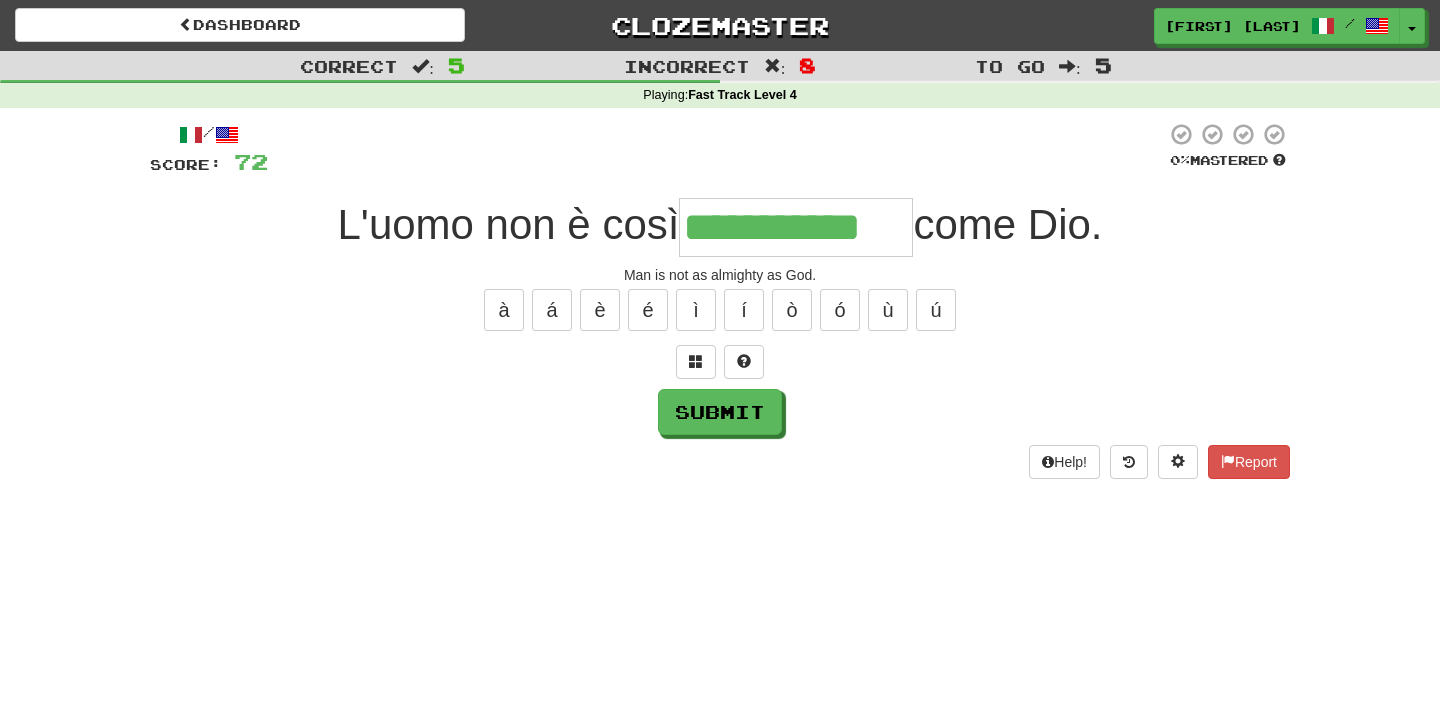 type on "**********" 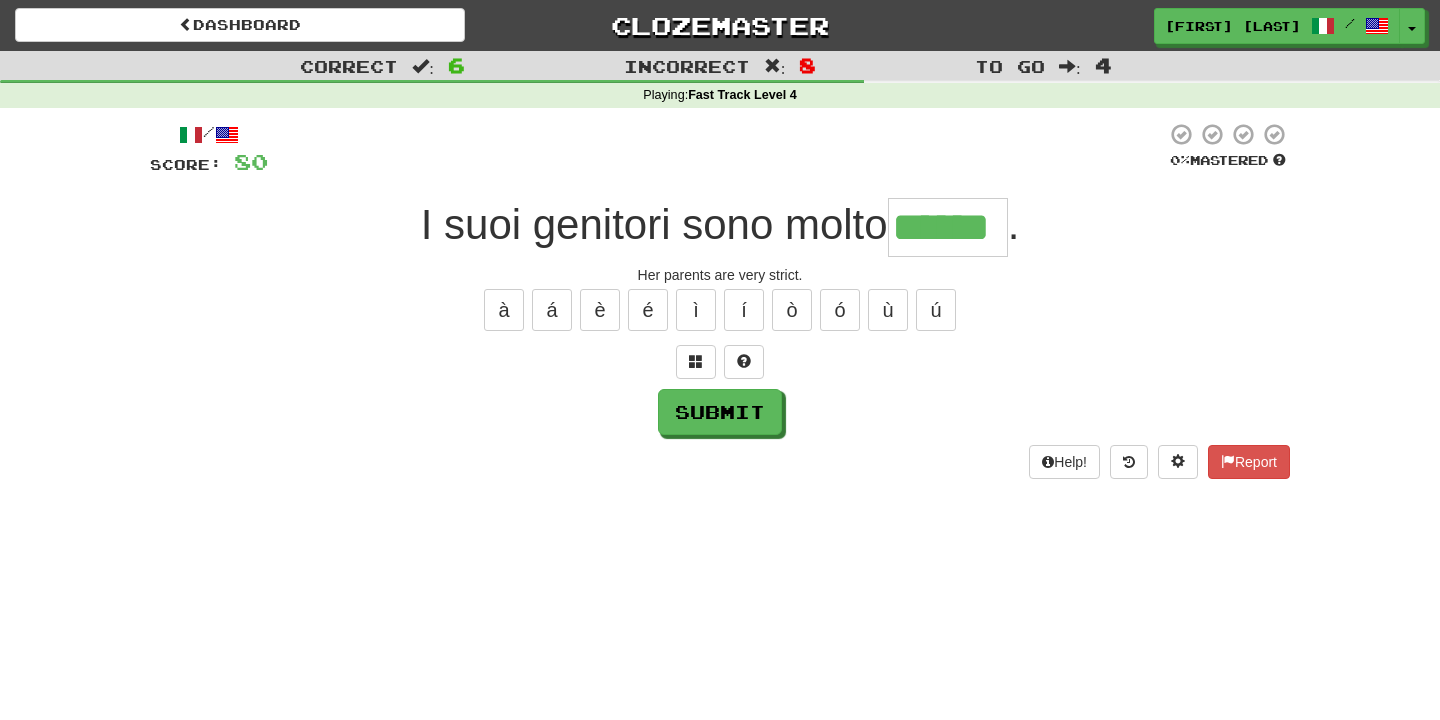 type on "******" 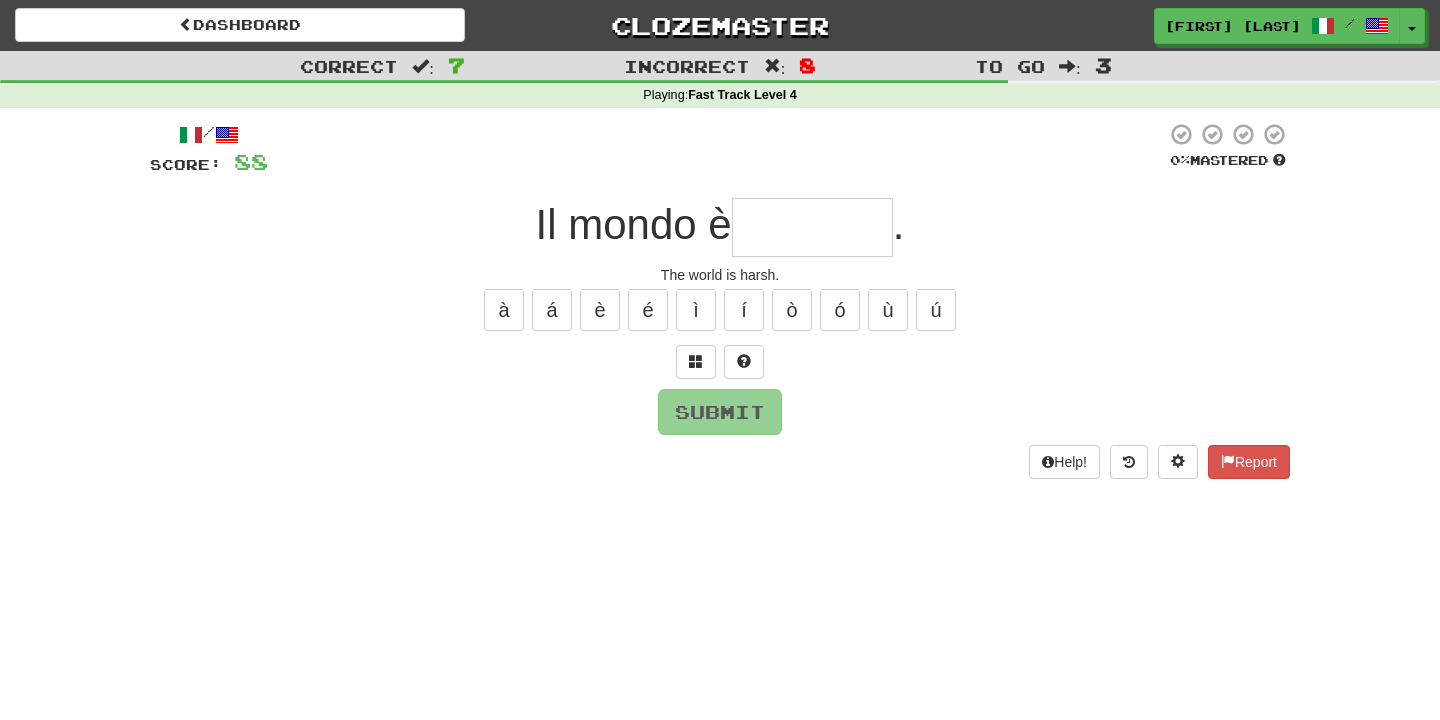 type on "********" 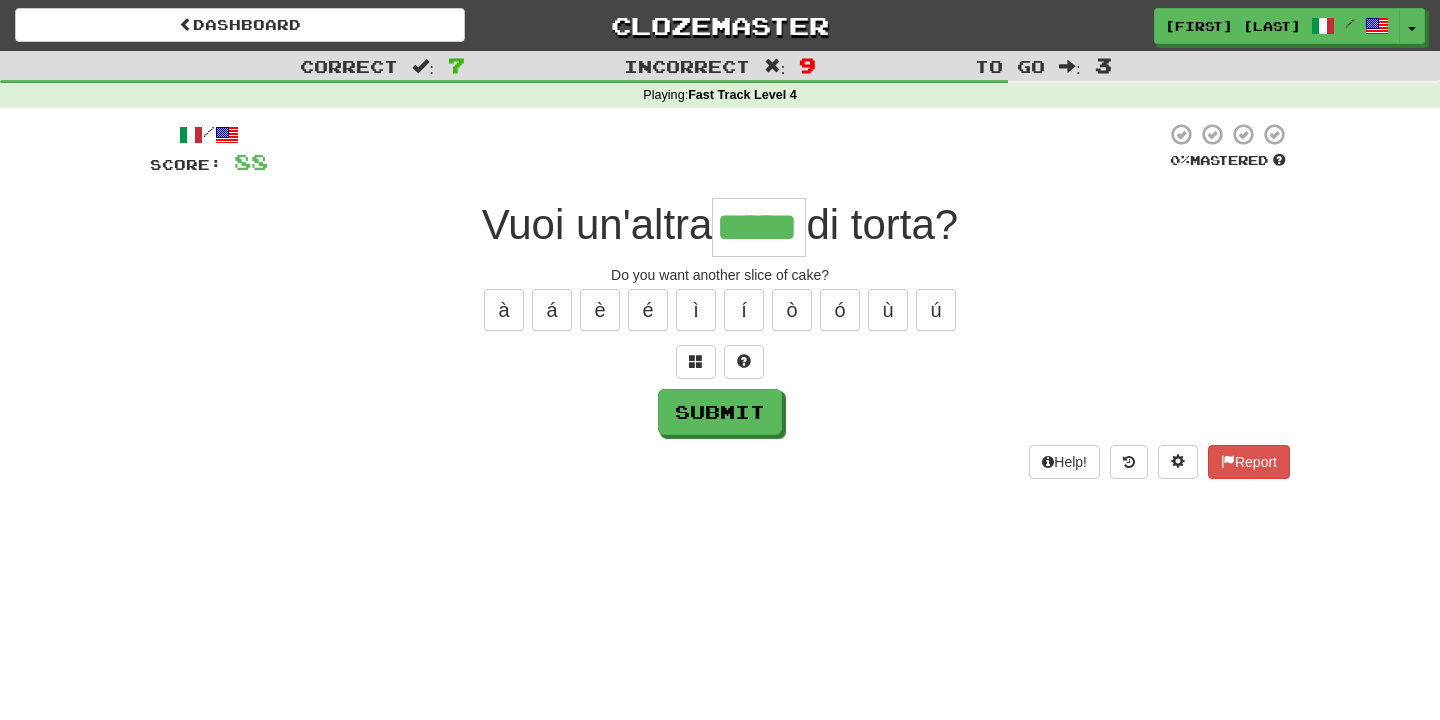 type on "*****" 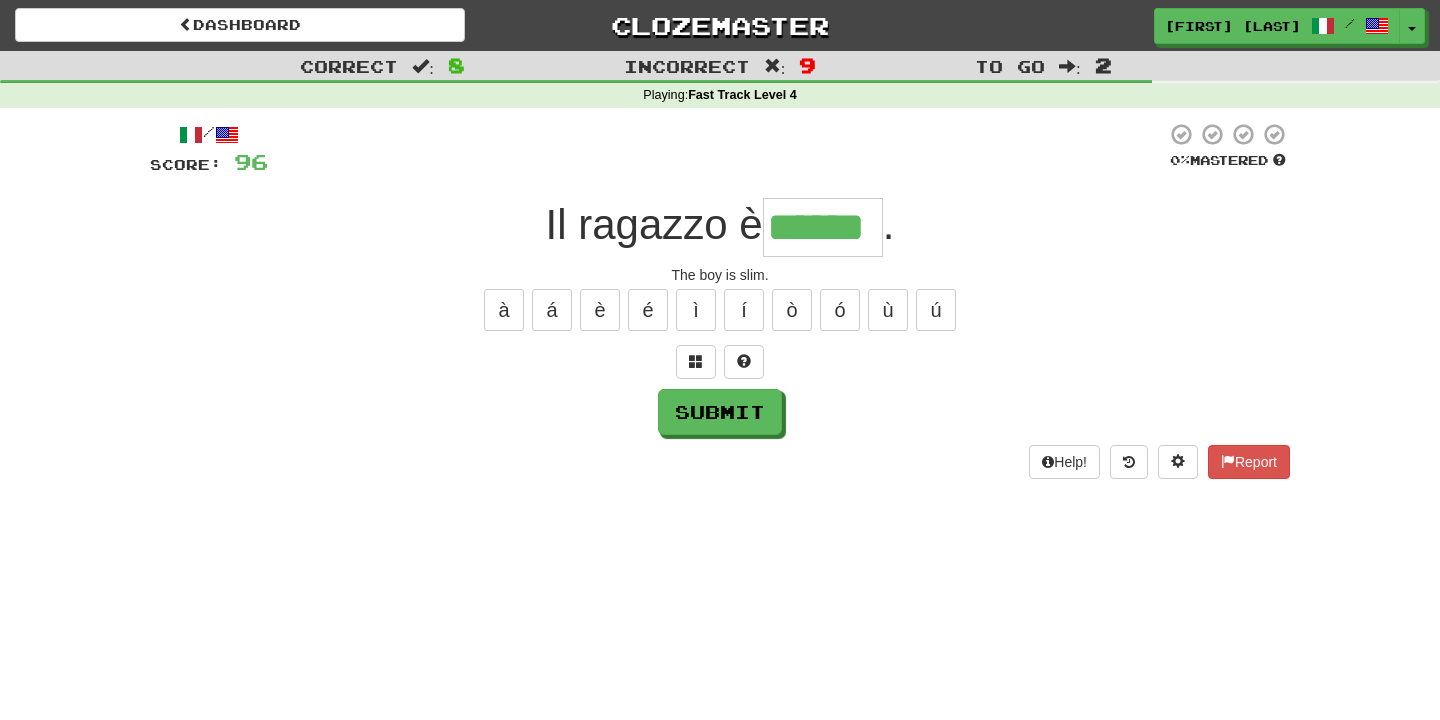 type on "******" 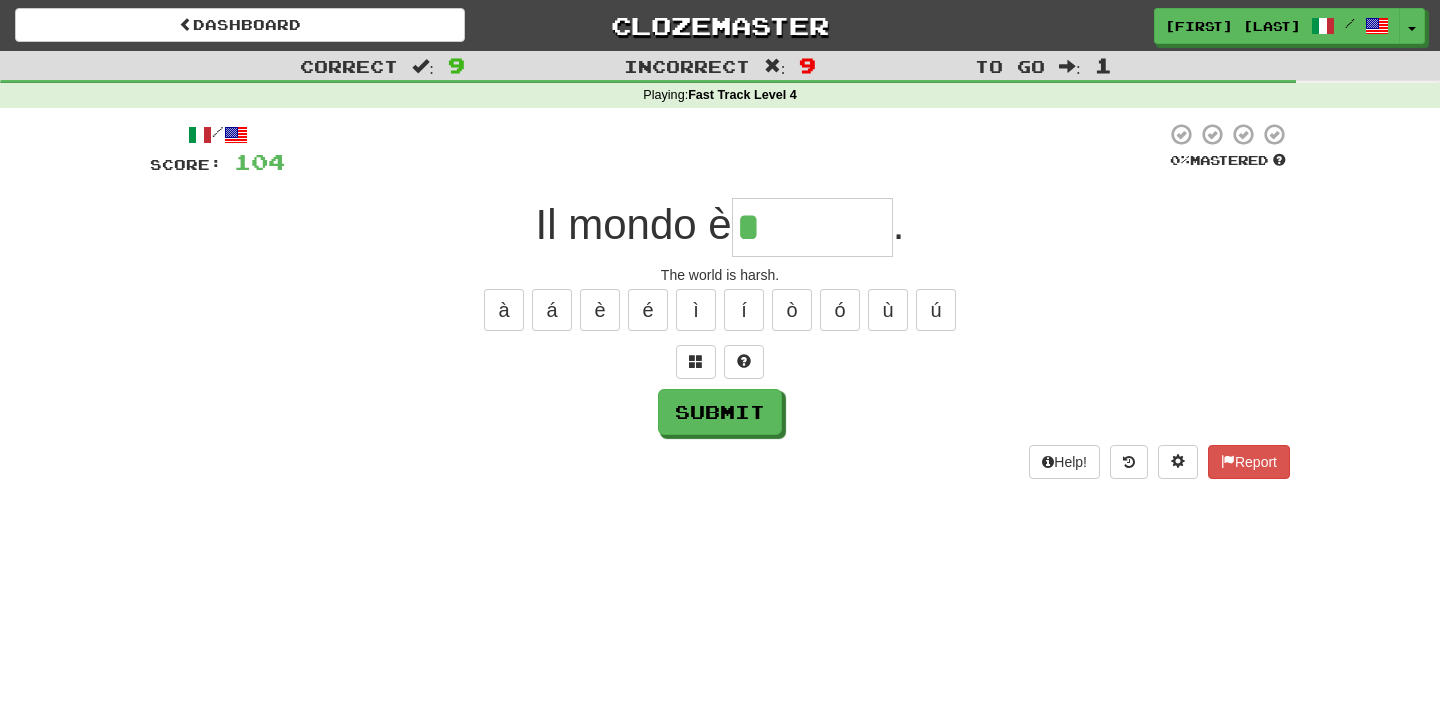 type on "********" 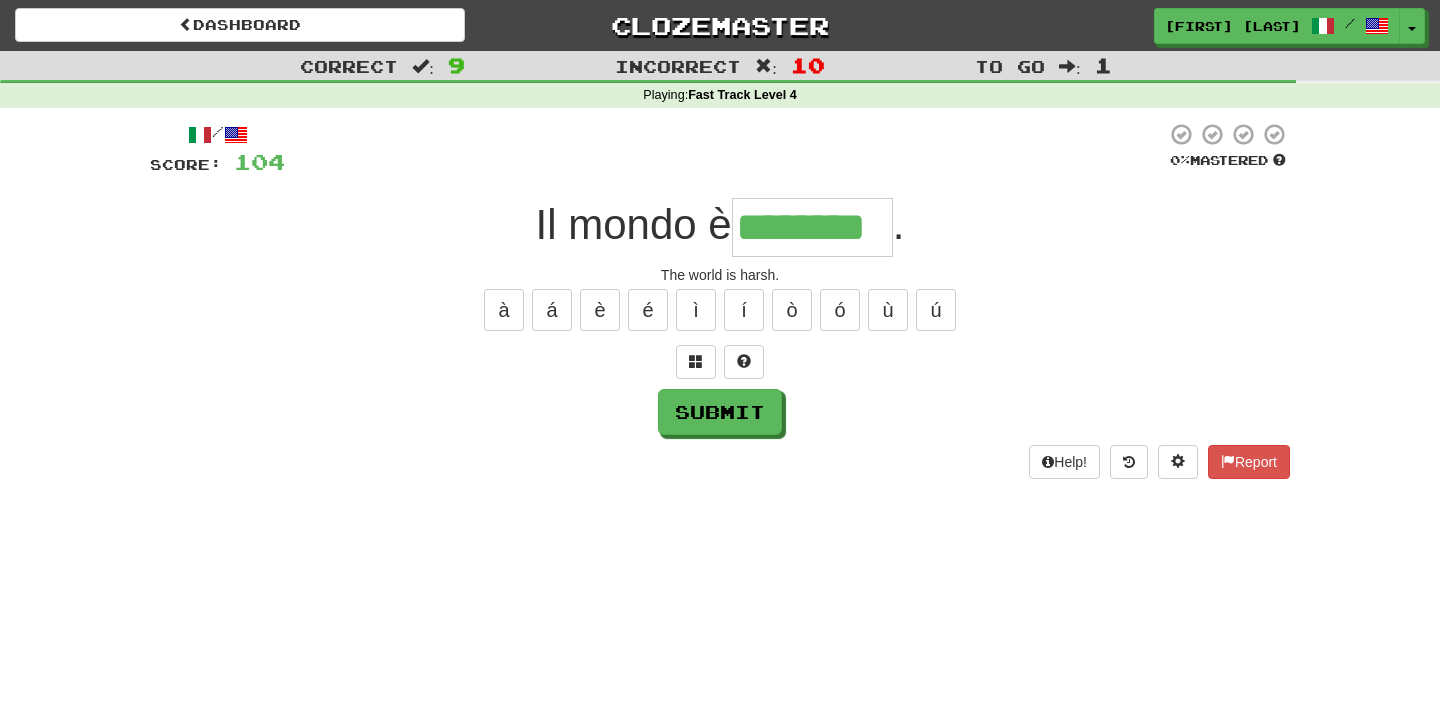 type on "********" 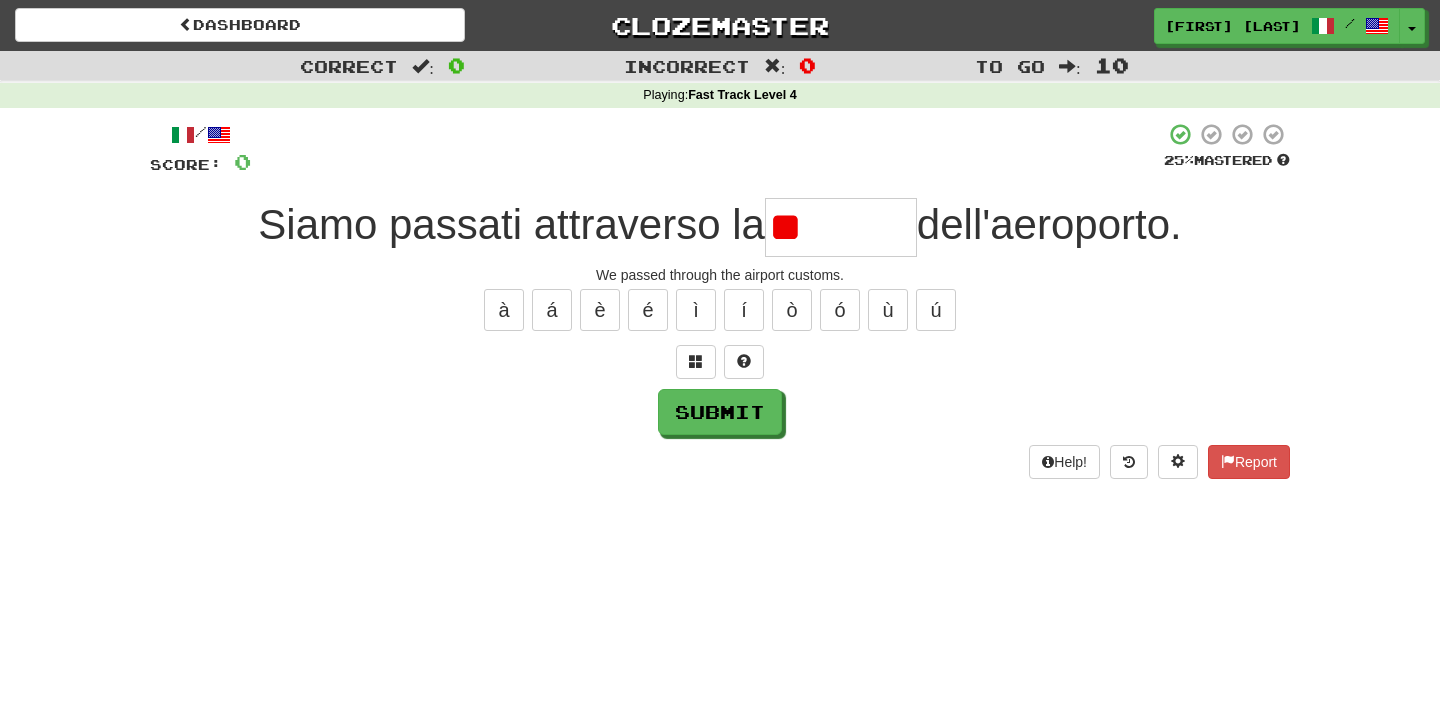 type on "*" 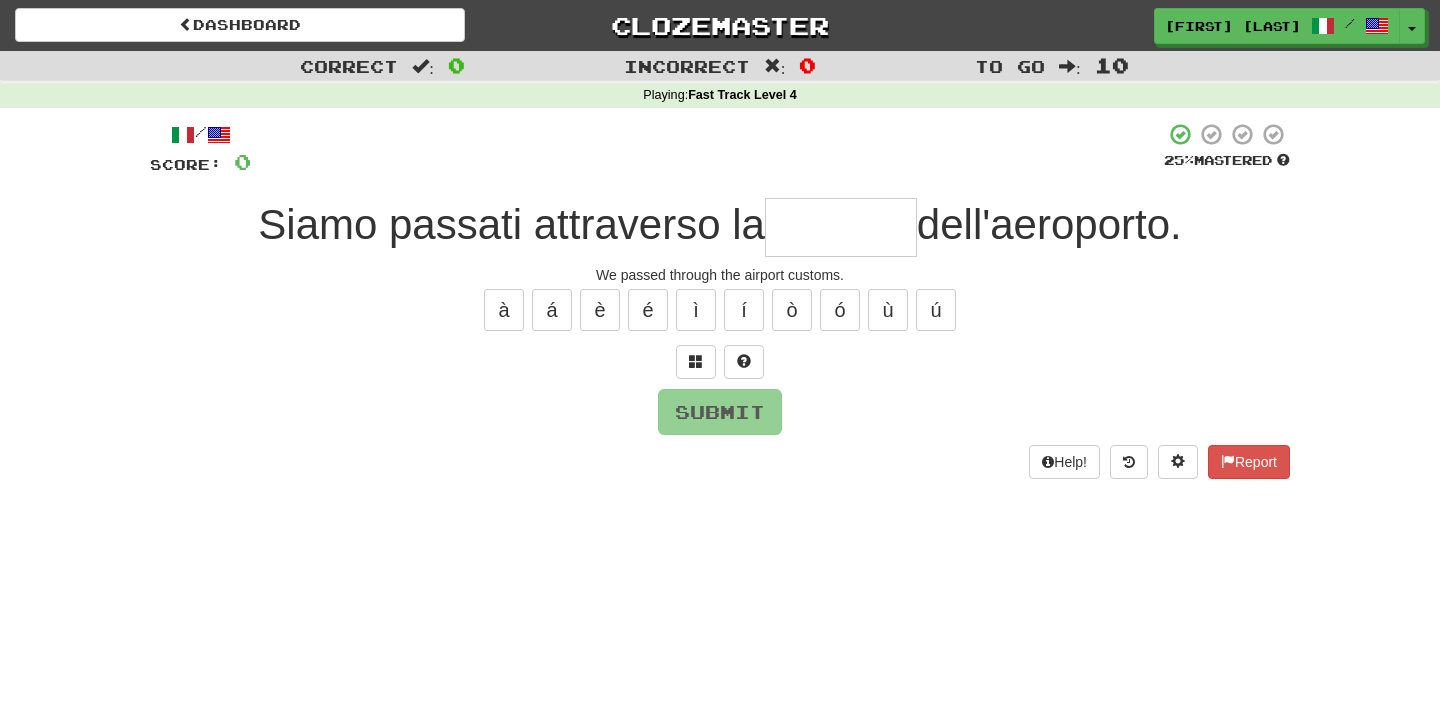 type on "******" 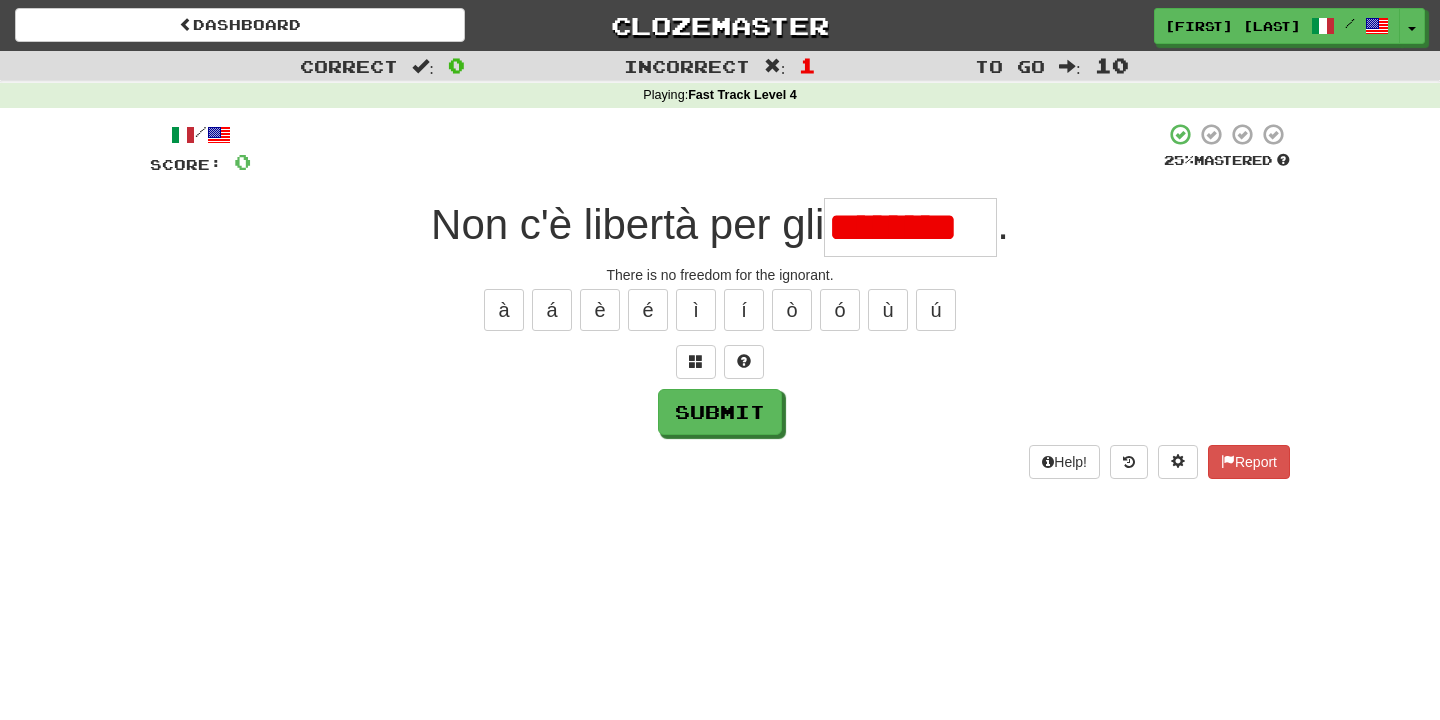 scroll, scrollTop: 0, scrollLeft: 0, axis: both 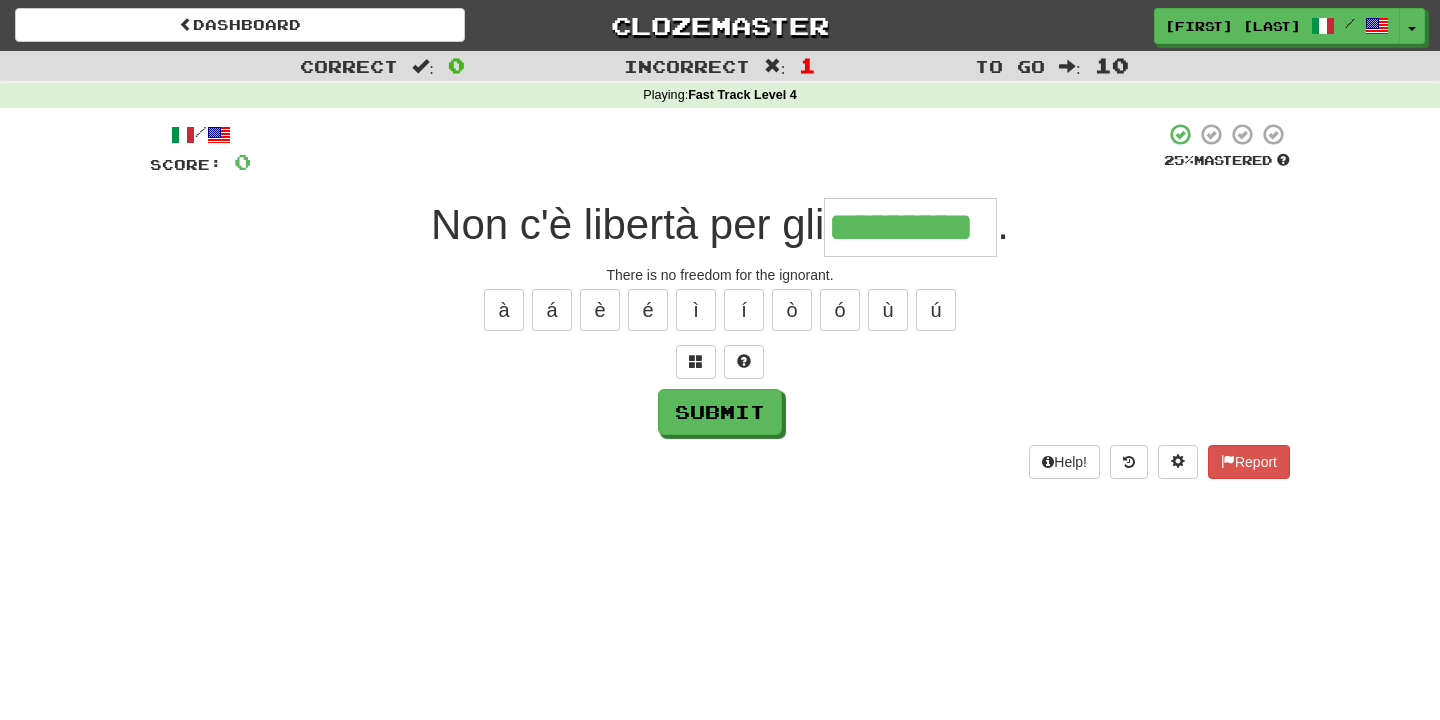 type on "*********" 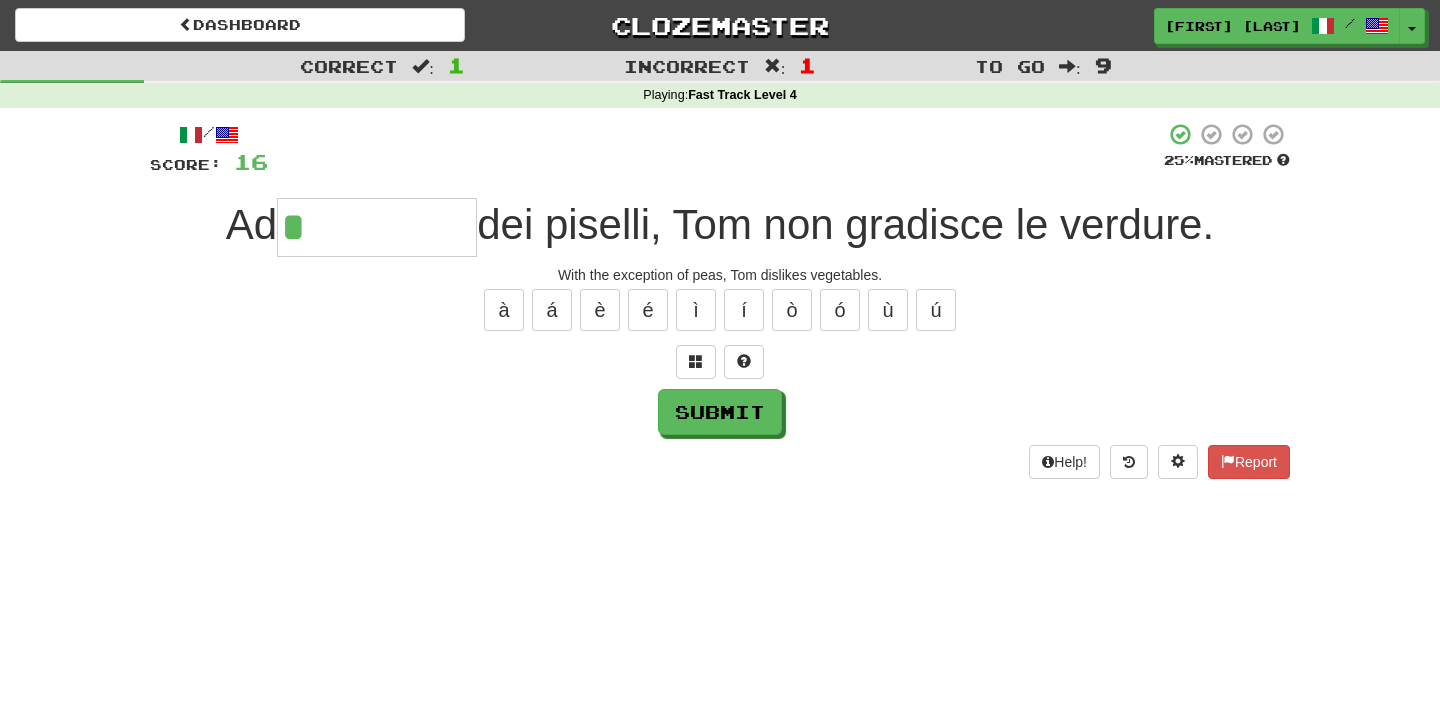type on "*********" 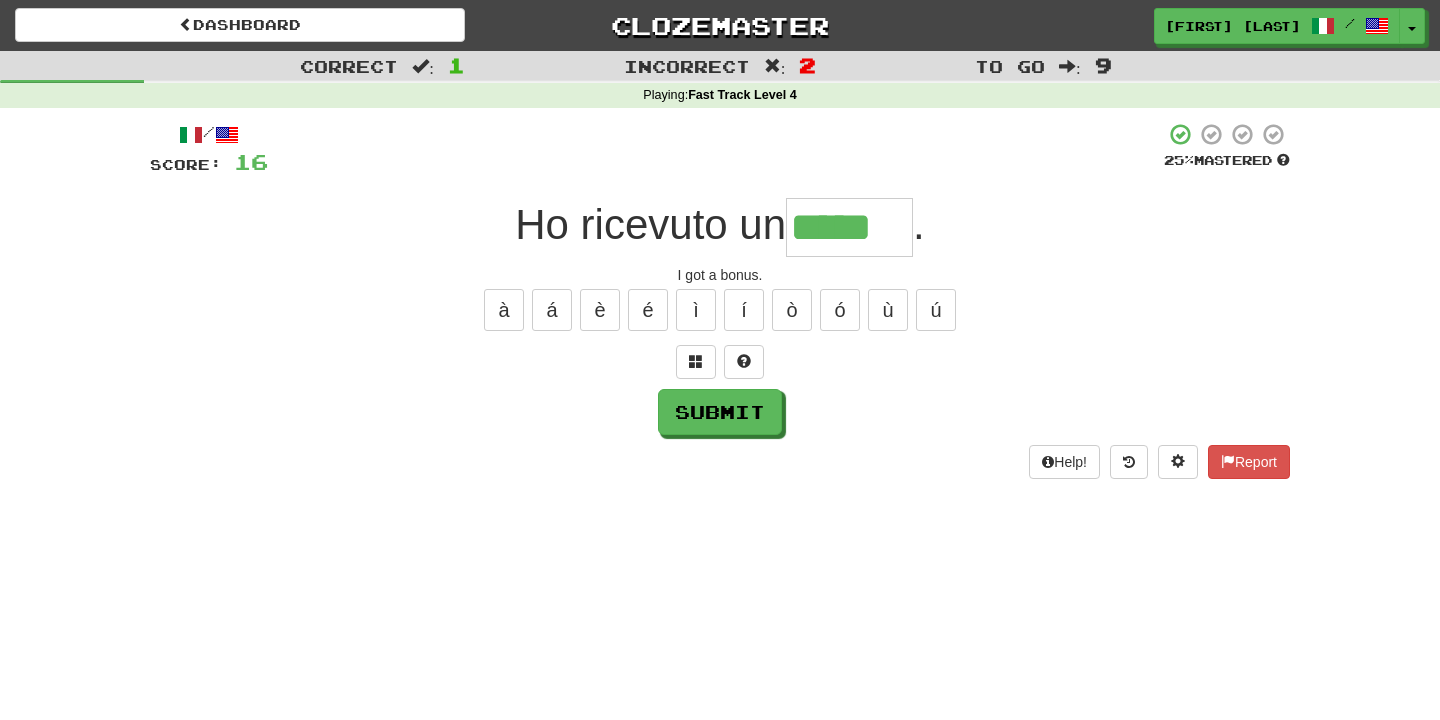 type on "*****" 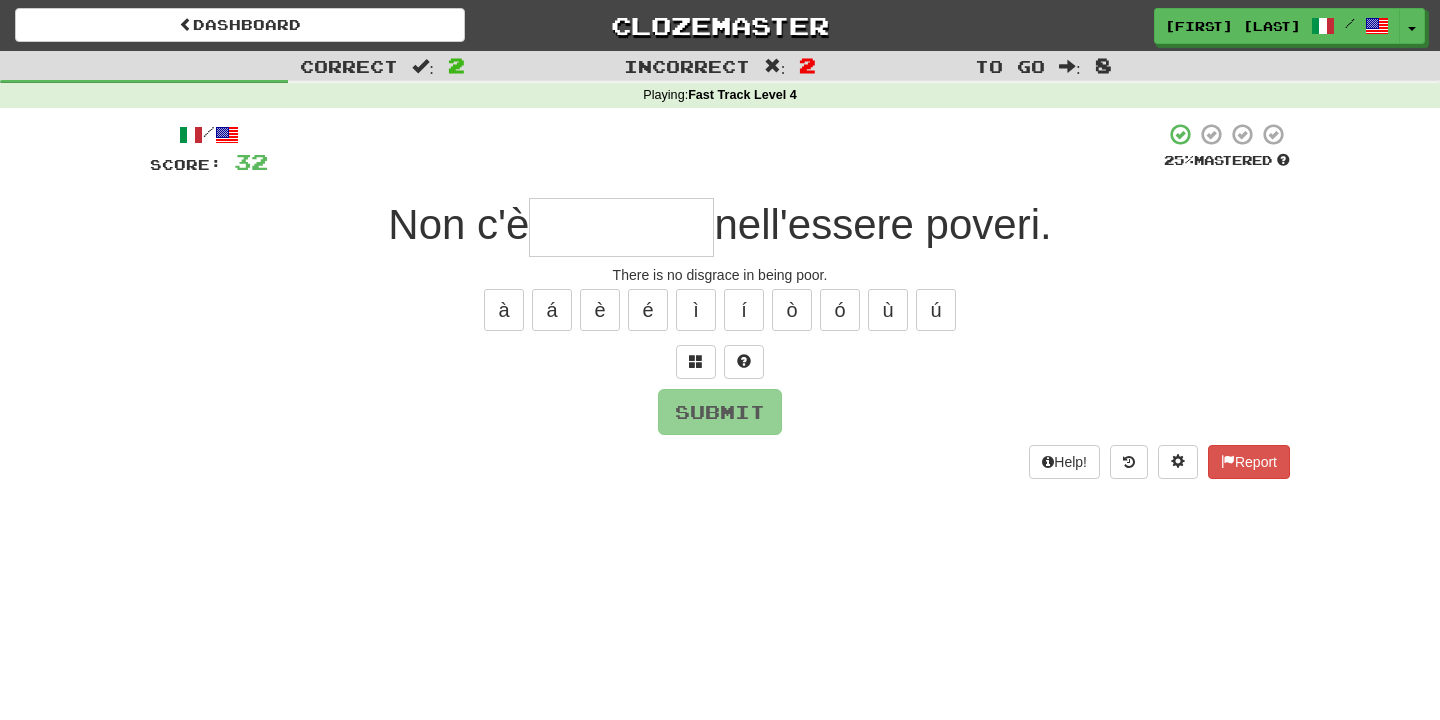 type on "*" 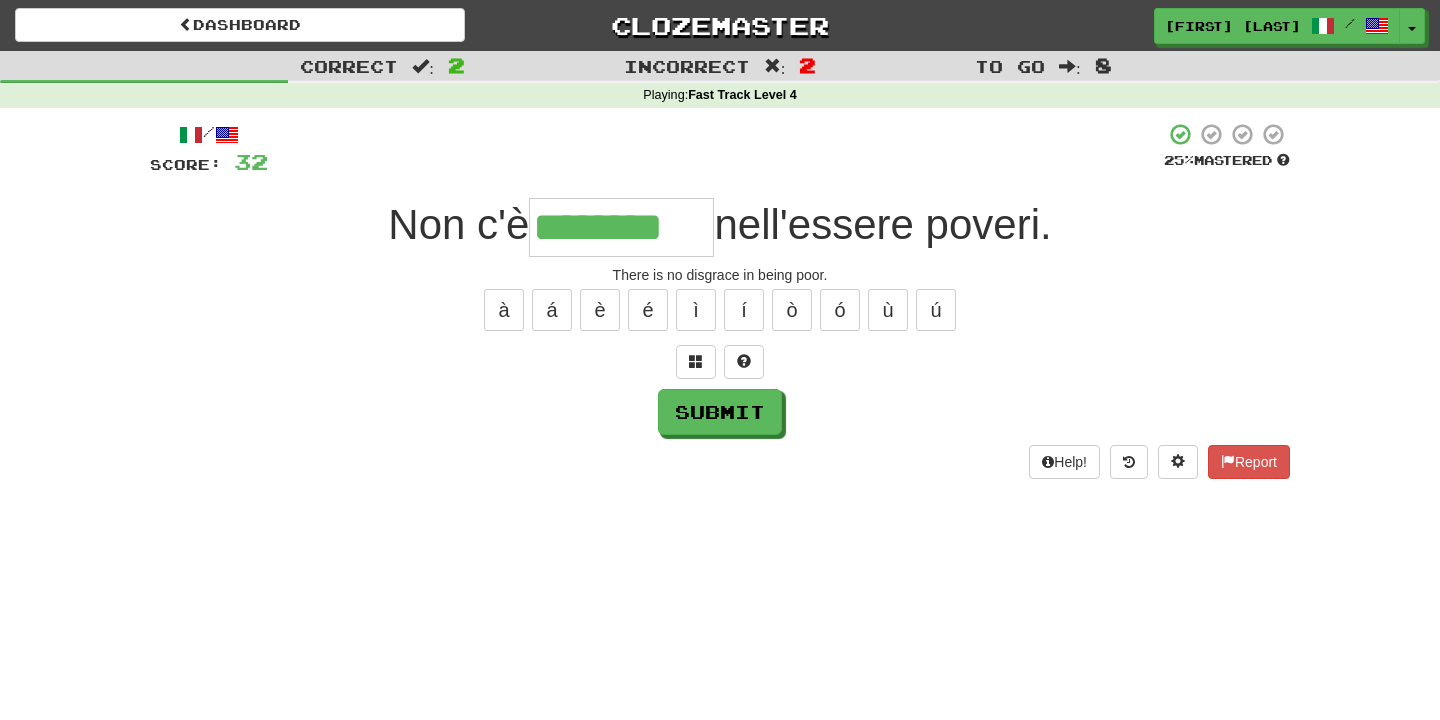type on "********" 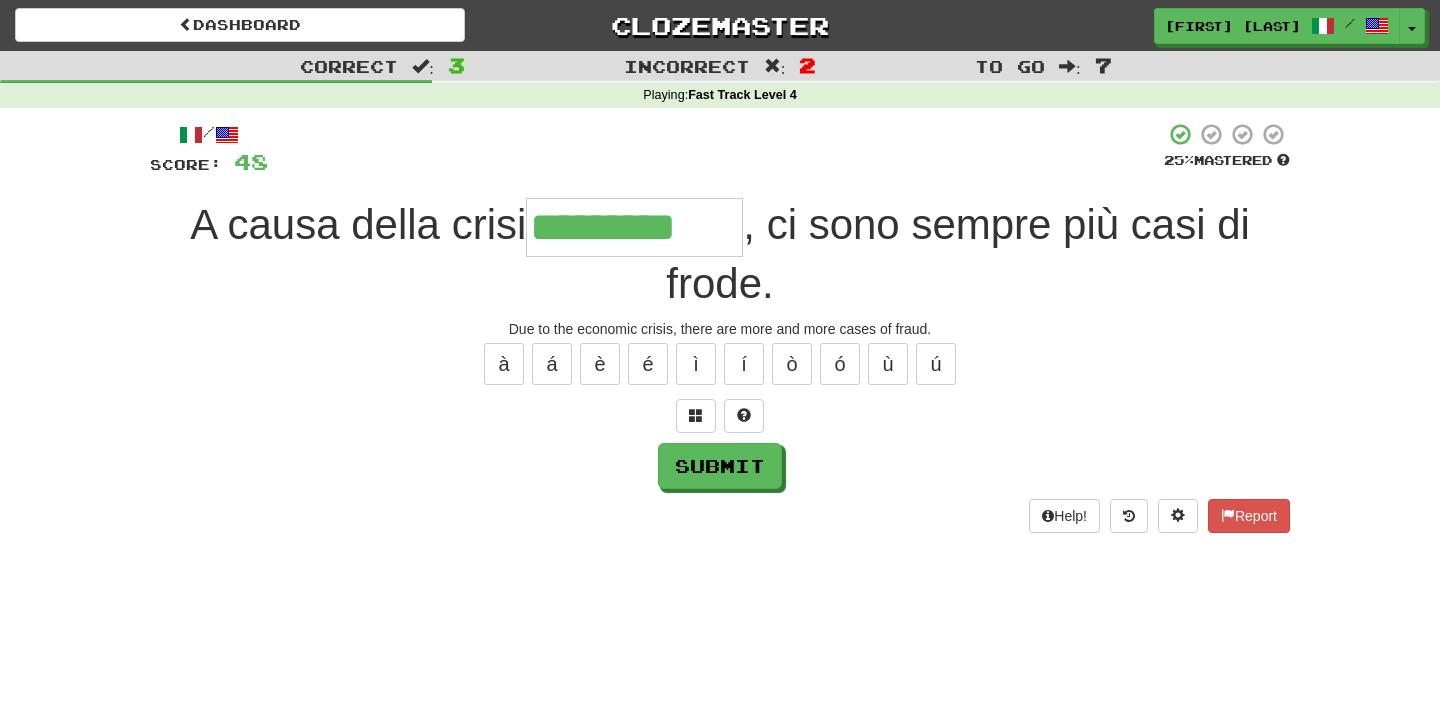 type on "*********" 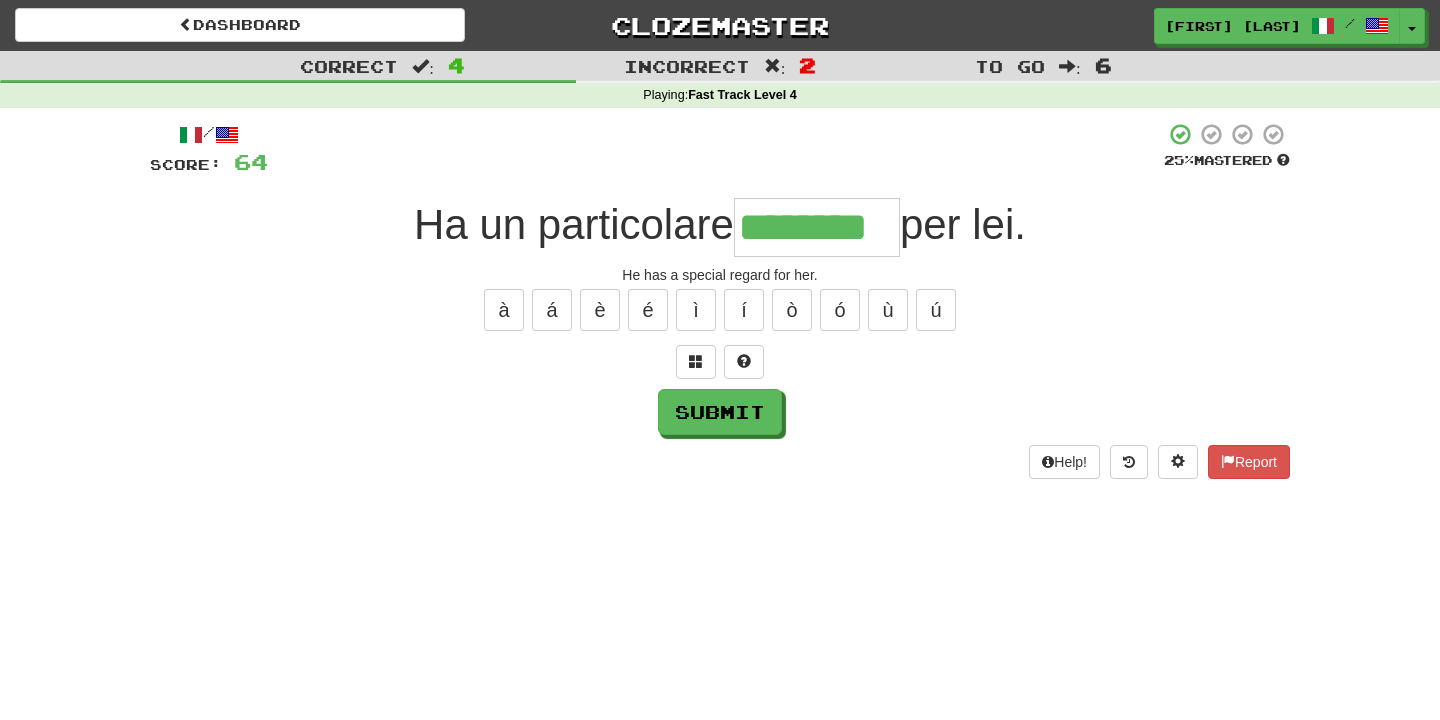 type on "********" 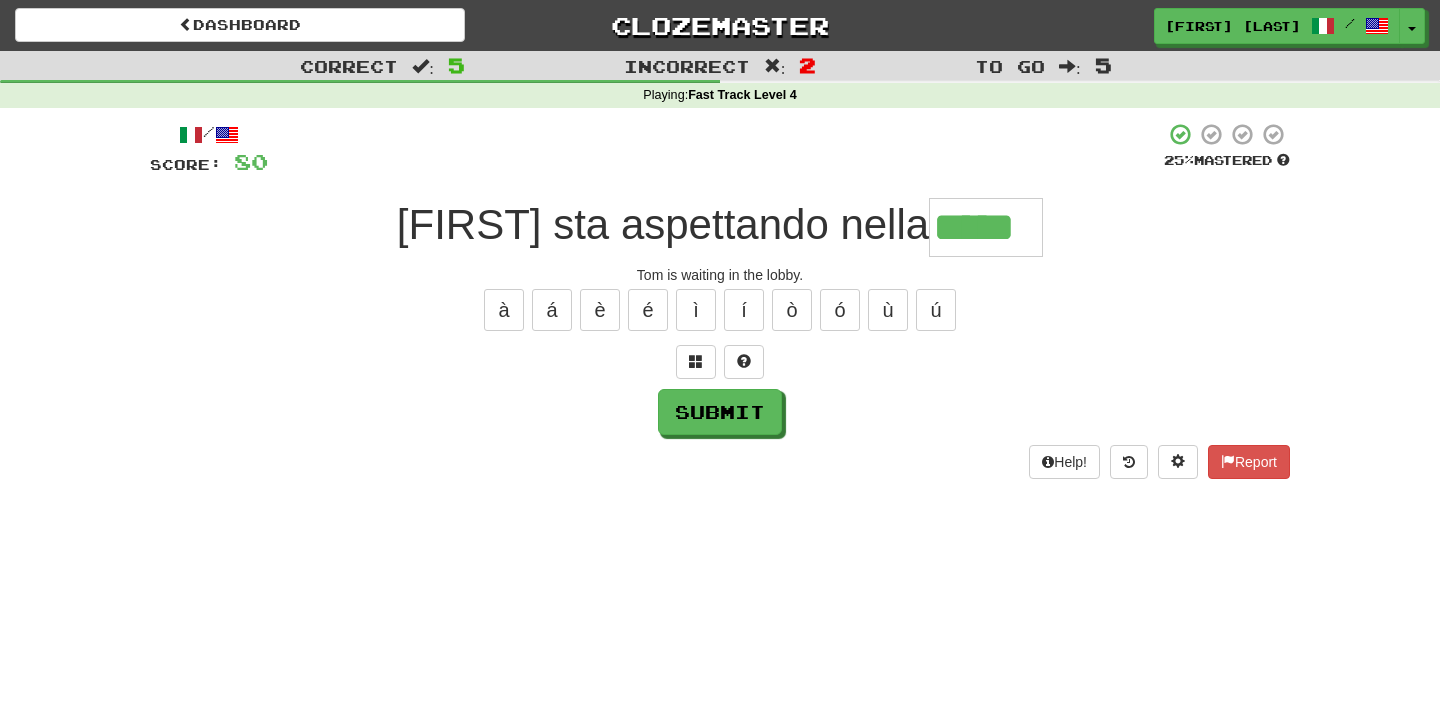 type on "*****" 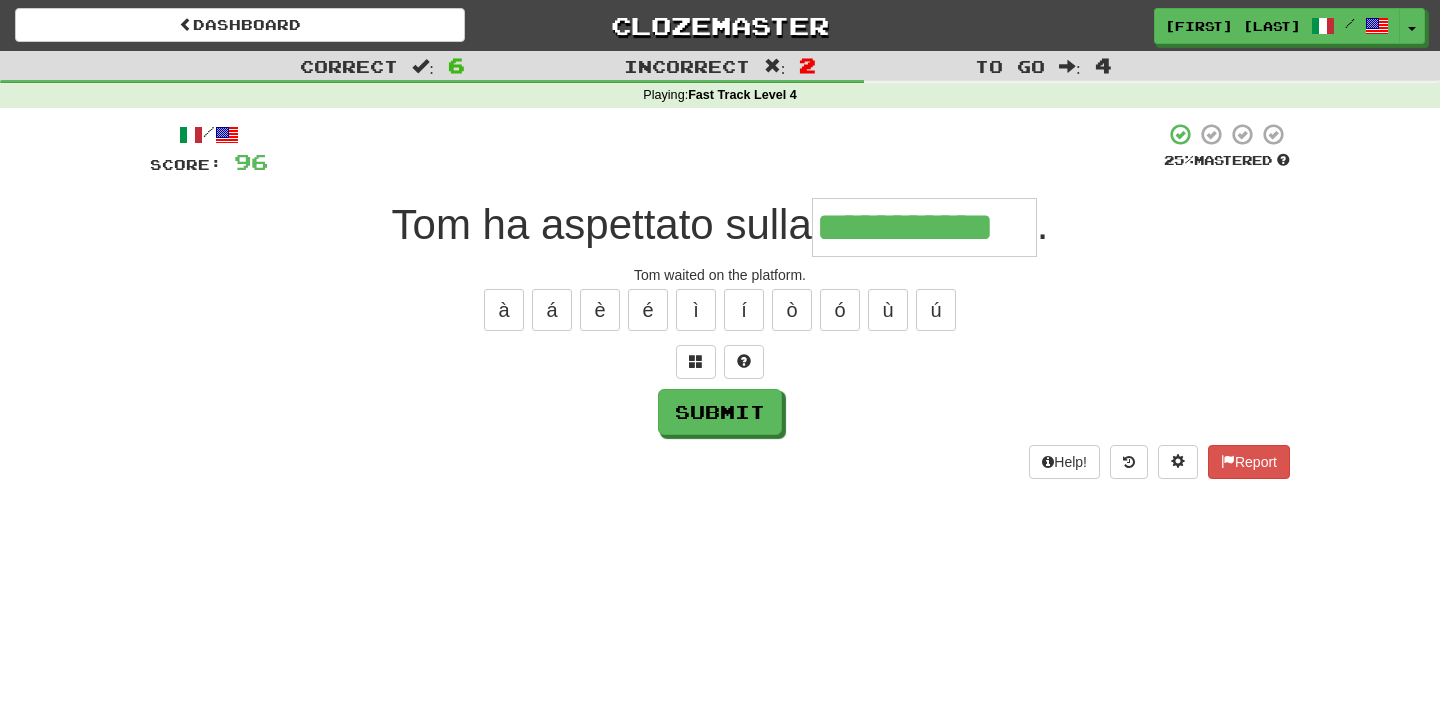 type on "**********" 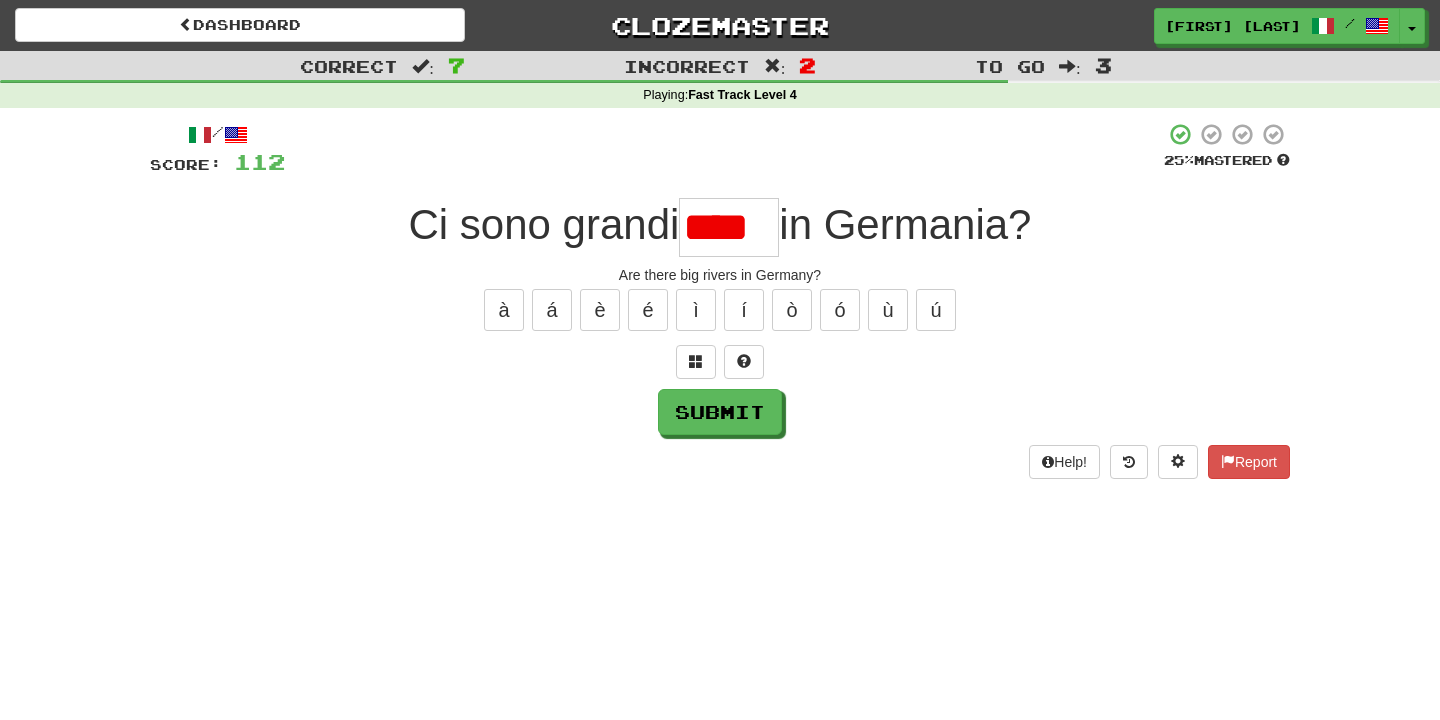 scroll, scrollTop: 0, scrollLeft: 0, axis: both 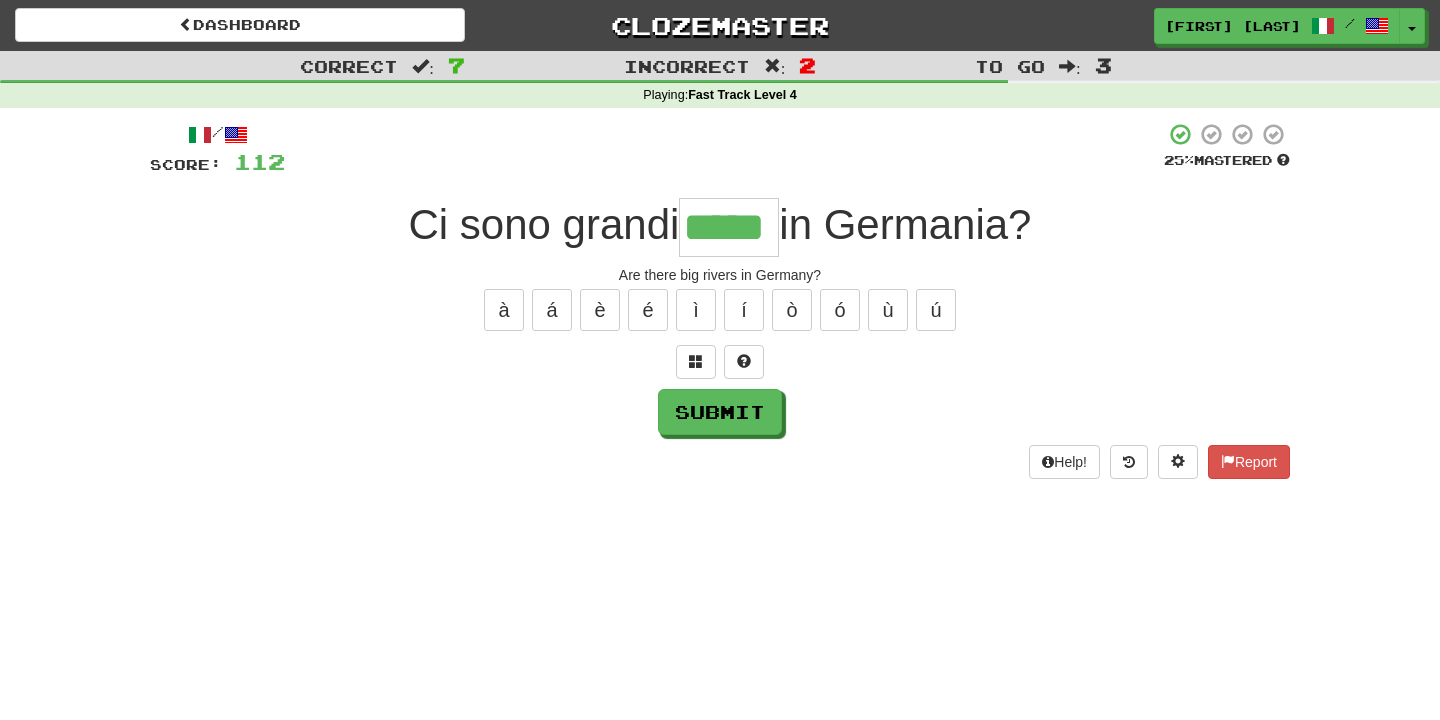 type on "*****" 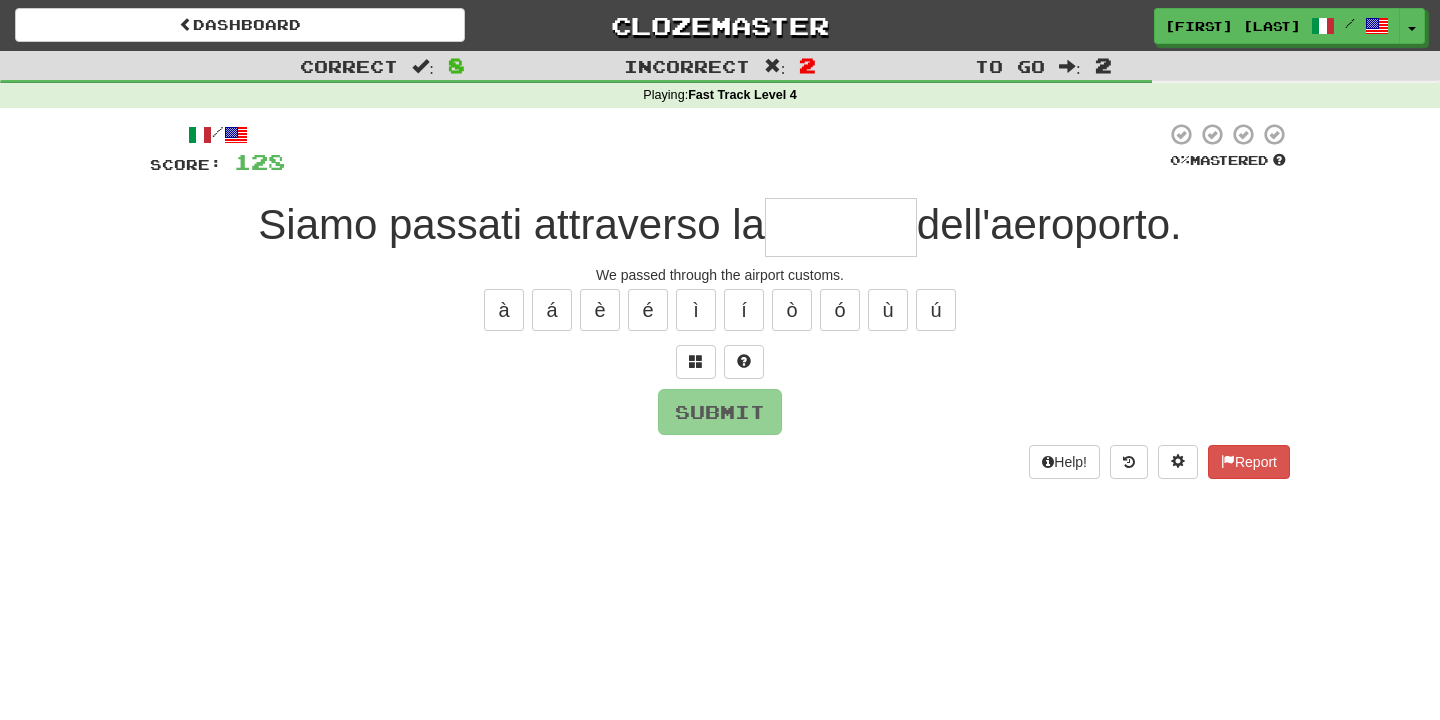 type on "*" 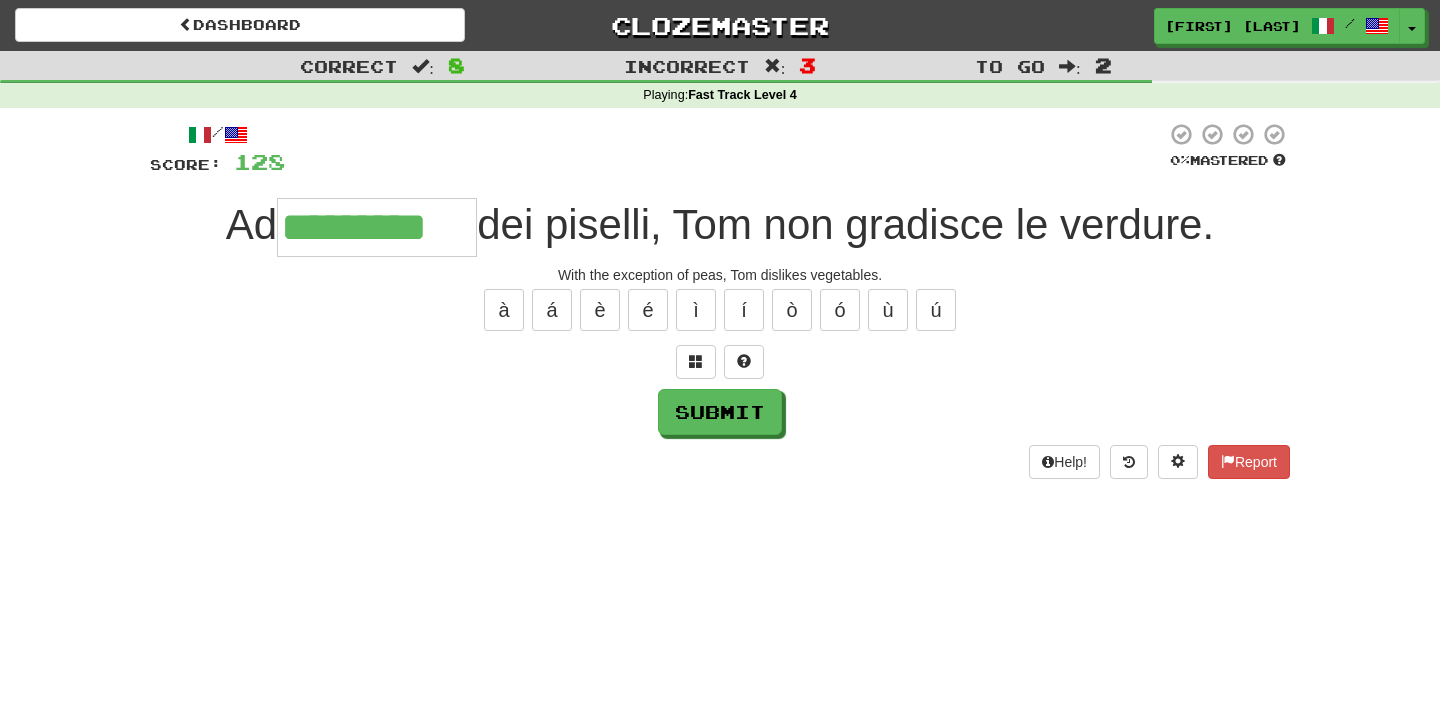 type on "*********" 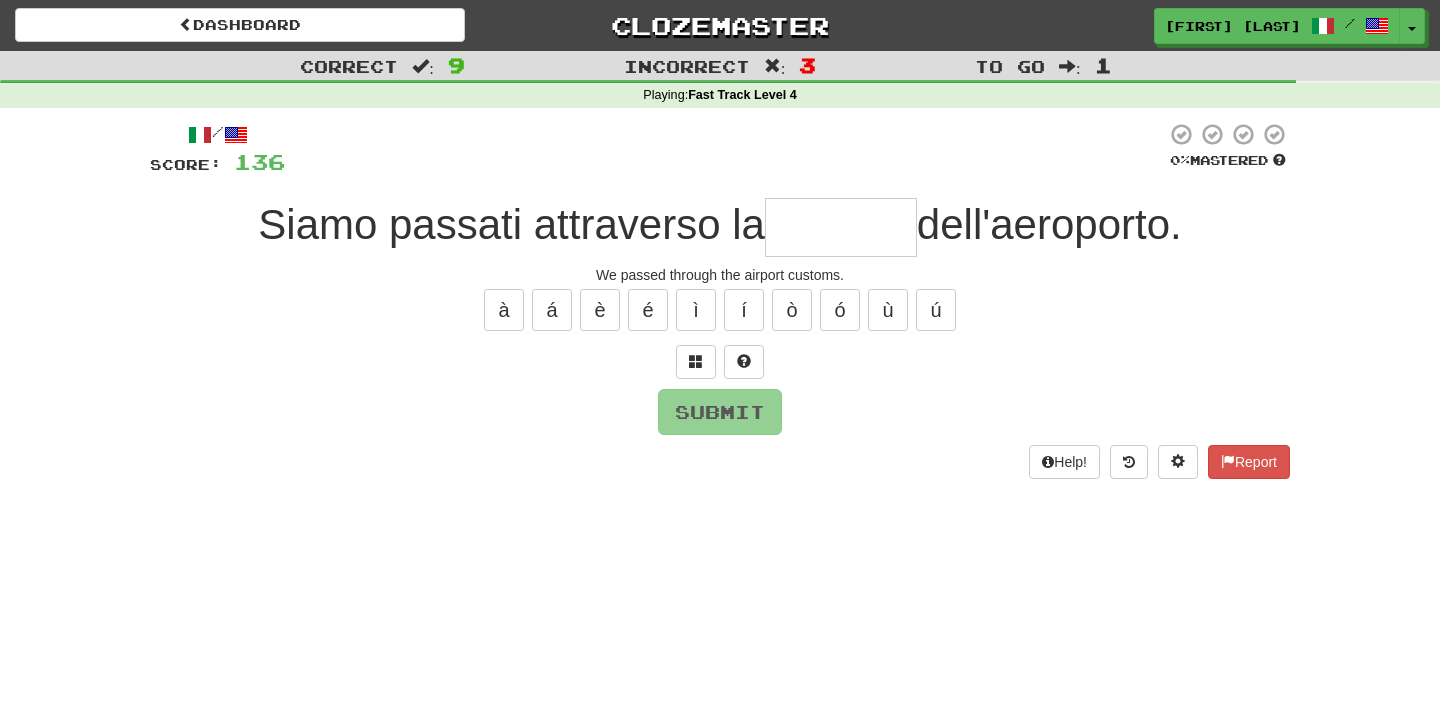 type on "******" 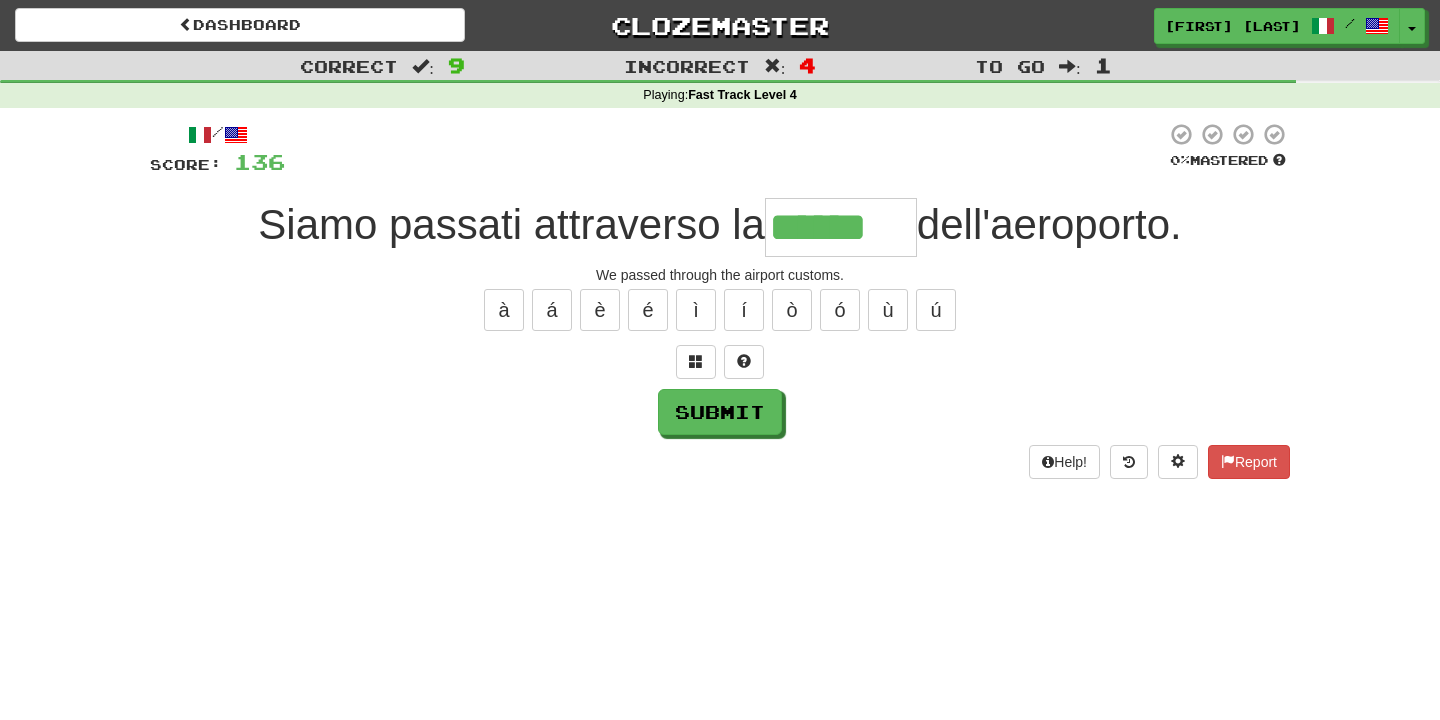 type on "******" 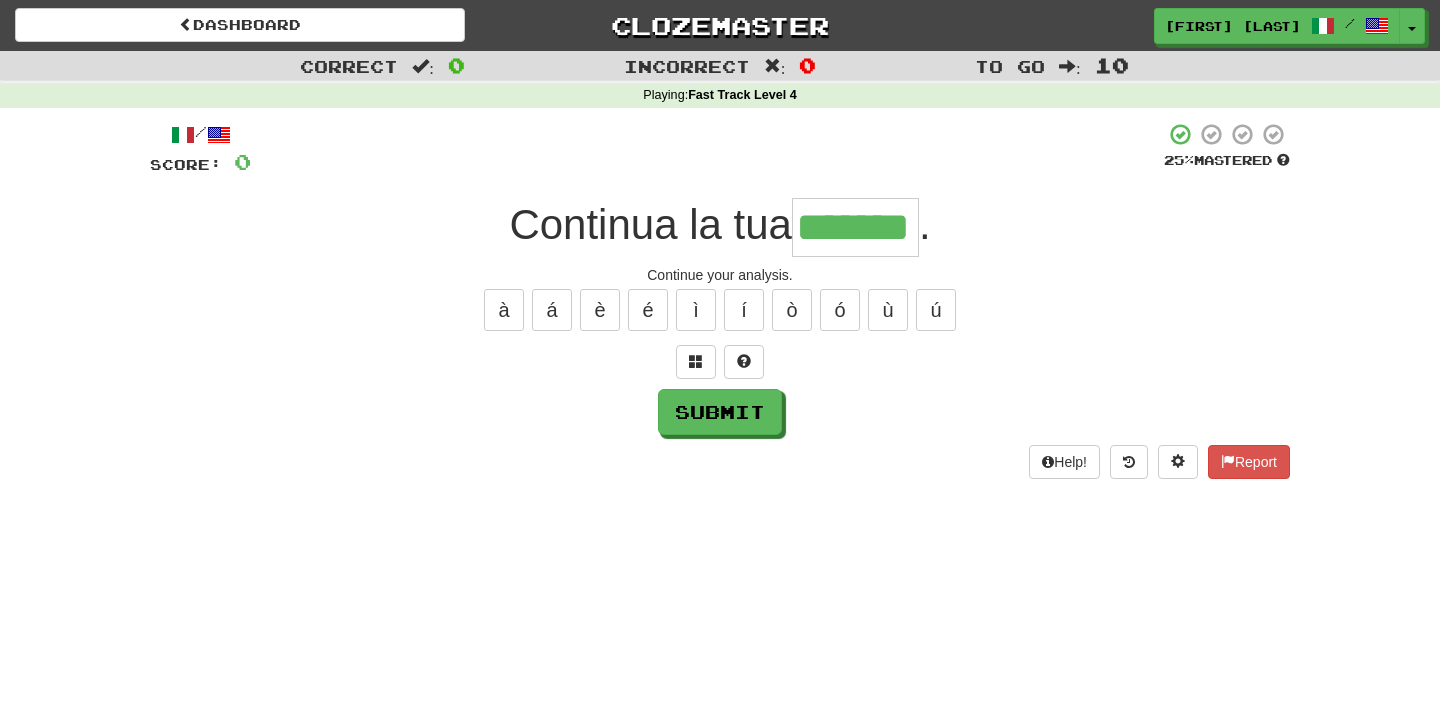 type on "*******" 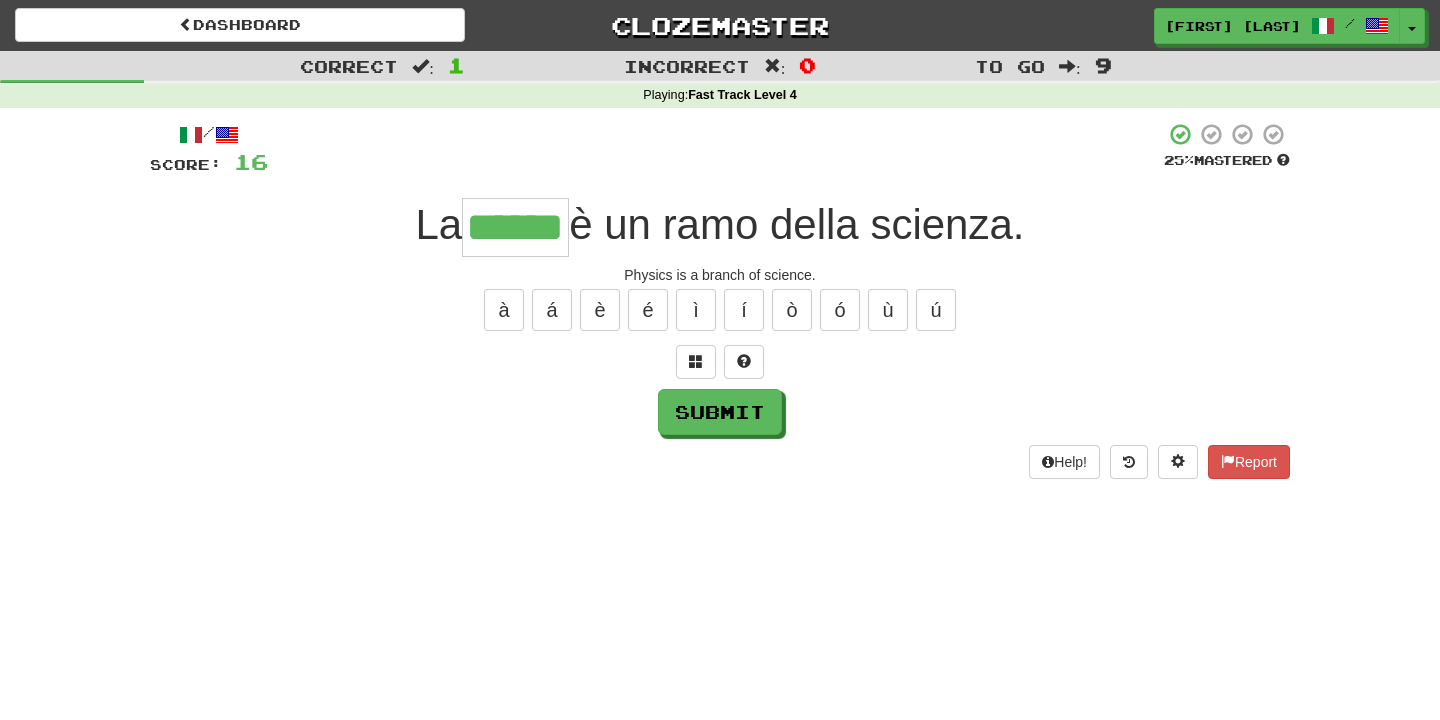 type on "******" 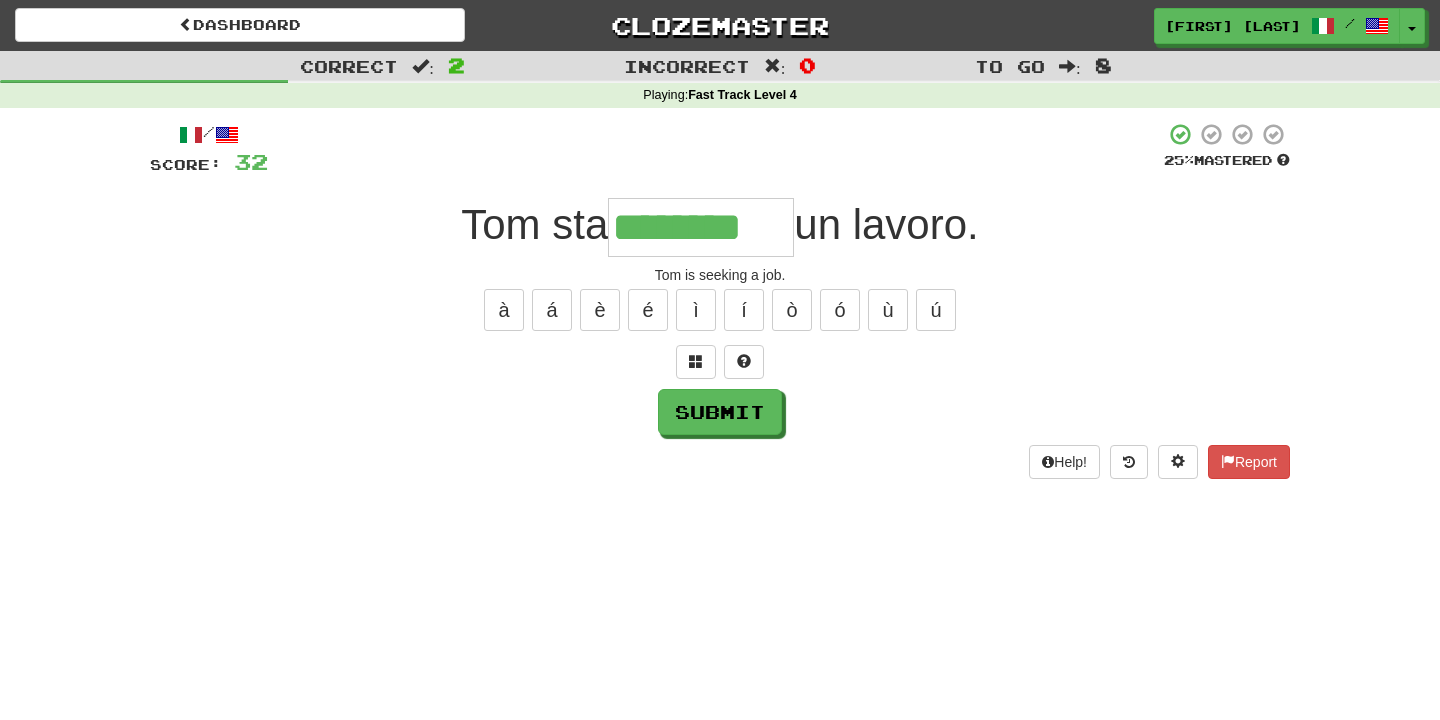 type on "********" 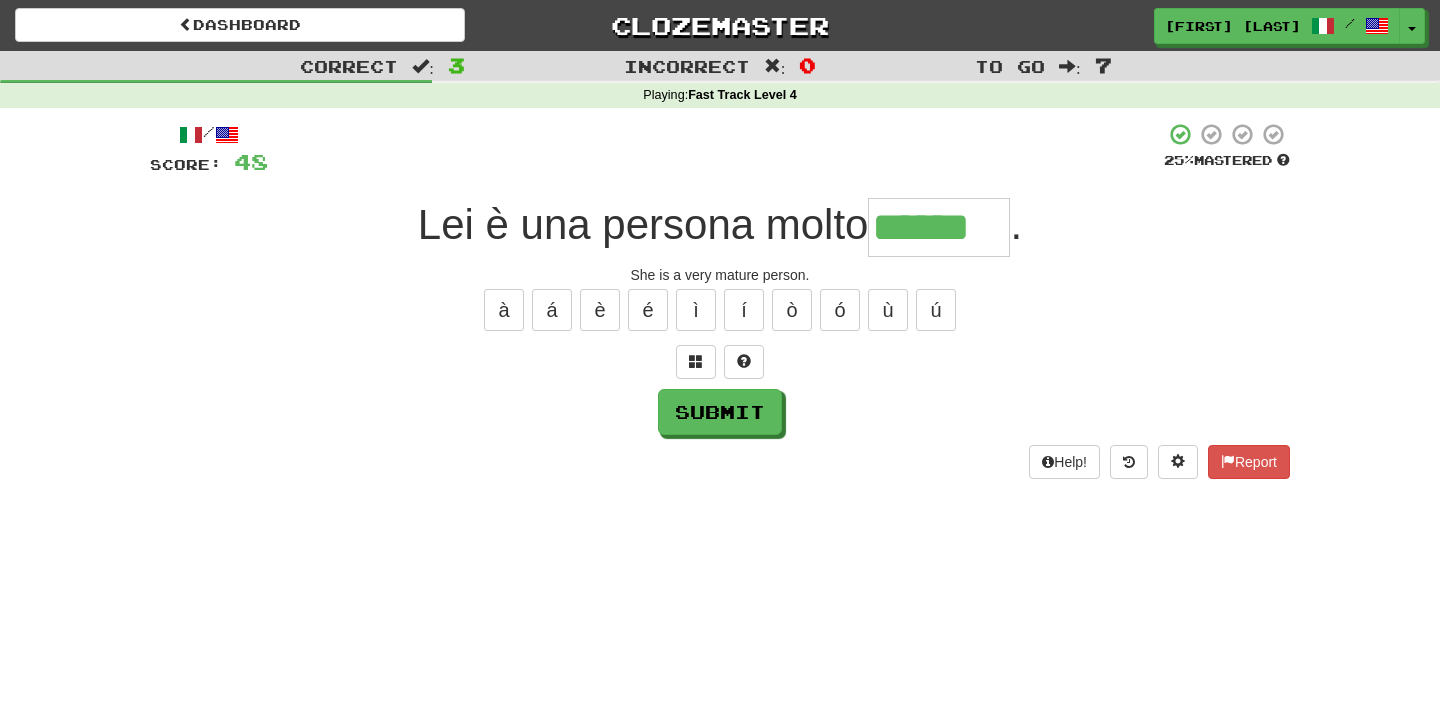 type on "******" 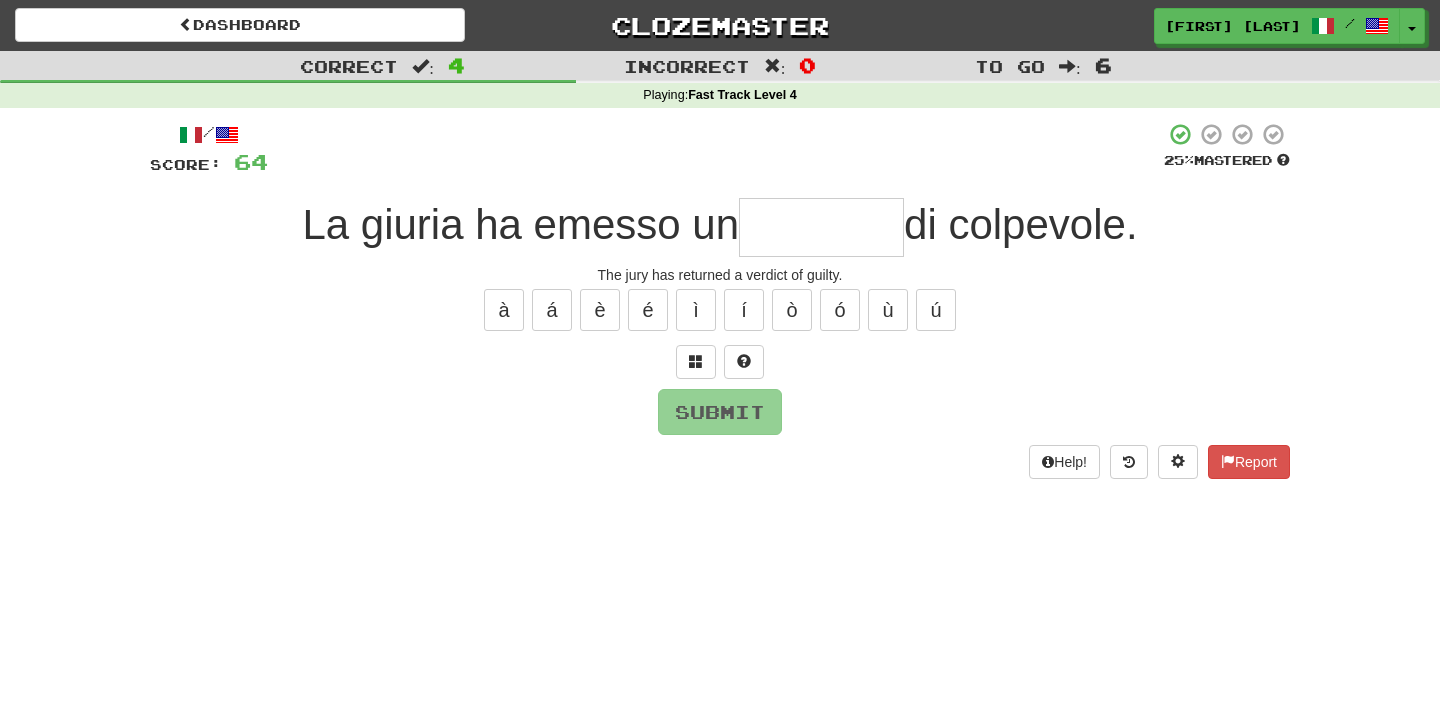 type on "********" 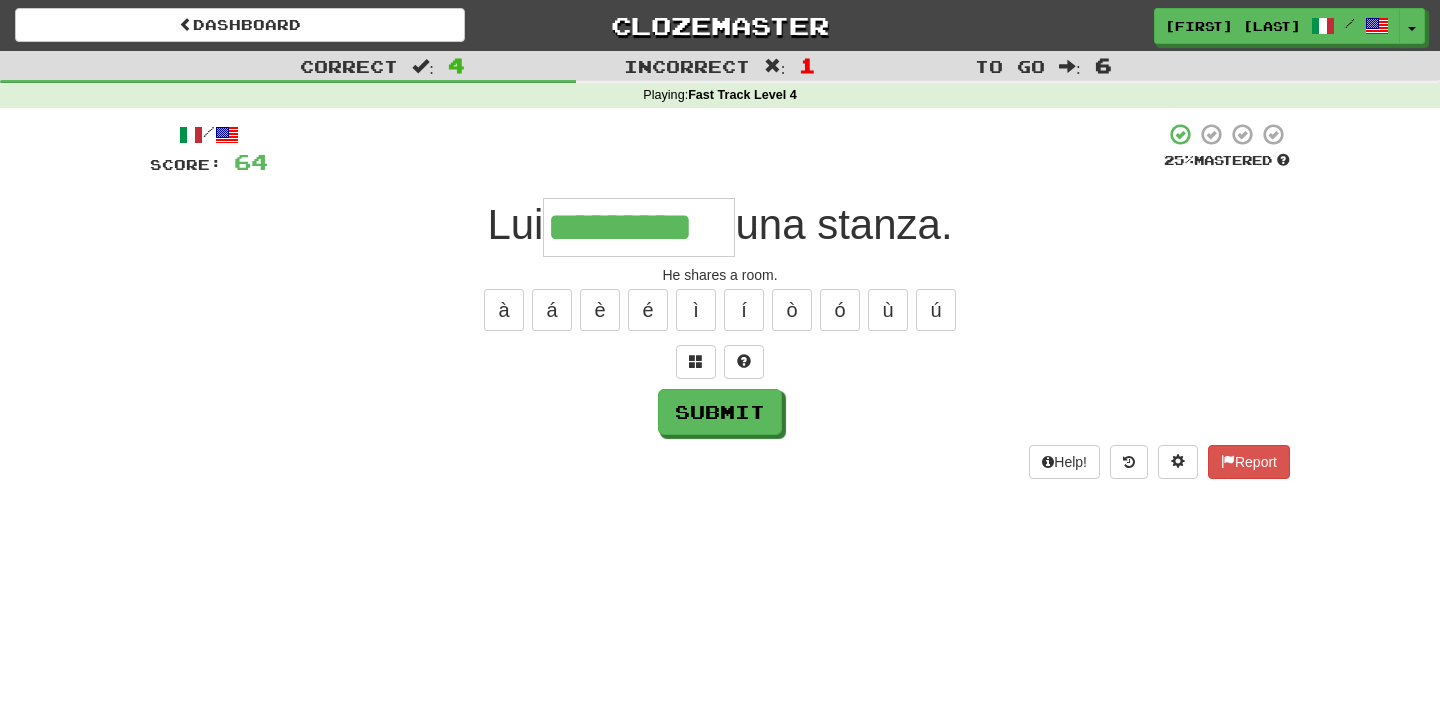 type on "*********" 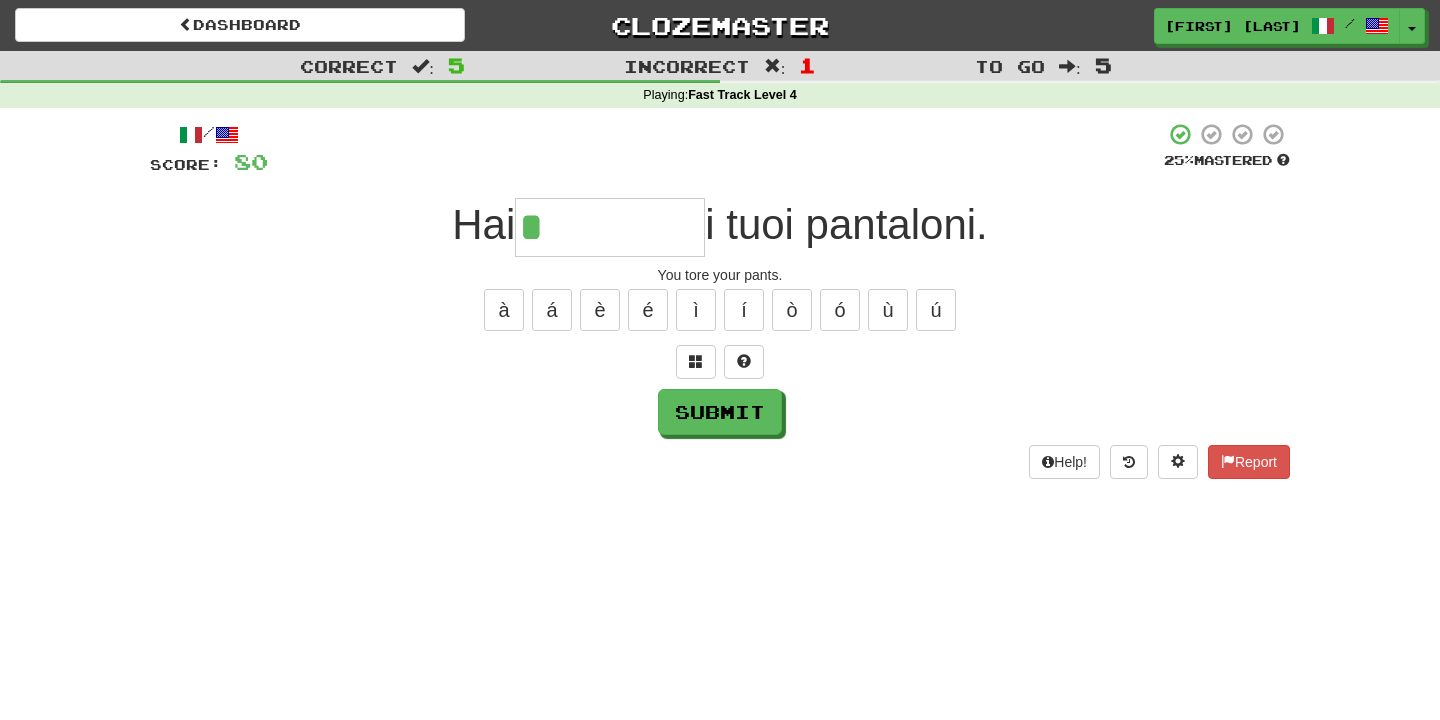 type on "*********" 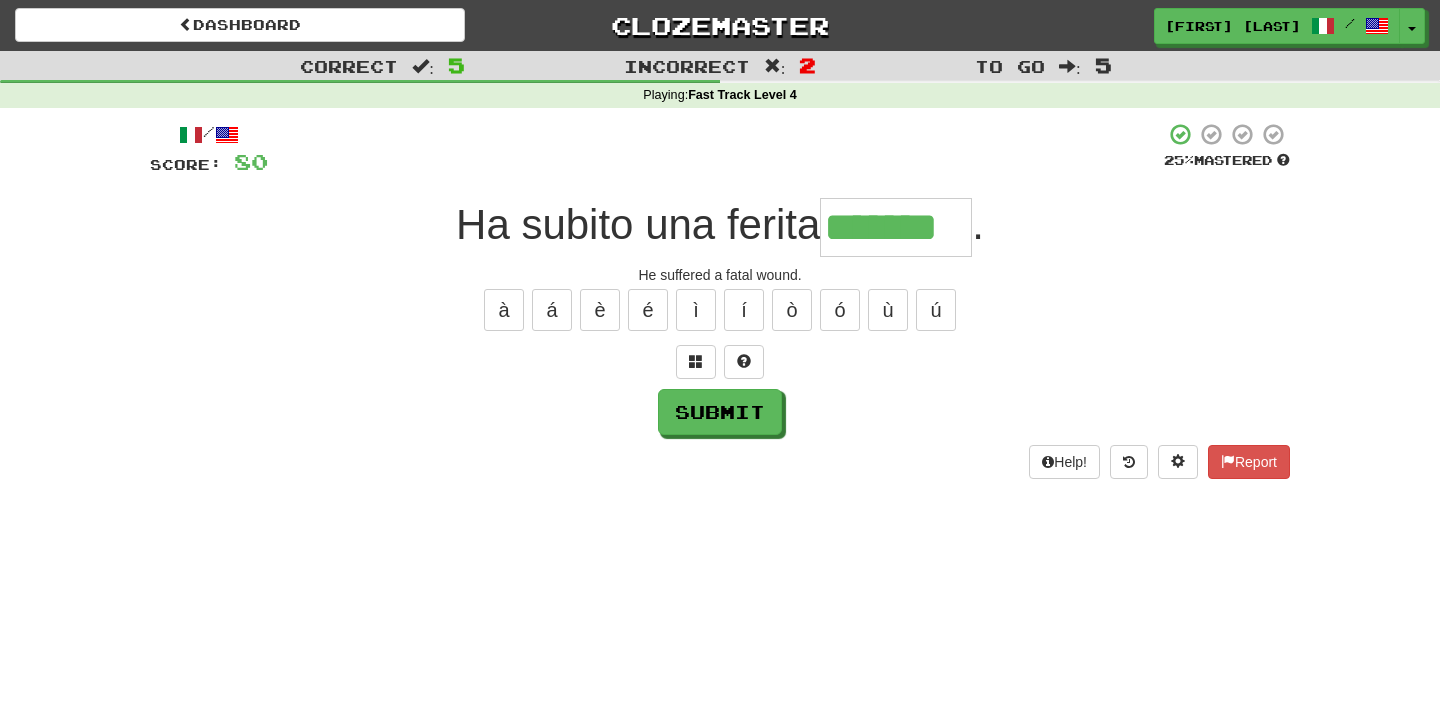type on "*******" 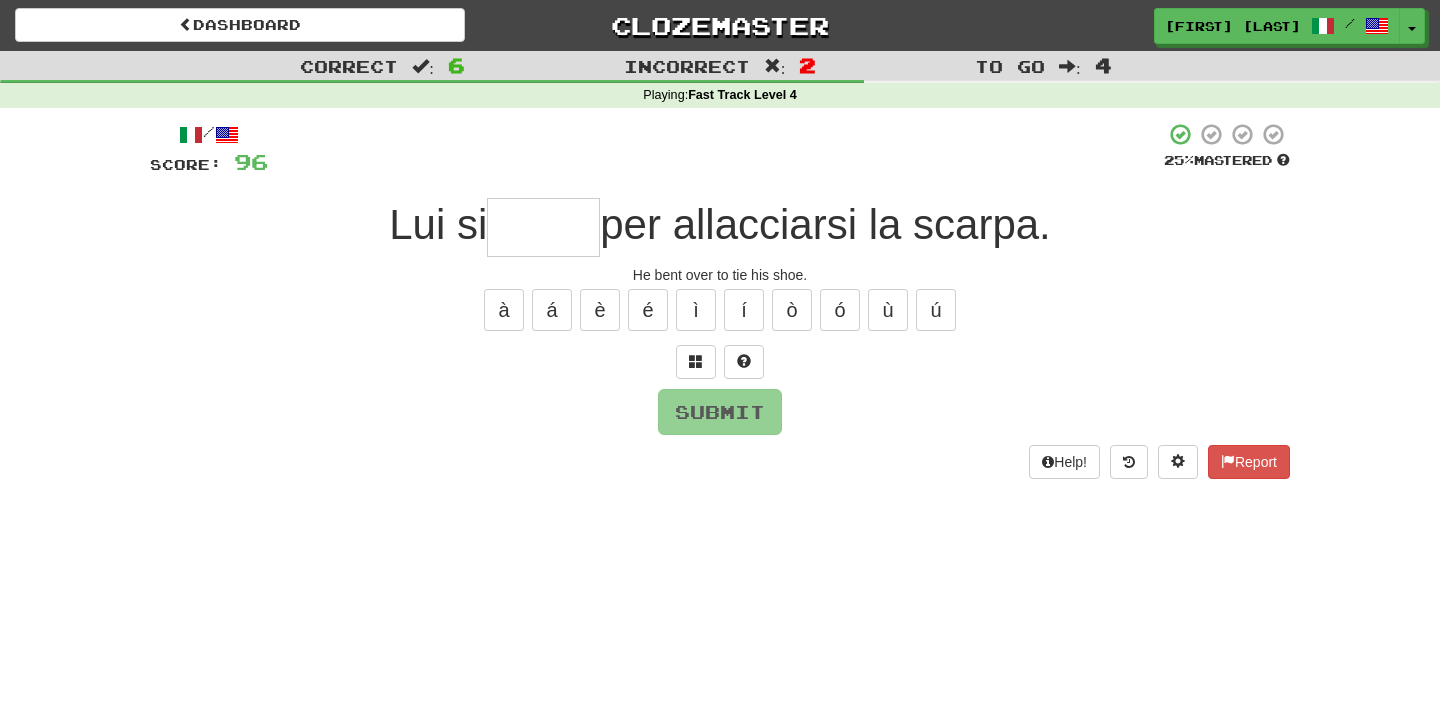 type on "*****" 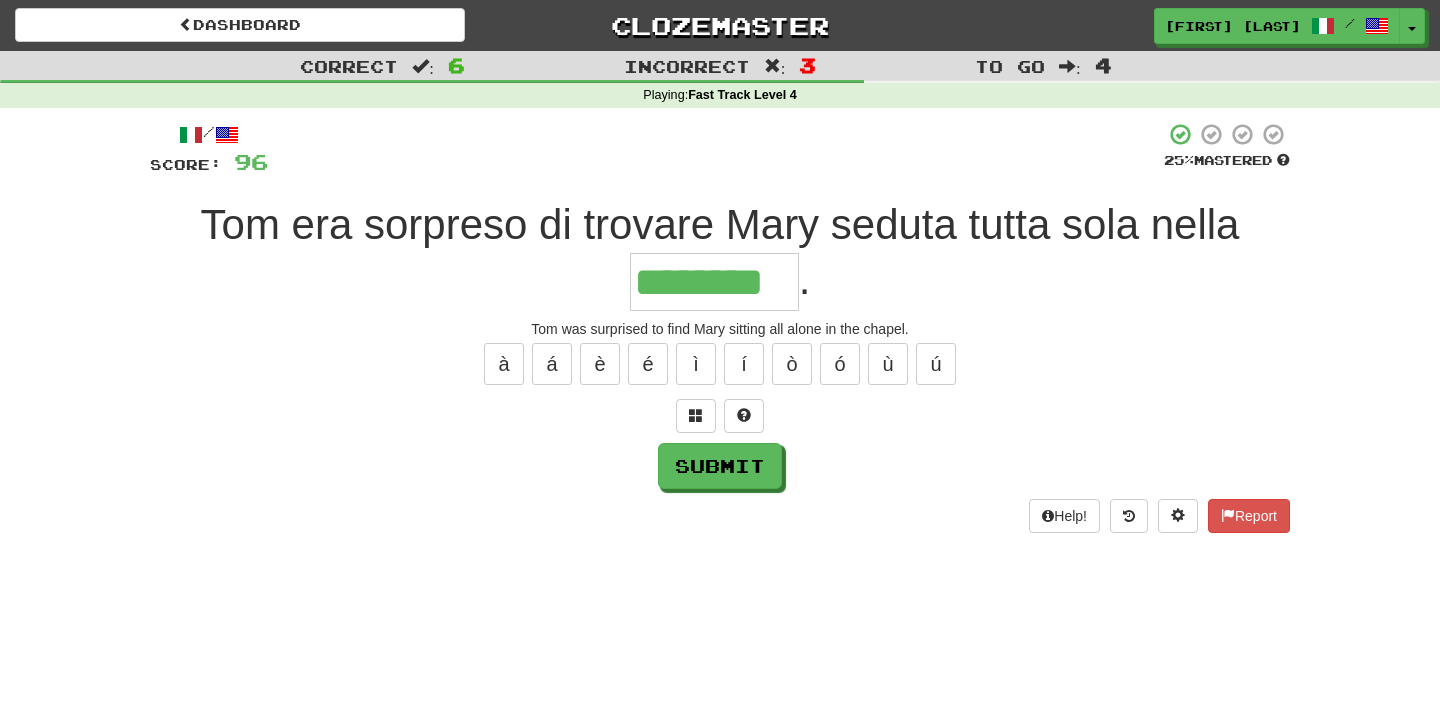 type on "********" 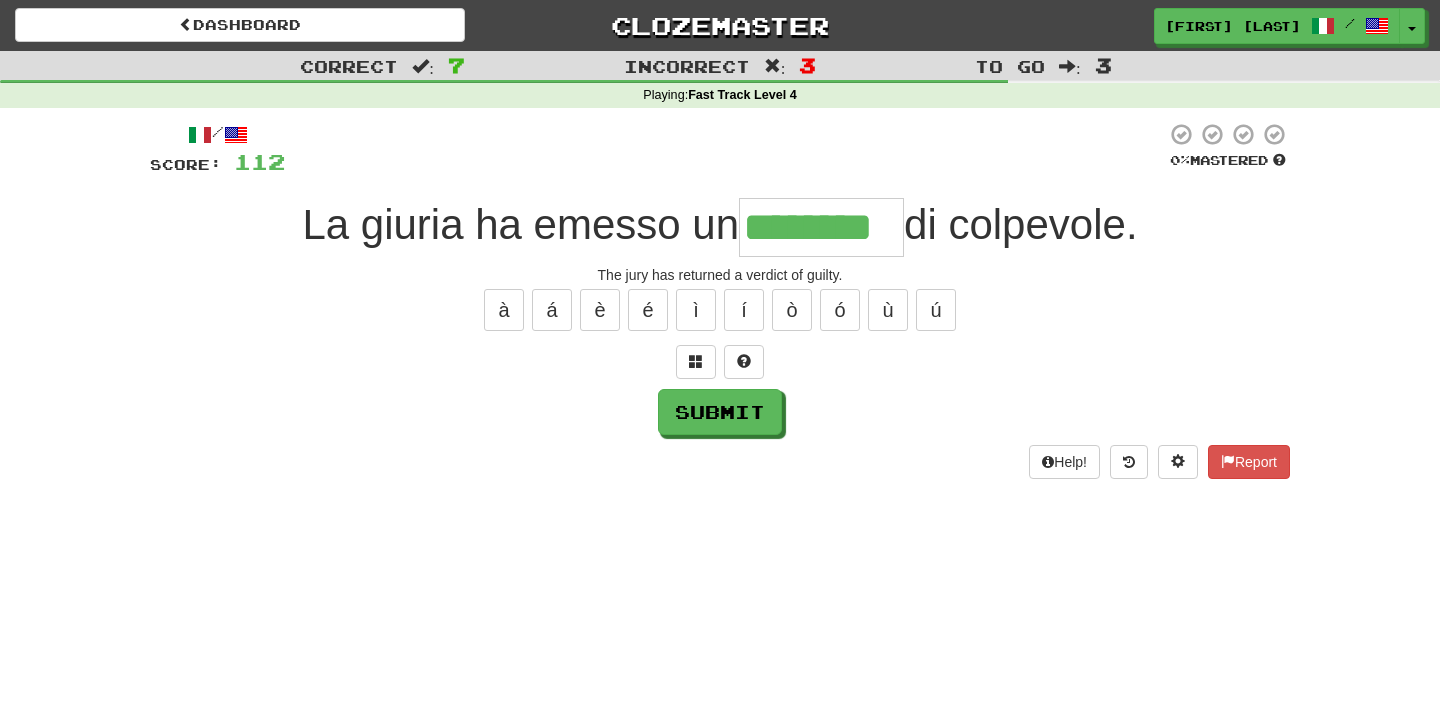 type on "********" 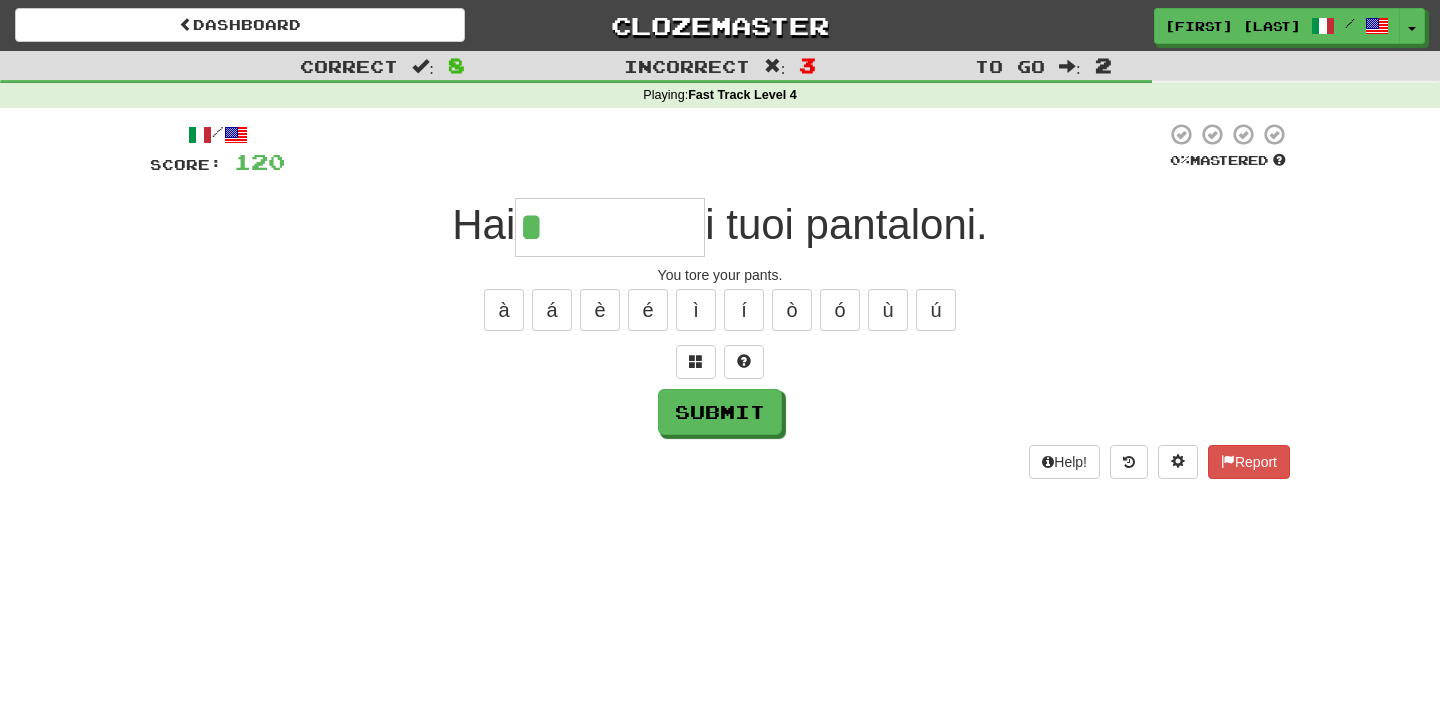 type on "*********" 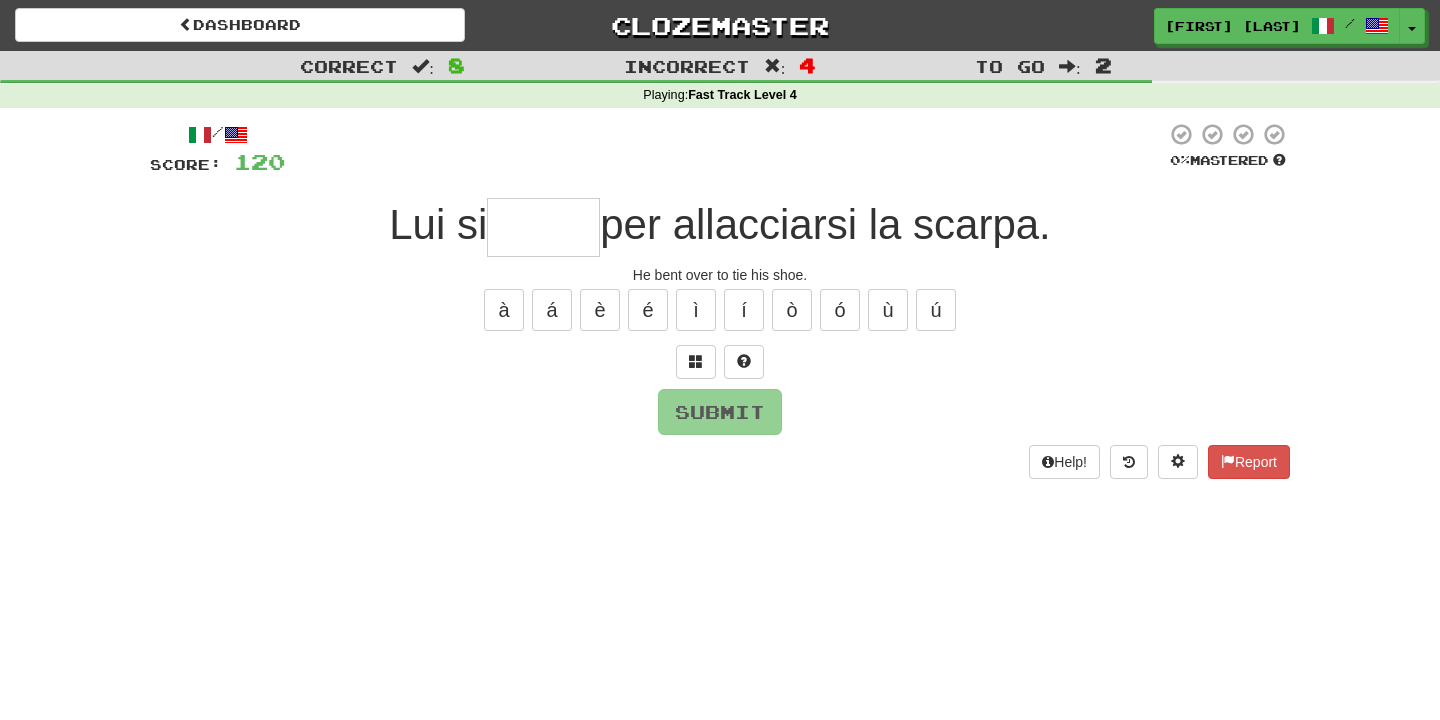 type on "*****" 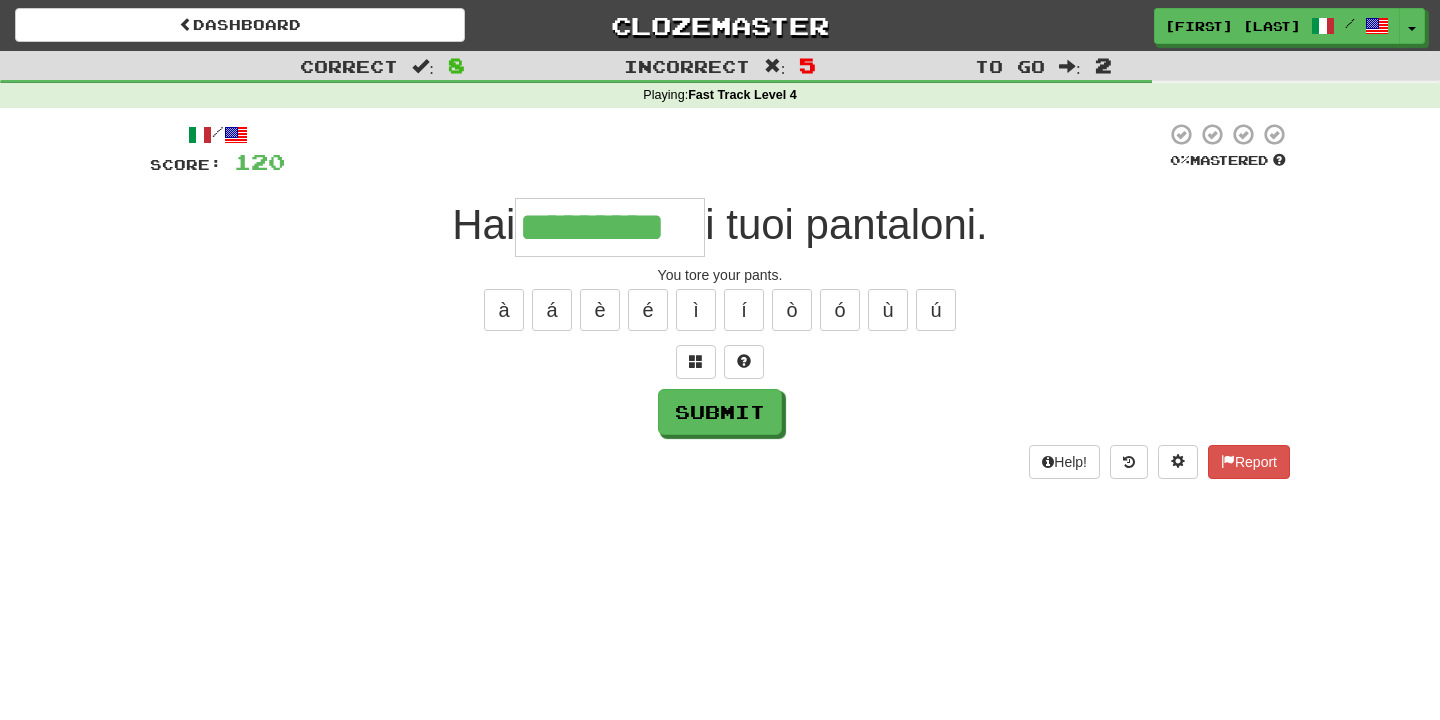type on "*********" 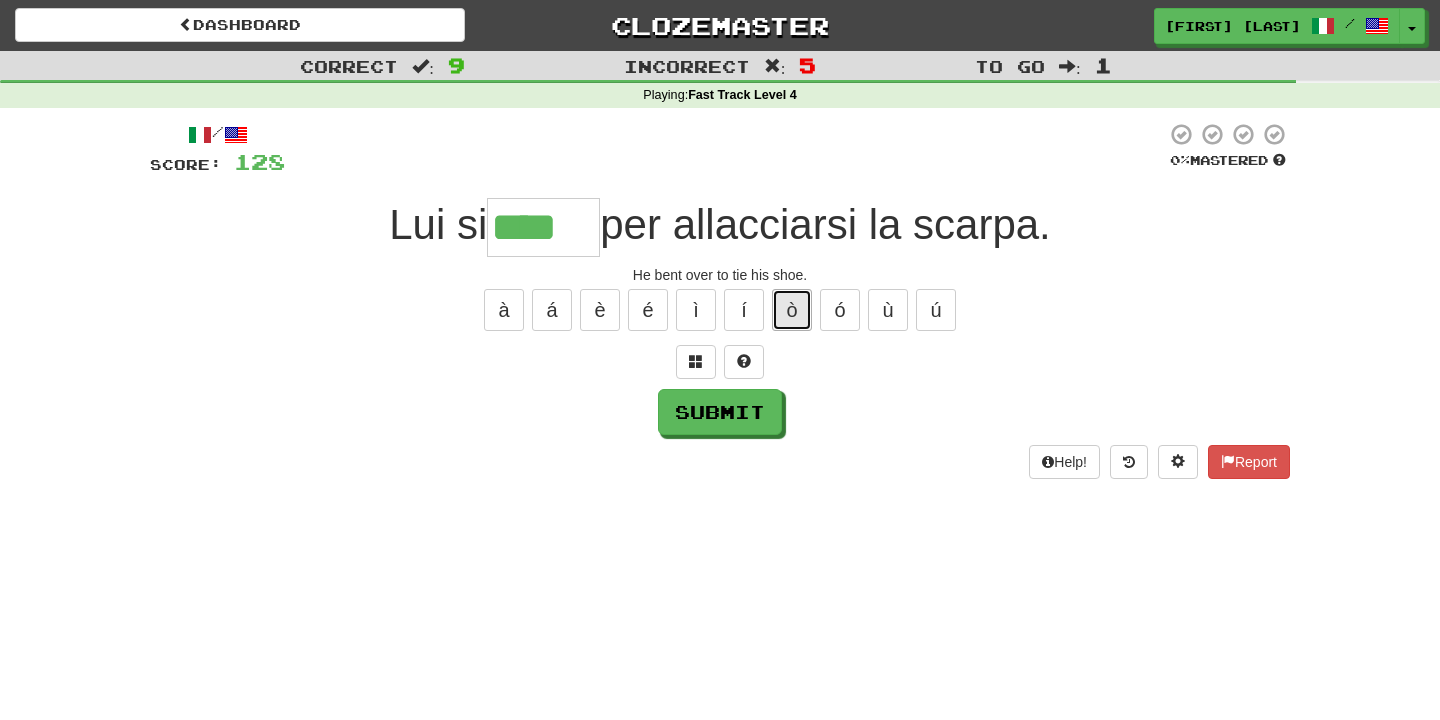 click on "ò" at bounding box center (792, 310) 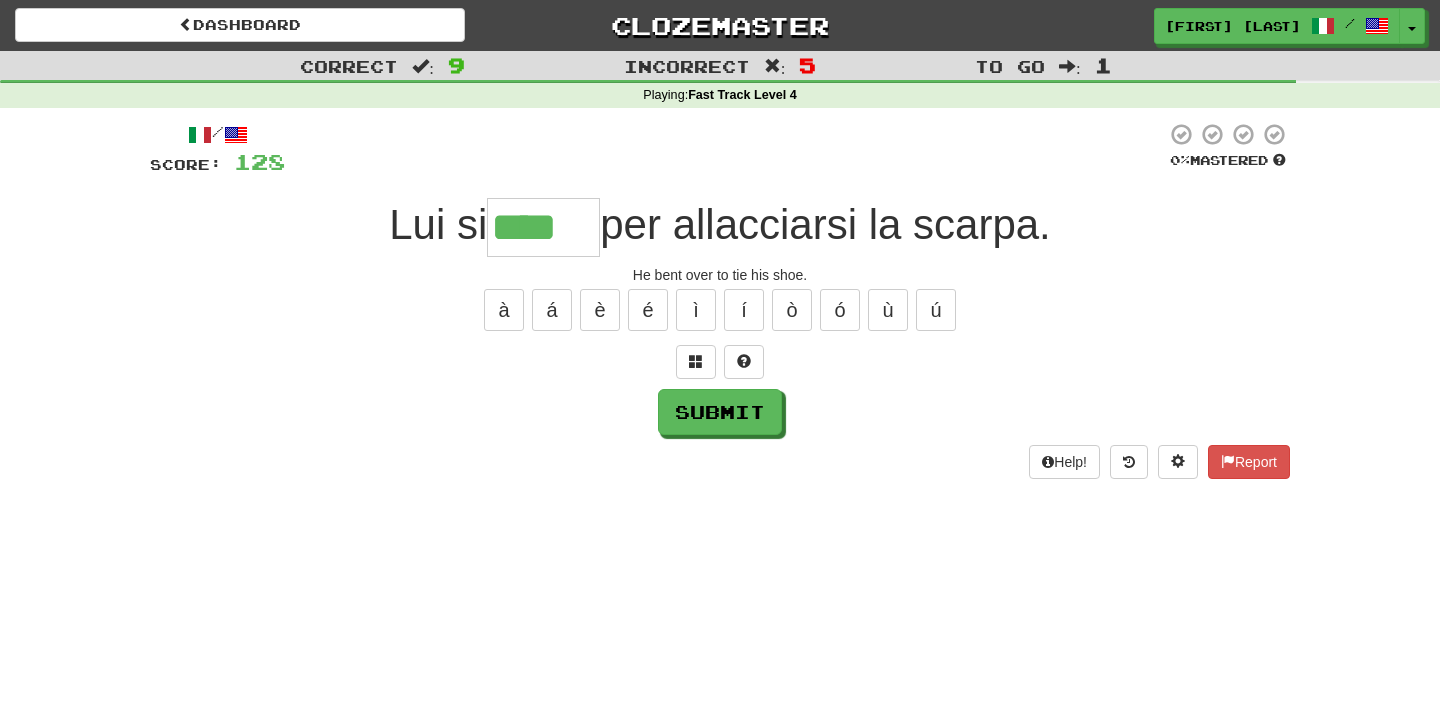 type on "*****" 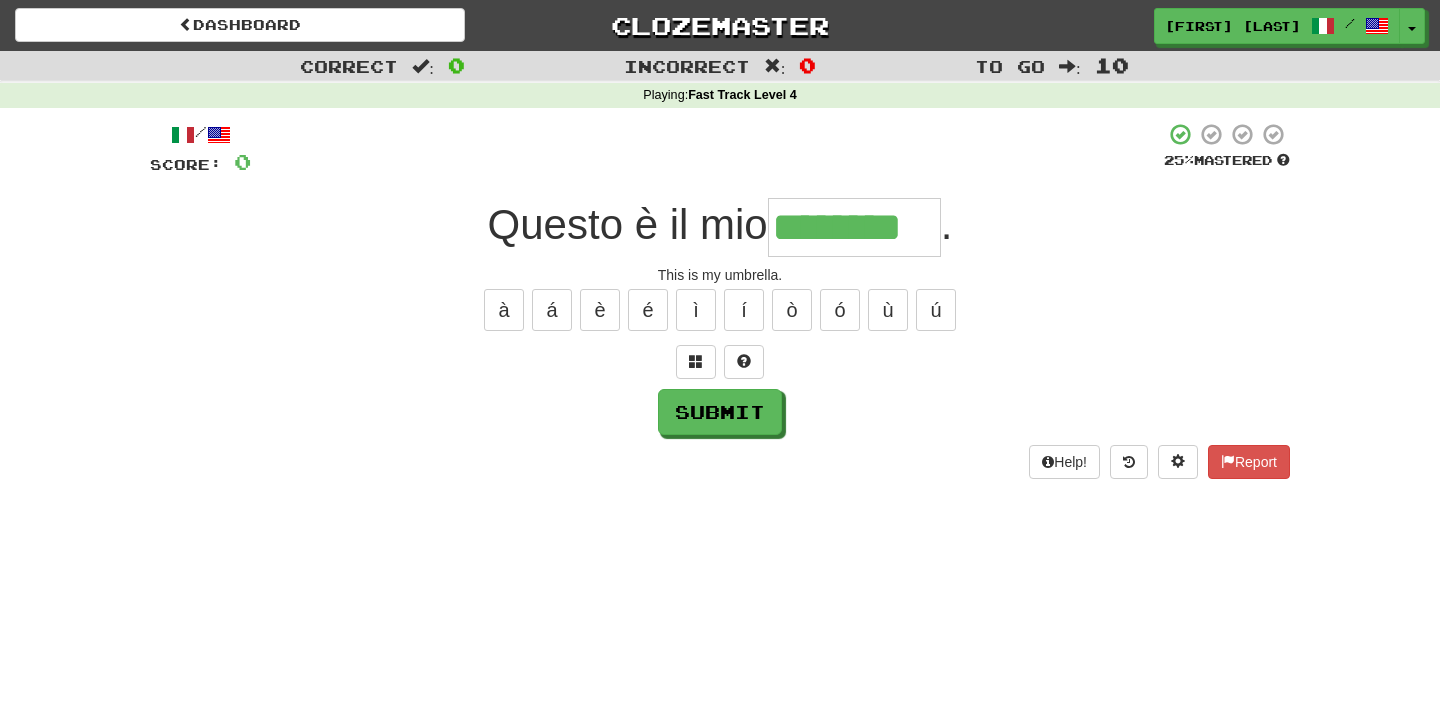type on "********" 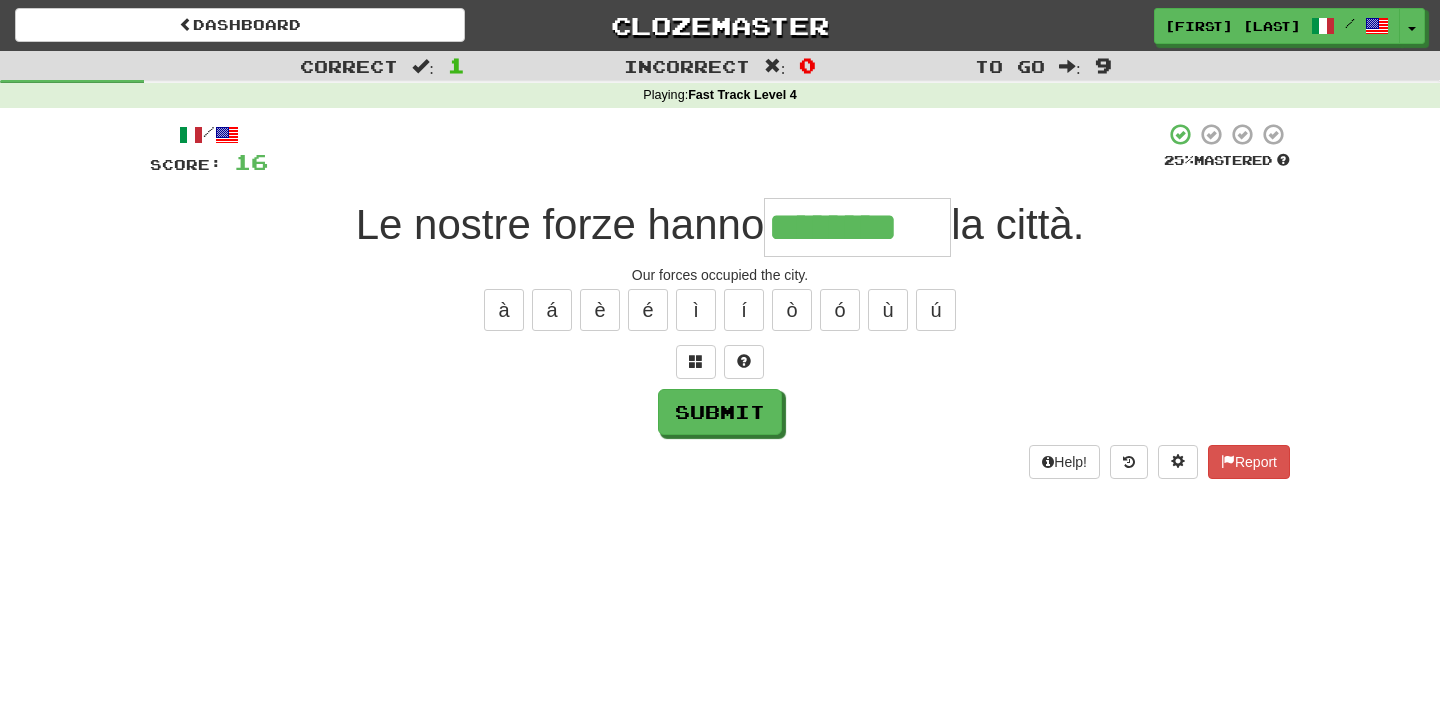 type on "********" 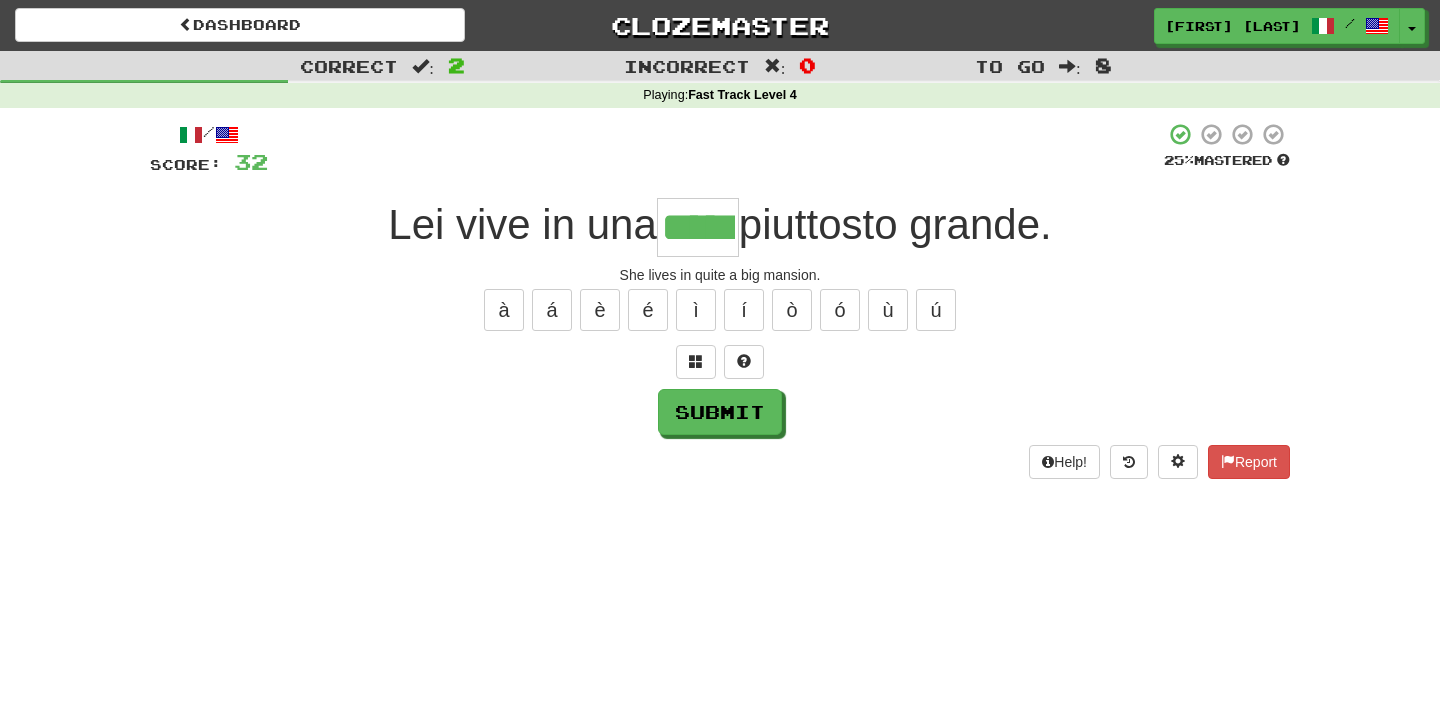 type on "*****" 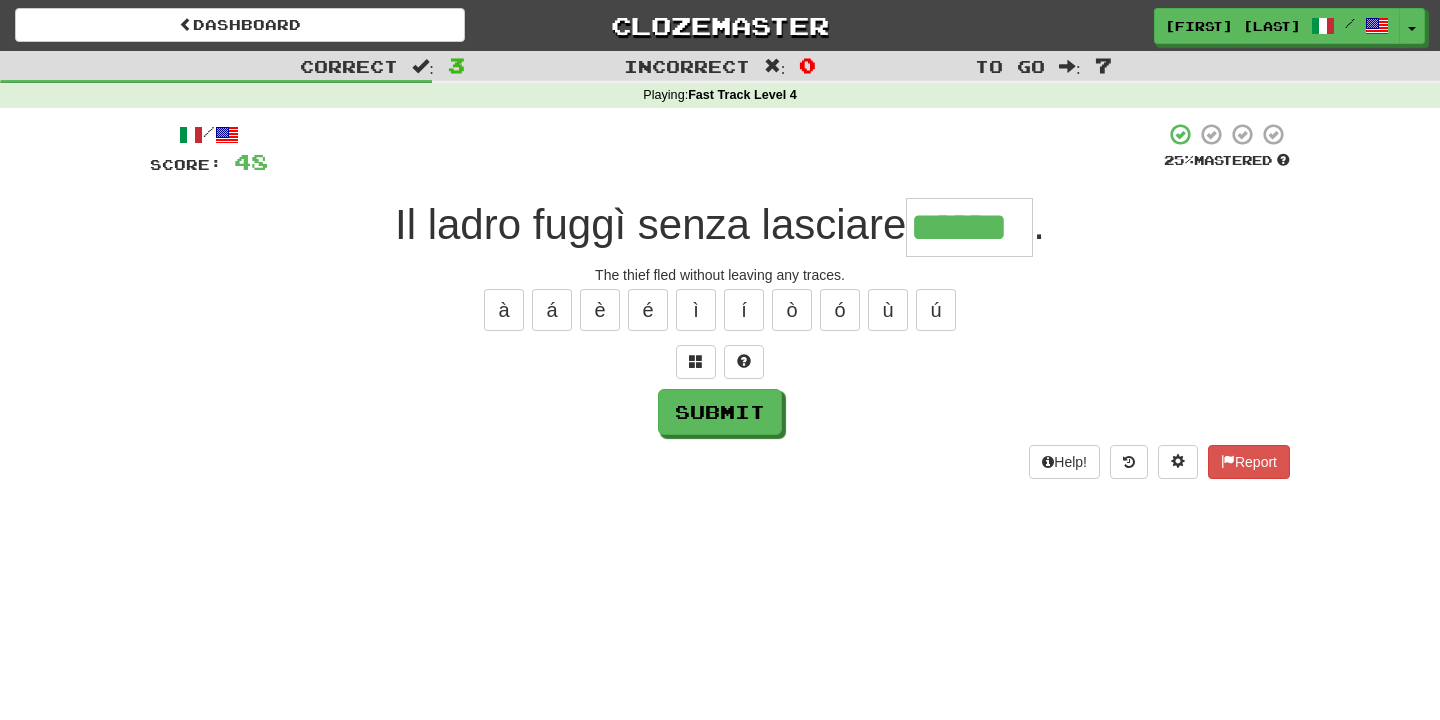 type on "******" 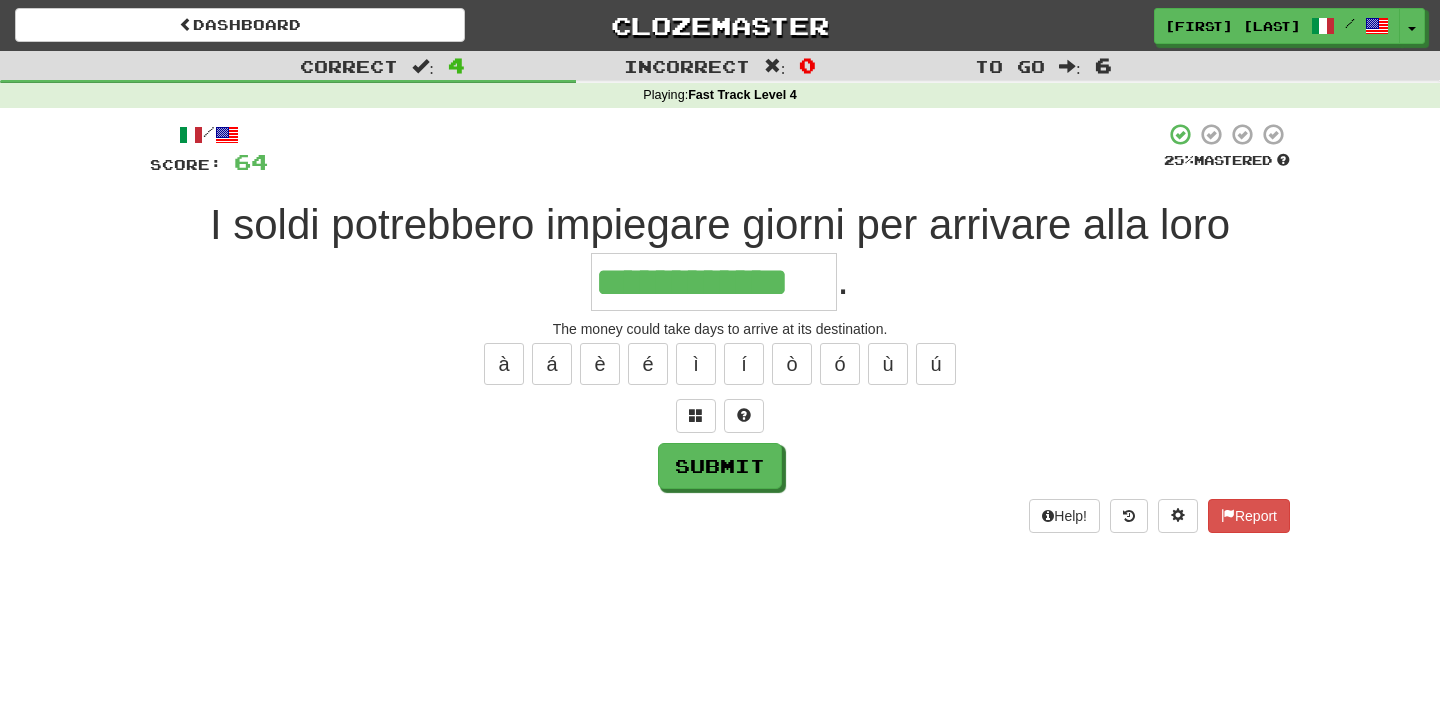 type on "**********" 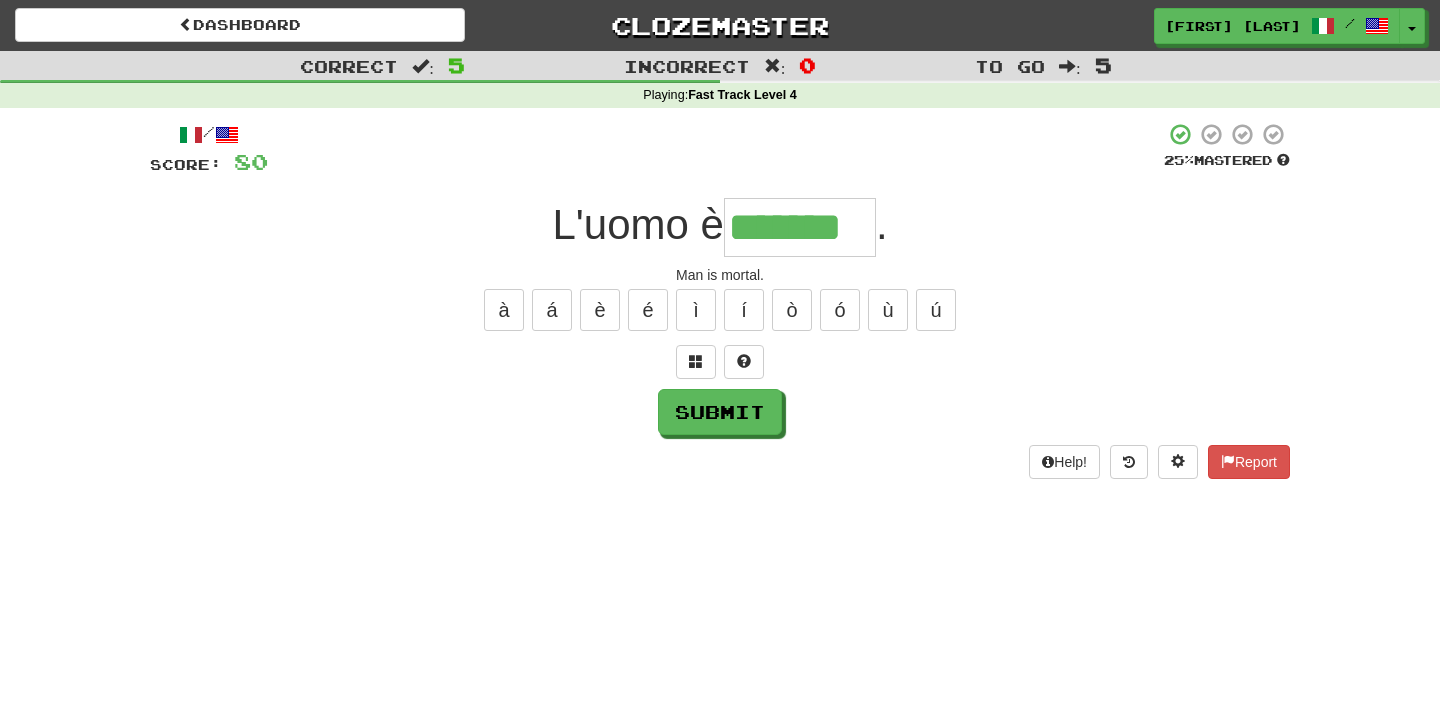type on "*******" 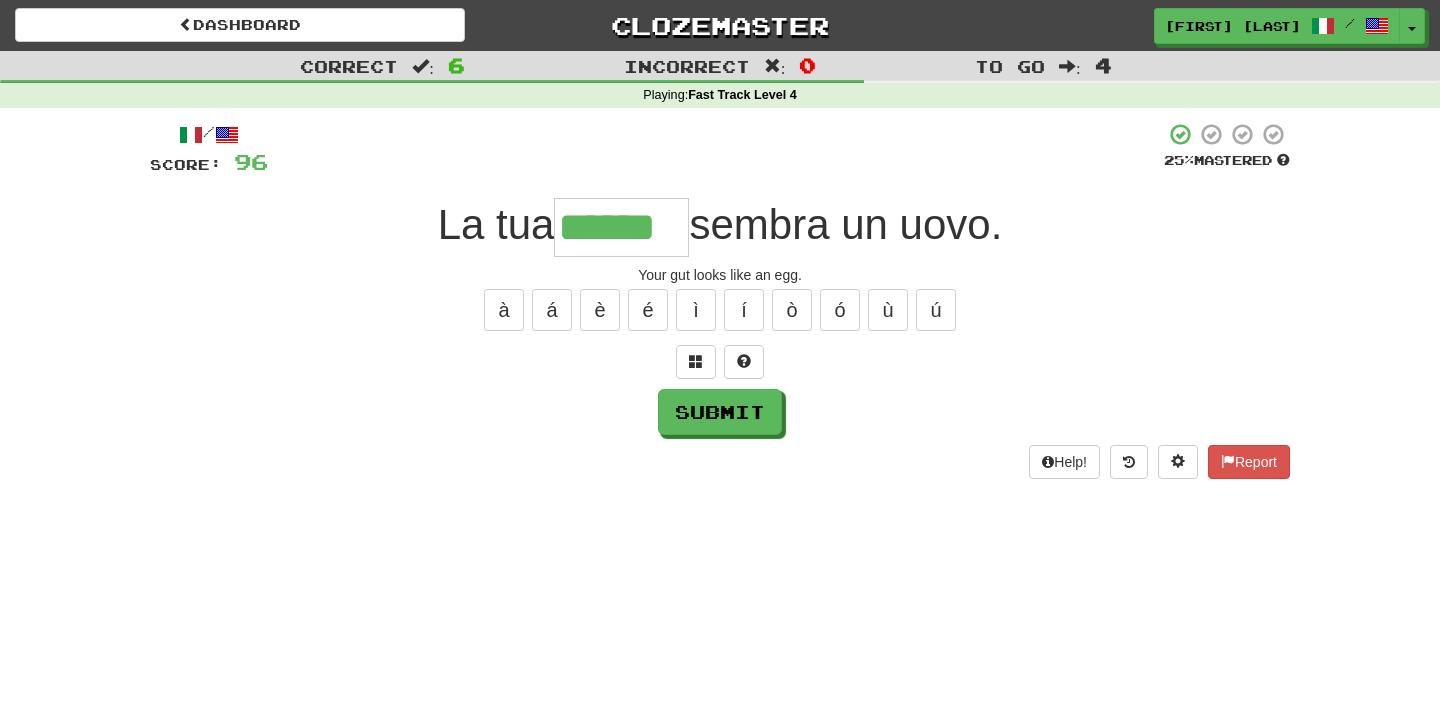type on "******" 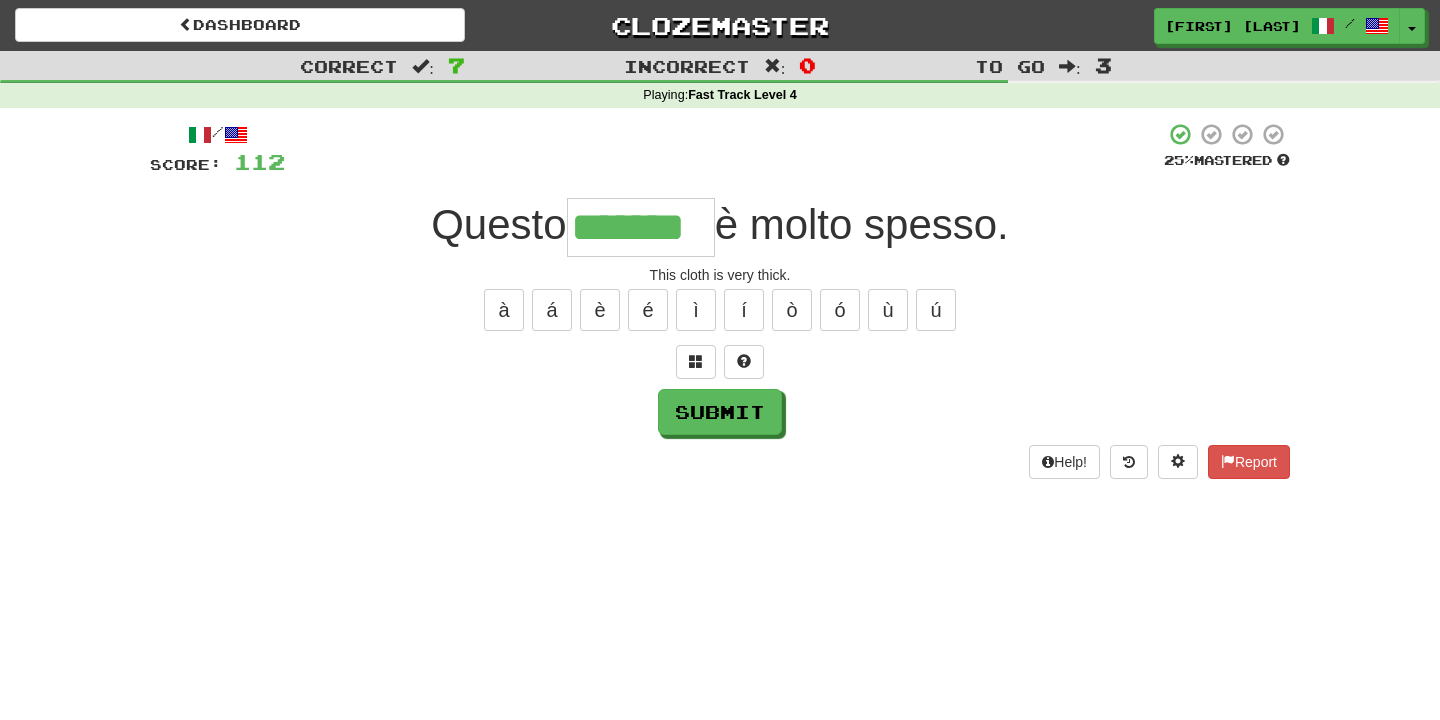 type on "*******" 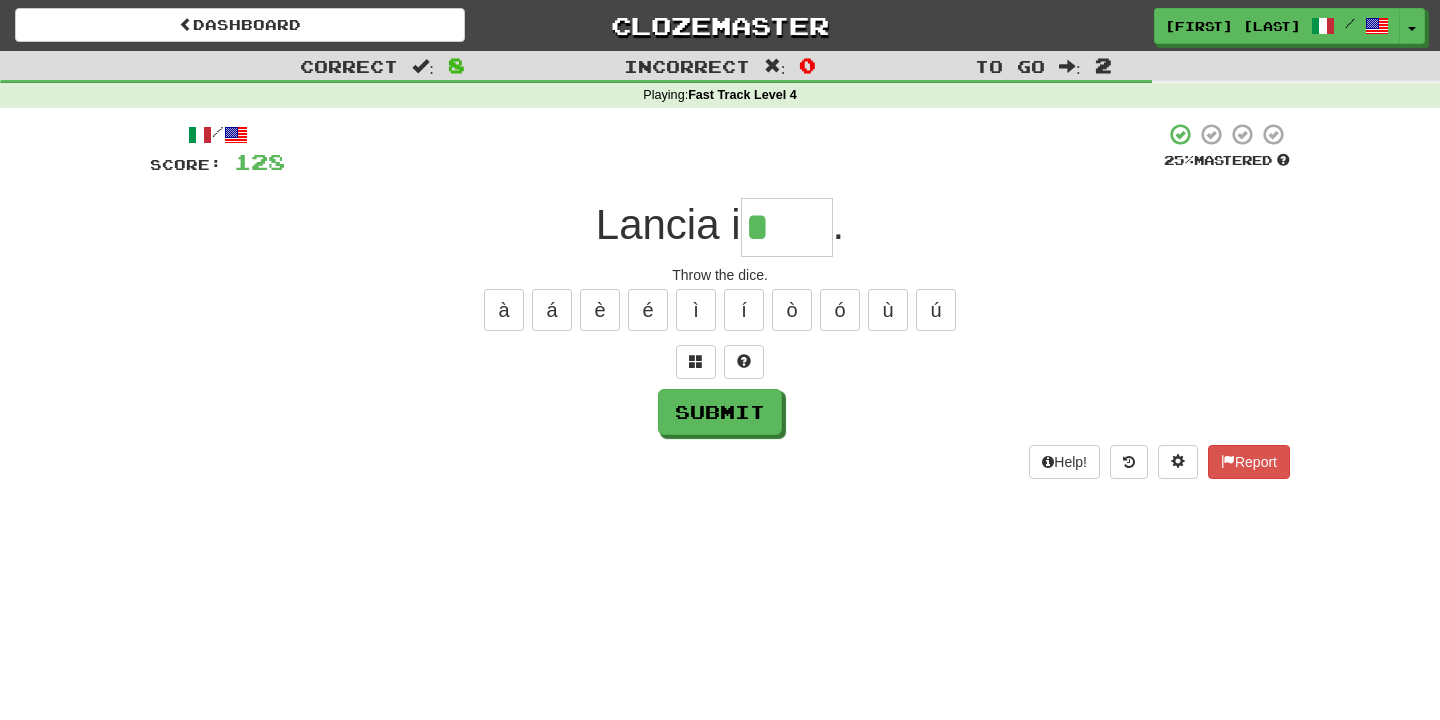 type on "****" 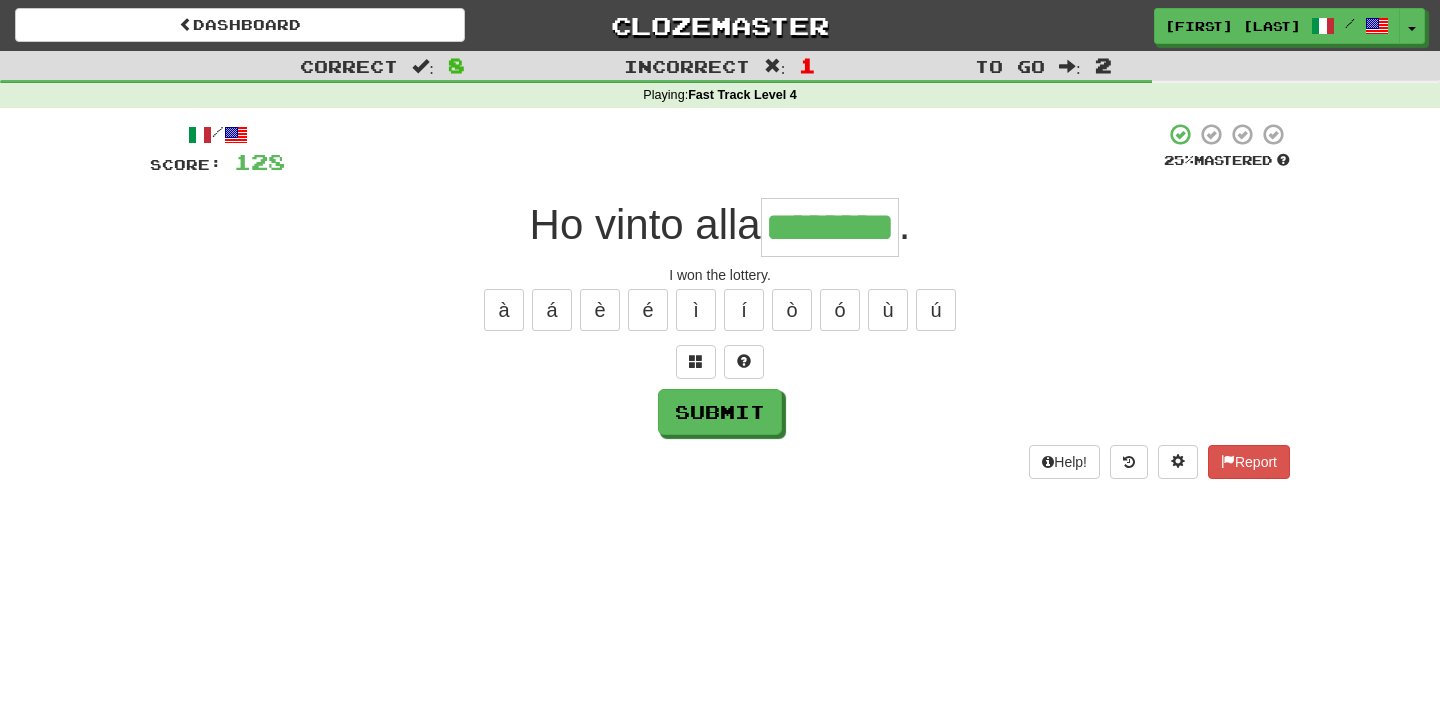 type on "********" 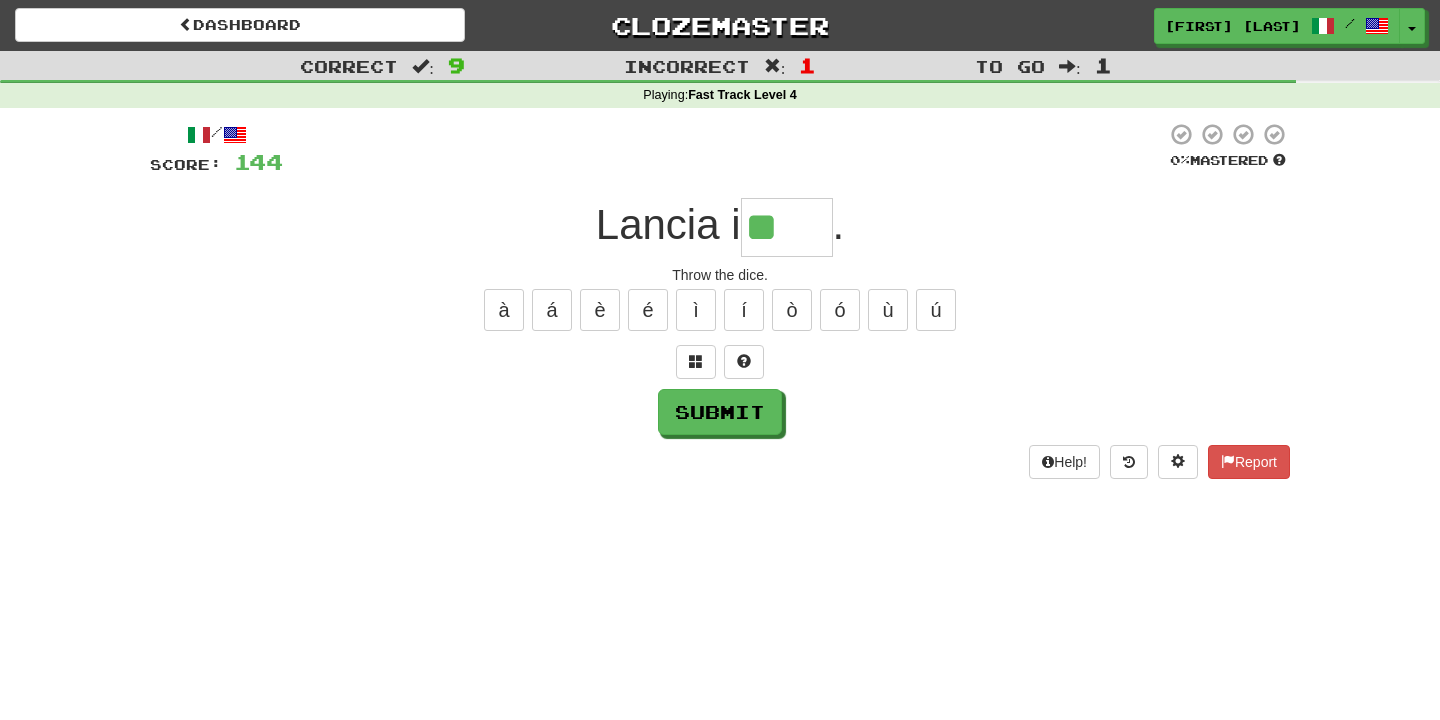 type on "*" 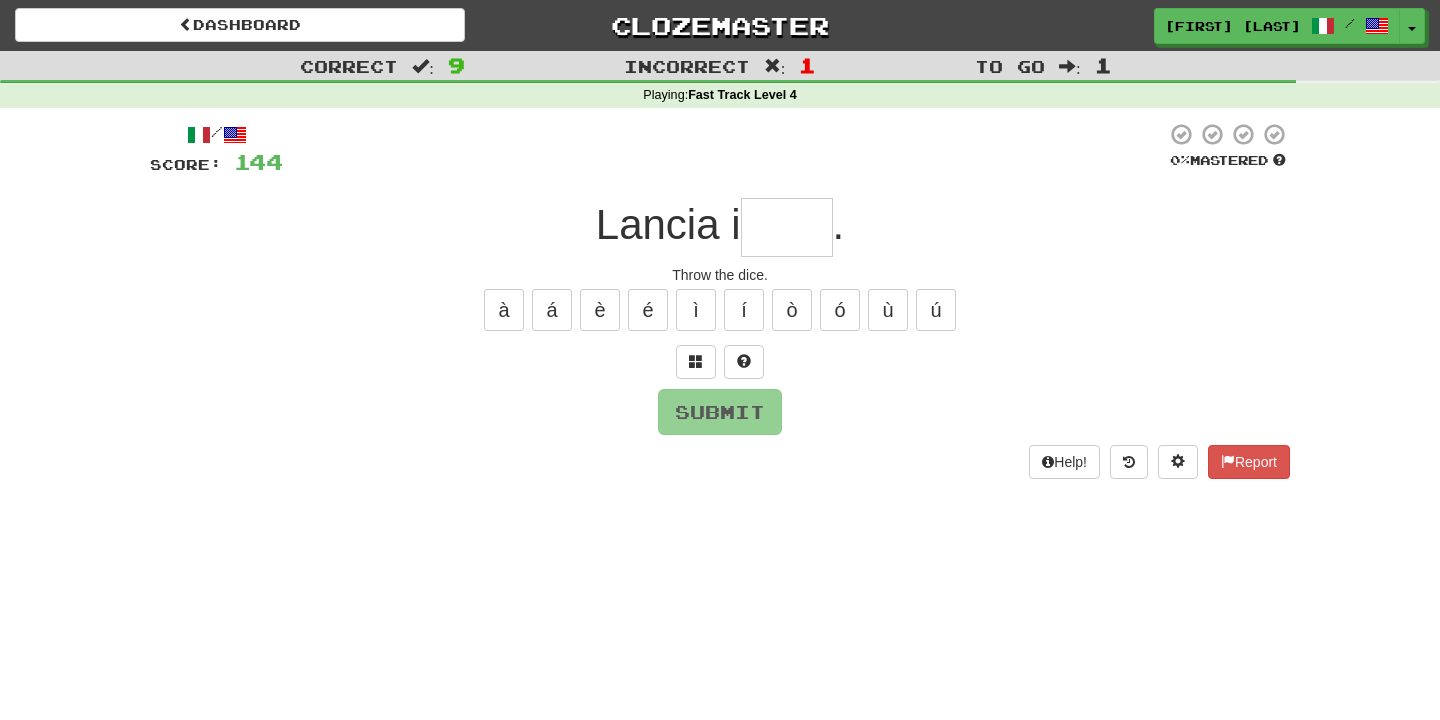 type on "****" 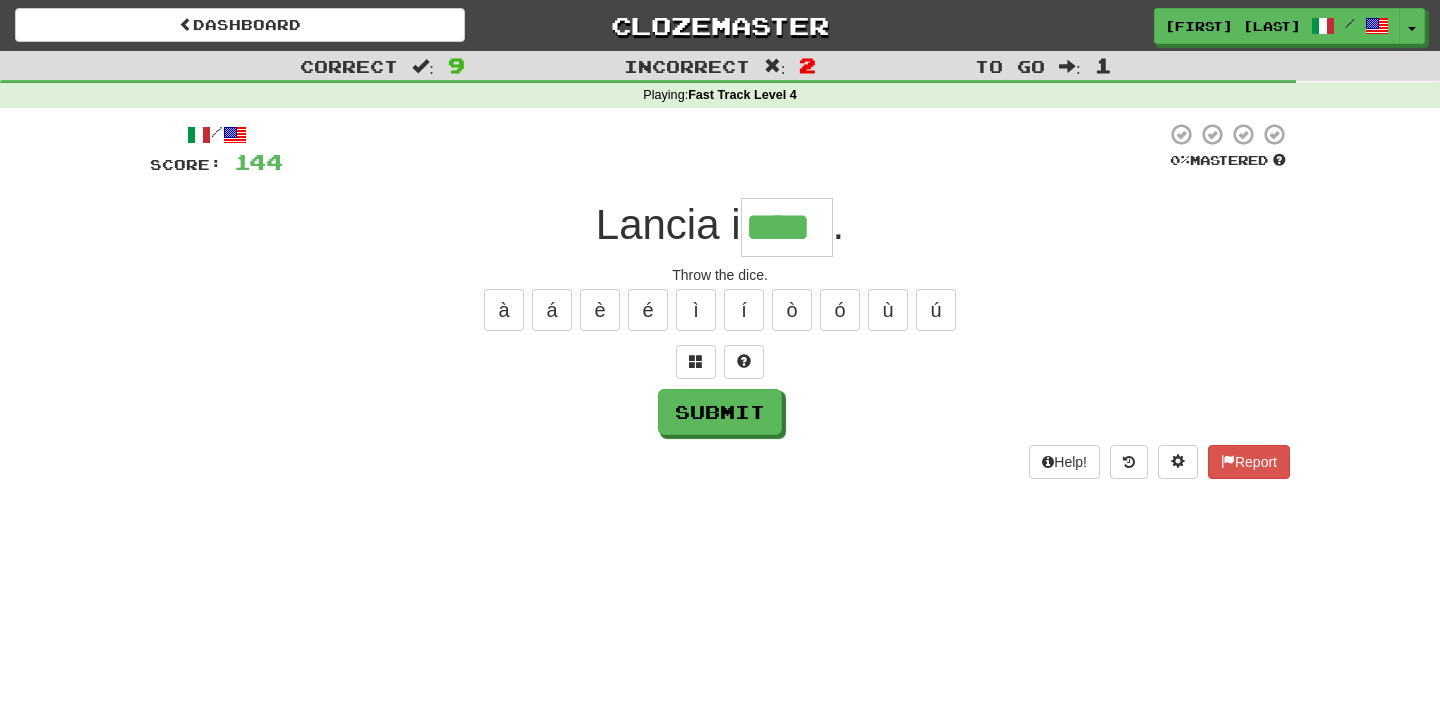 type on "****" 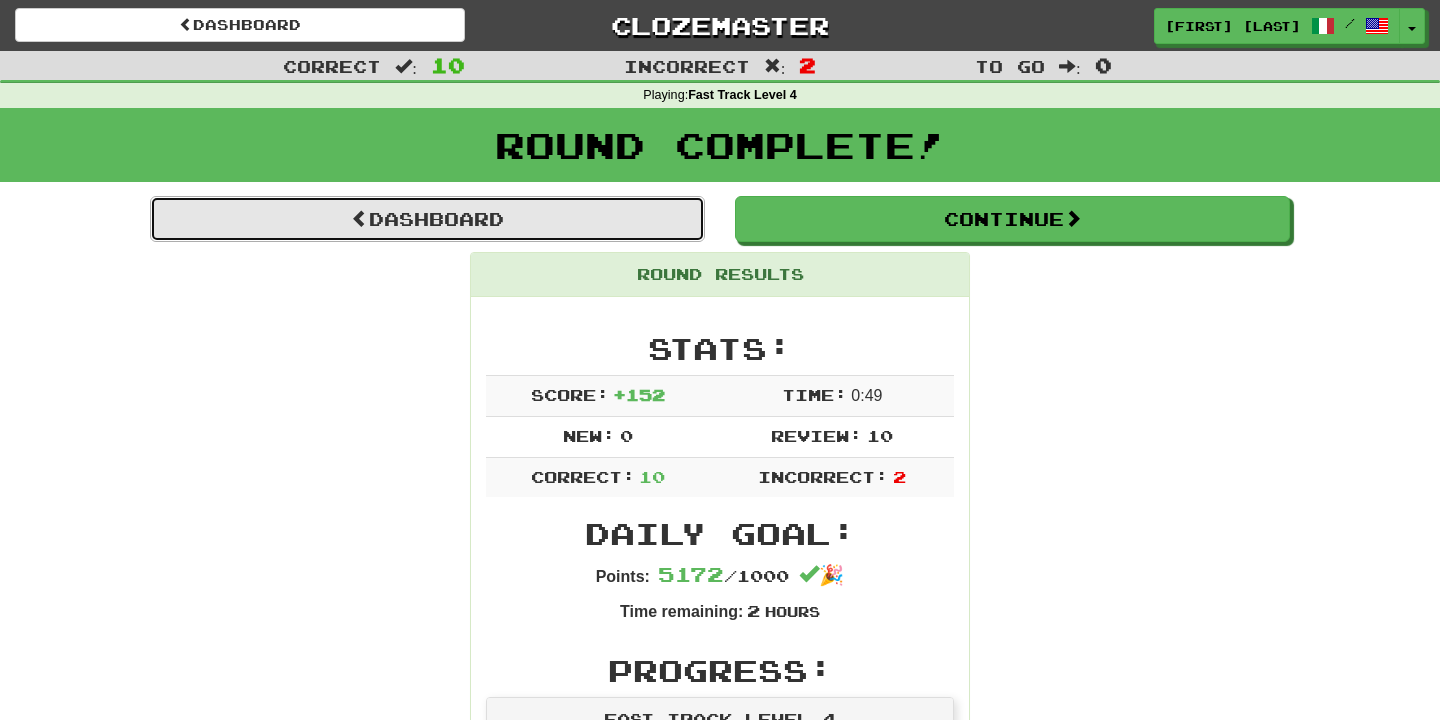 click on "Dashboard" at bounding box center [427, 219] 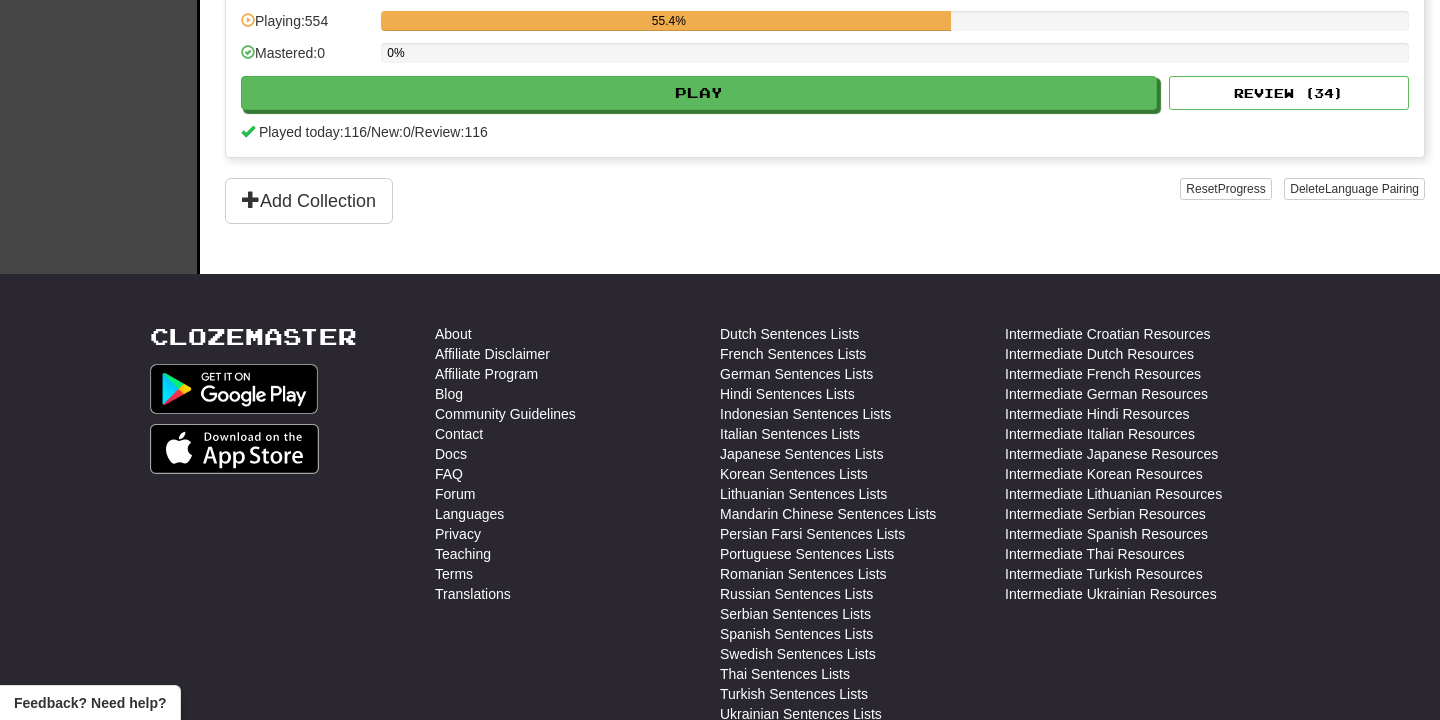scroll, scrollTop: 1186, scrollLeft: 0, axis: vertical 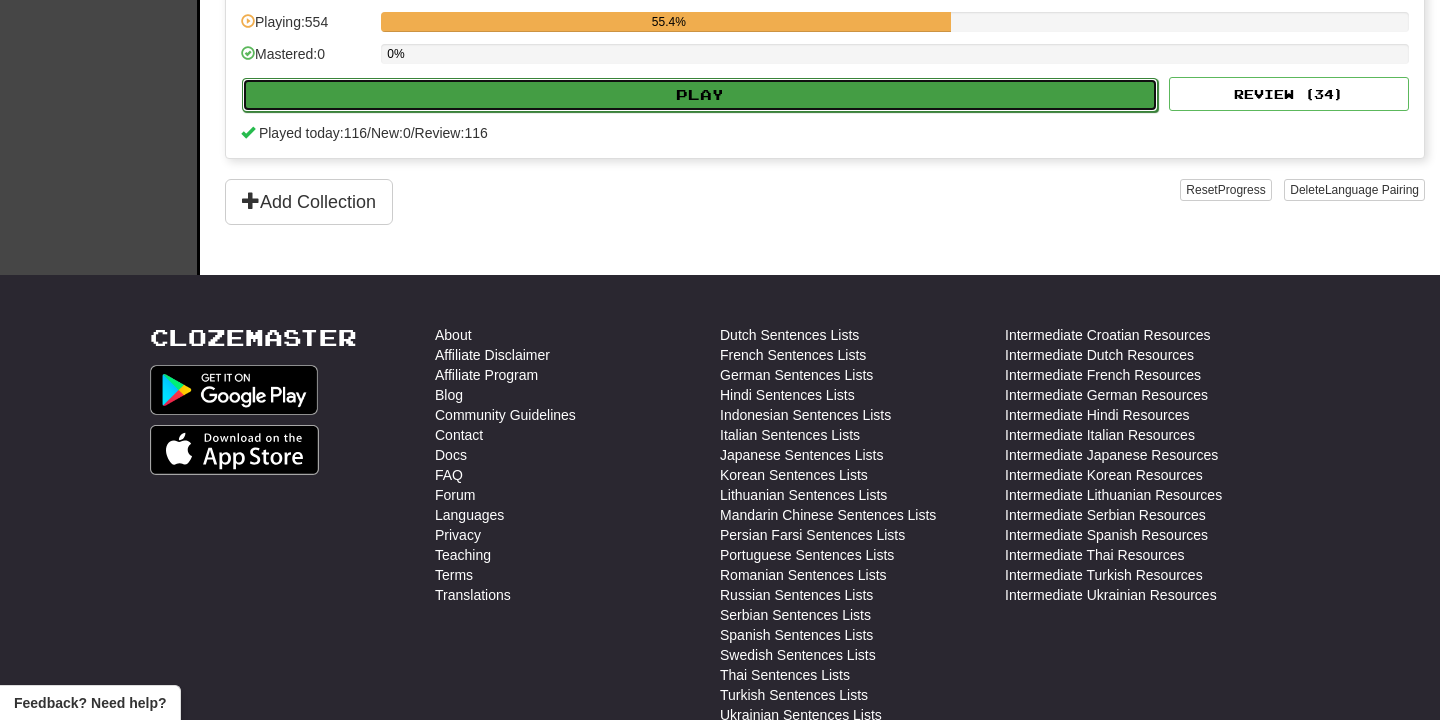 click on "Play" at bounding box center [700, 95] 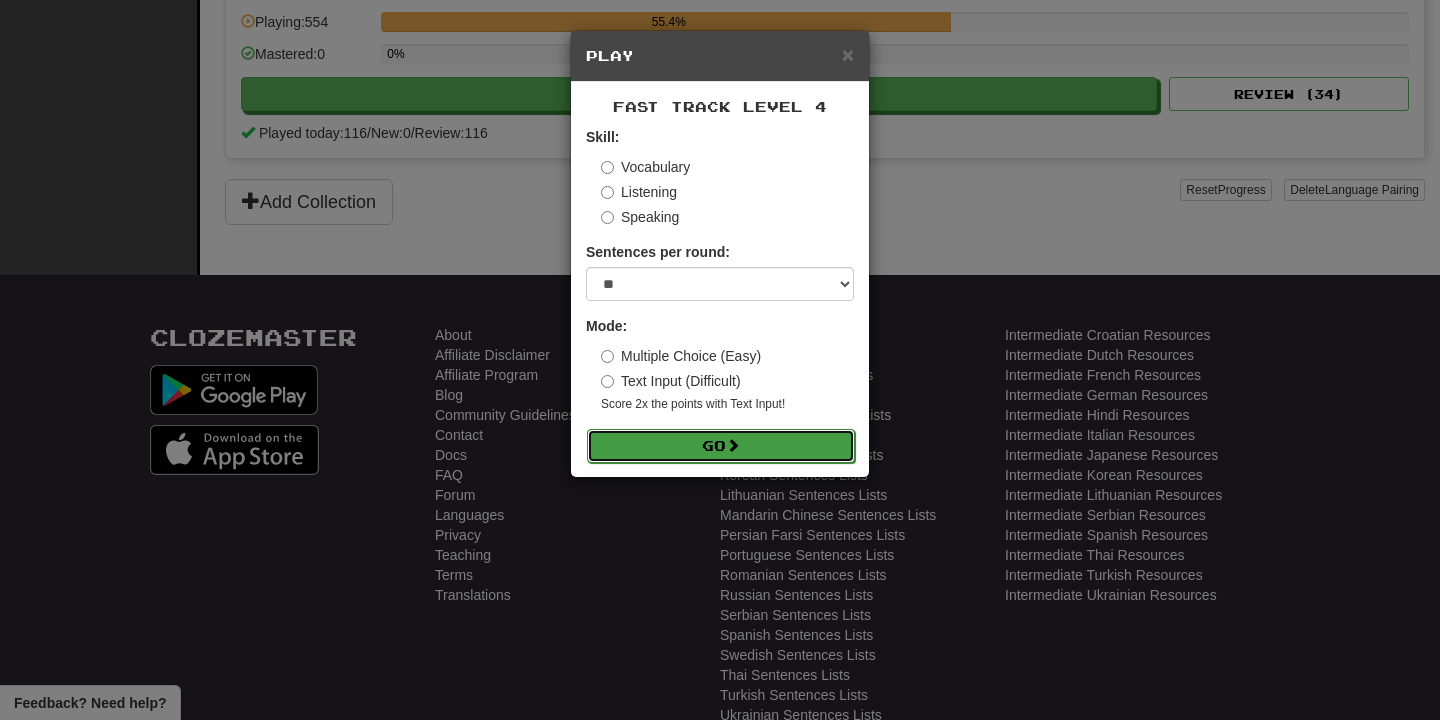 click on "Go" at bounding box center (721, 446) 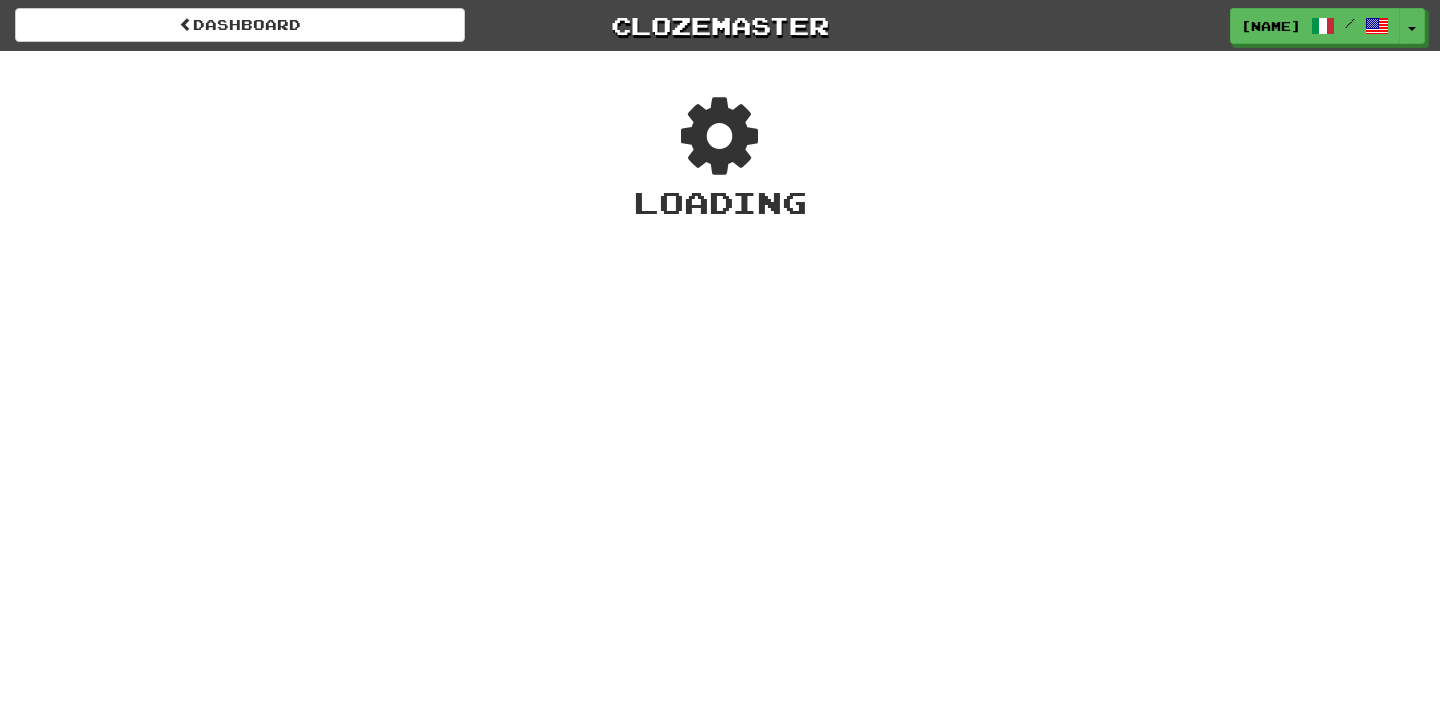 scroll, scrollTop: 0, scrollLeft: 0, axis: both 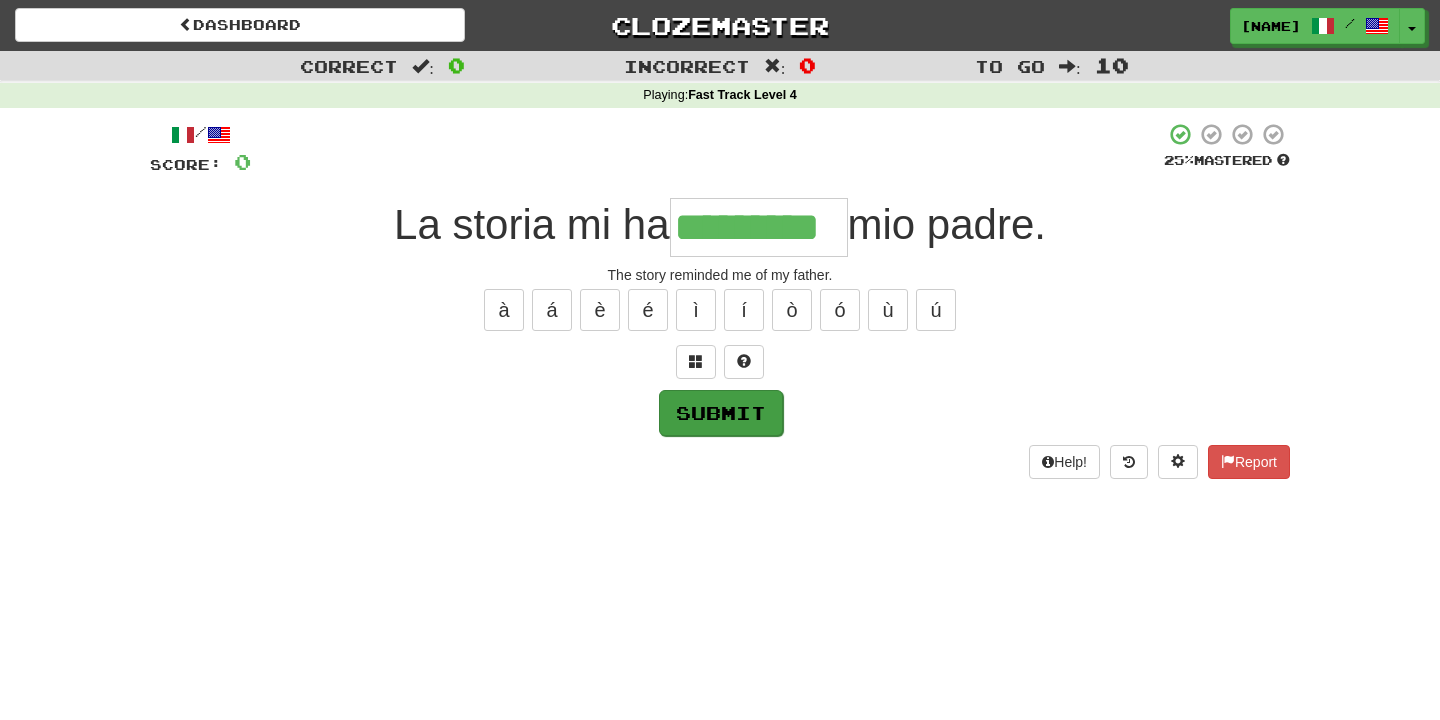 type on "*********" 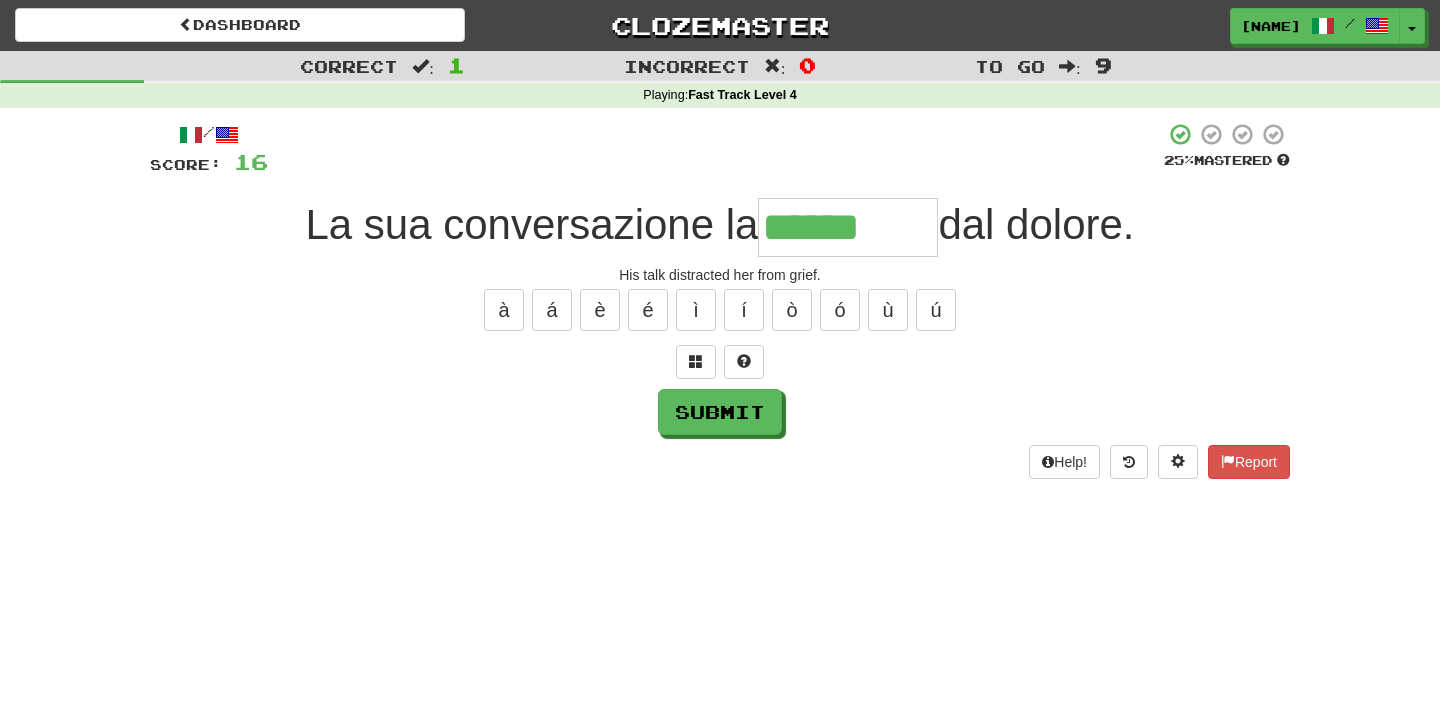 type on "*********" 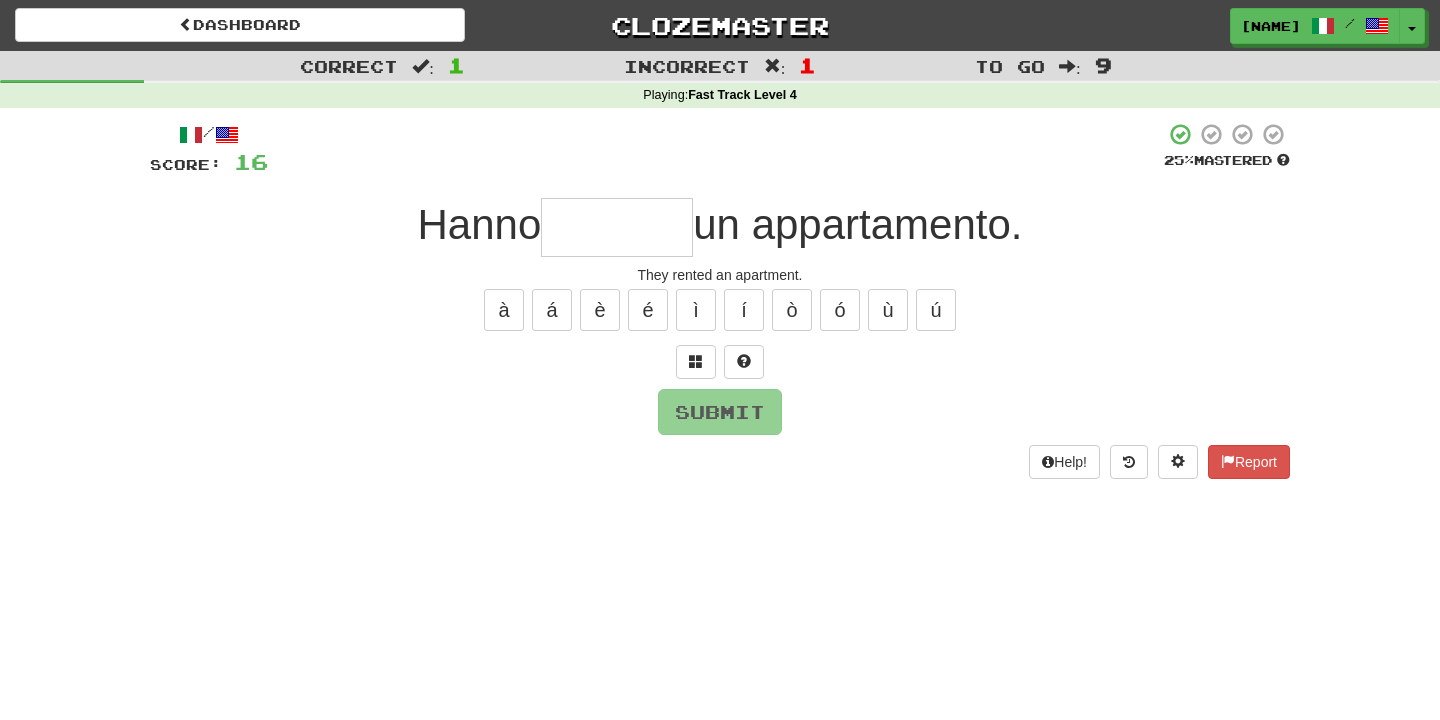 type on "*********" 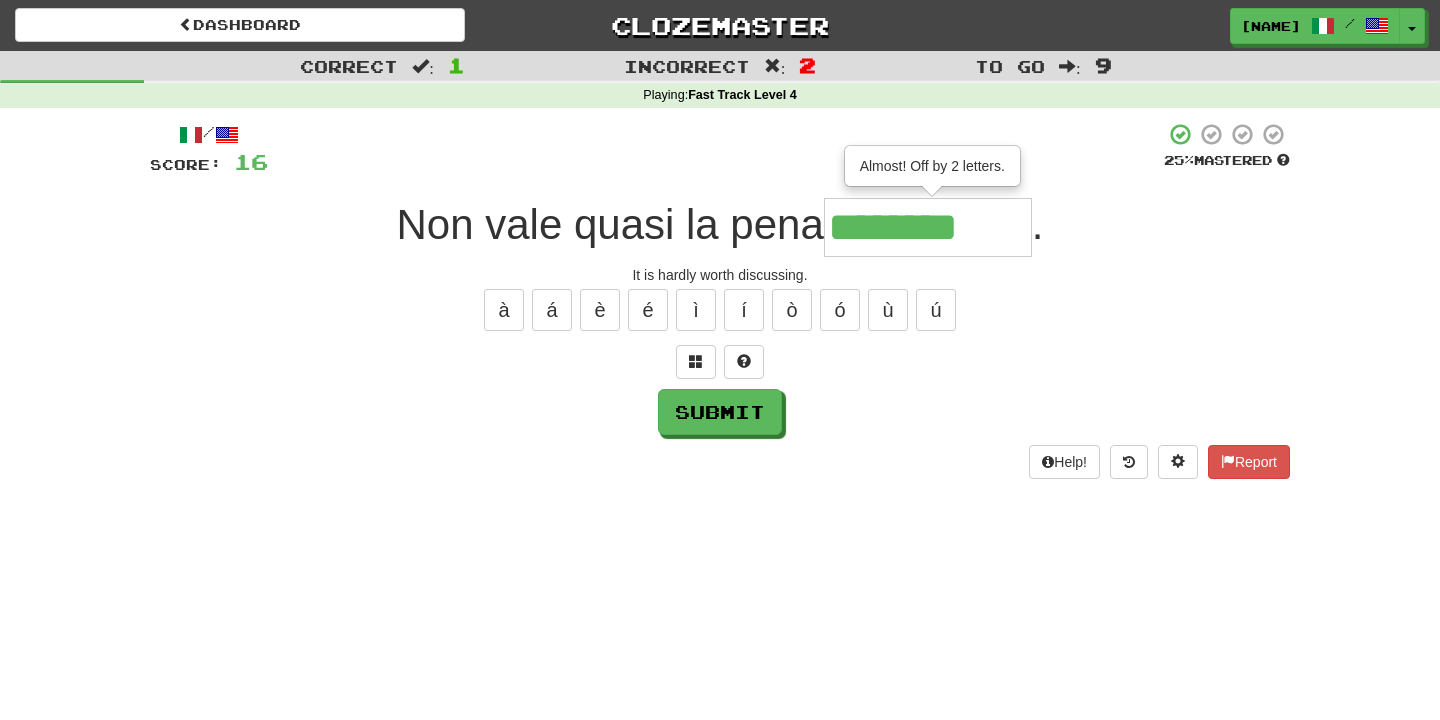 type on "**********" 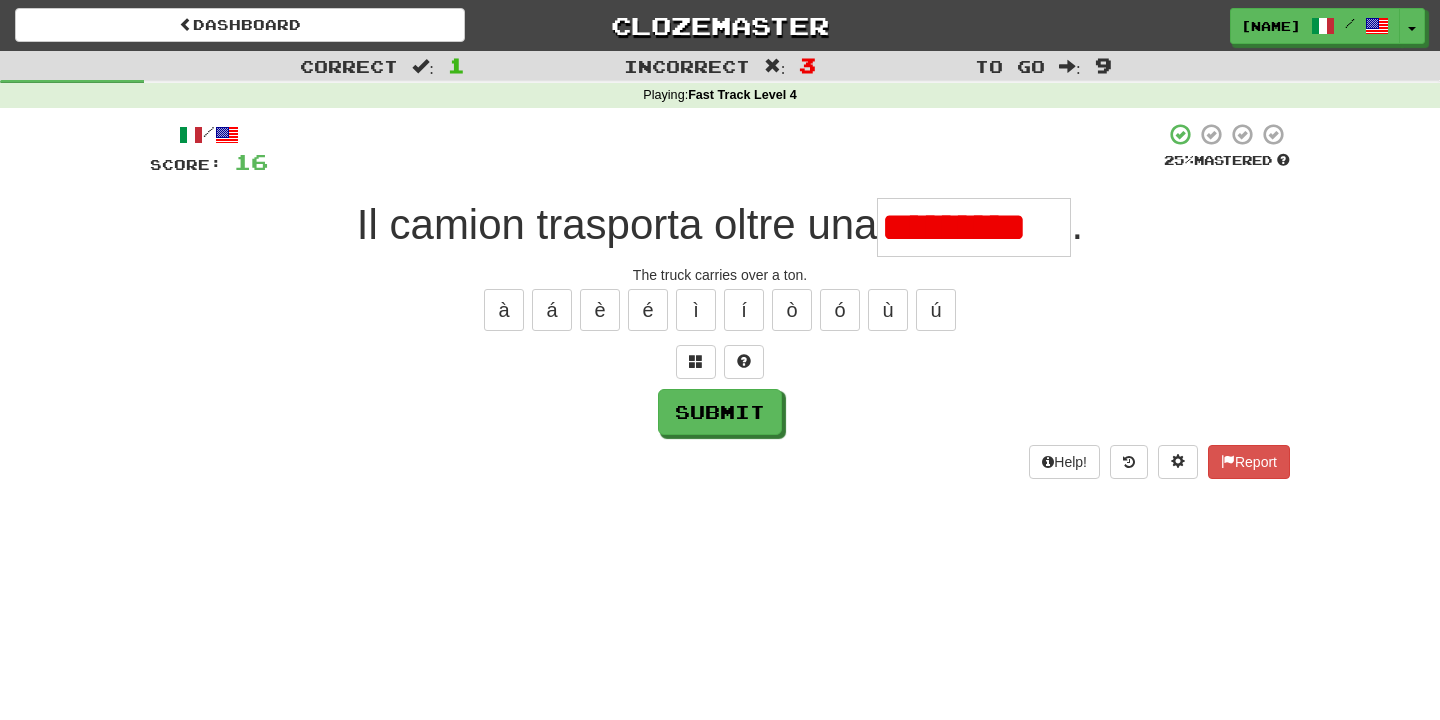 scroll, scrollTop: 0, scrollLeft: 0, axis: both 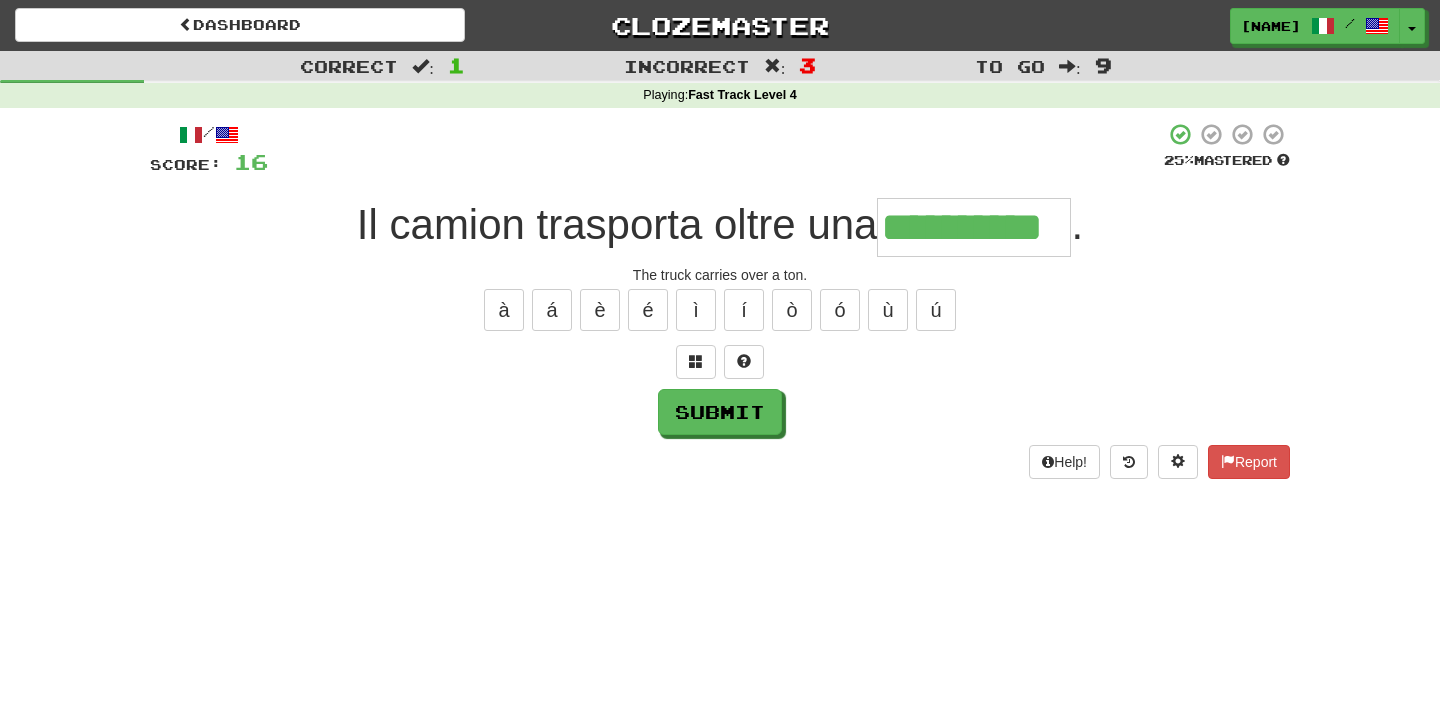 type on "**********" 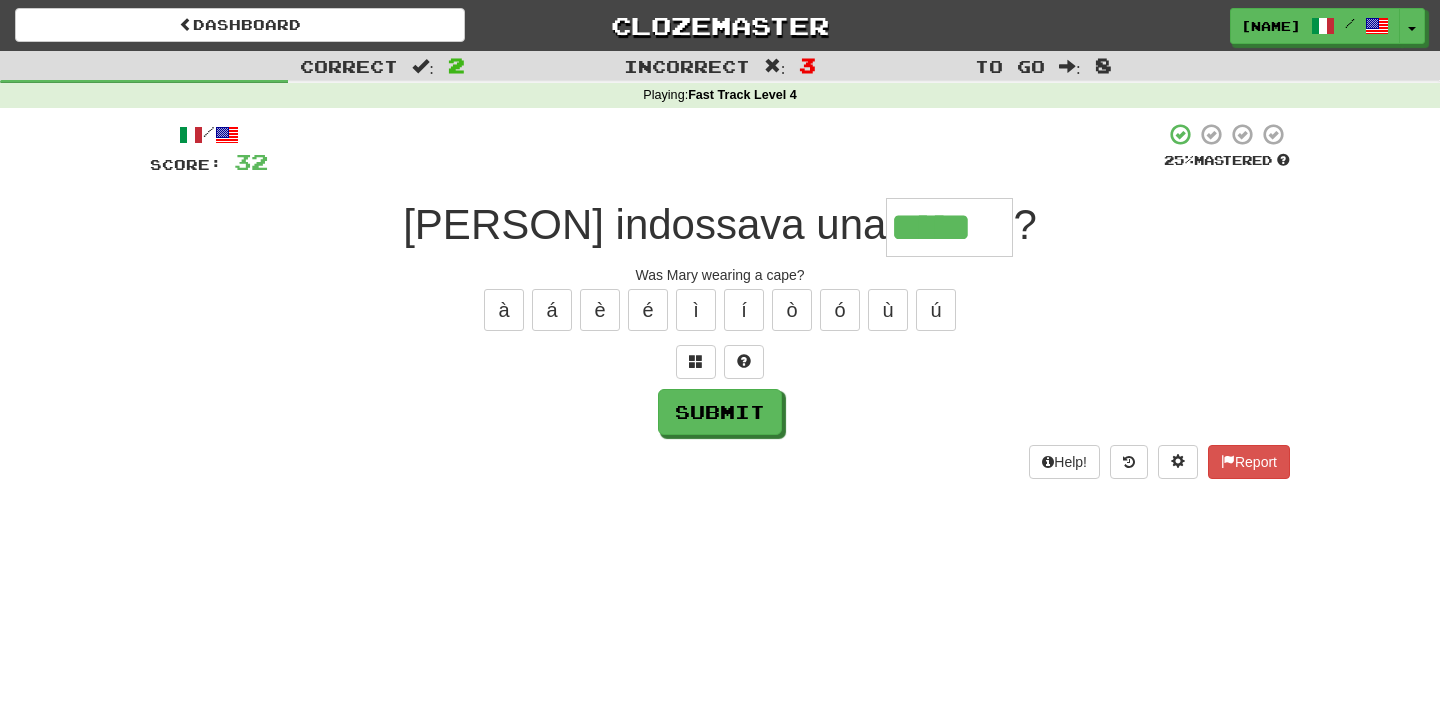 type on "*****" 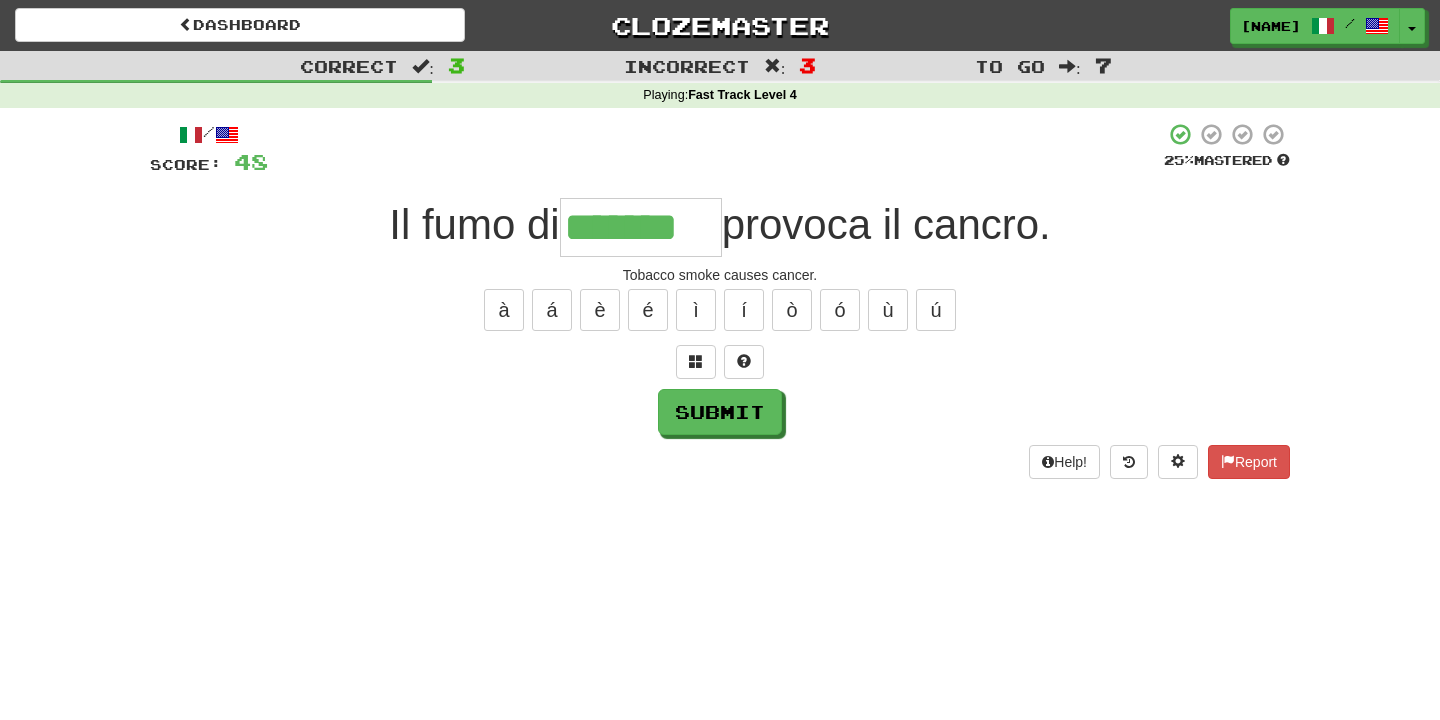 type on "*******" 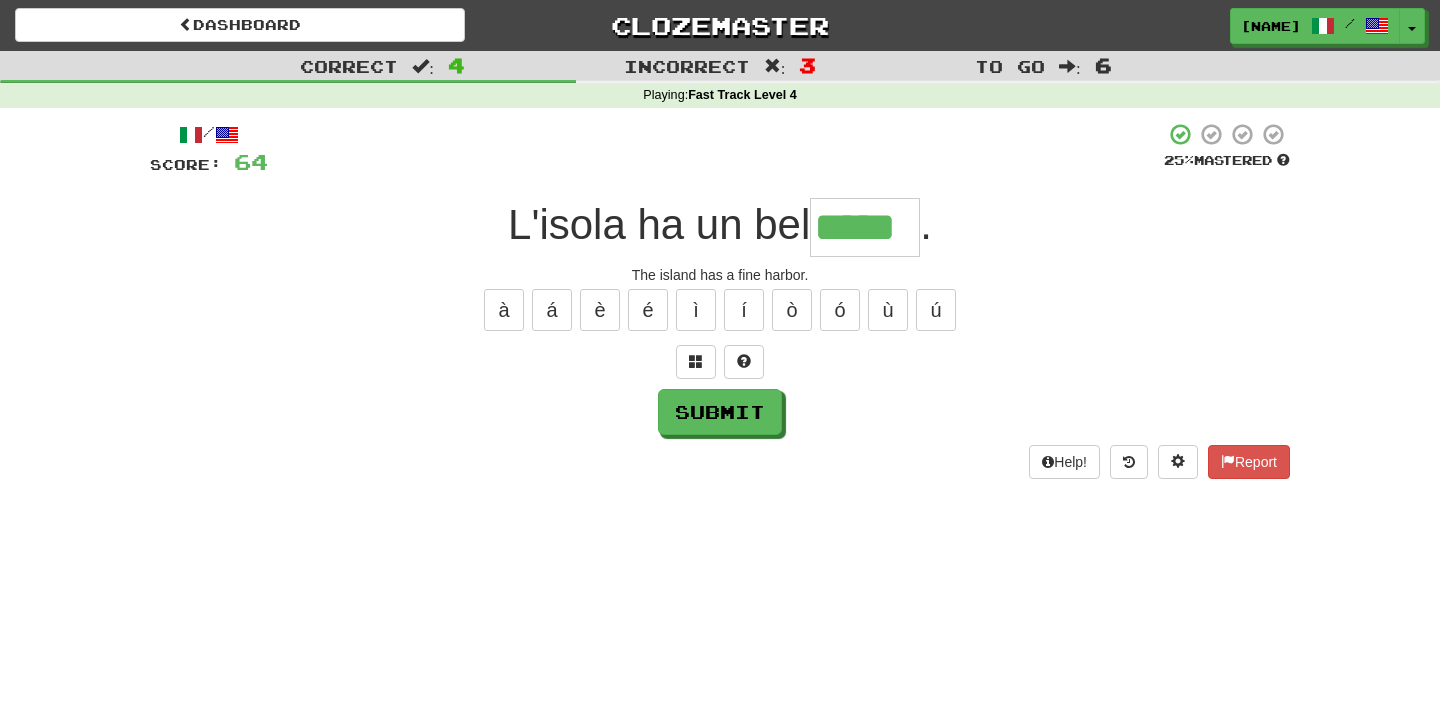 type on "*****" 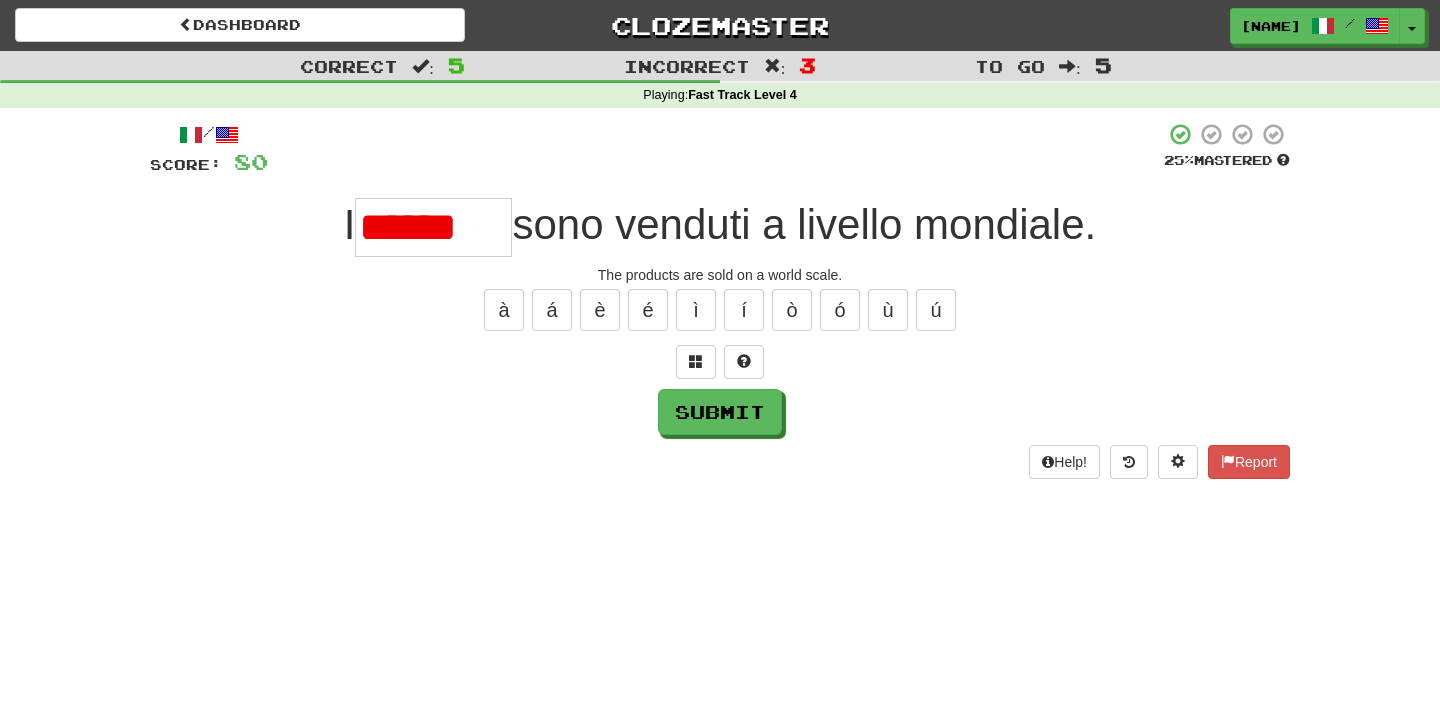 scroll, scrollTop: 0, scrollLeft: 0, axis: both 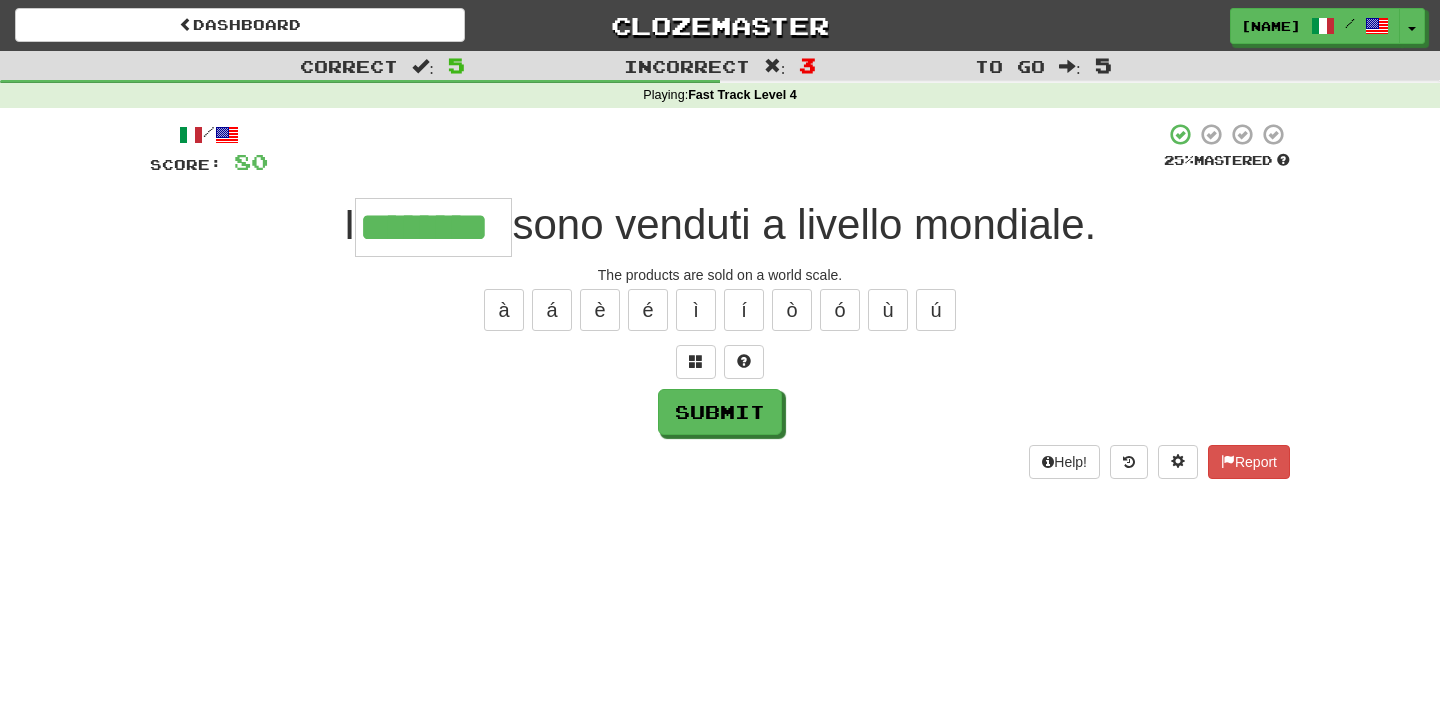 type on "********" 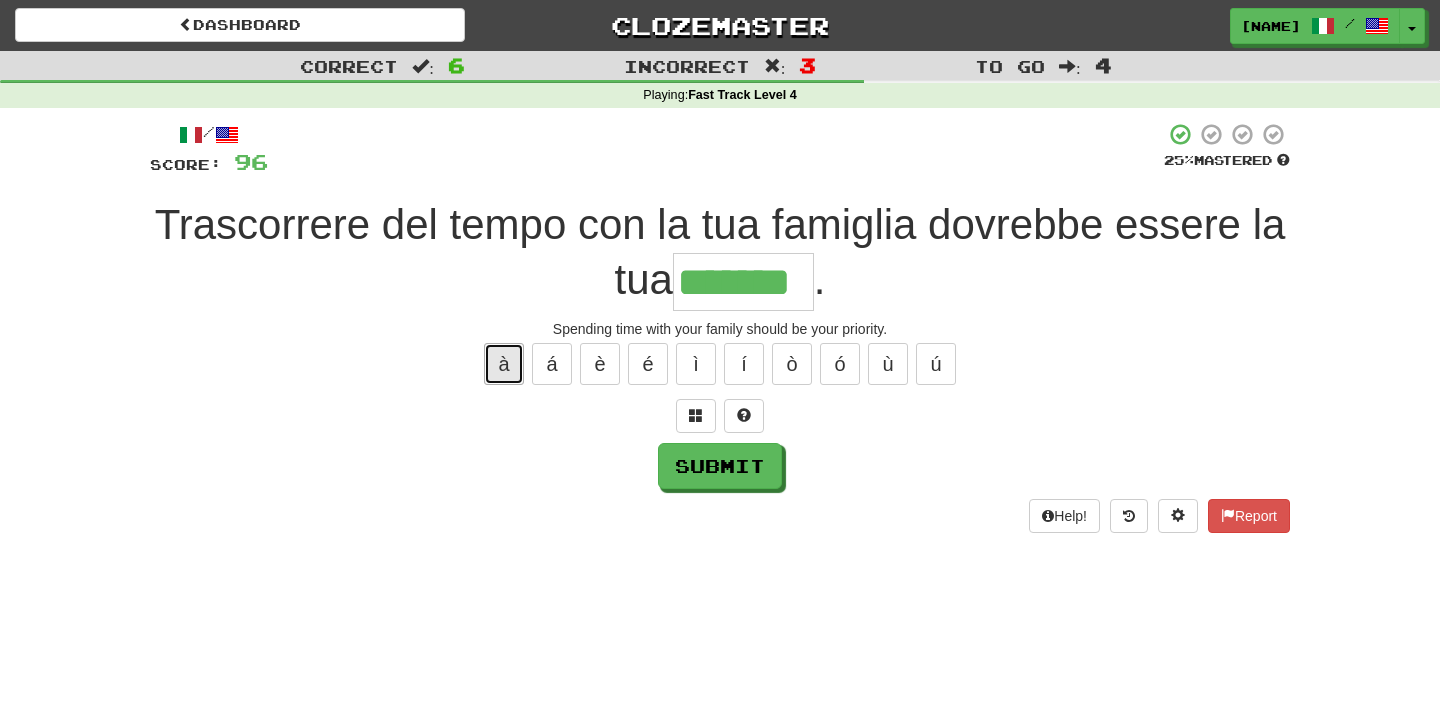click on "à" at bounding box center [504, 364] 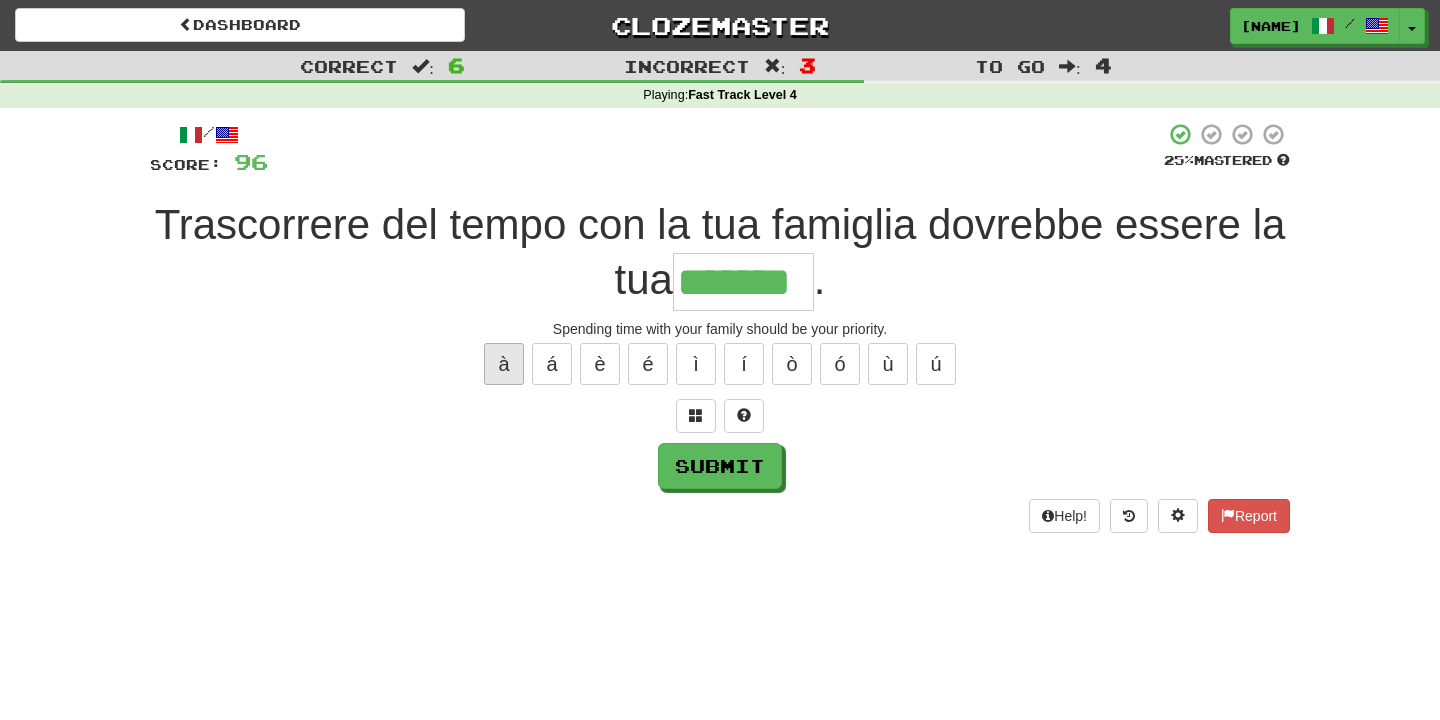 type on "********" 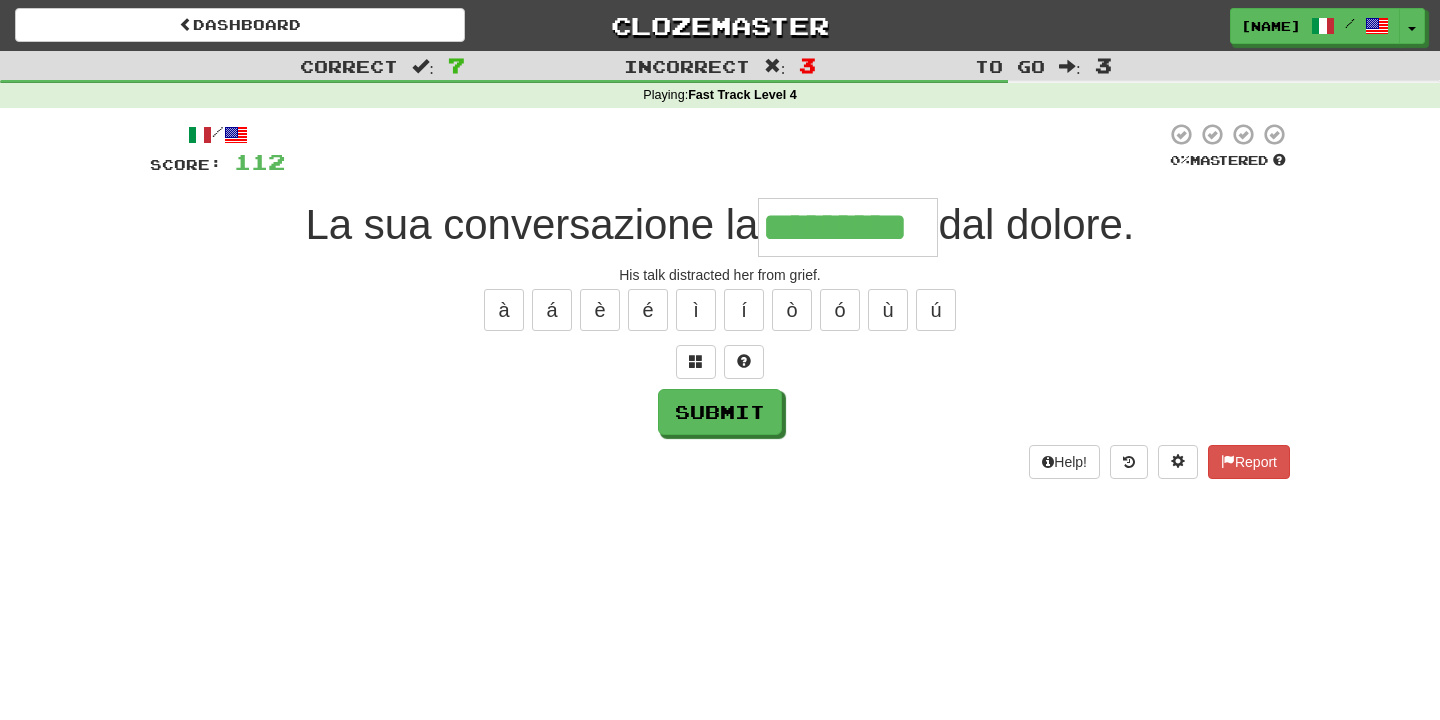 type on "*********" 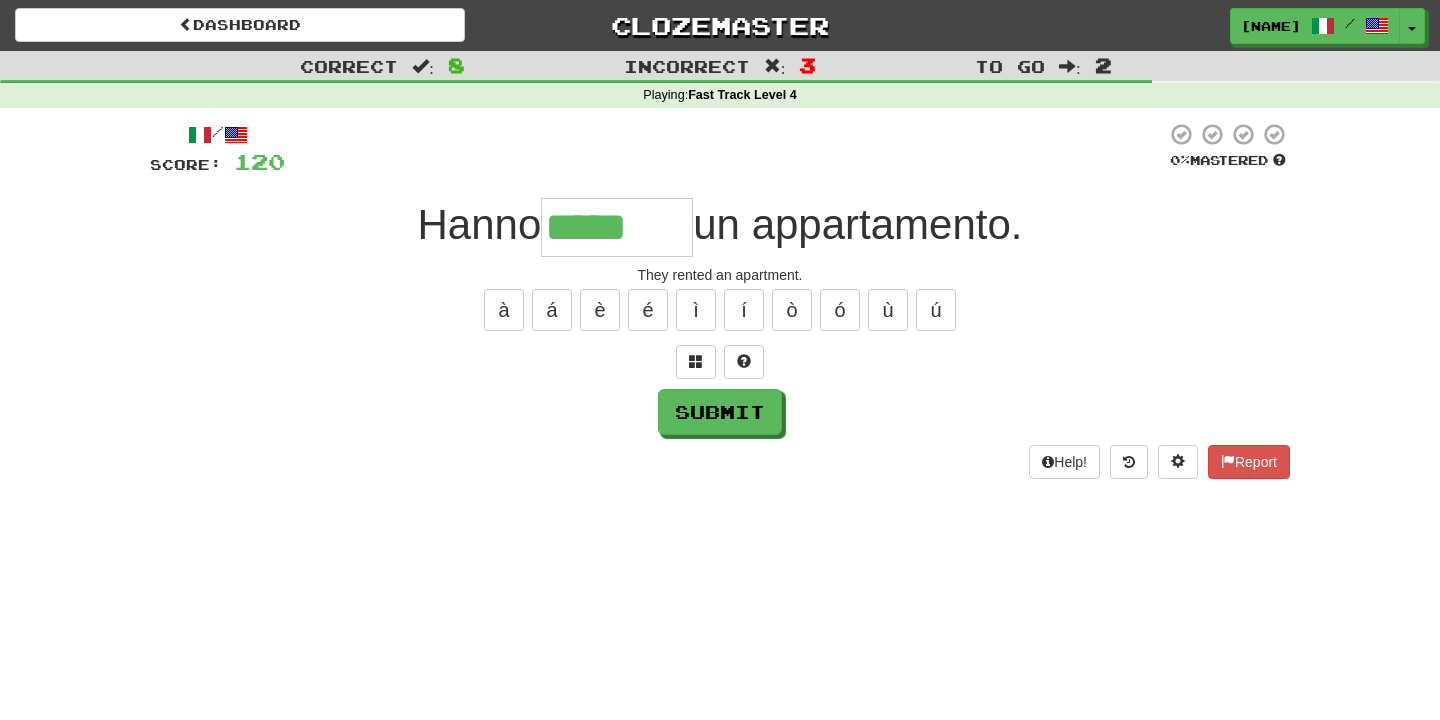 type on "*********" 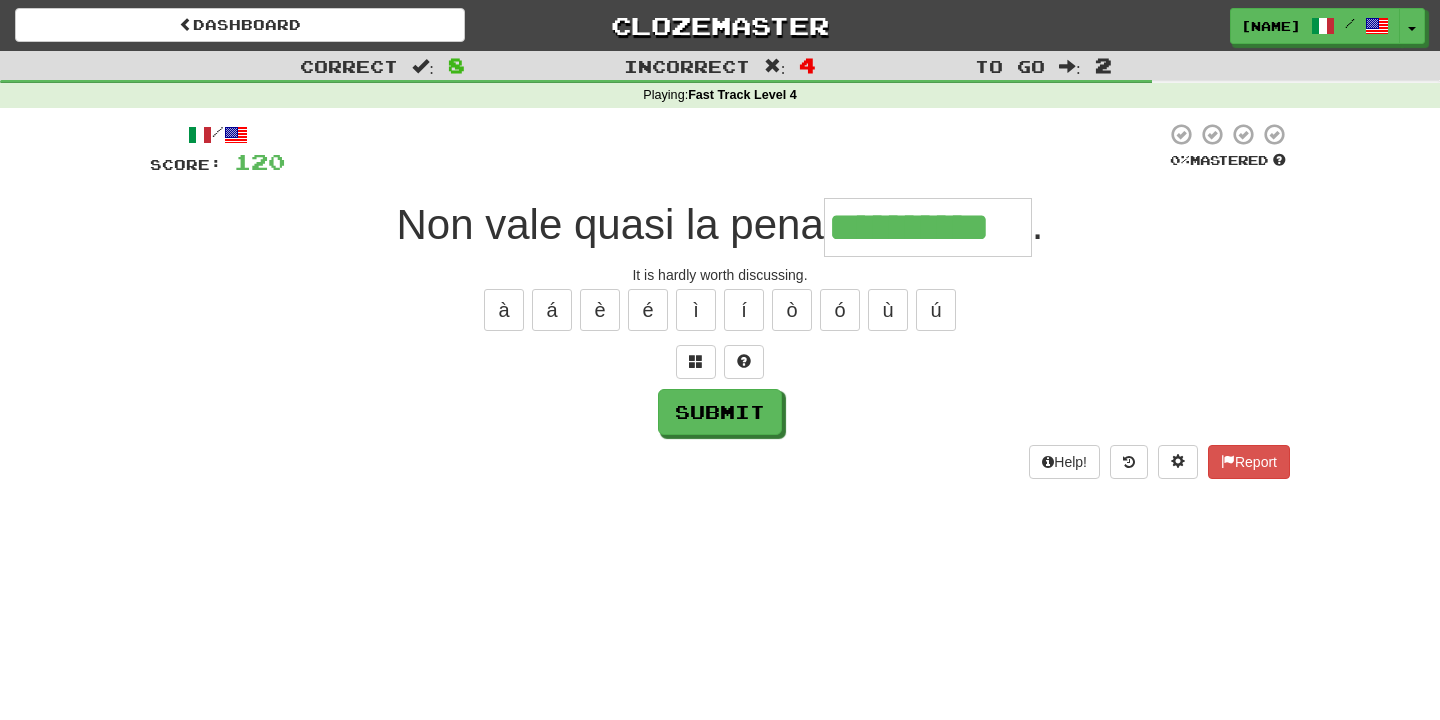 type on "**********" 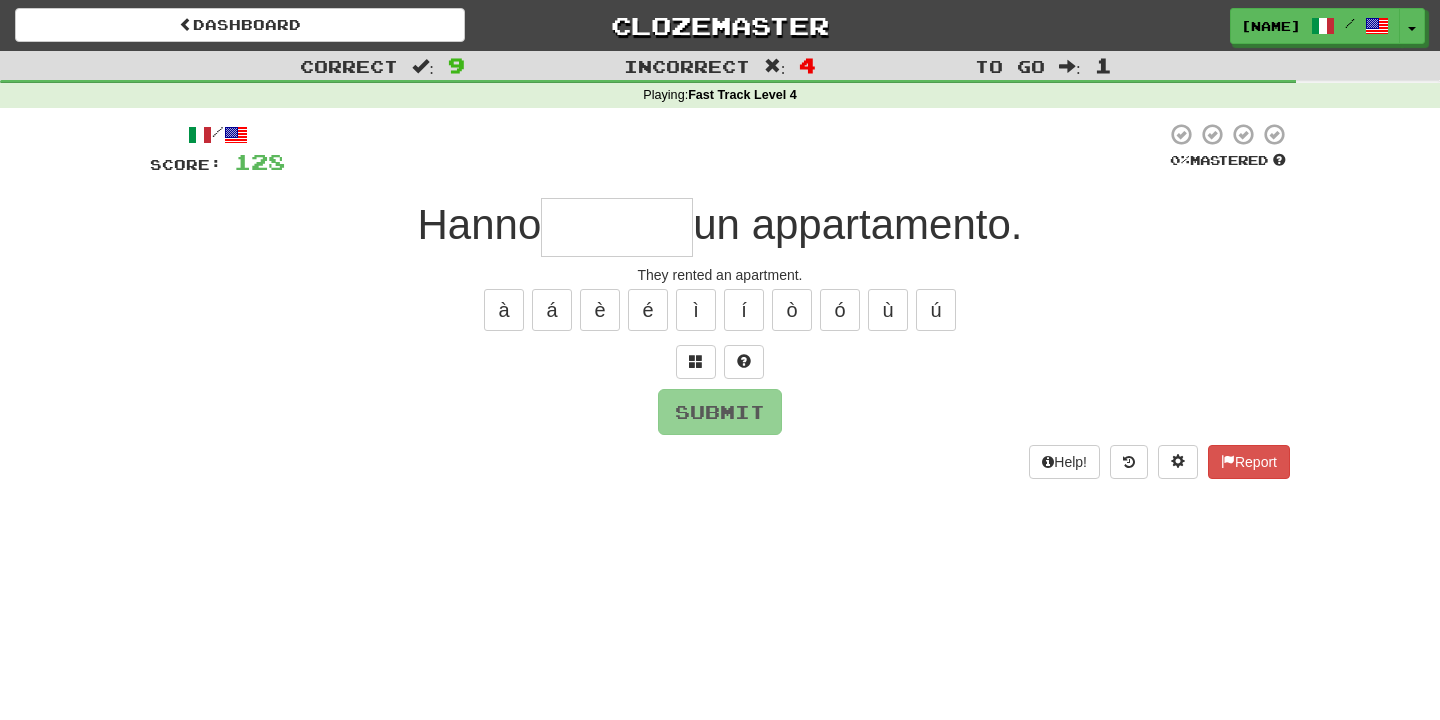 type on "*" 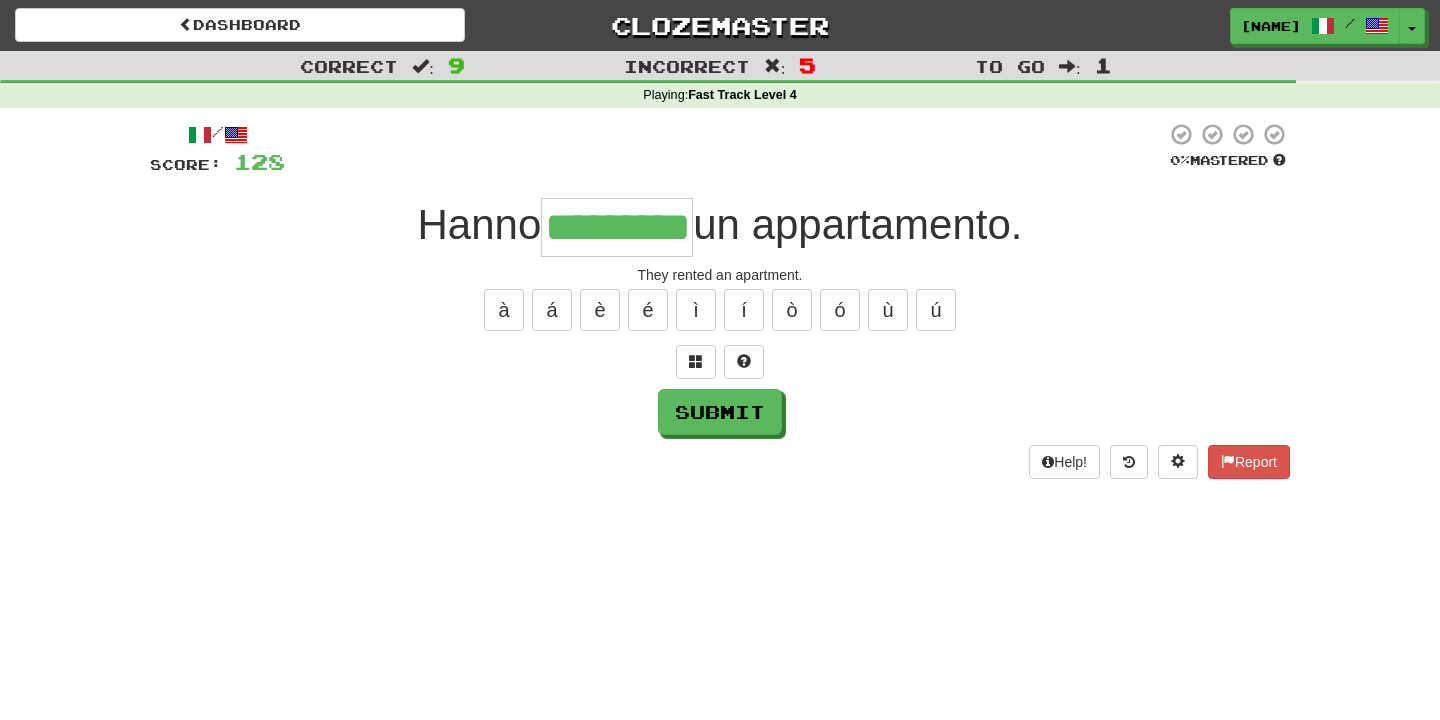 type on "*********" 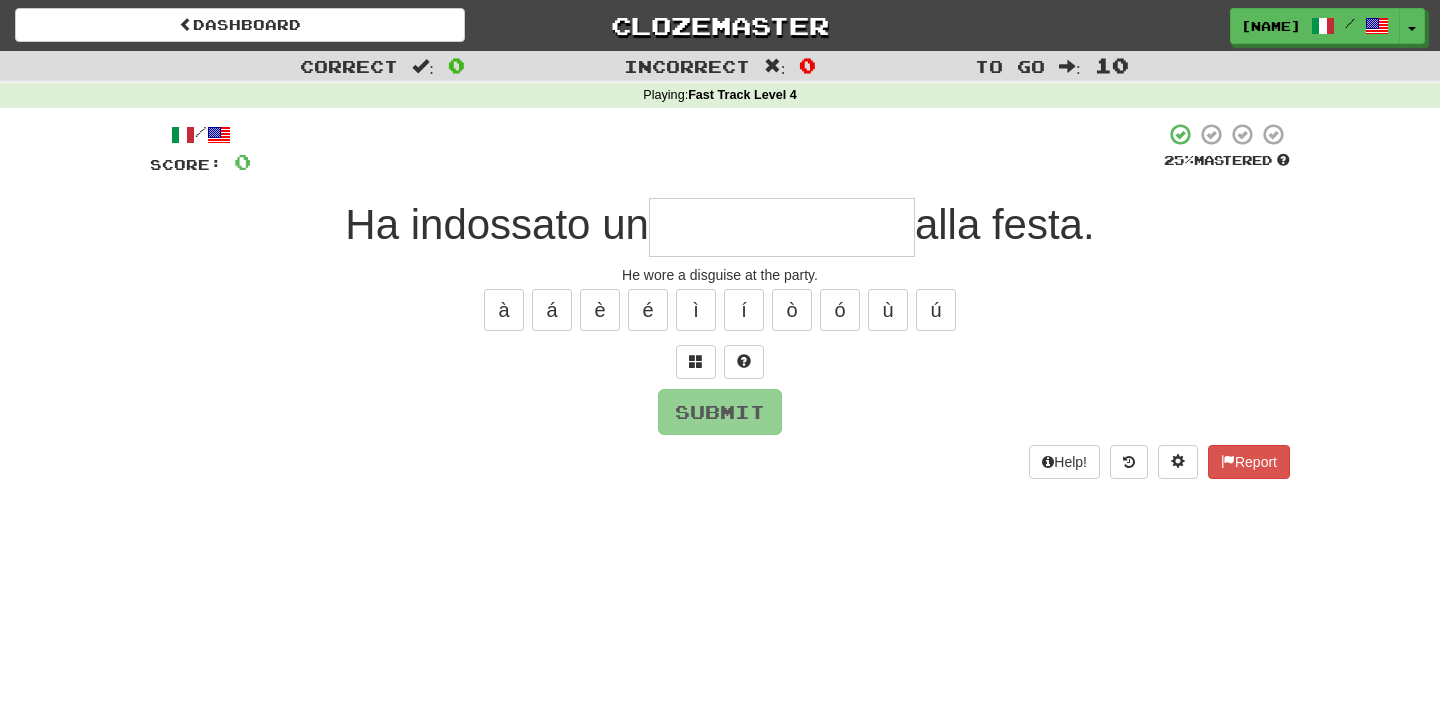 type on "**********" 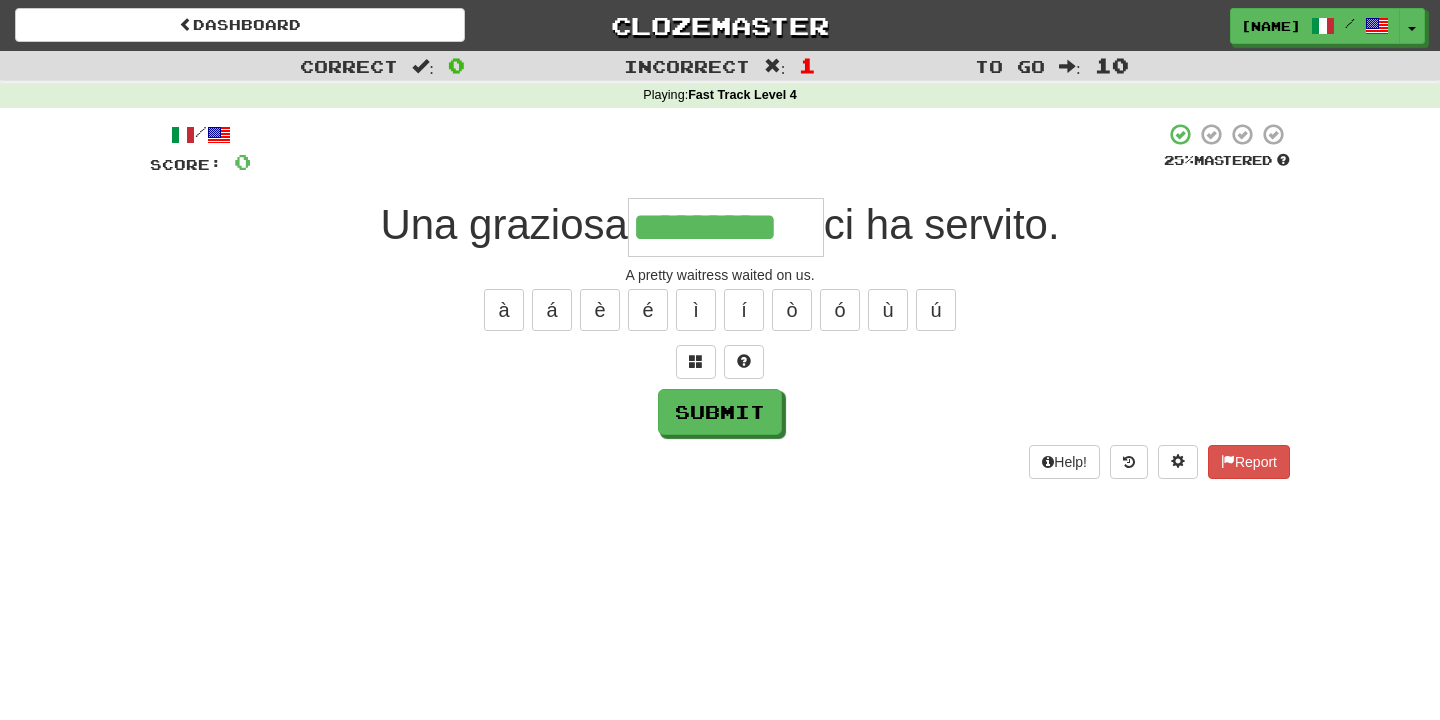 type on "*********" 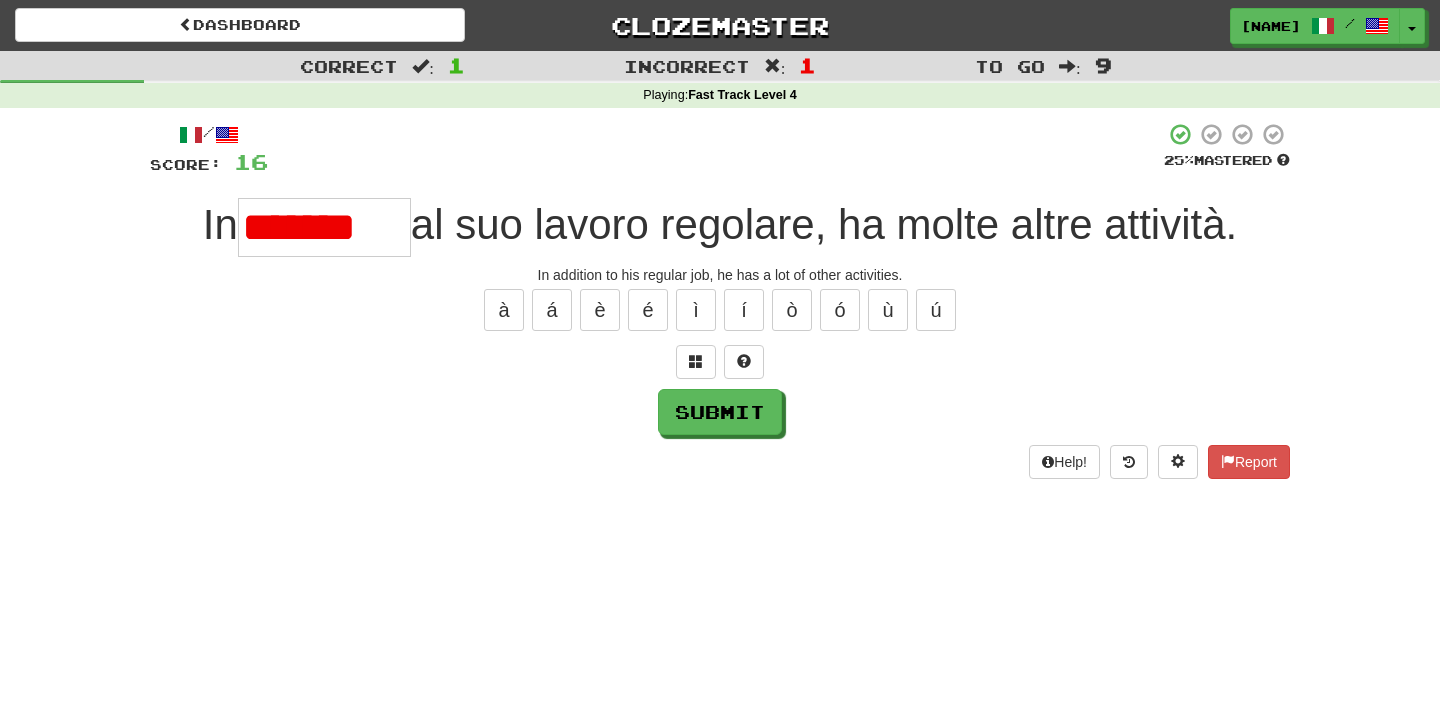 scroll, scrollTop: 0, scrollLeft: 0, axis: both 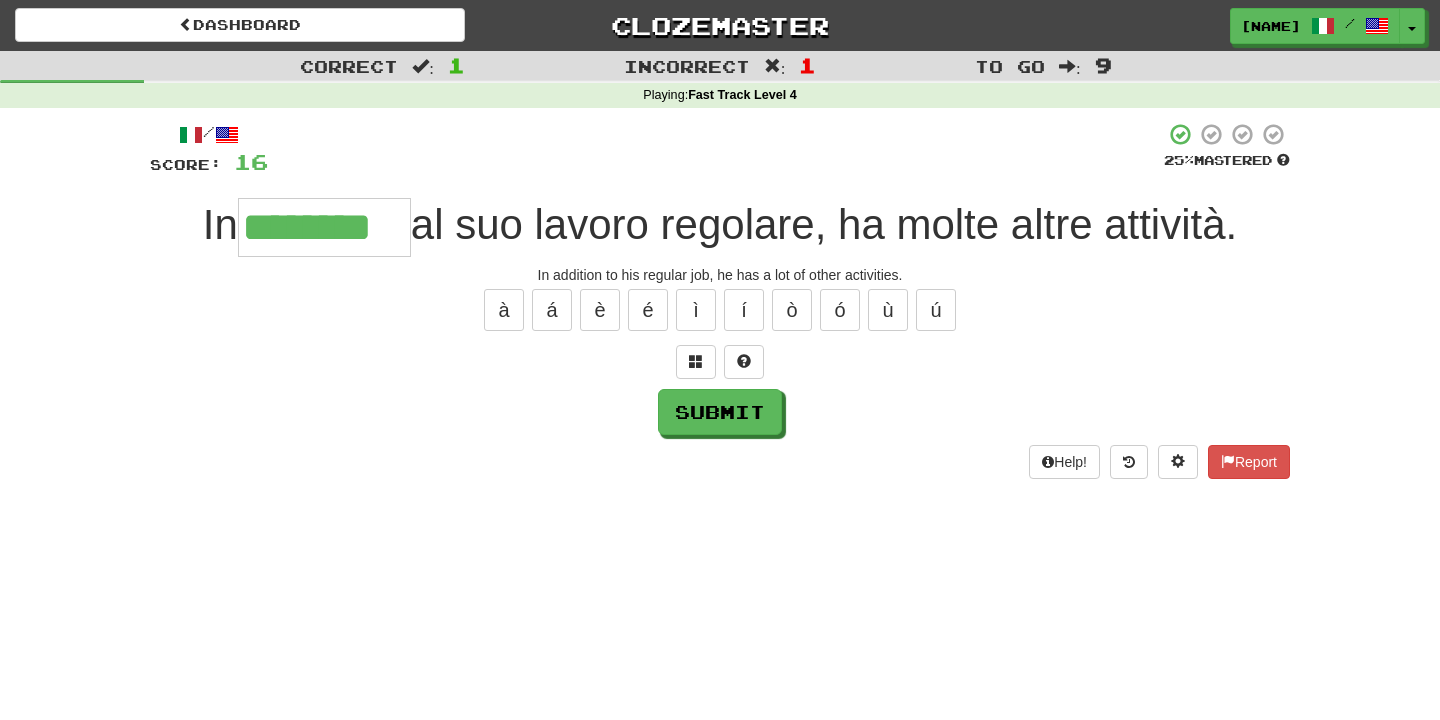 type on "********" 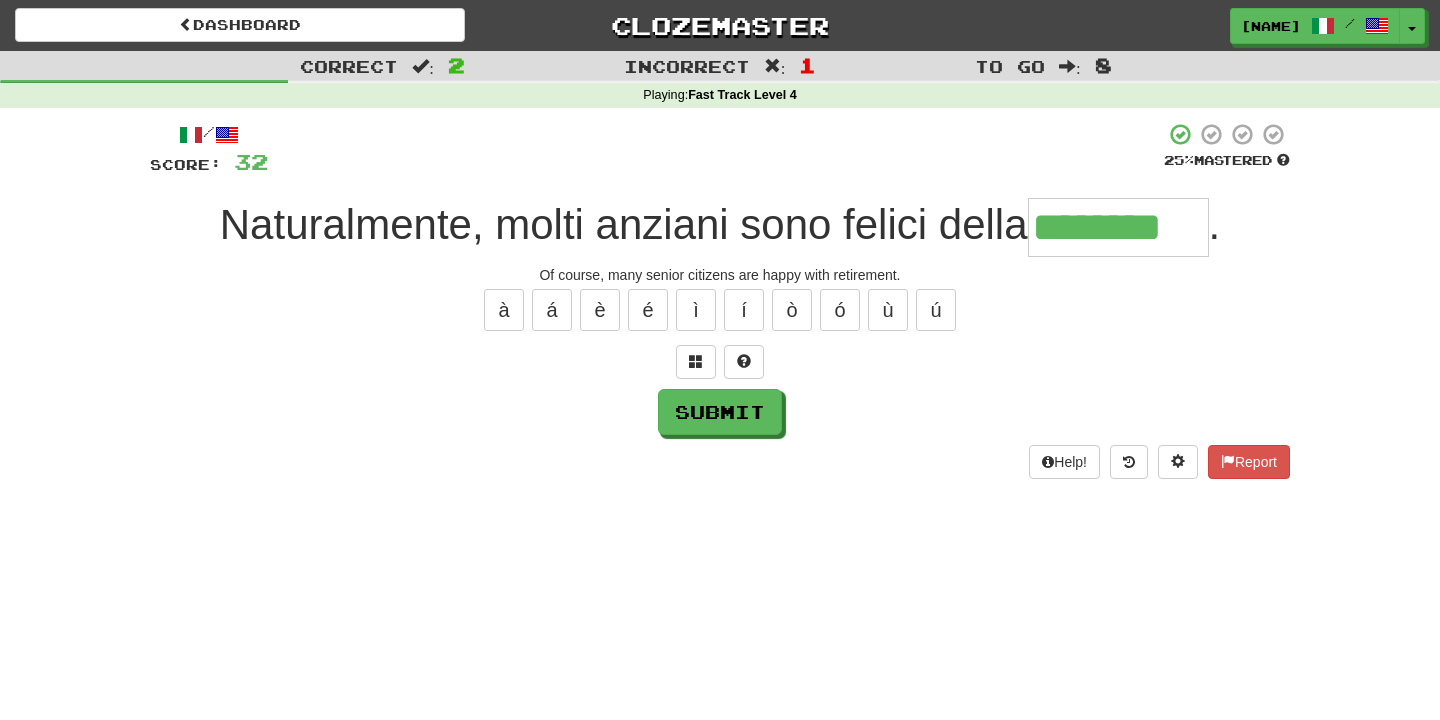 type on "********" 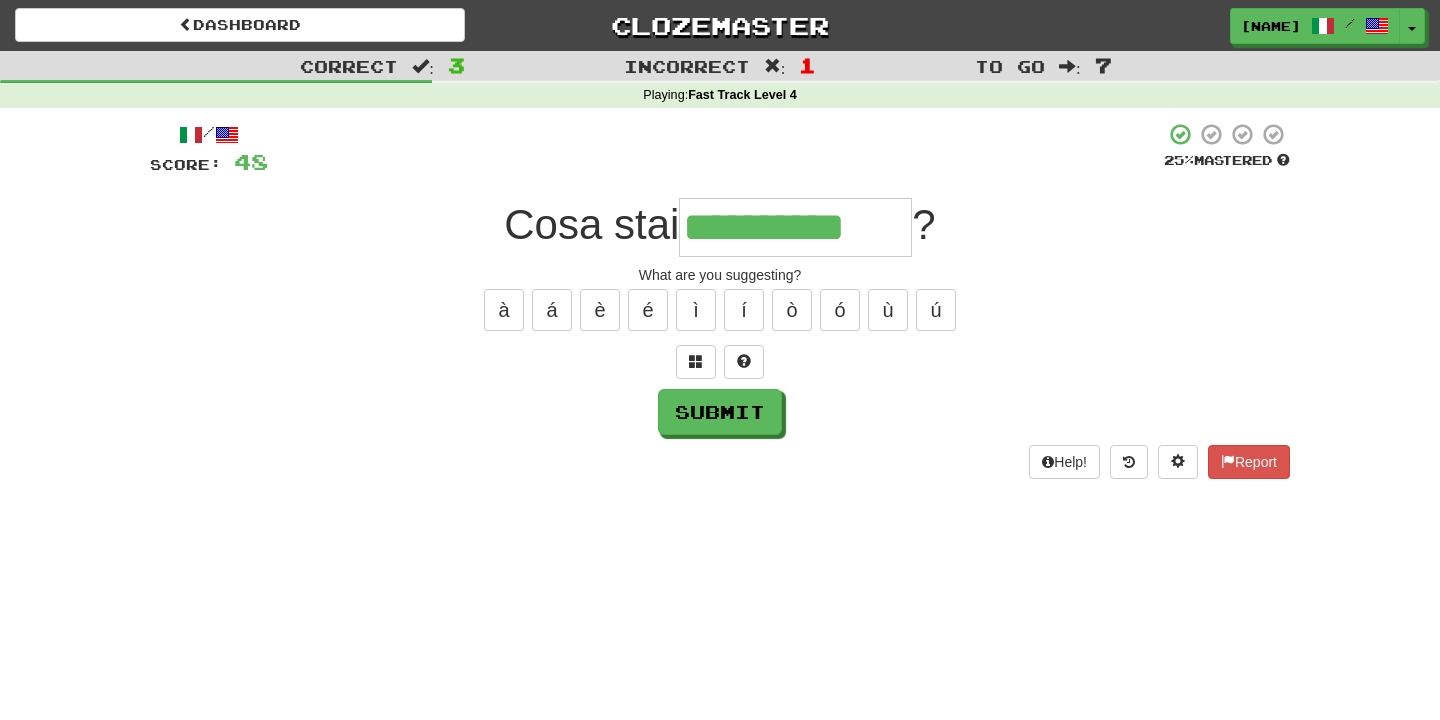 type on "**********" 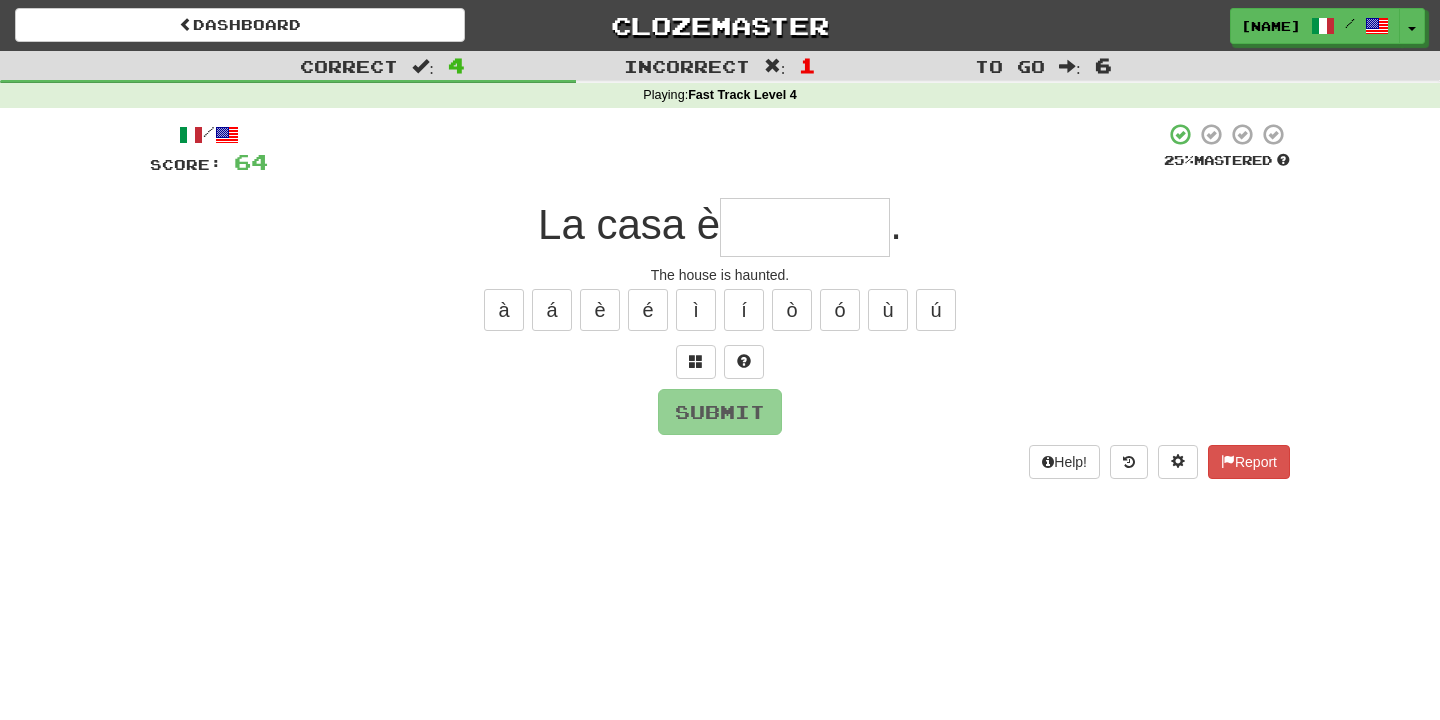 type on "*********" 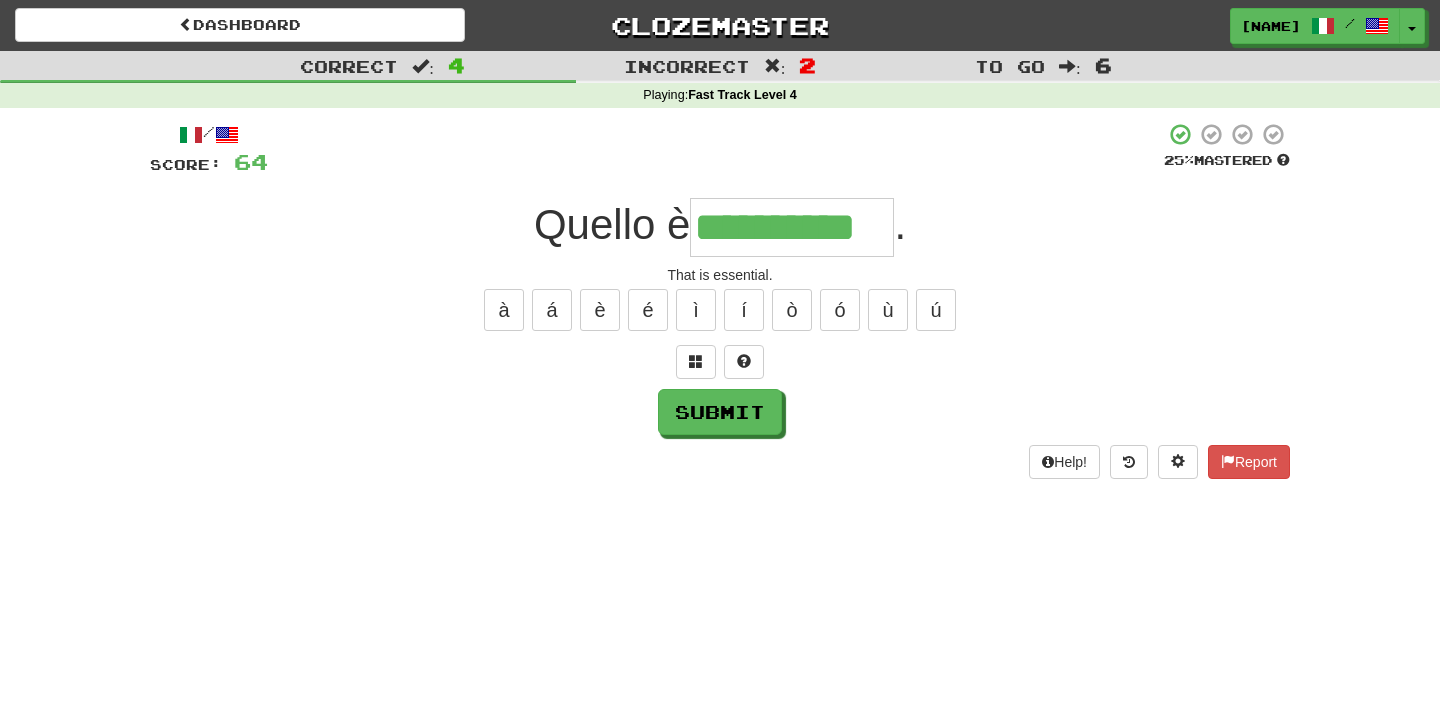 type on "**********" 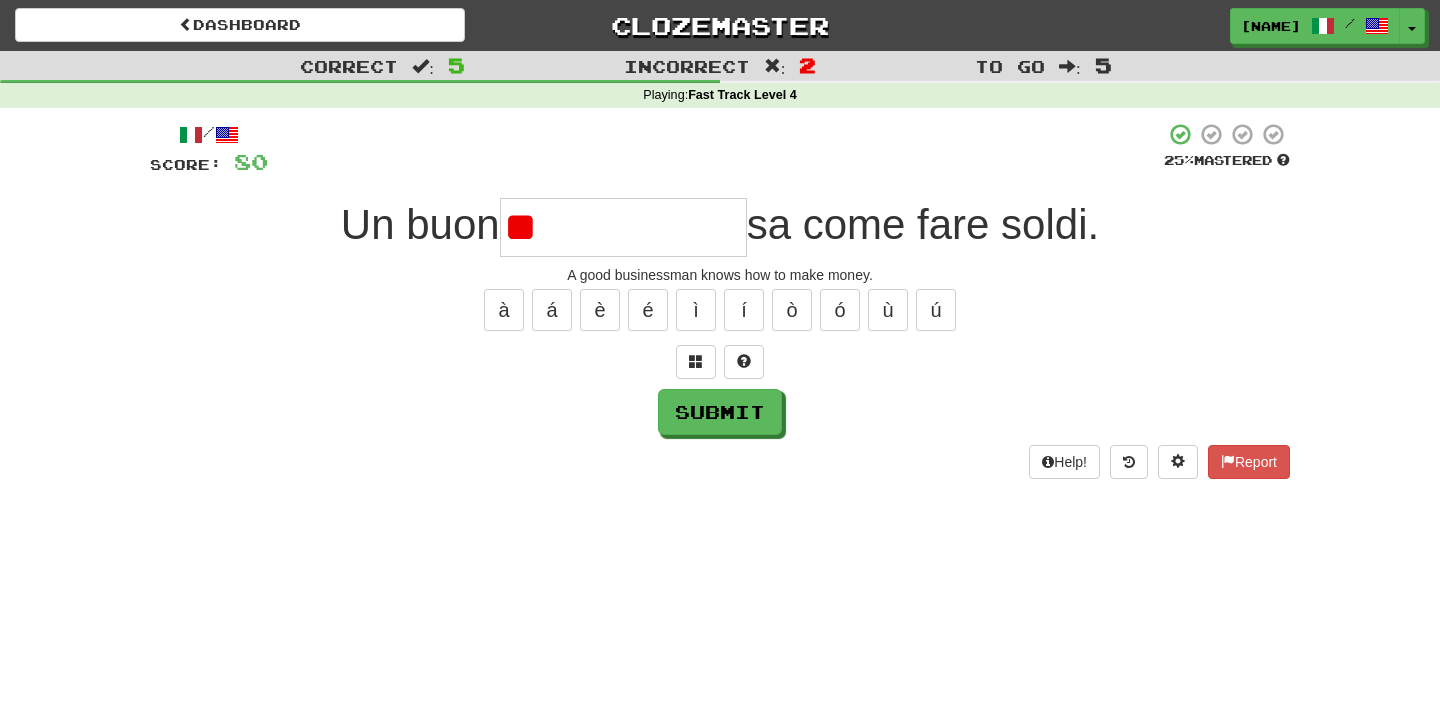 type on "*" 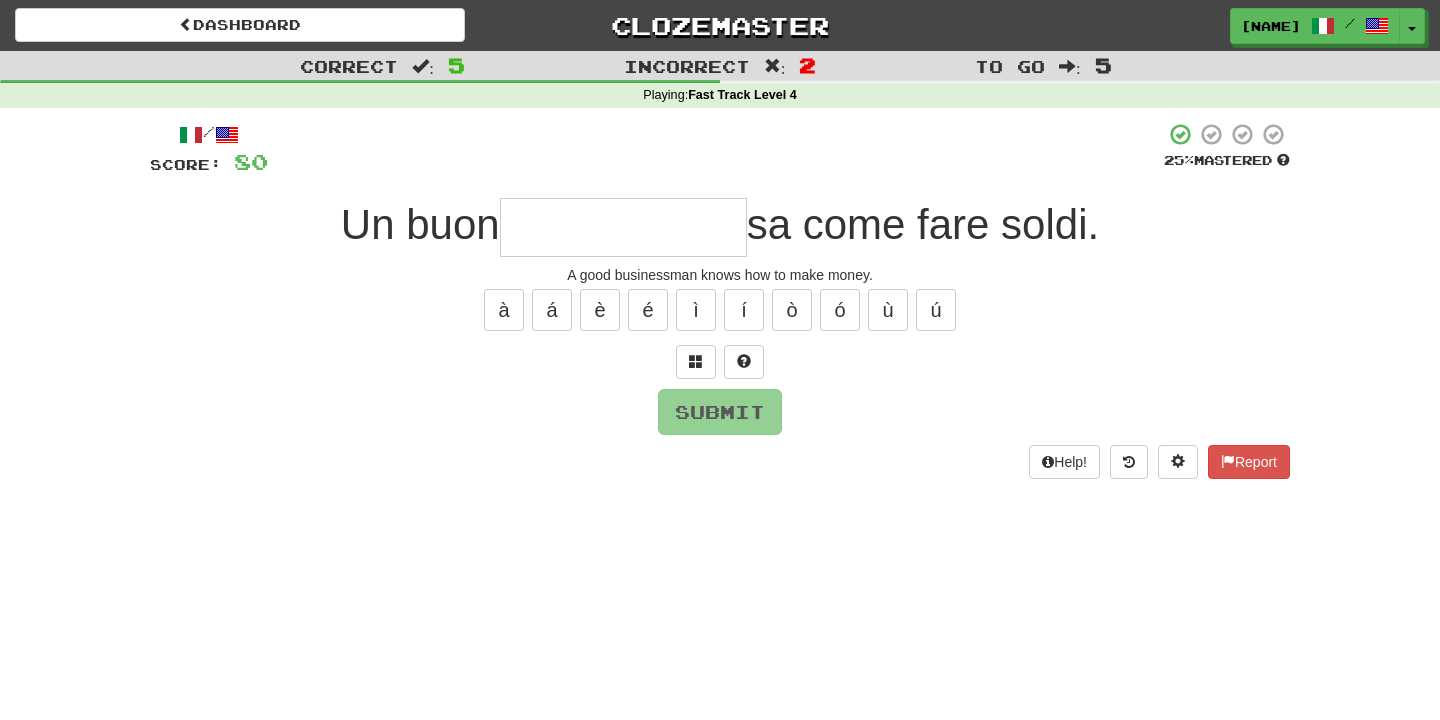 type on "**********" 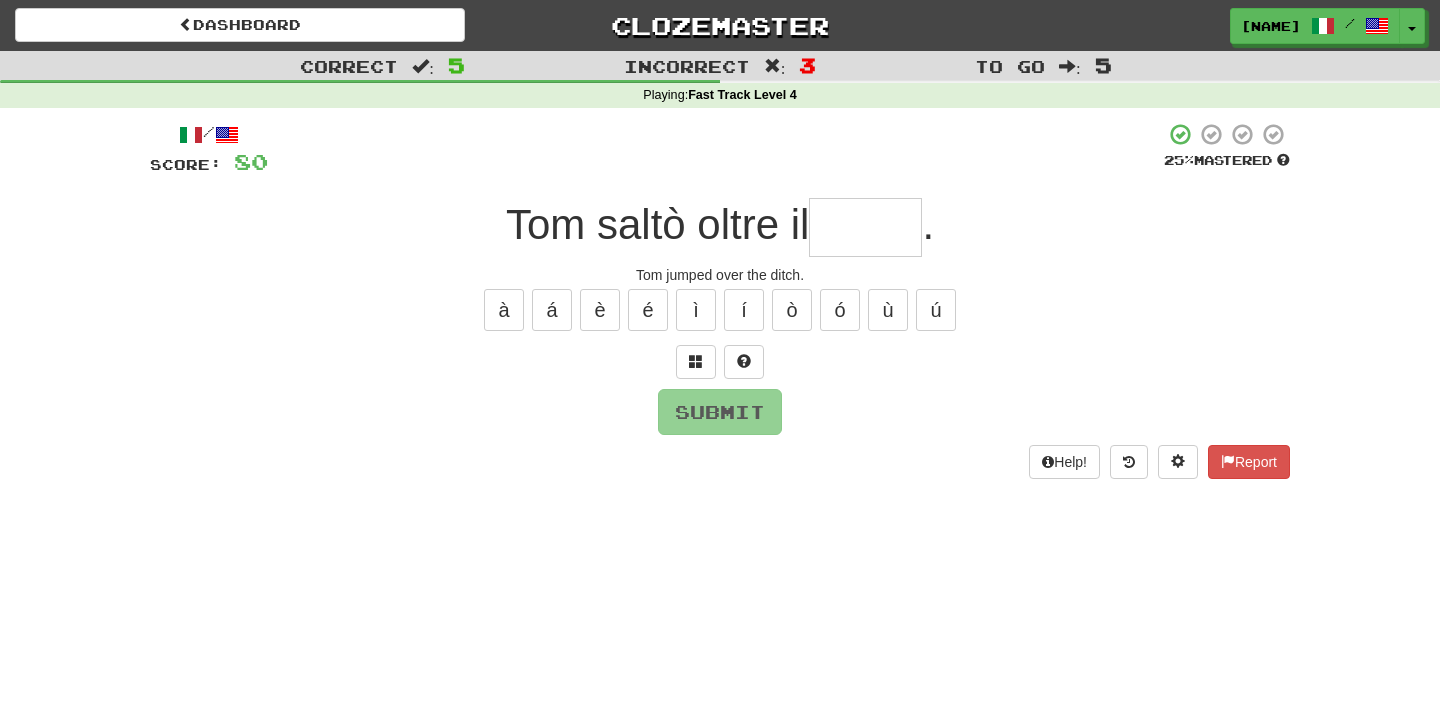 type on "*****" 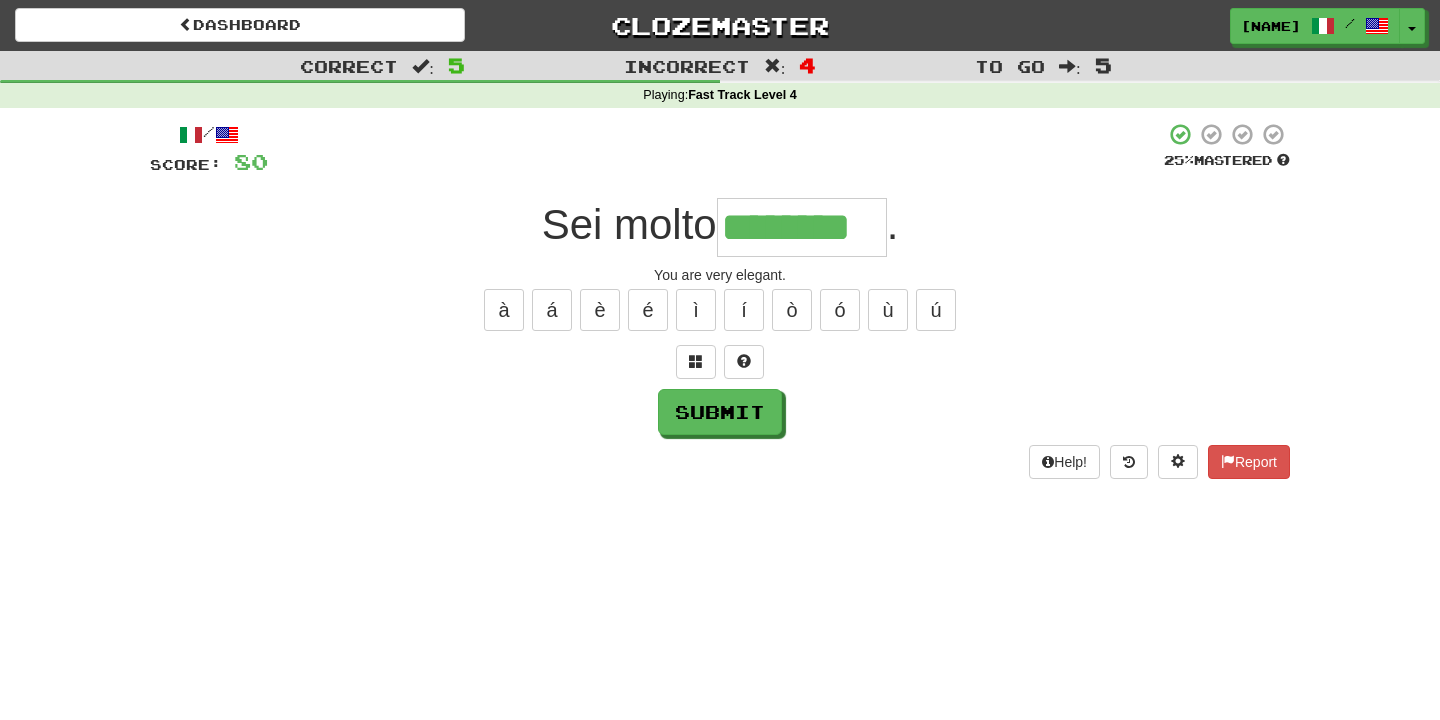 type on "********" 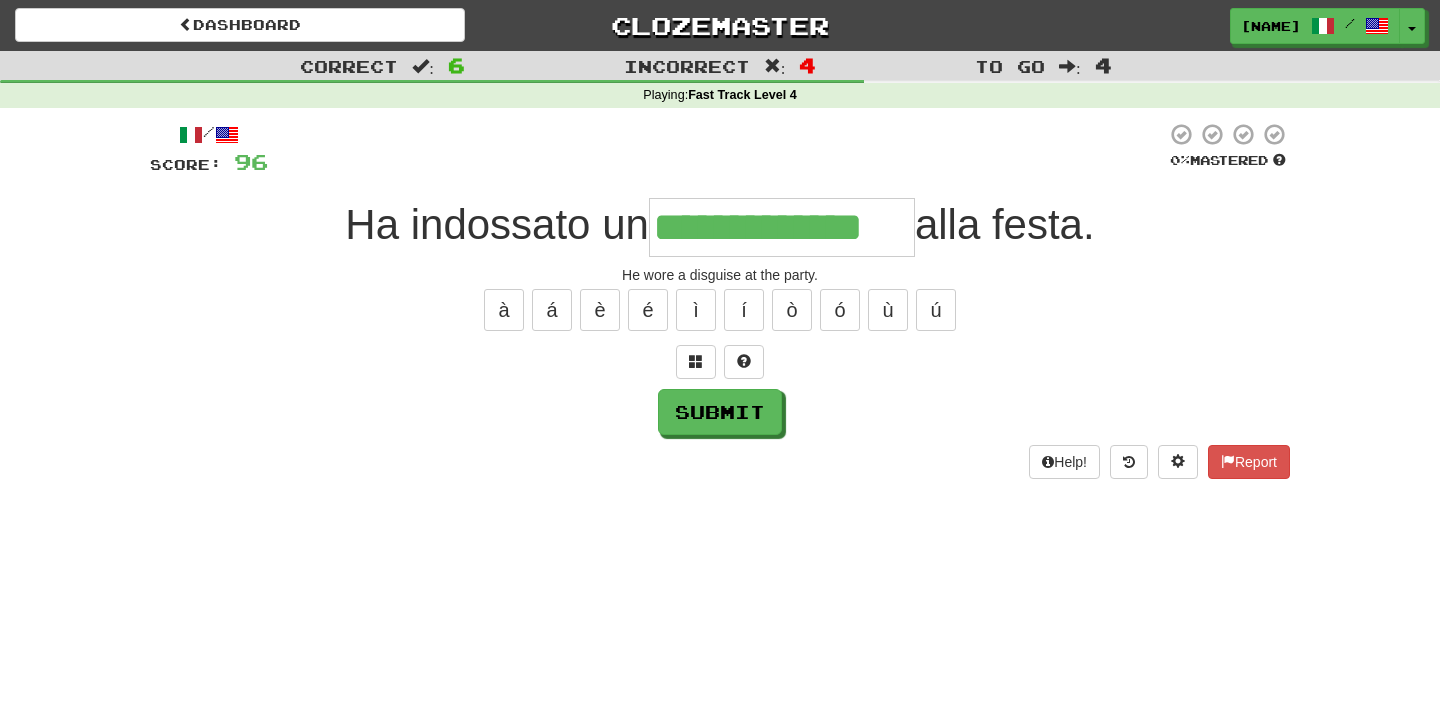 type on "**********" 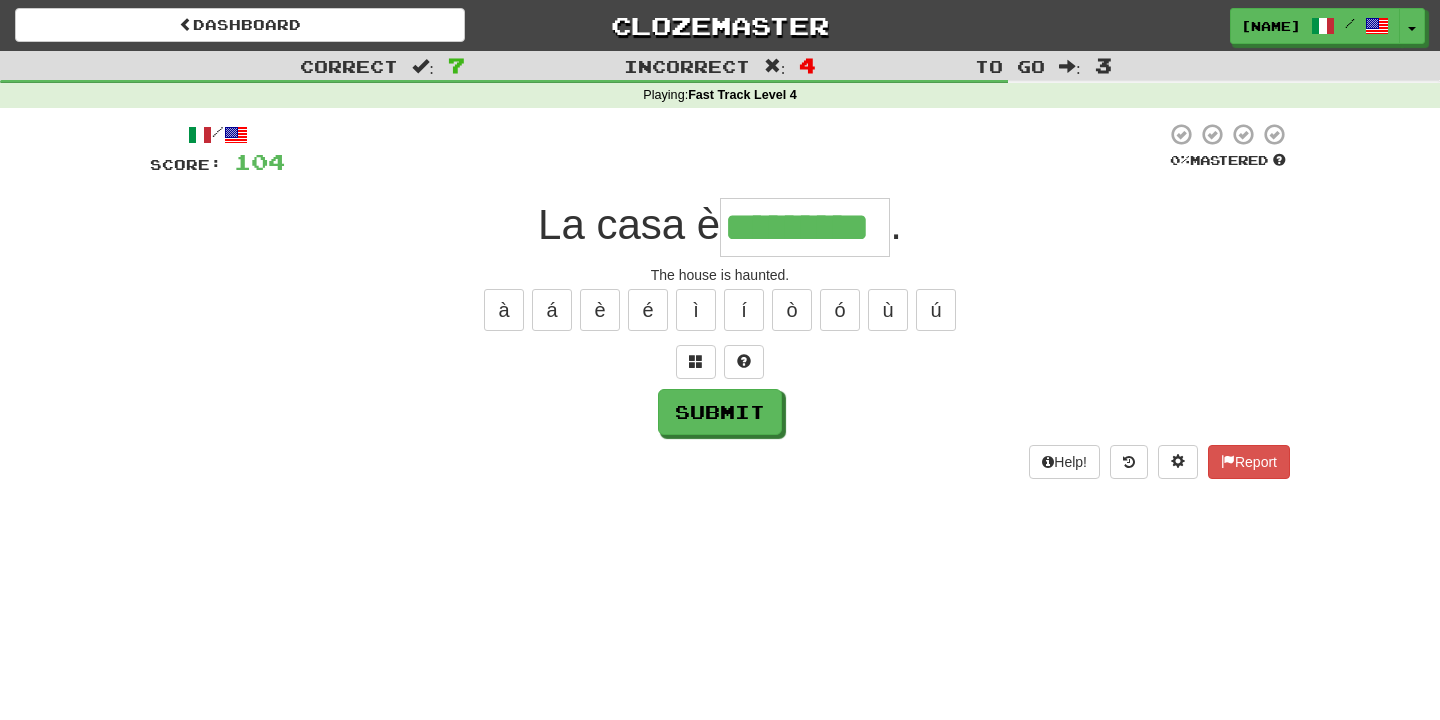 type on "*********" 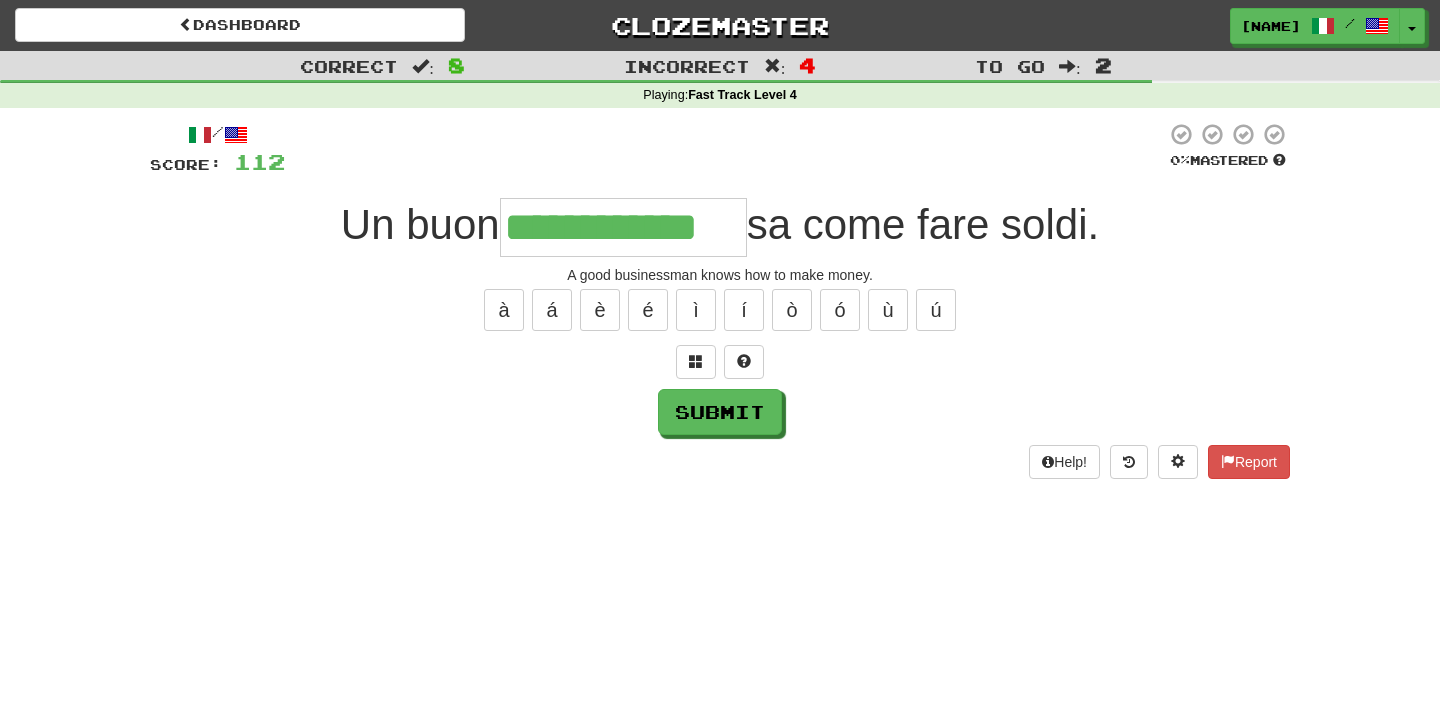 type on "**********" 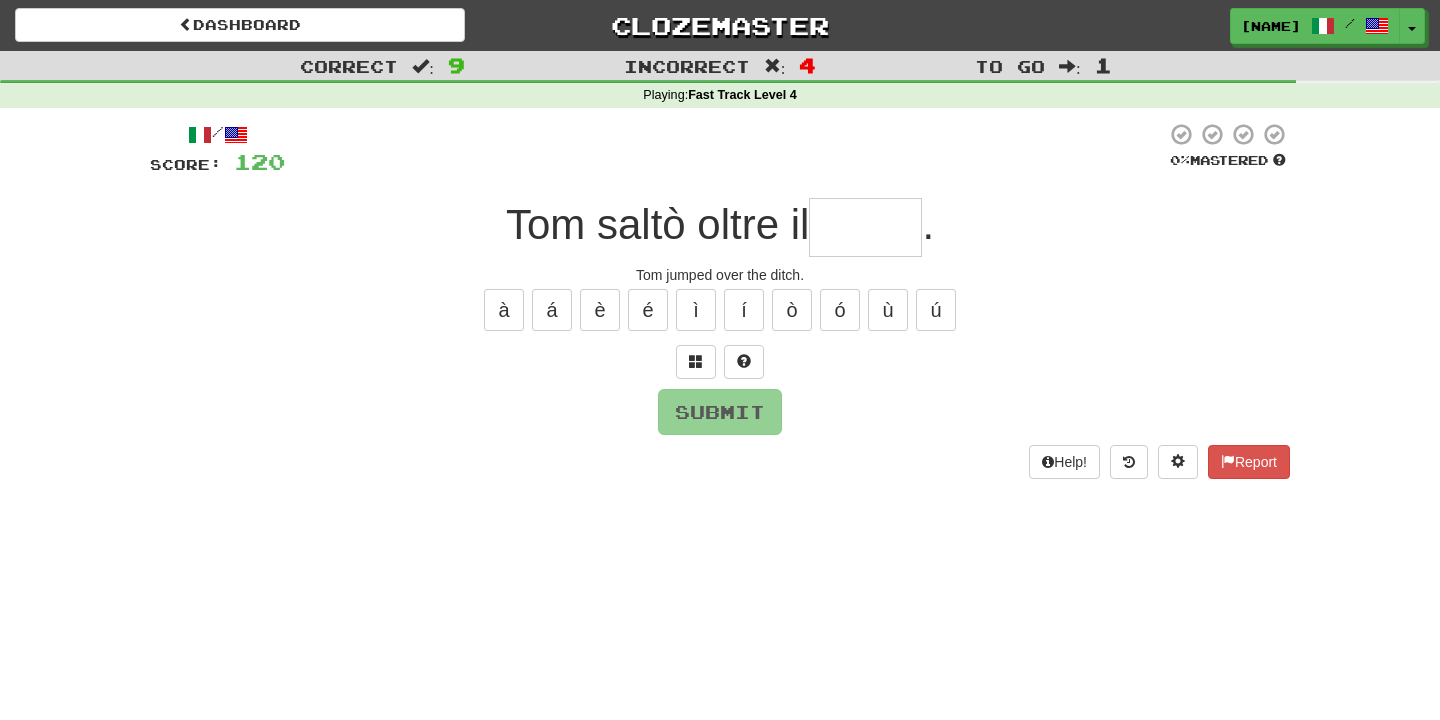 type on "*" 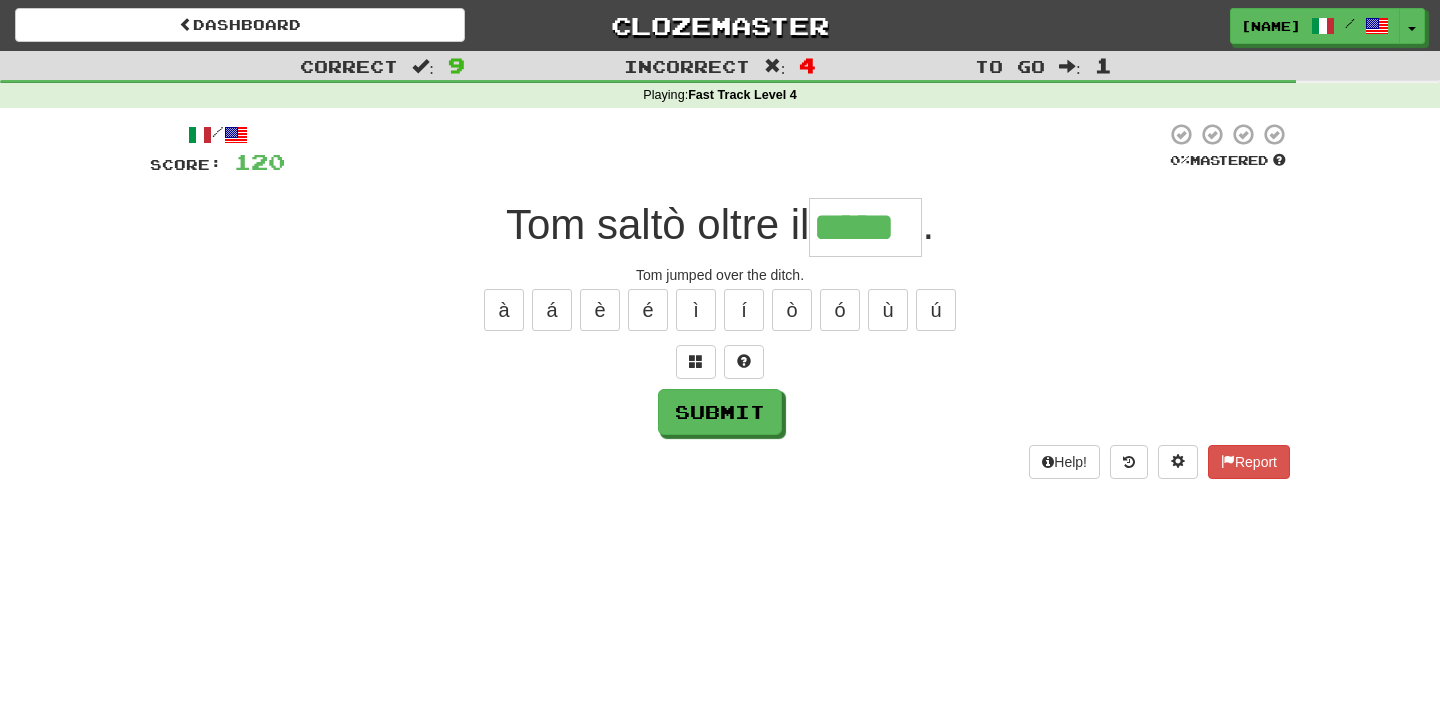 type on "*****" 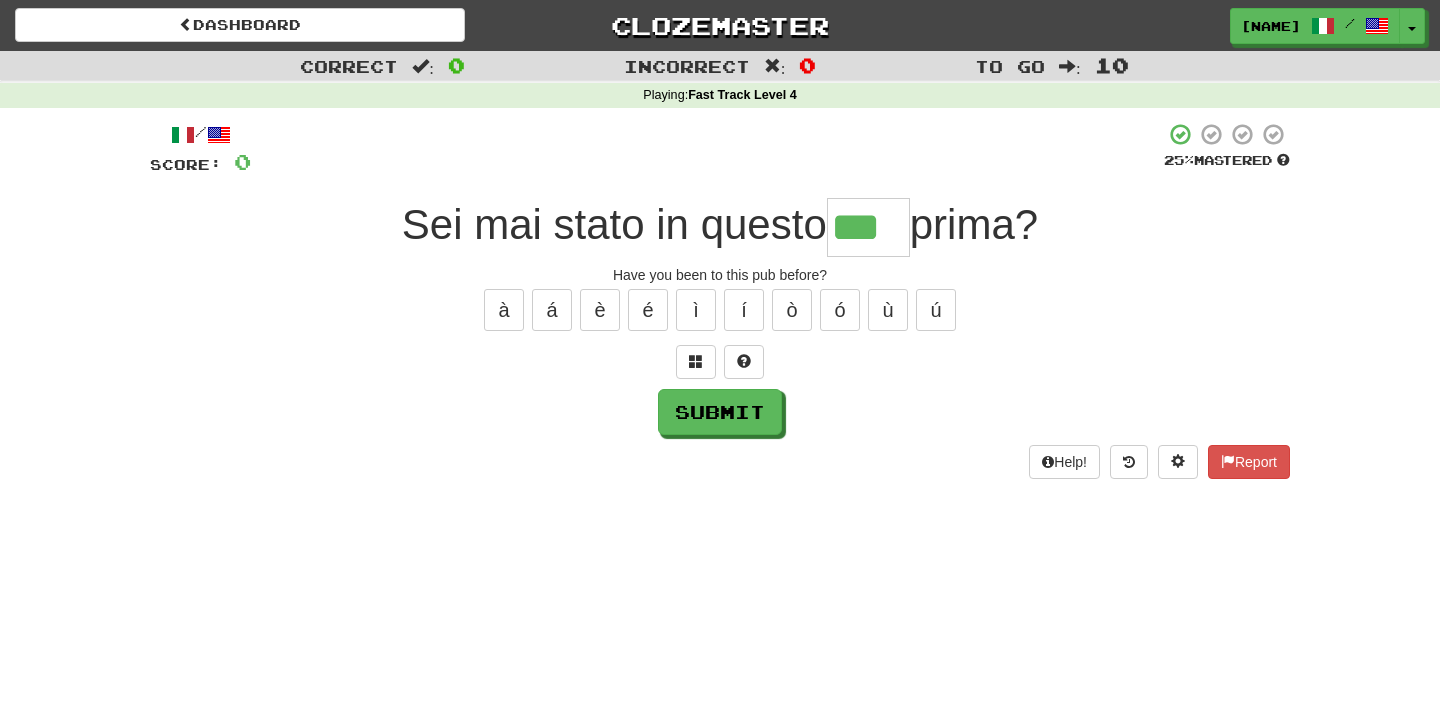 type on "***" 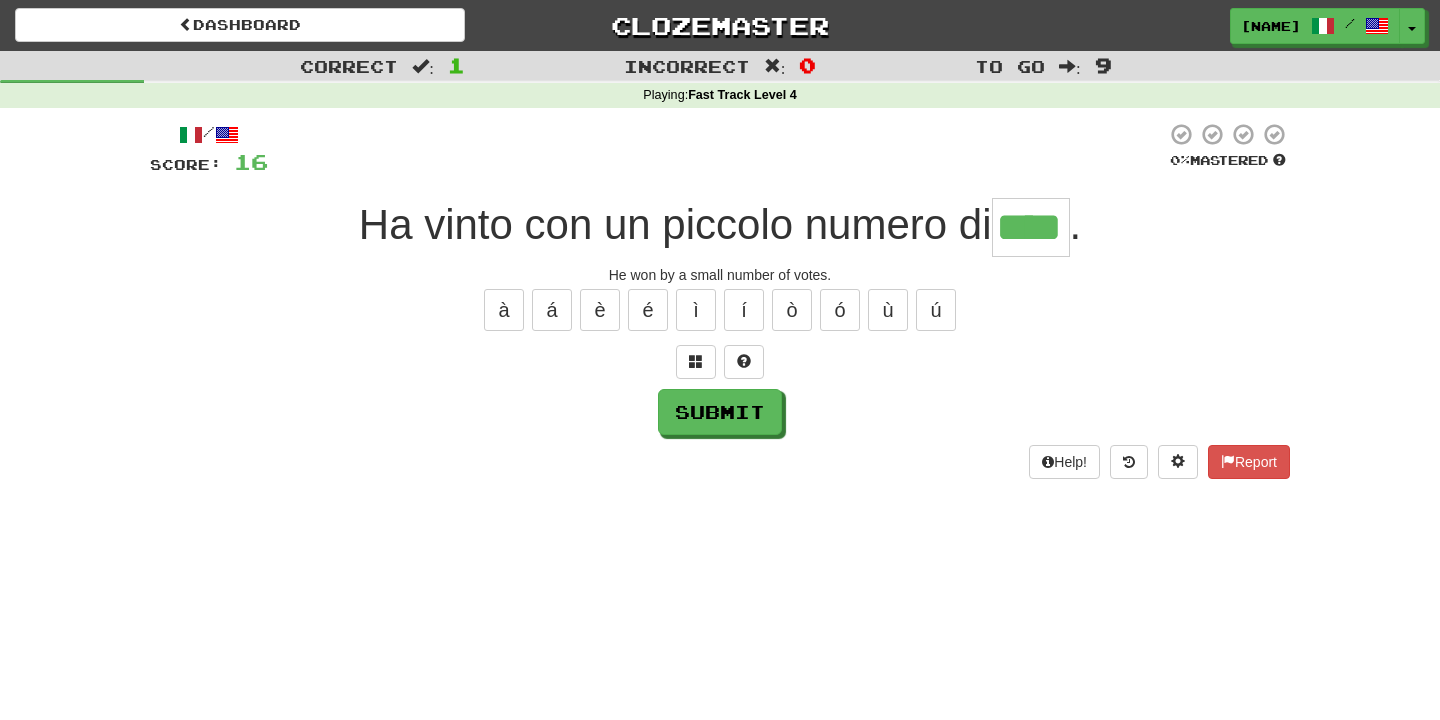 type on "****" 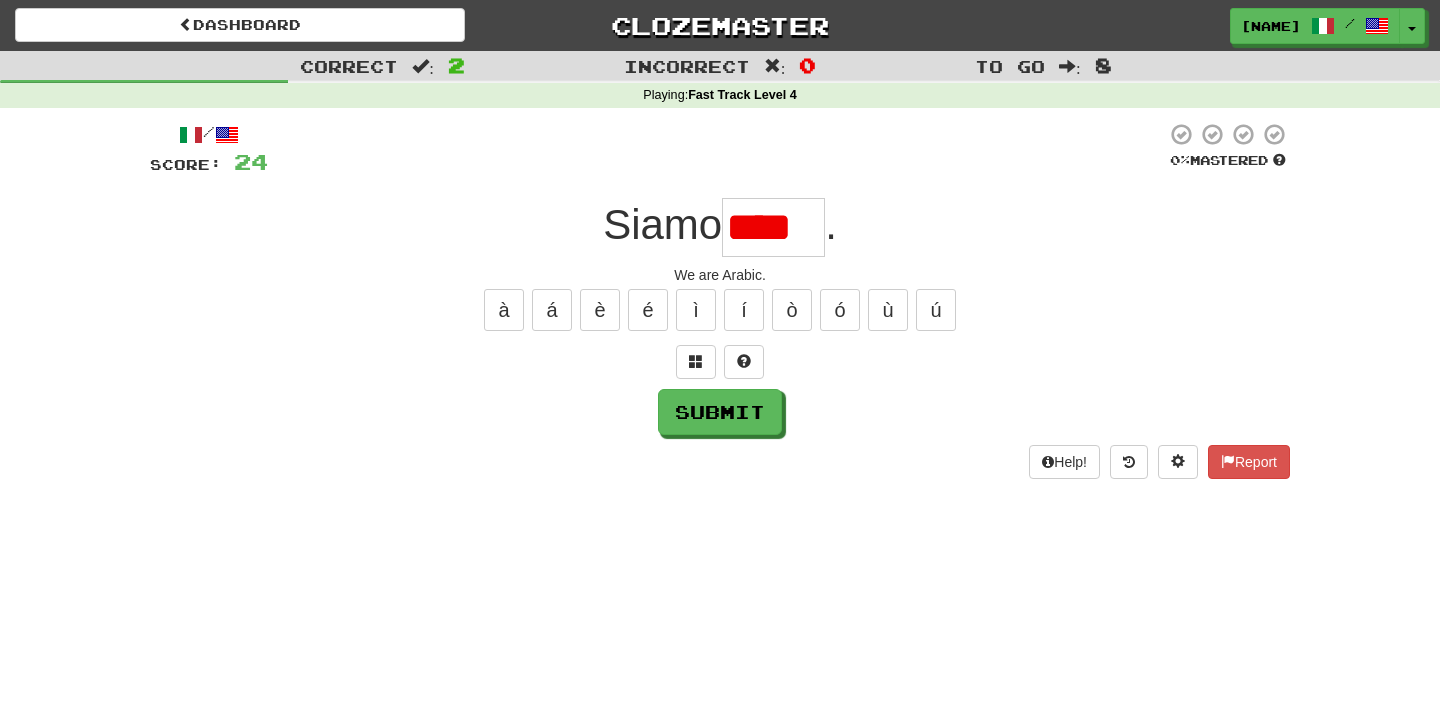 scroll, scrollTop: 0, scrollLeft: 0, axis: both 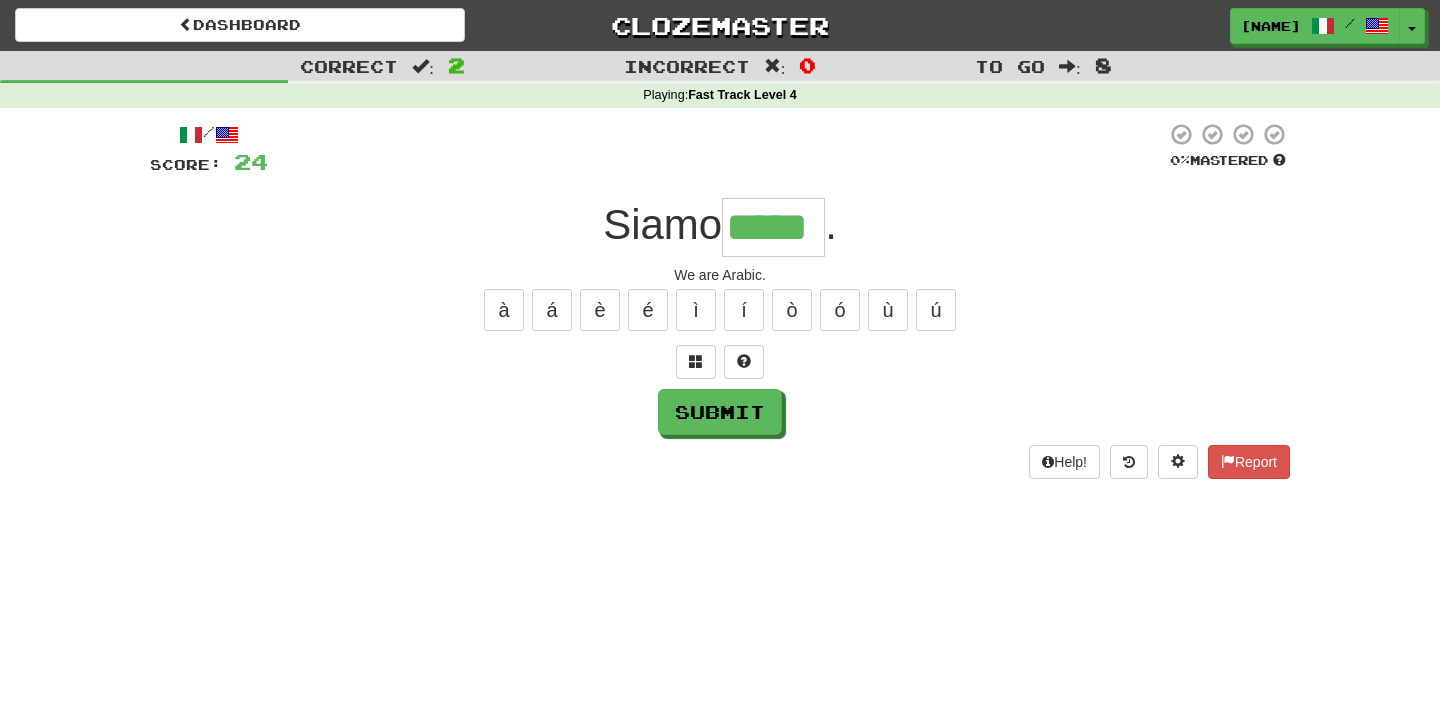 type on "*****" 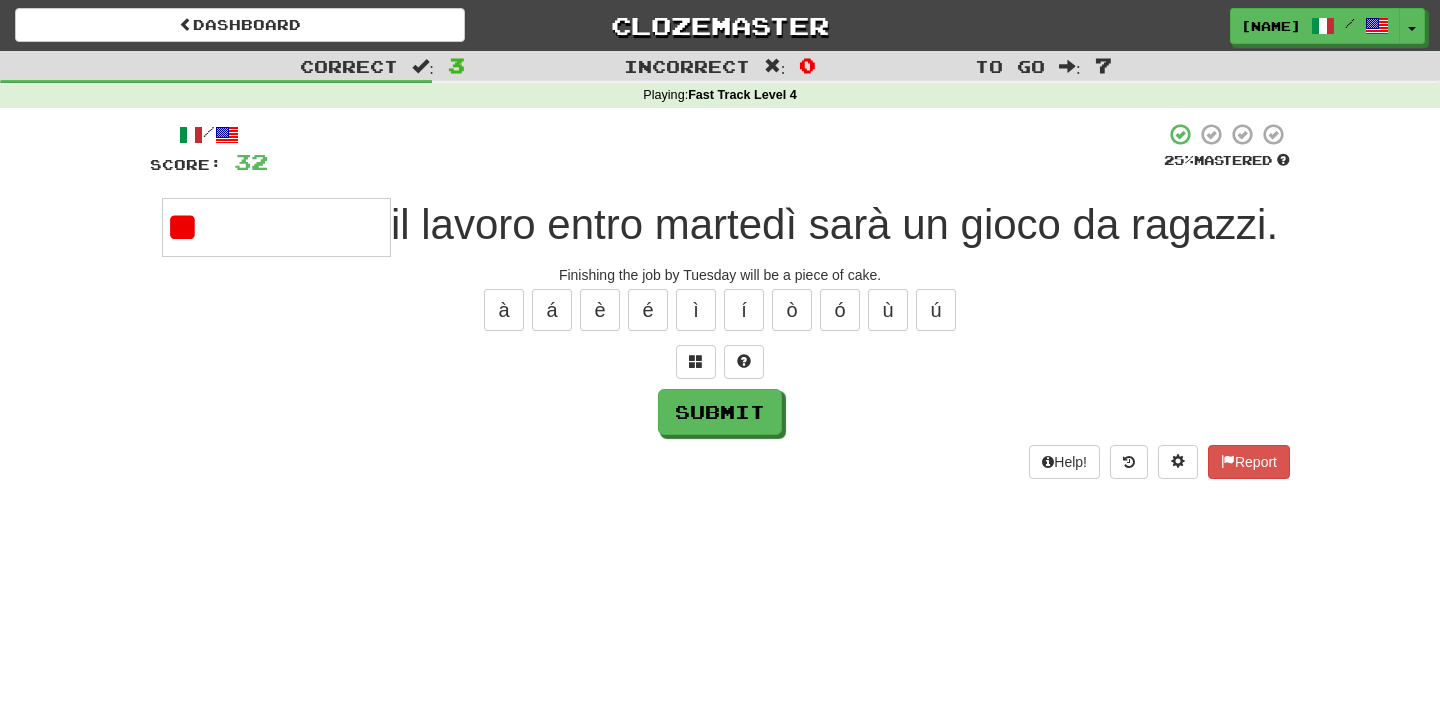 type on "*" 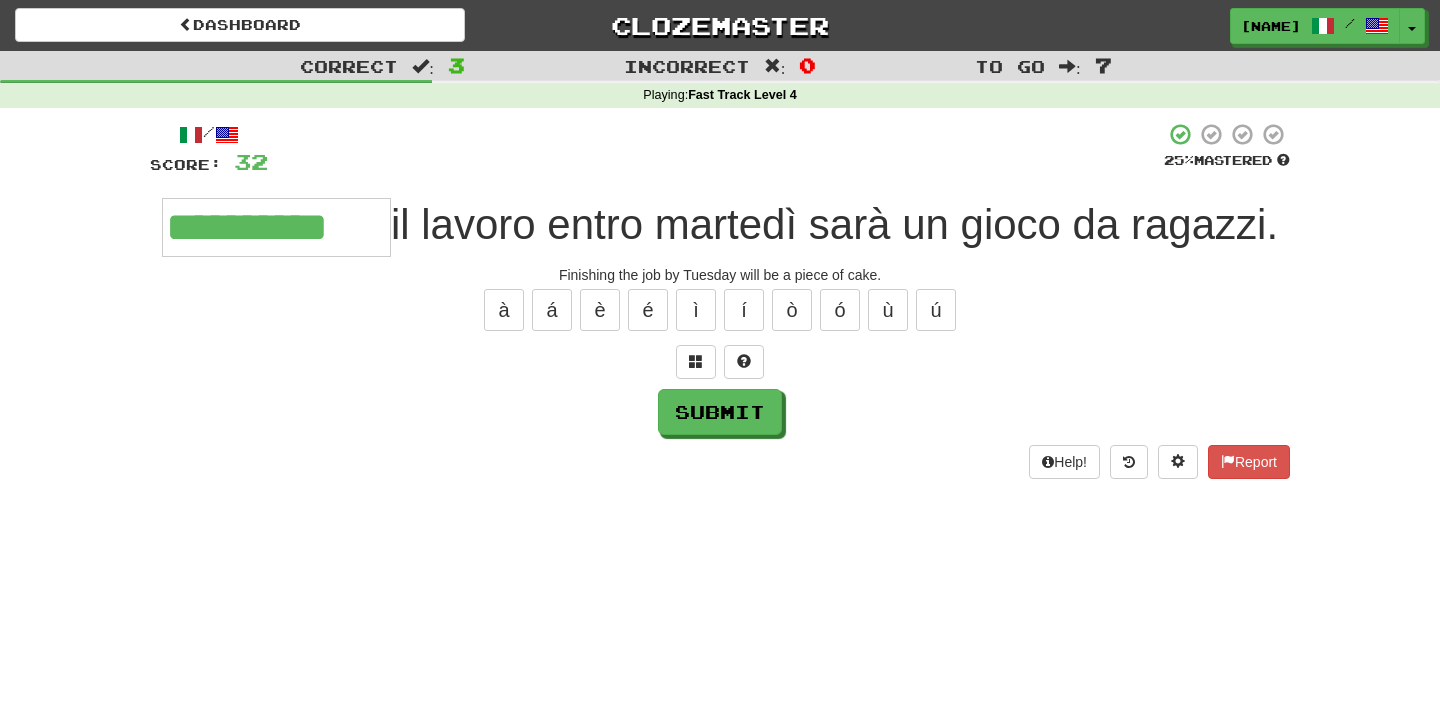 type on "**********" 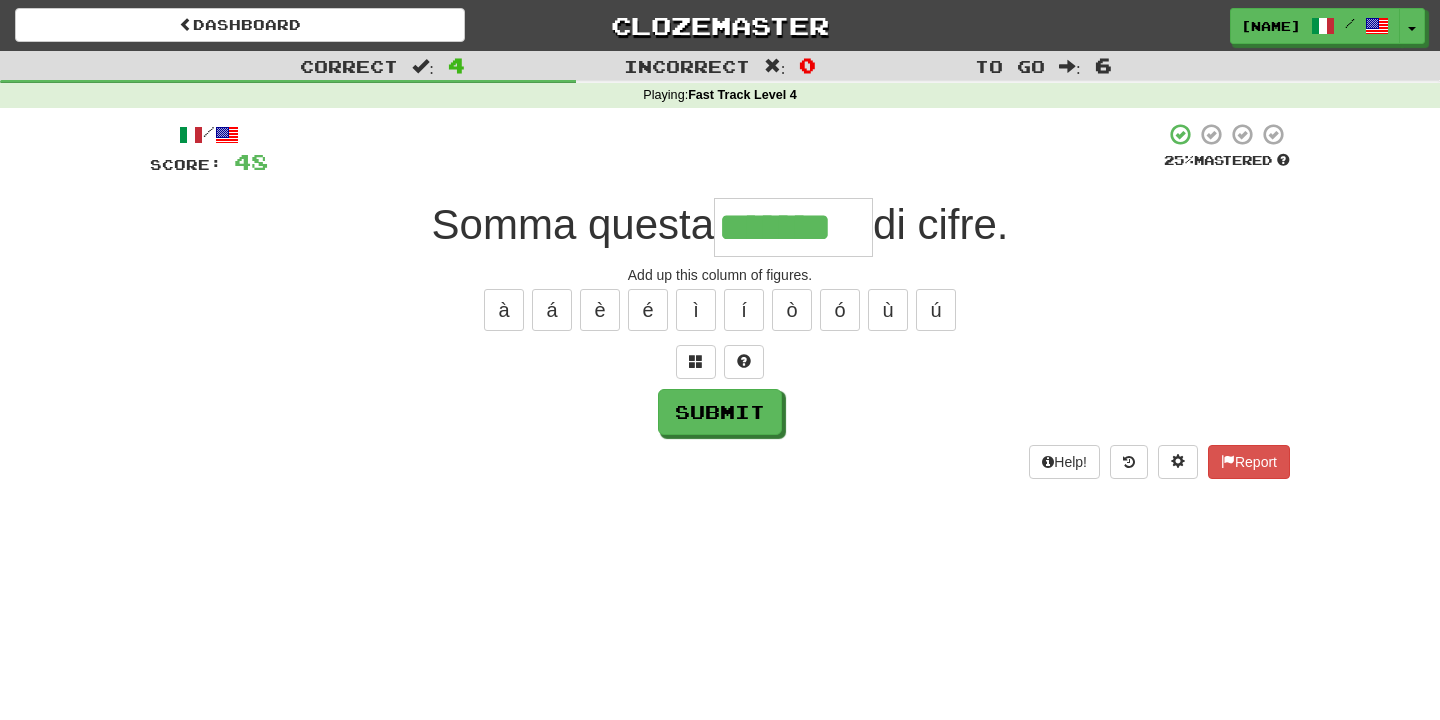 type on "*******" 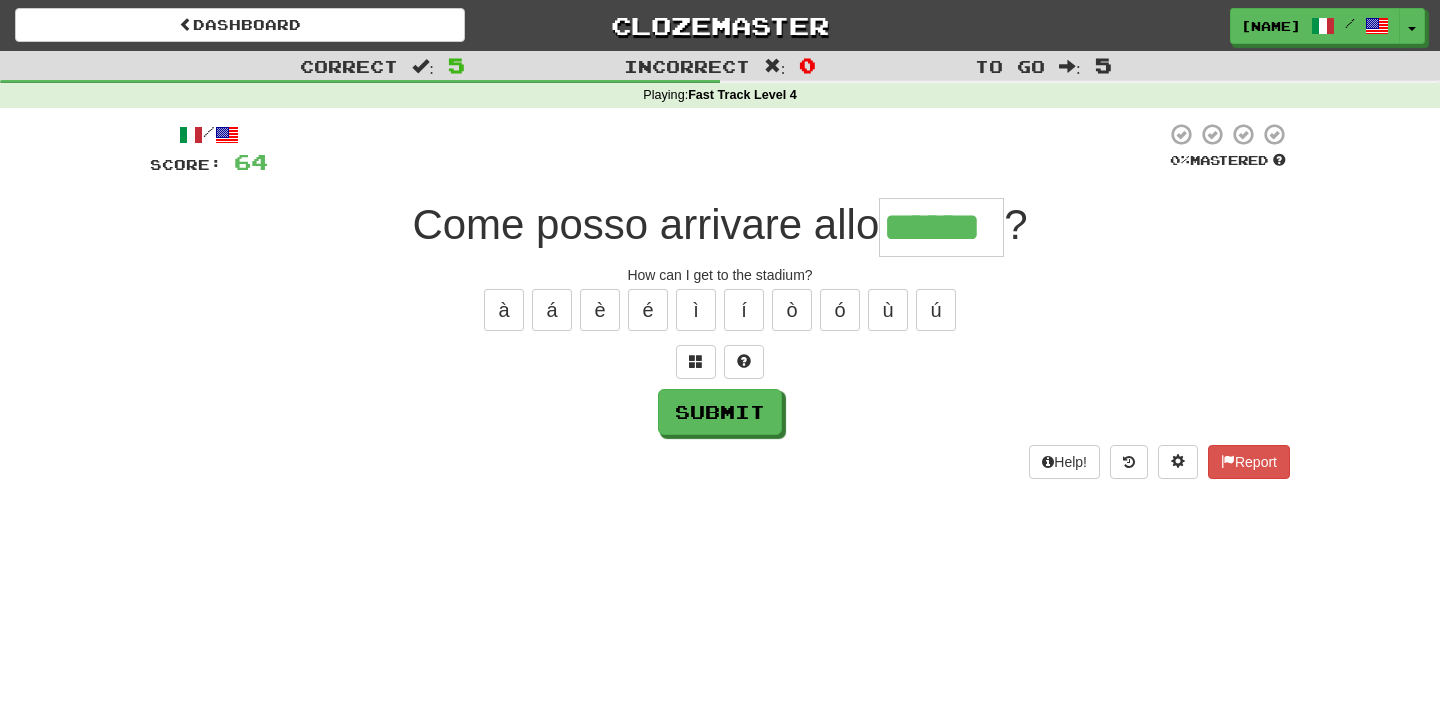 type on "******" 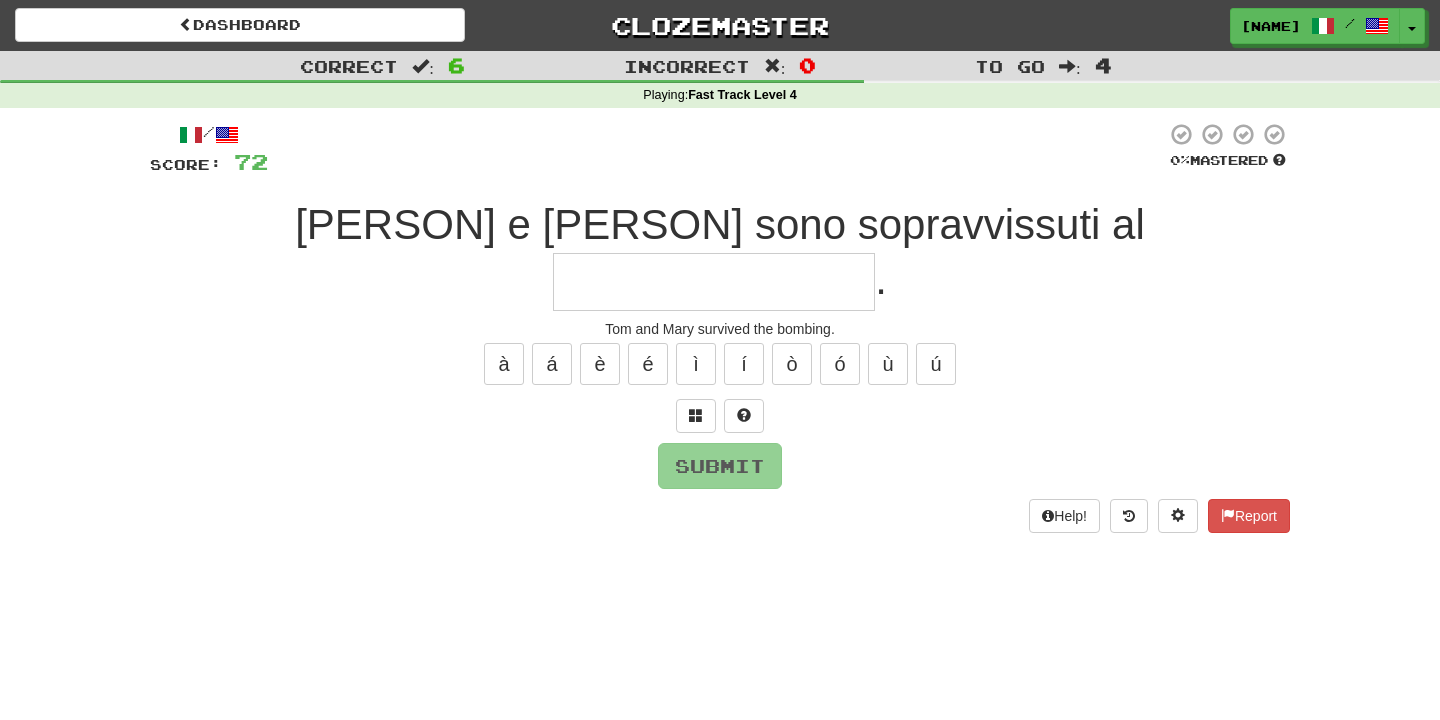 type on "**********" 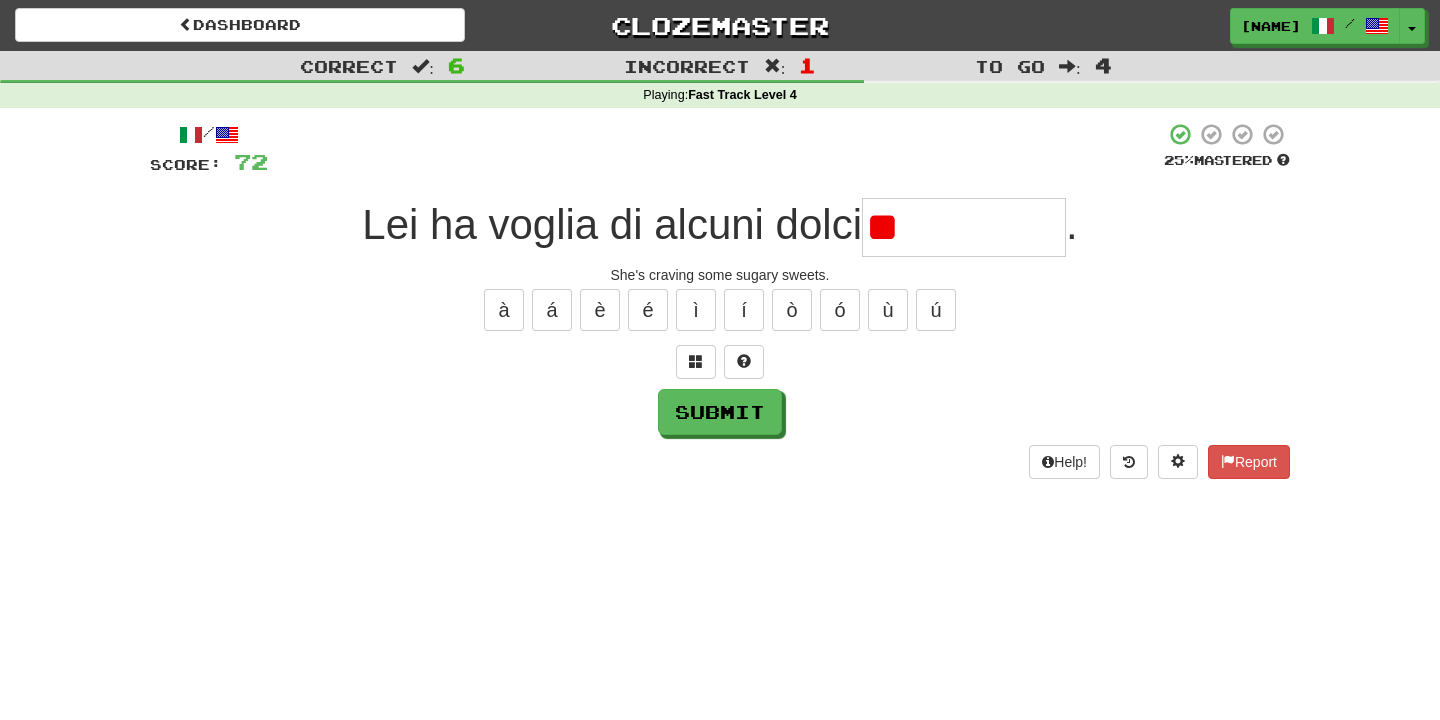 type on "*" 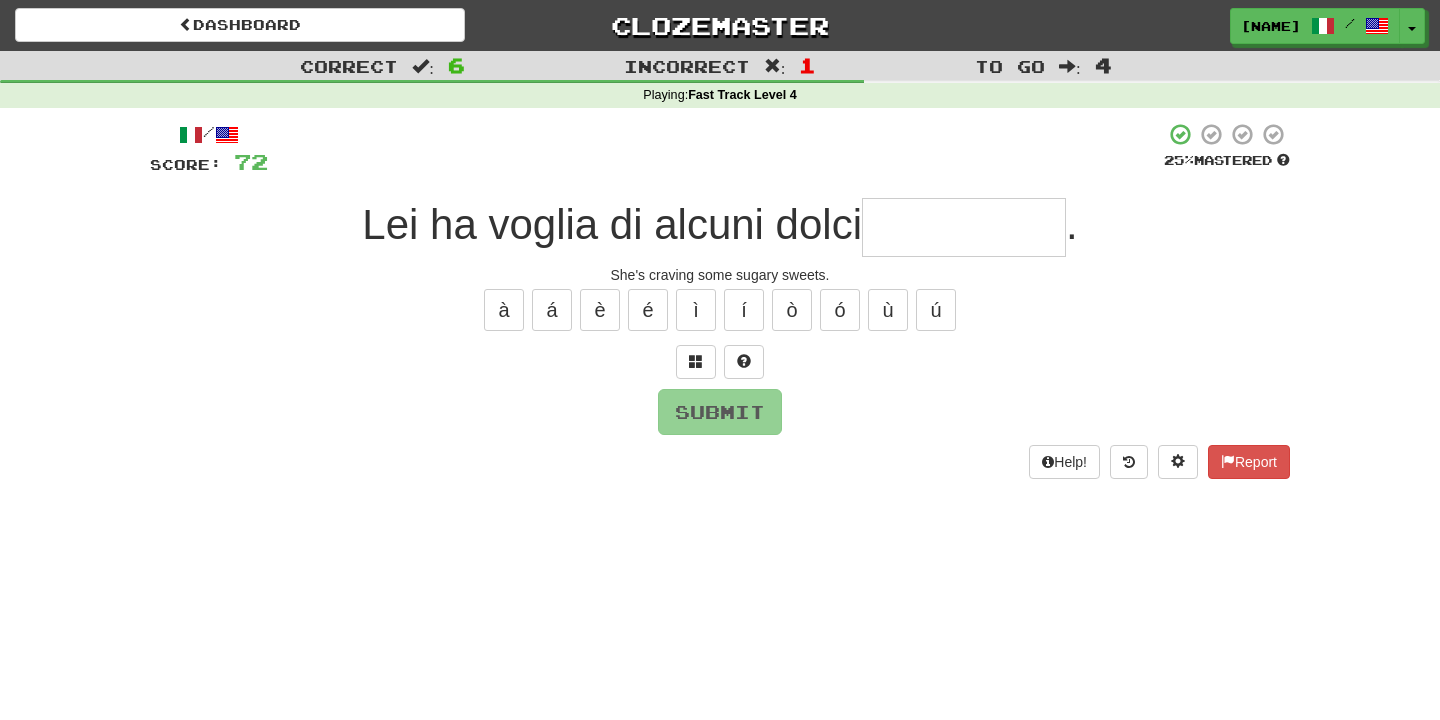 type on "**********" 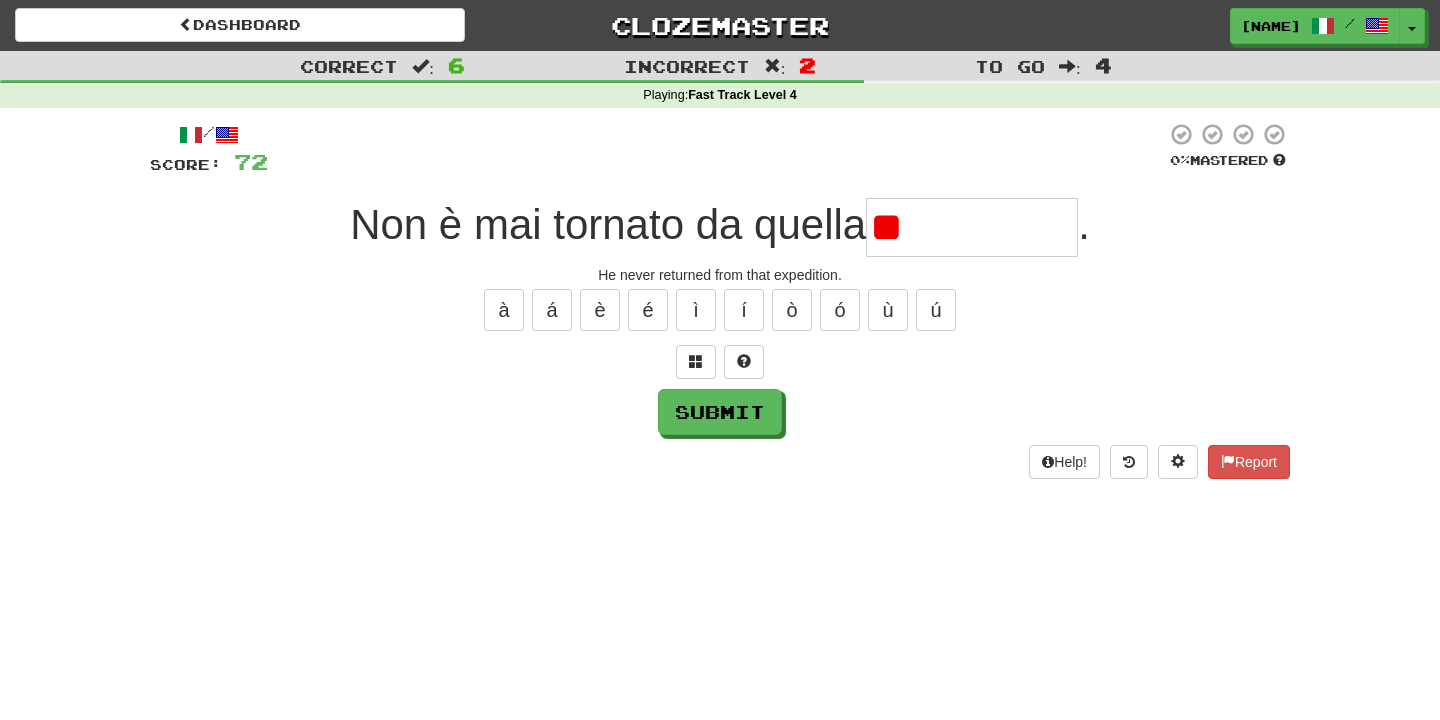 type on "*" 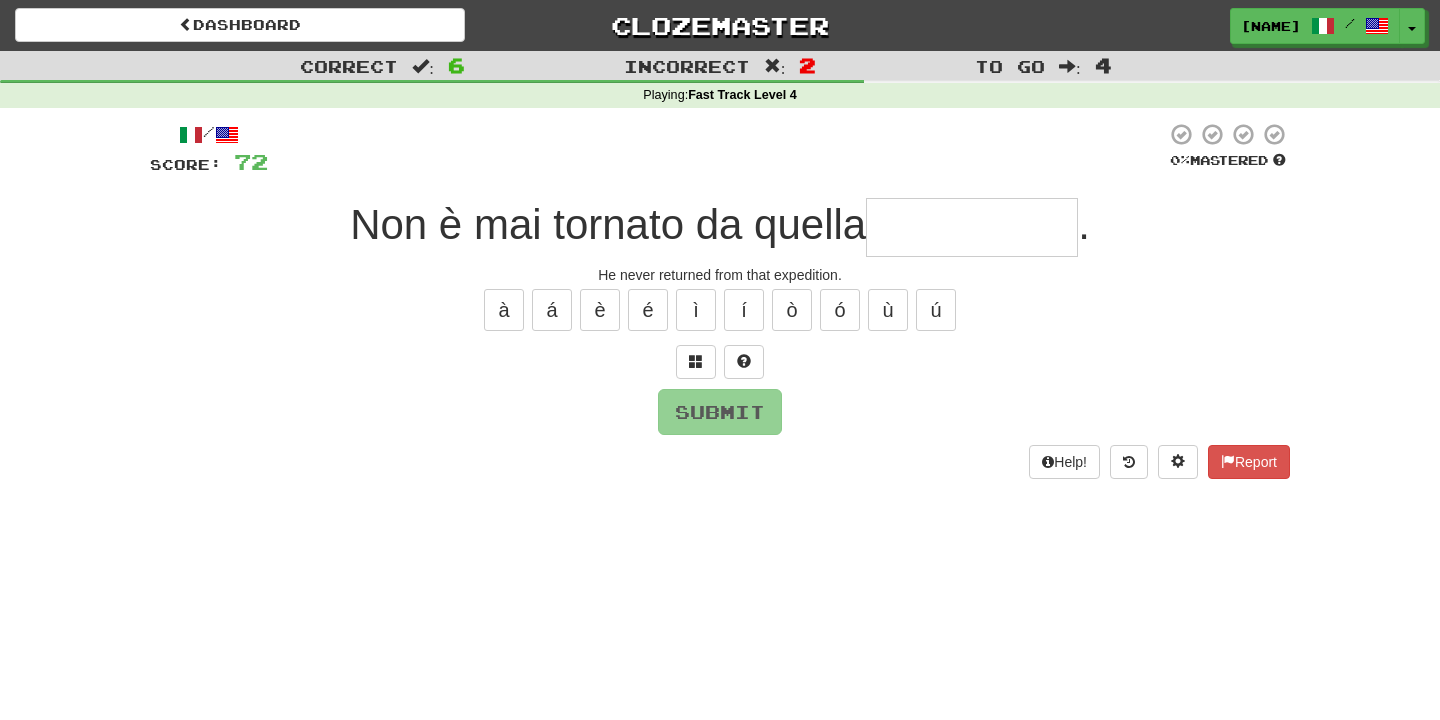 type on "**********" 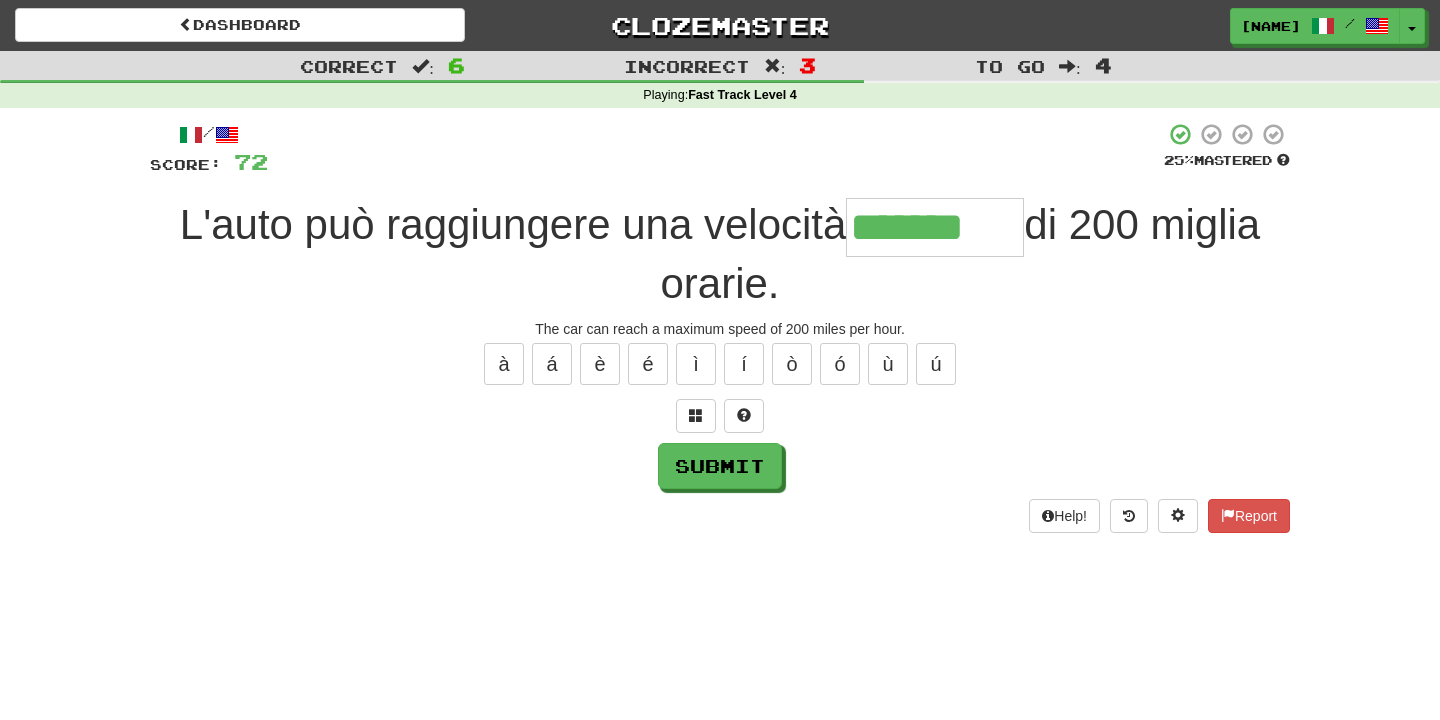 type on "*******" 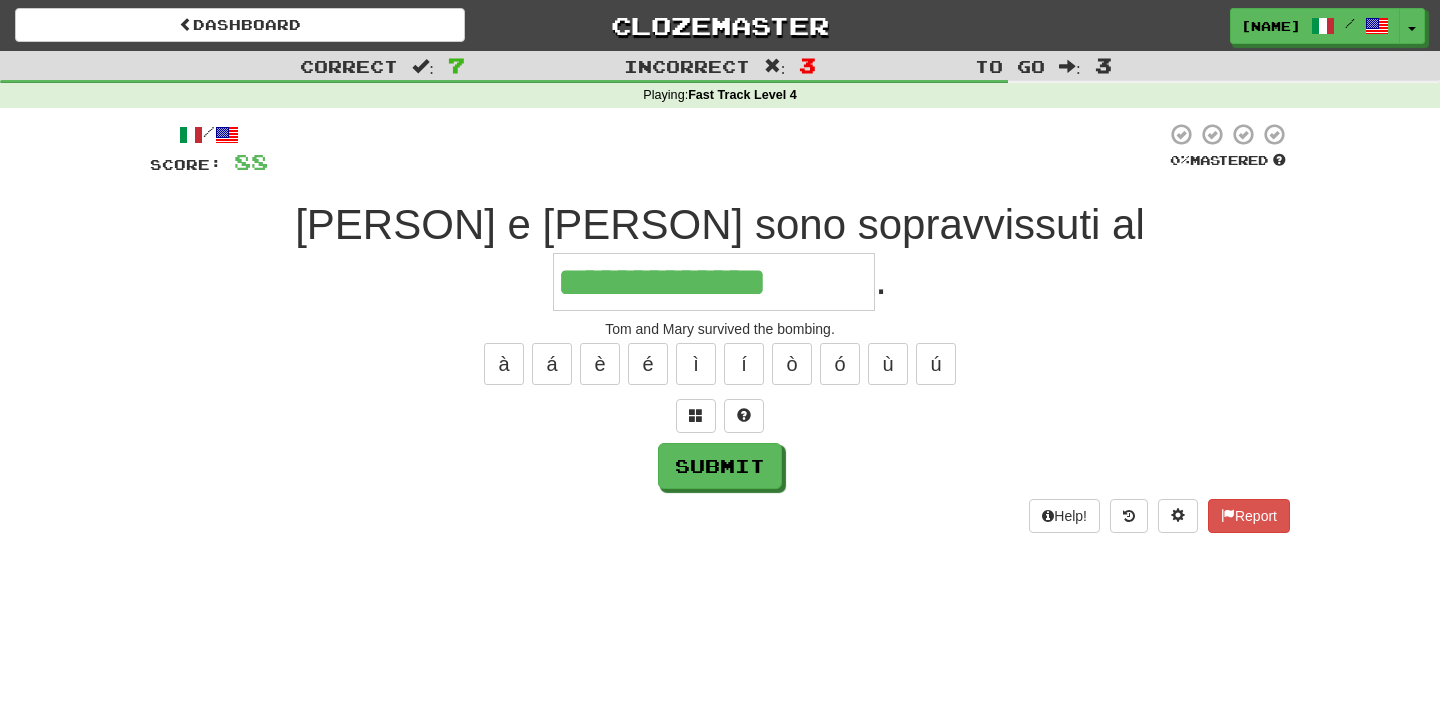 type on "**********" 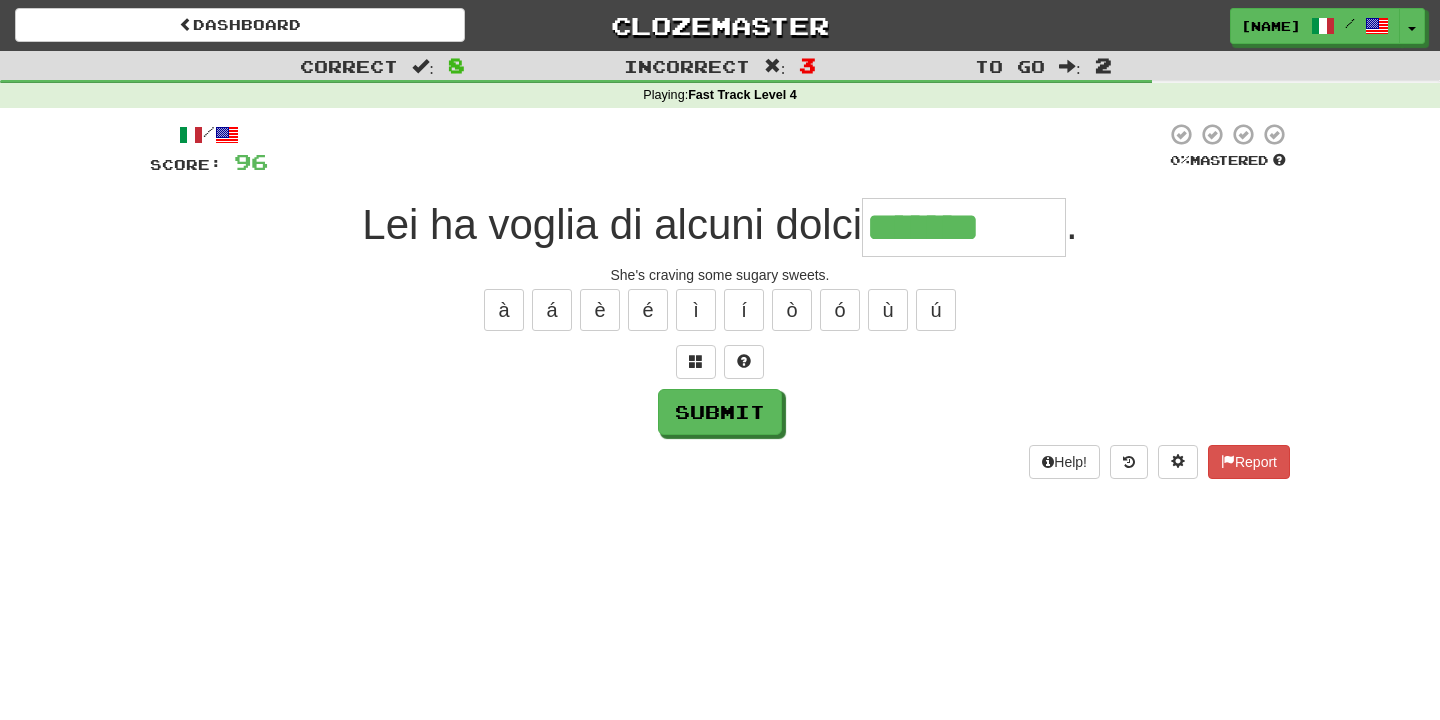 type on "**********" 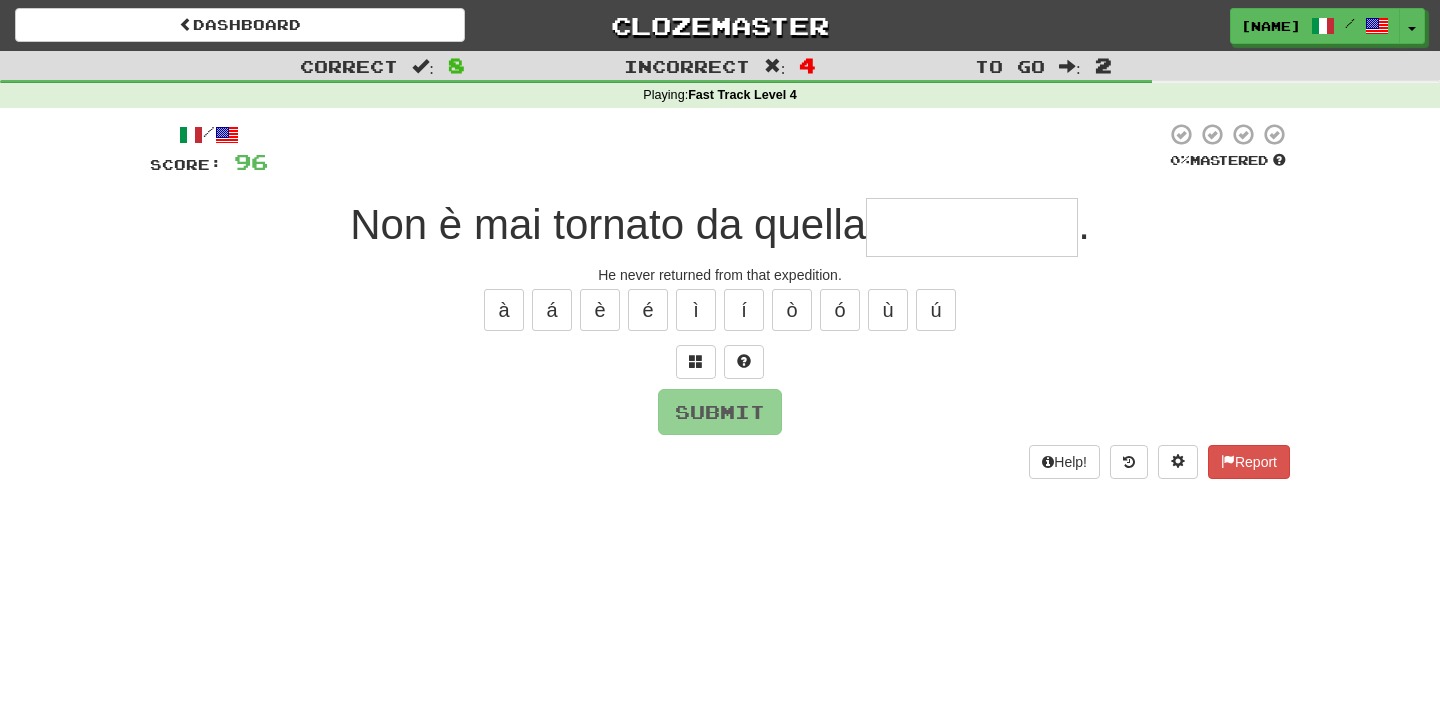 type on "*" 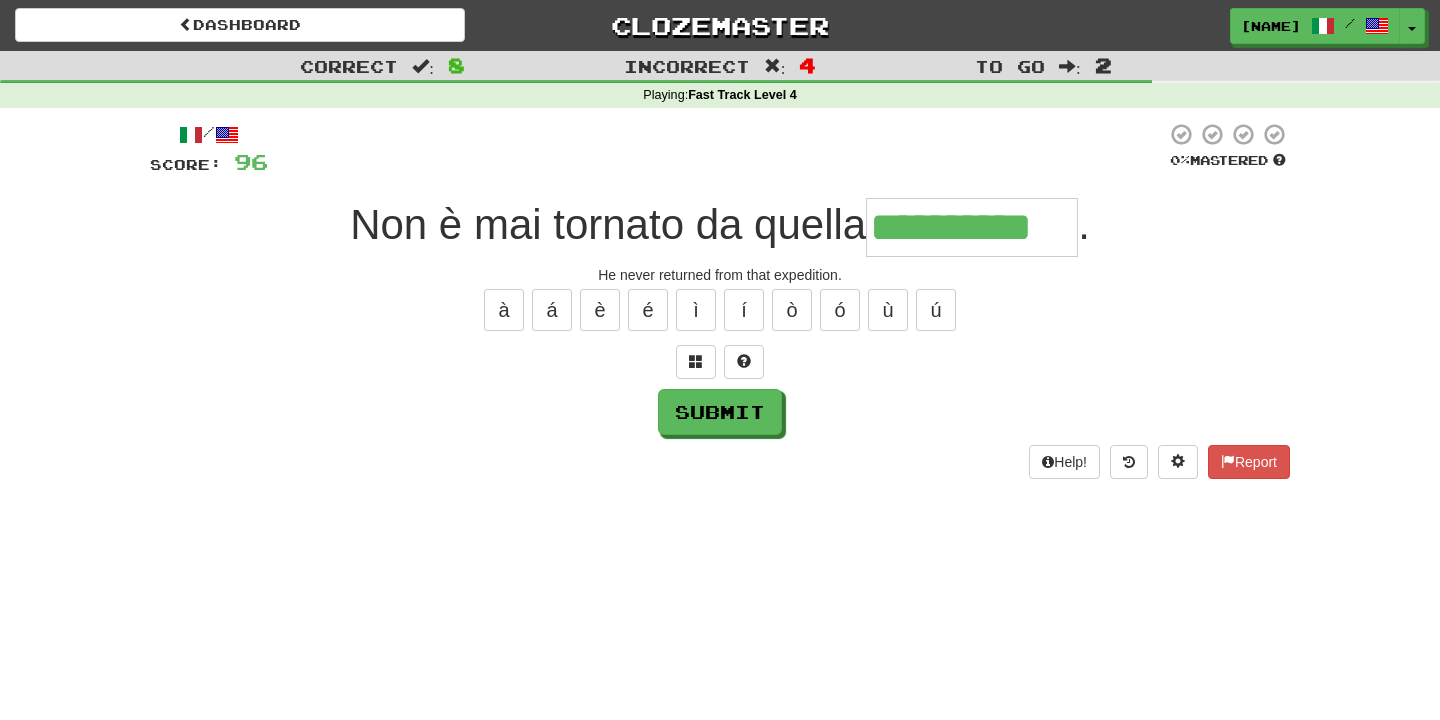 type on "**********" 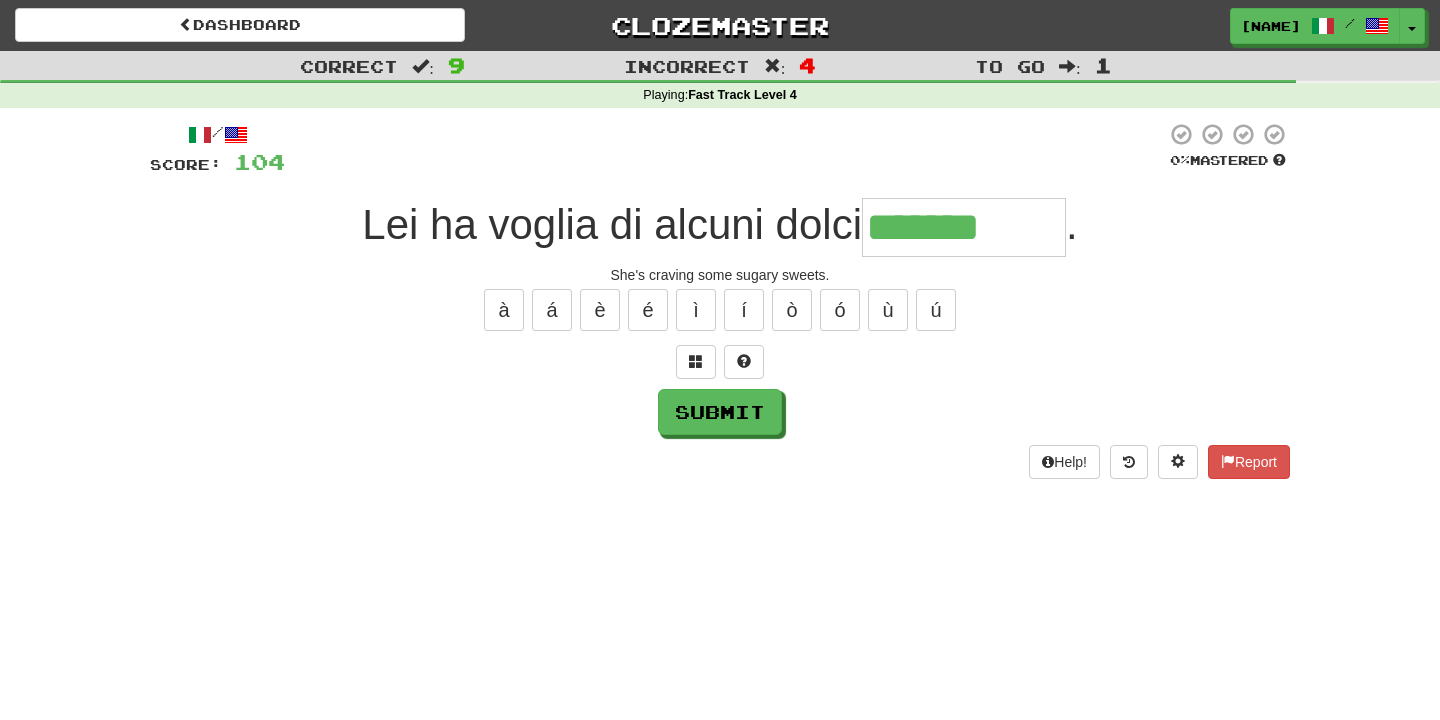 type on "**********" 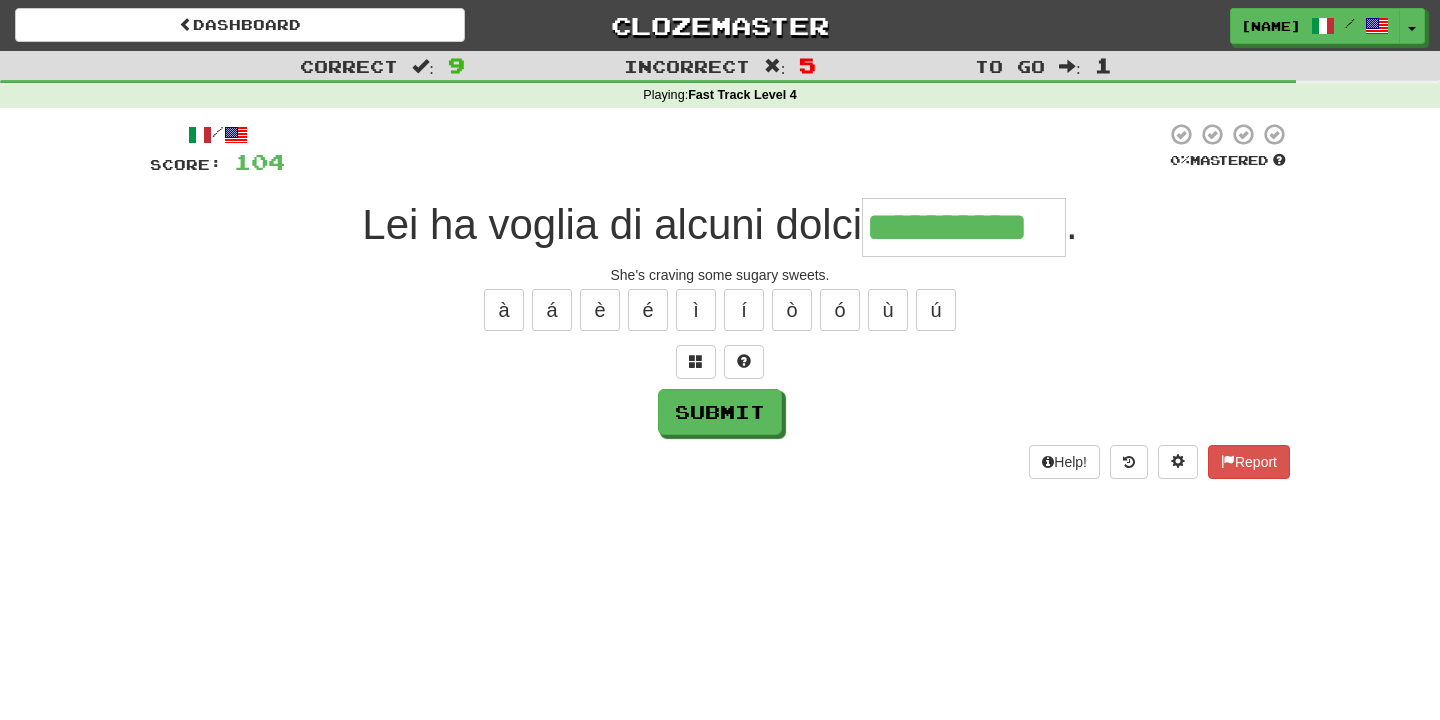type on "**********" 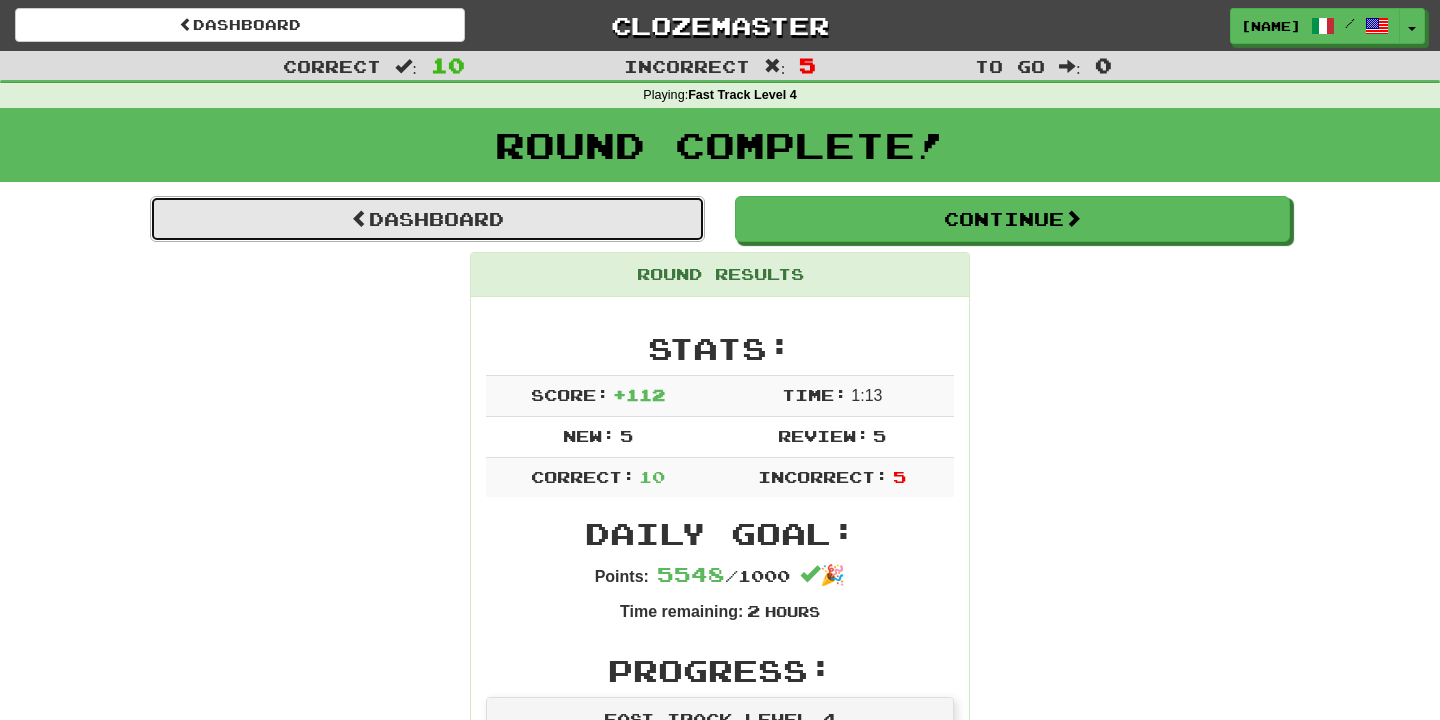 click on "Dashboard" at bounding box center [427, 219] 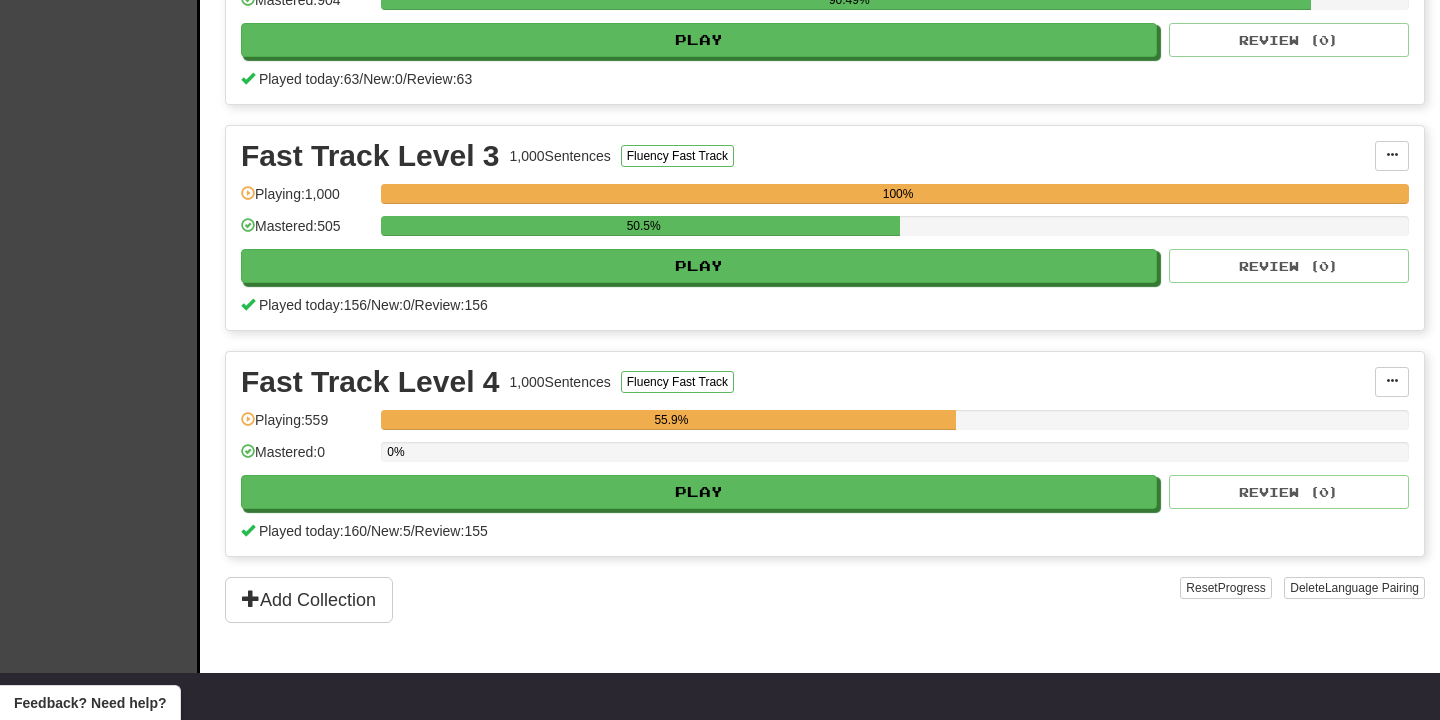 scroll, scrollTop: 793, scrollLeft: 0, axis: vertical 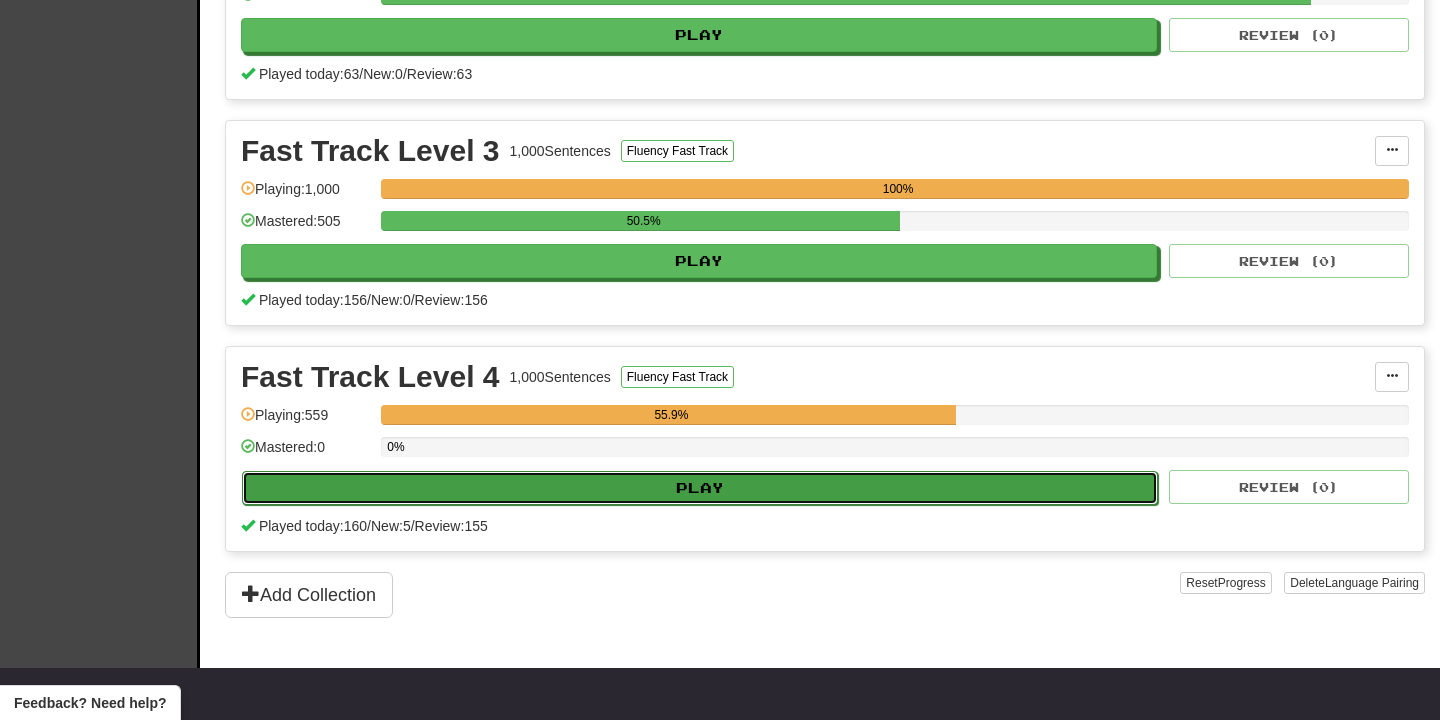 click on "Play" at bounding box center [700, 488] 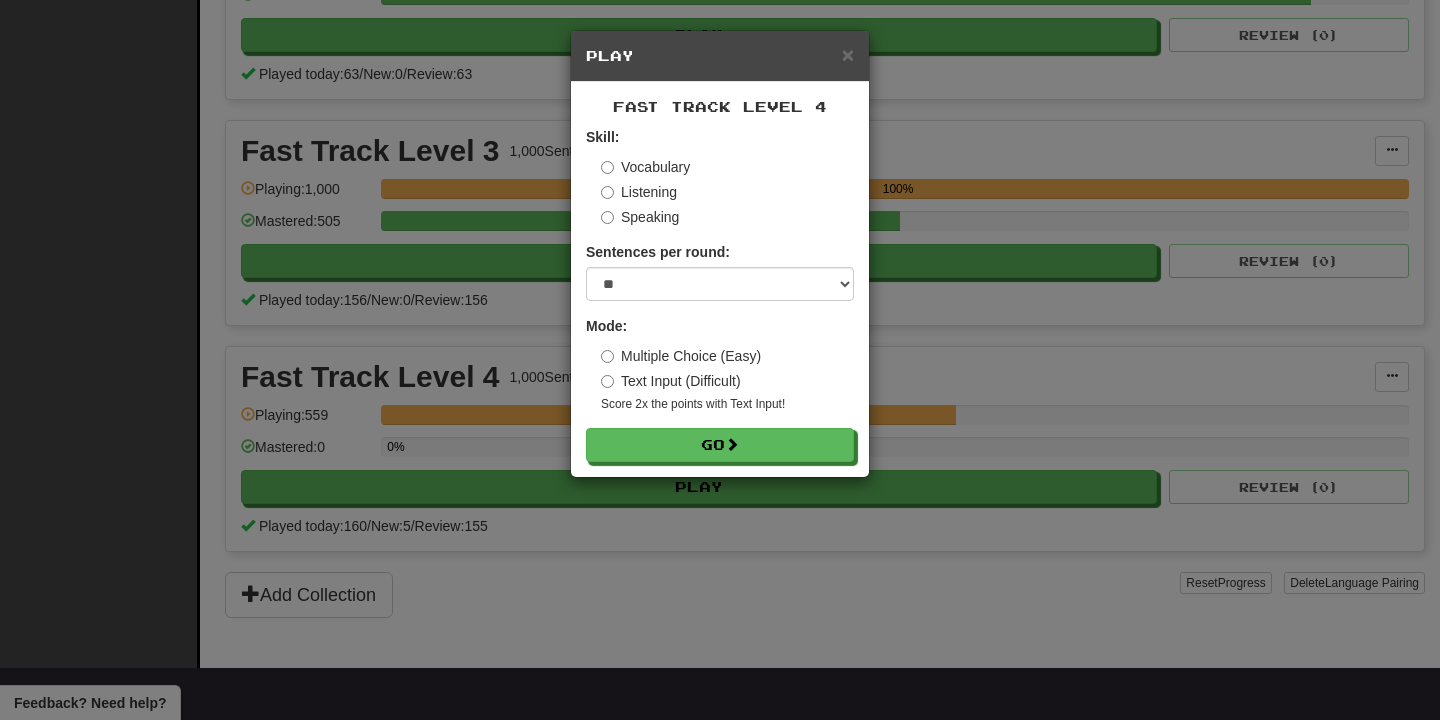 click on "Fast Track Level 4 Skill: Vocabulary Listening Speaking Sentences per round: * ** ** ** ** ** *** ******** Mode: Multiple Choice (Easy) Text Input (Difficult) Score 2x the points with Text Input ! Go" at bounding box center (720, 279) 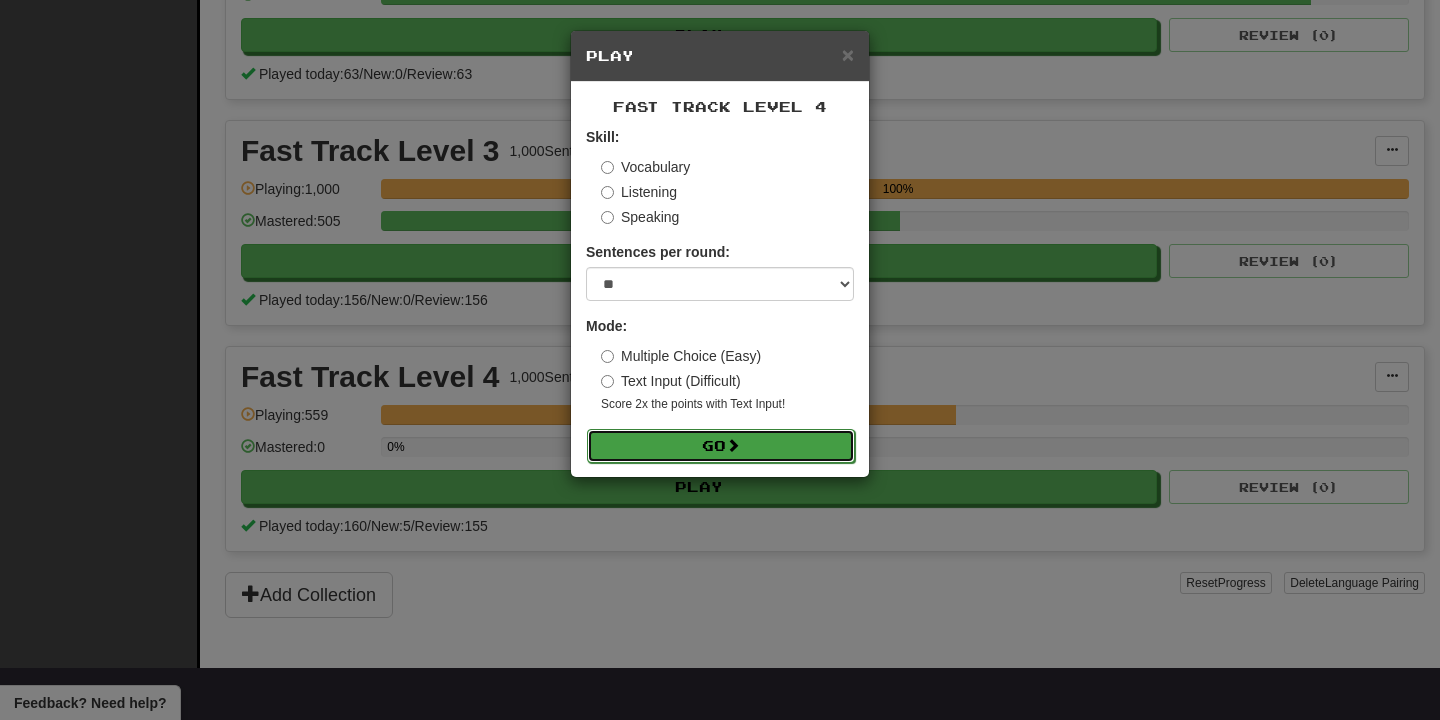 click on "Go" at bounding box center (721, 446) 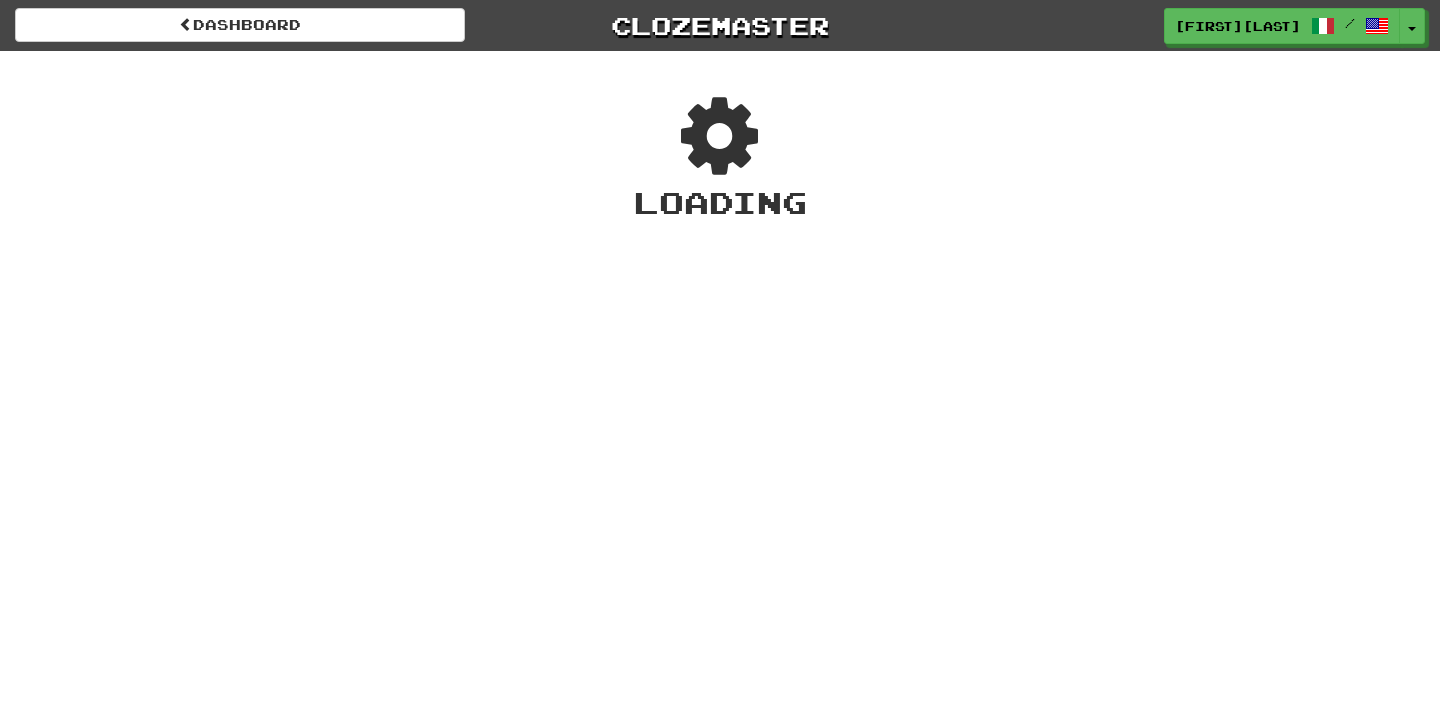 scroll, scrollTop: 0, scrollLeft: 0, axis: both 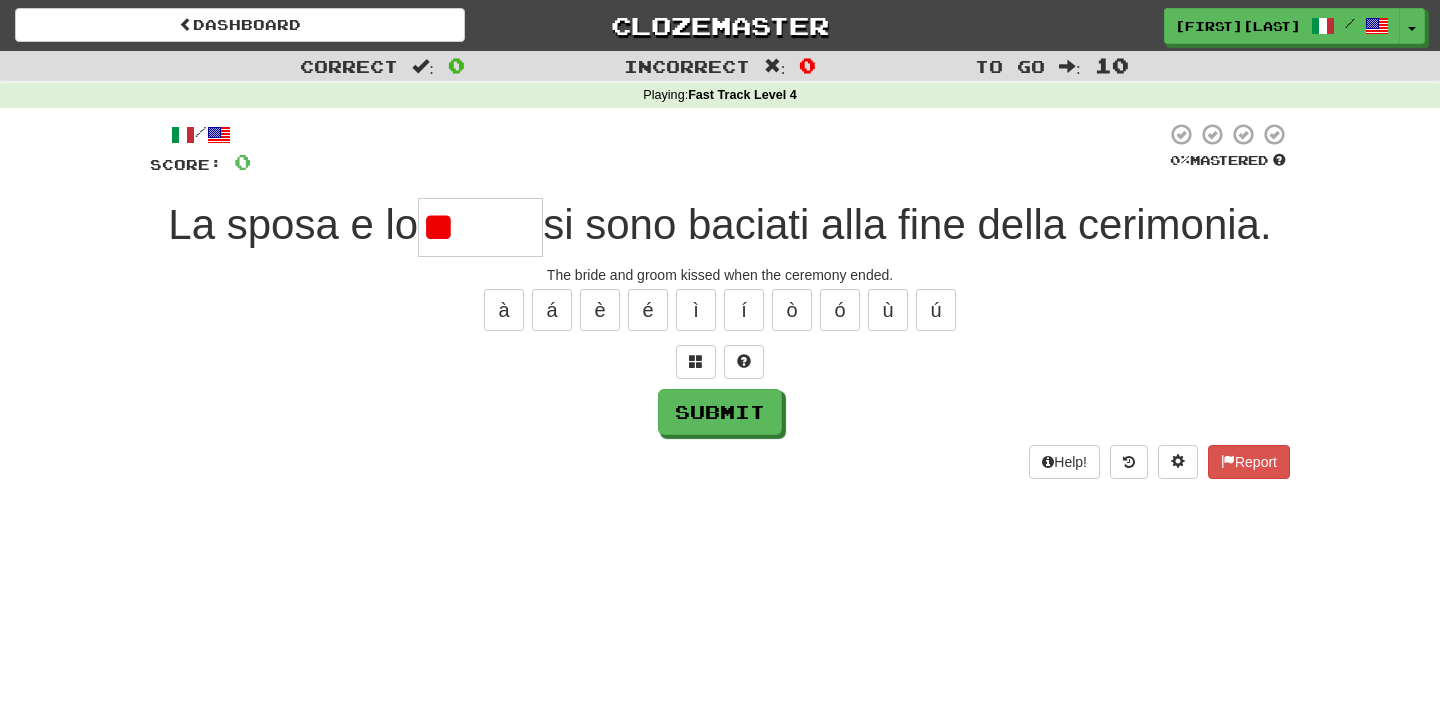 type on "*" 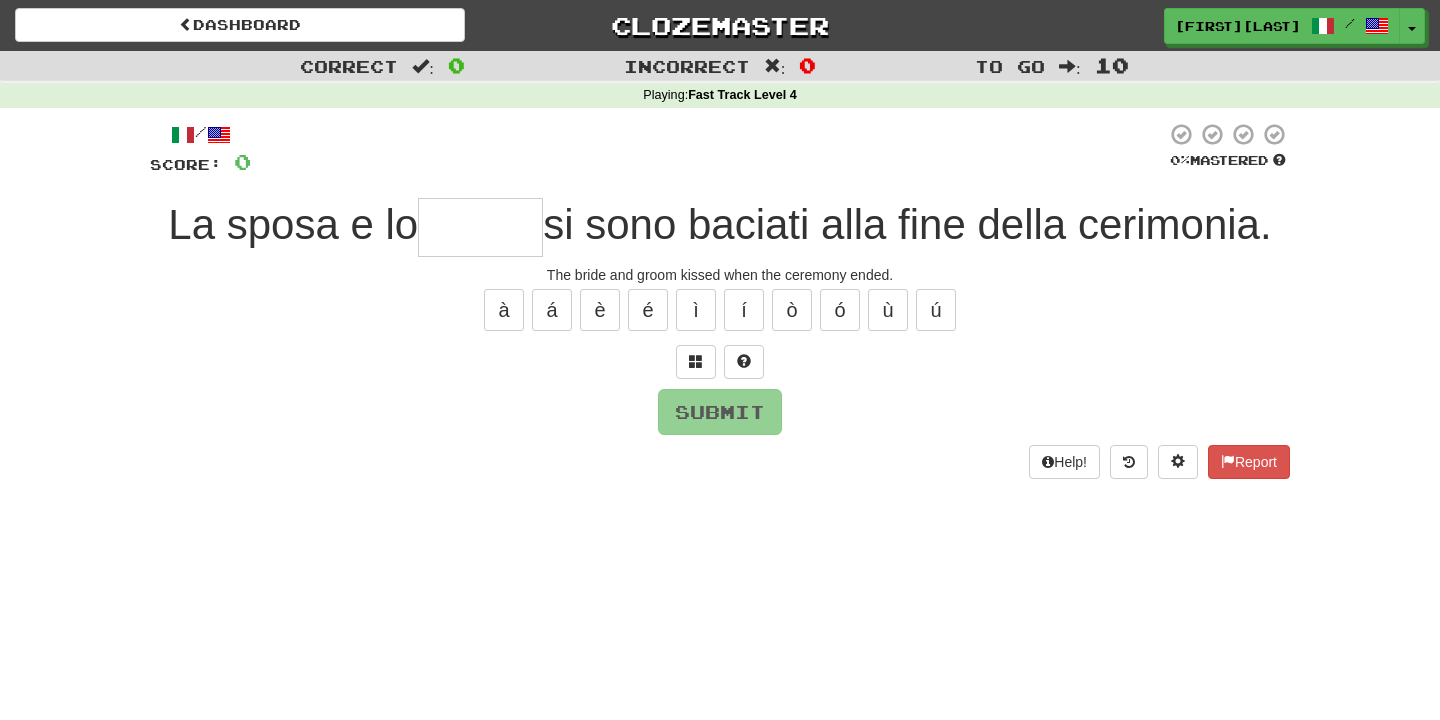 type on "*****" 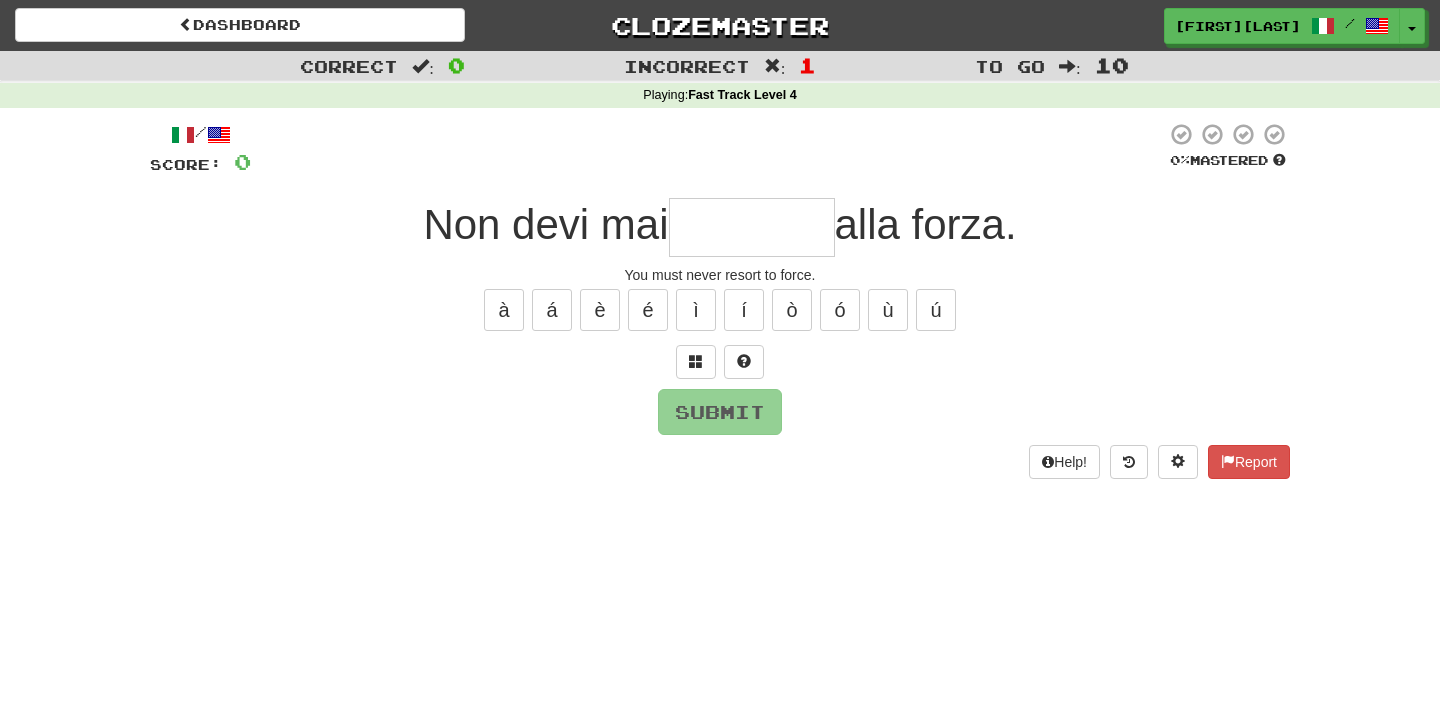 type on "*********" 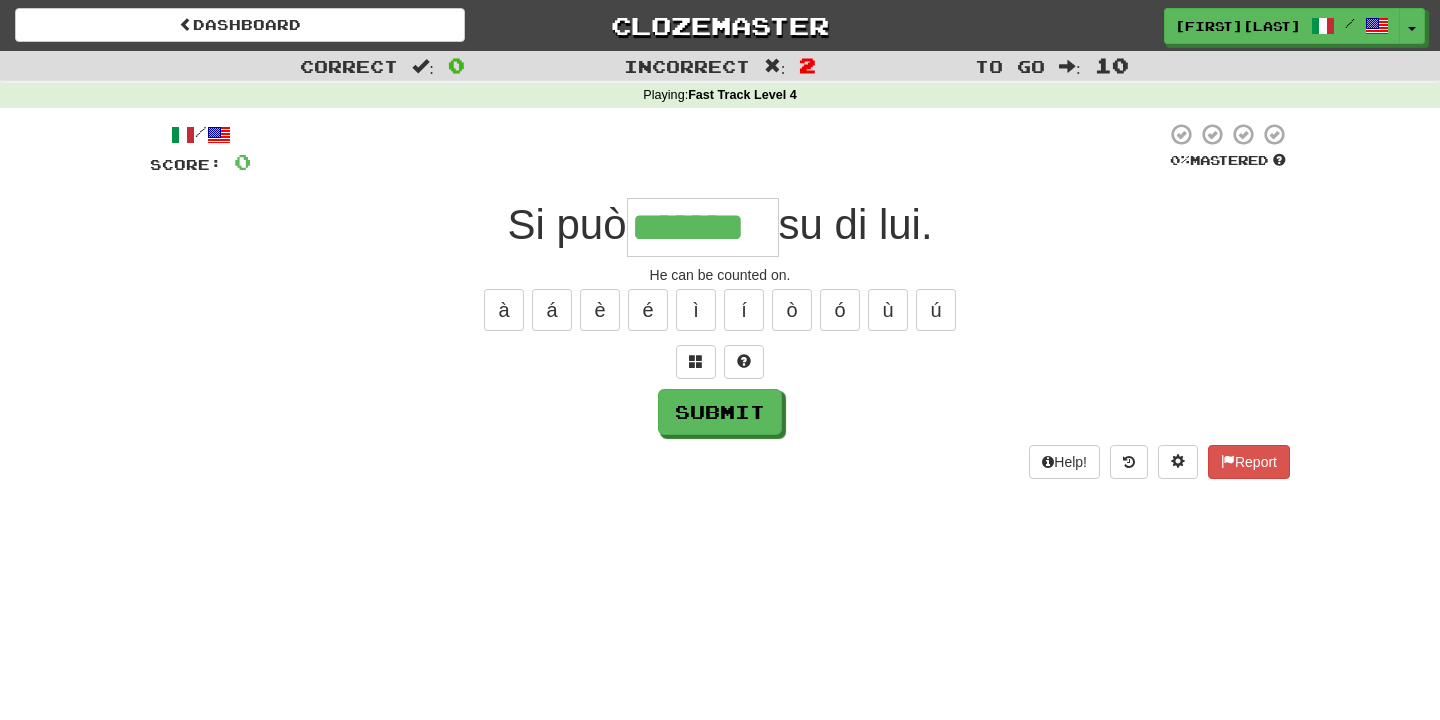 type on "*******" 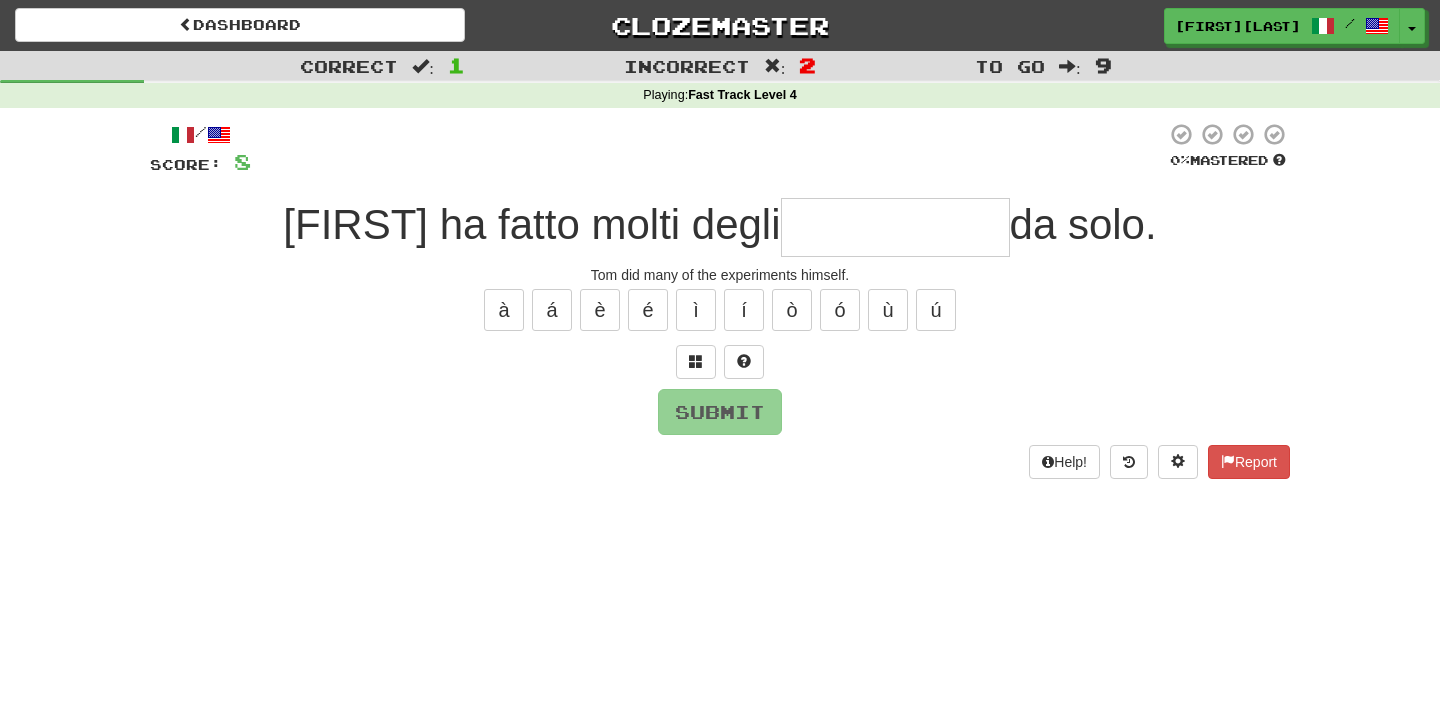 type on "*" 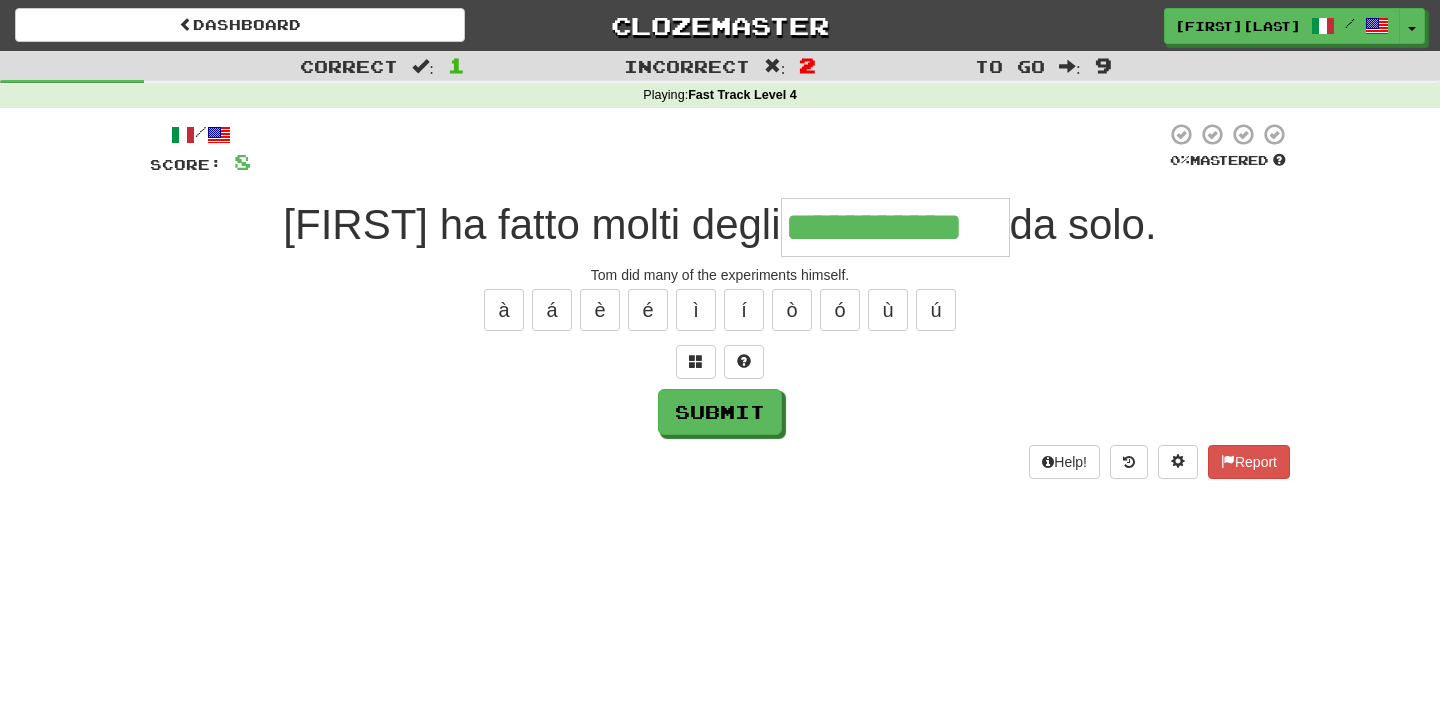 type on "**********" 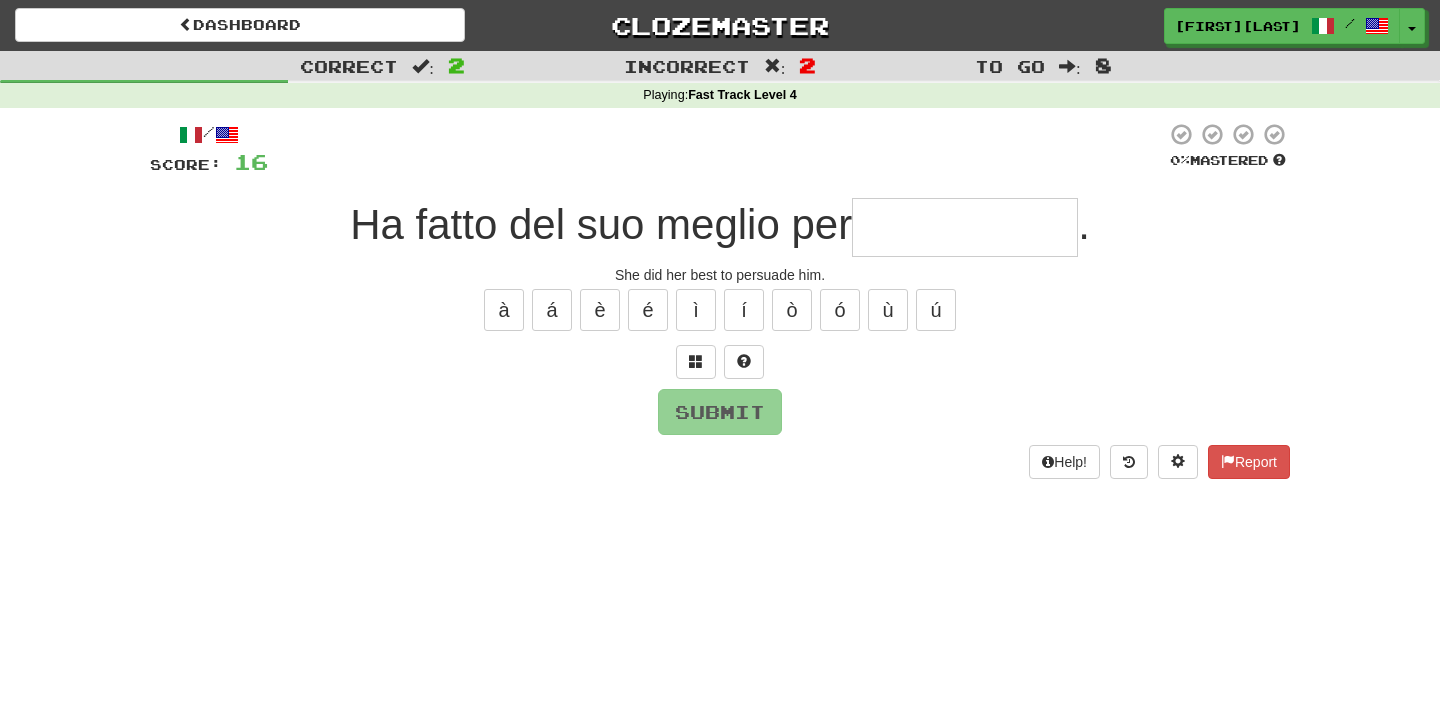 type on "*" 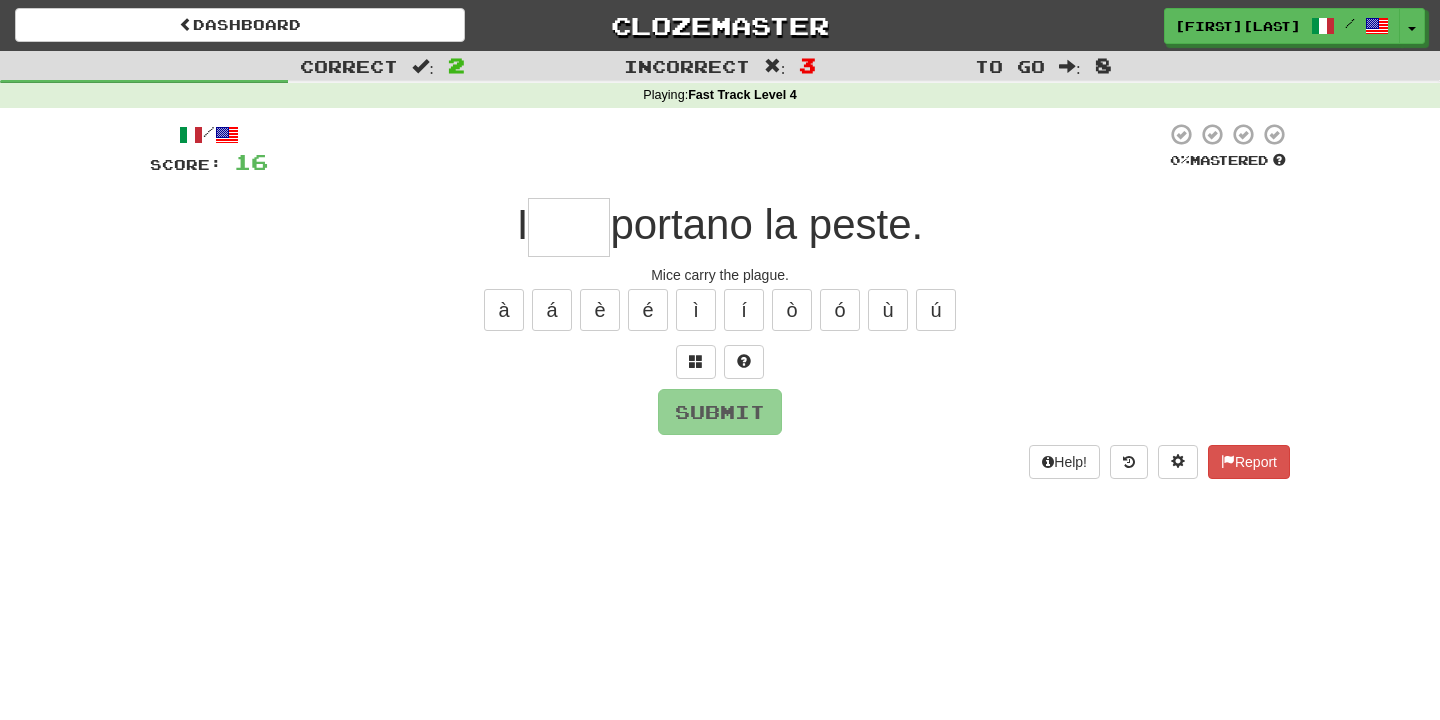 type on "*" 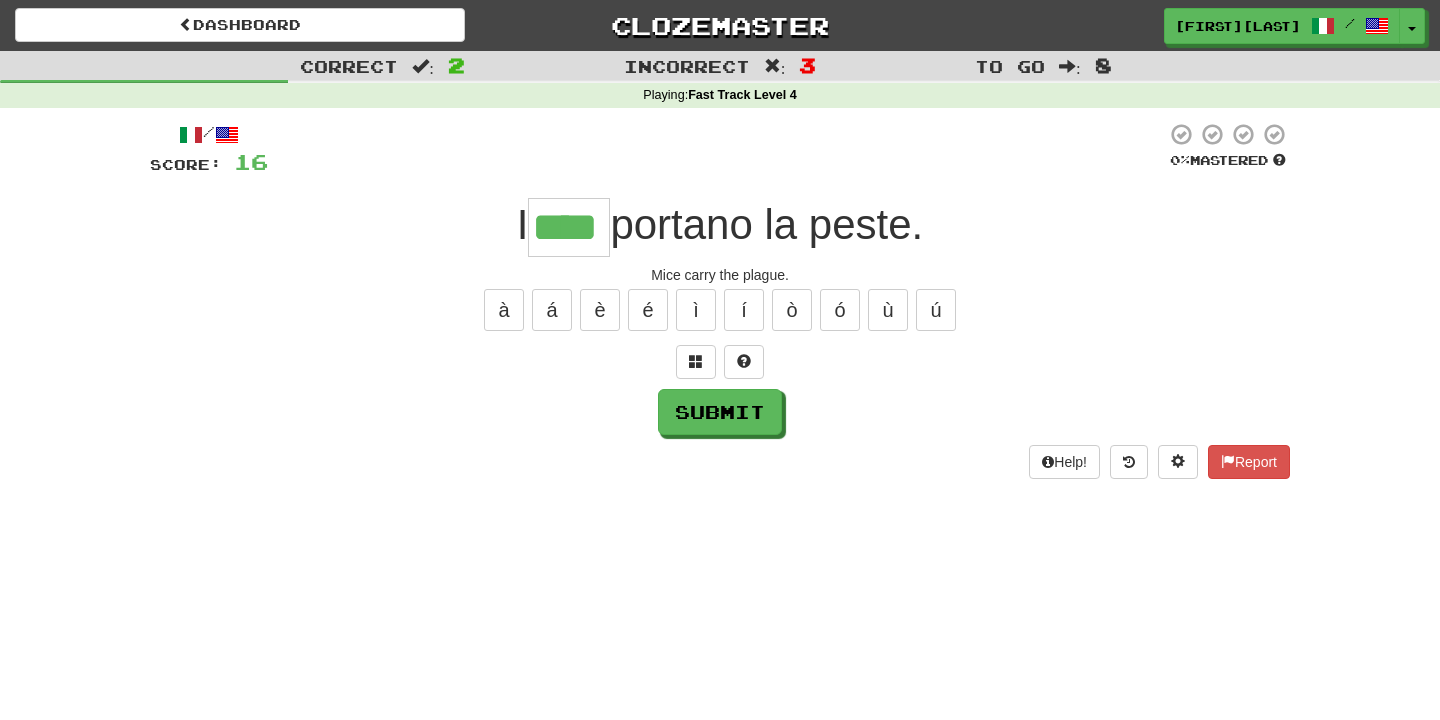 type on "****" 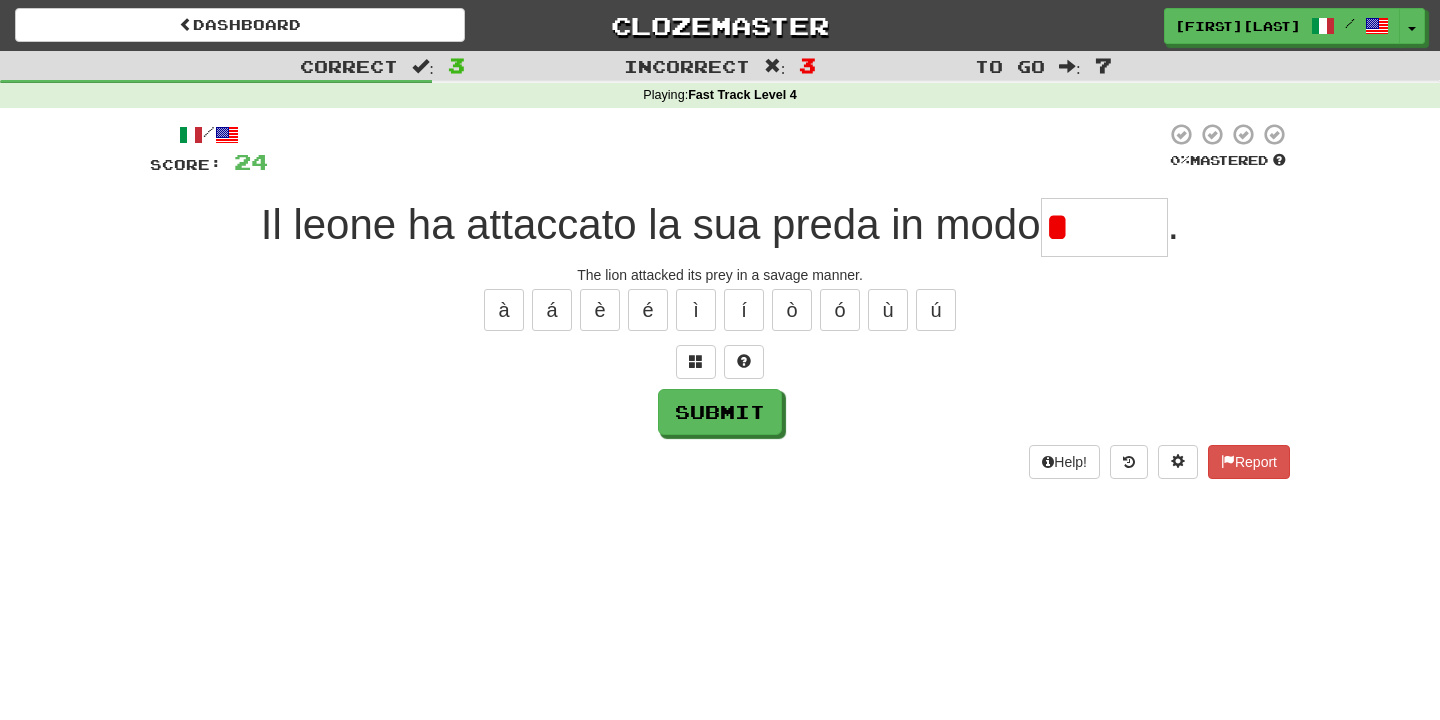 type on "******" 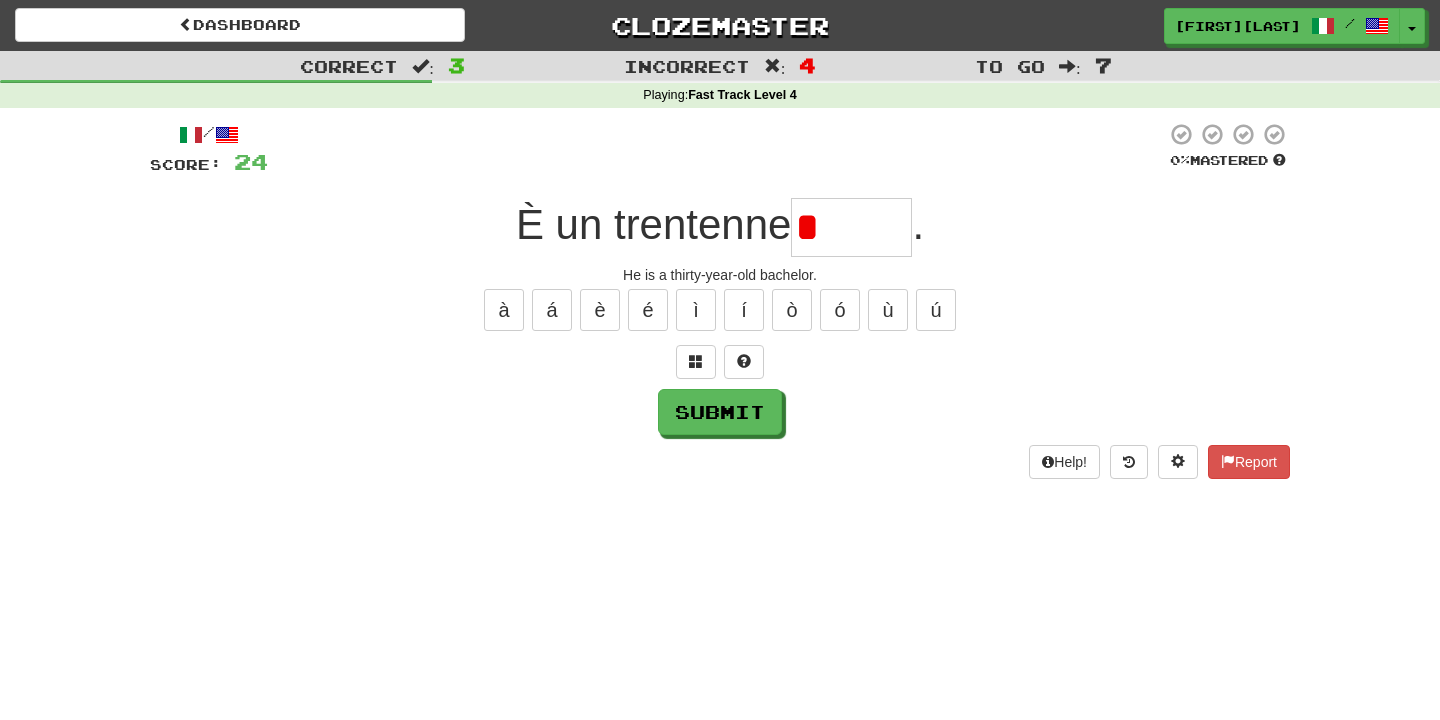 type on "******" 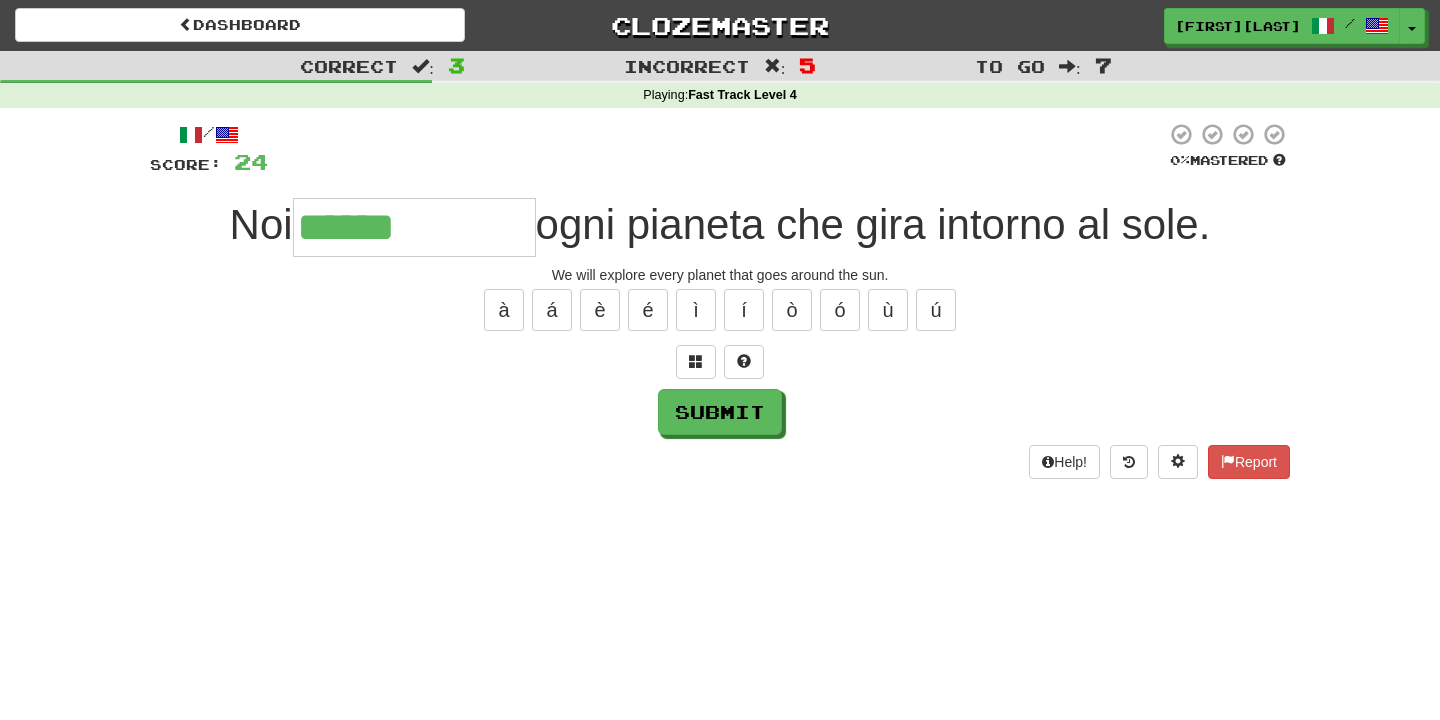 type on "**********" 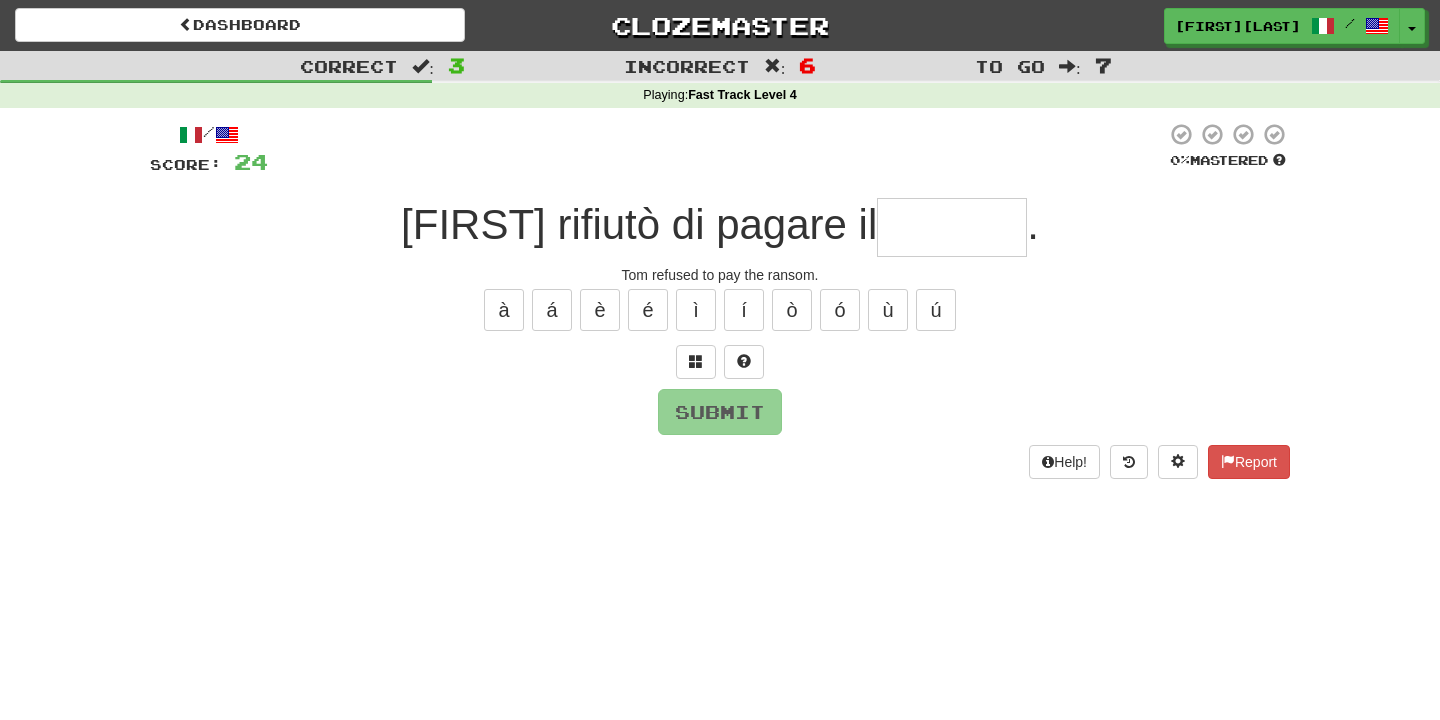 type on "********" 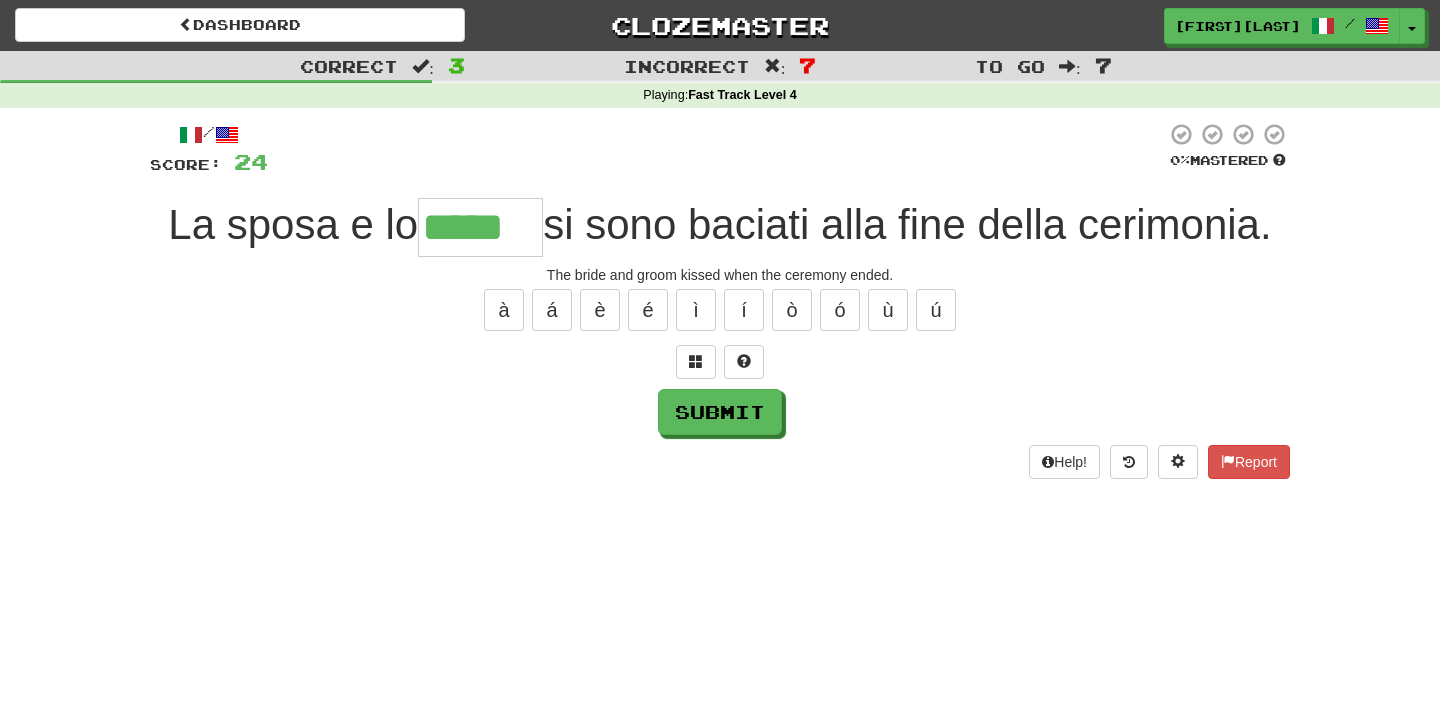 type on "*****" 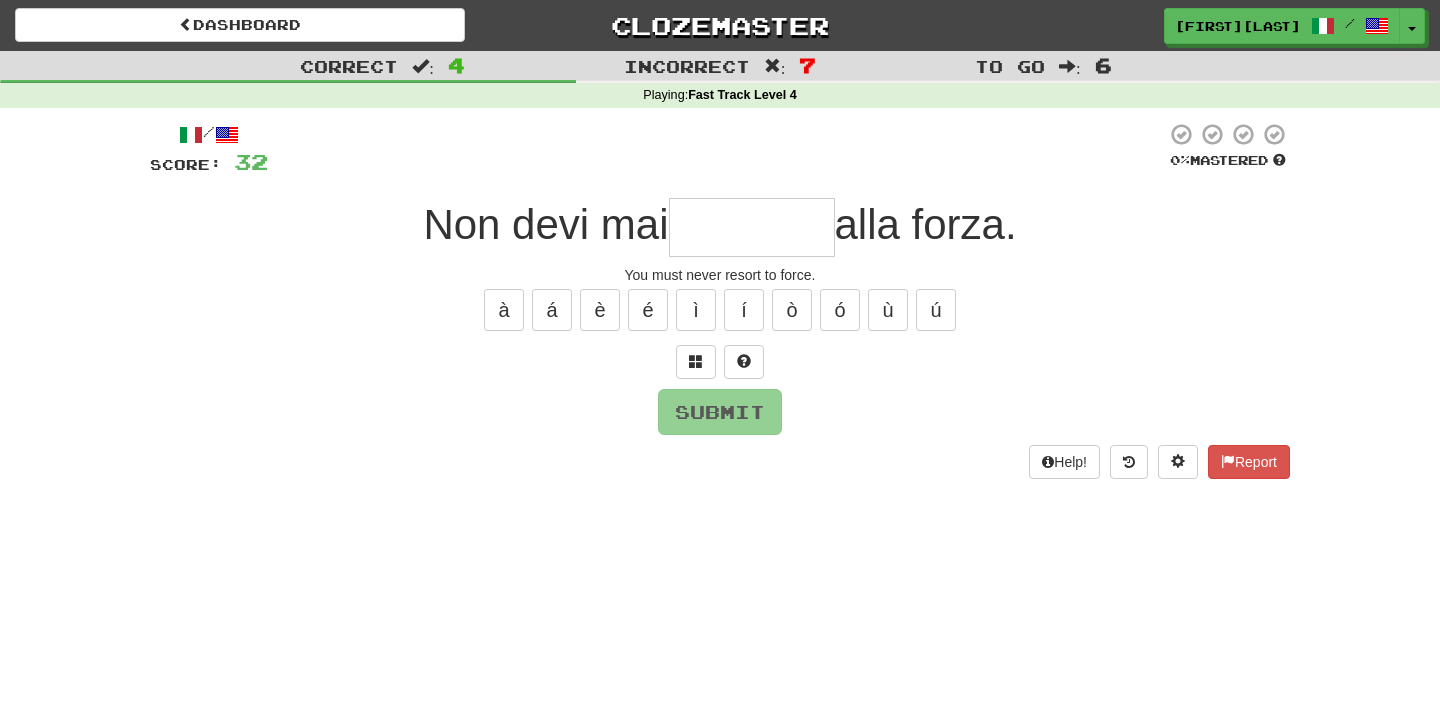 type on "*********" 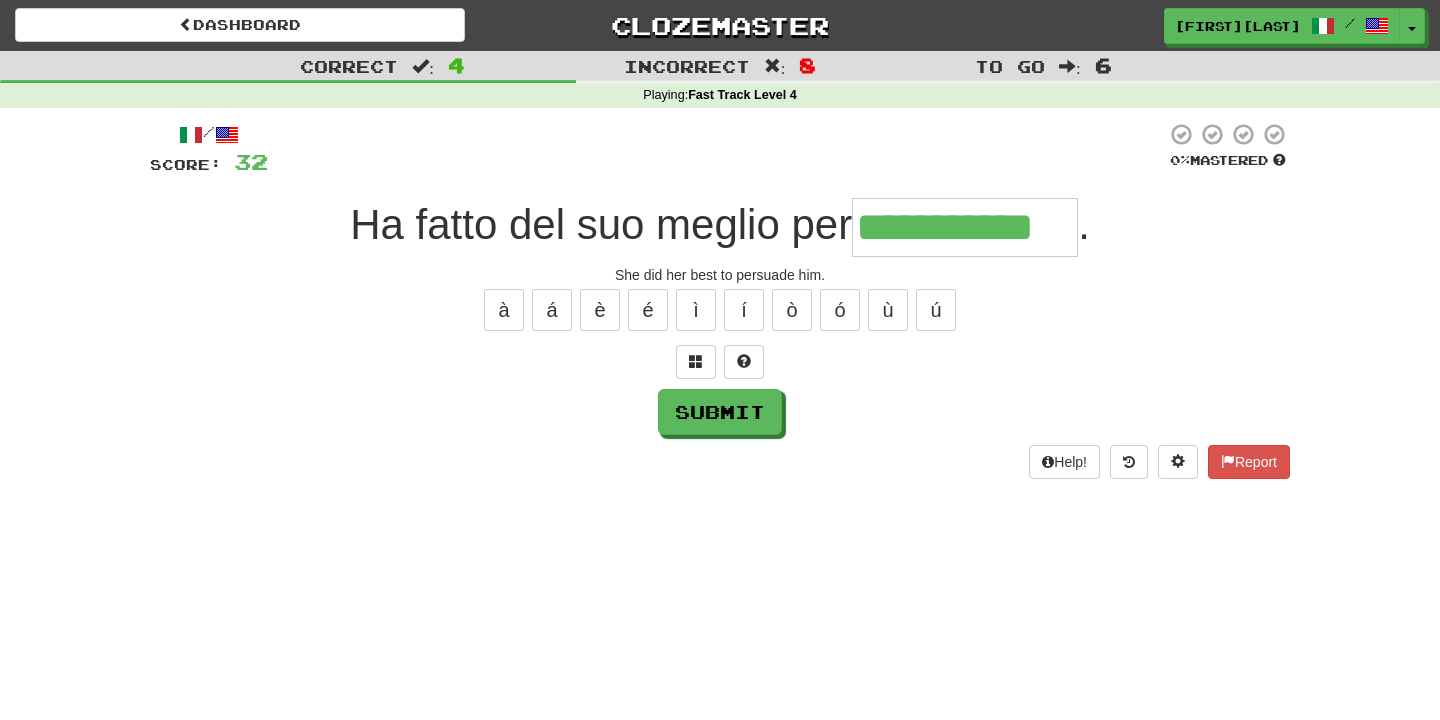 type on "**********" 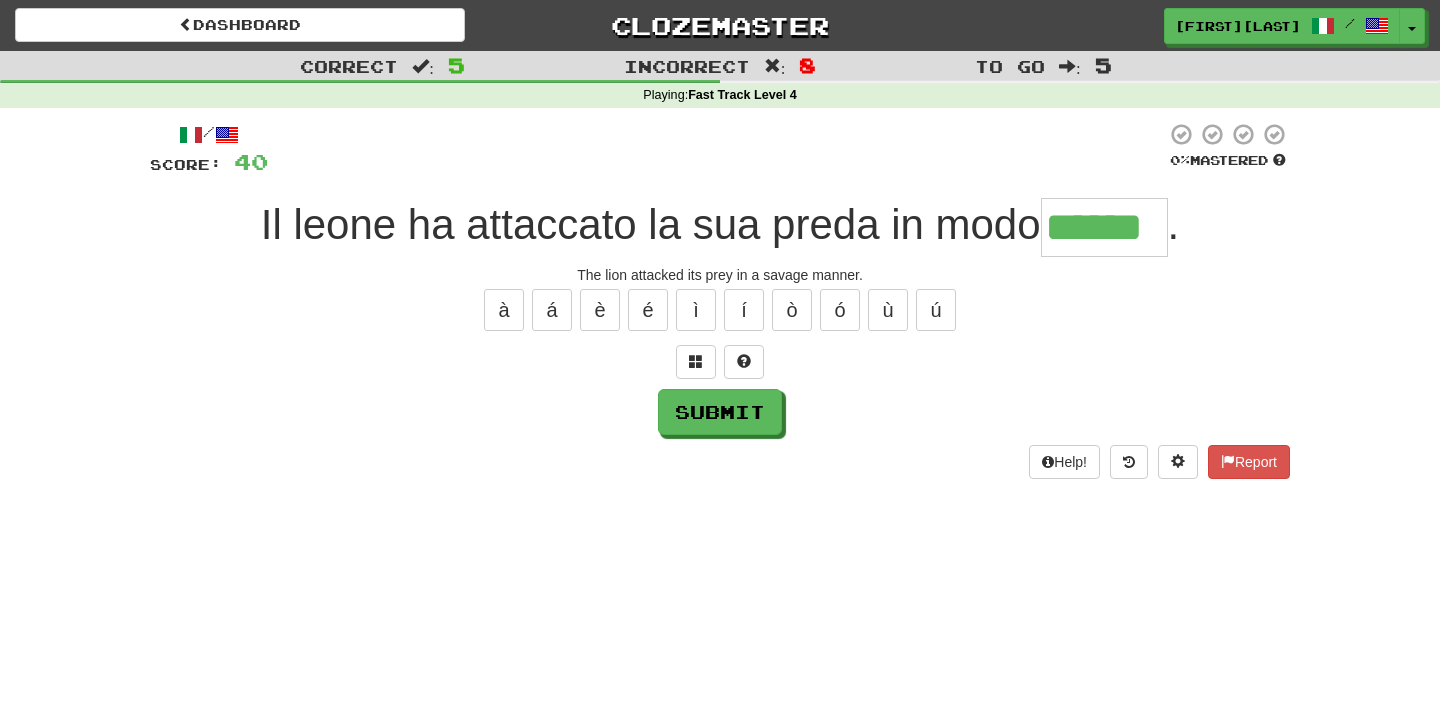 type on "******" 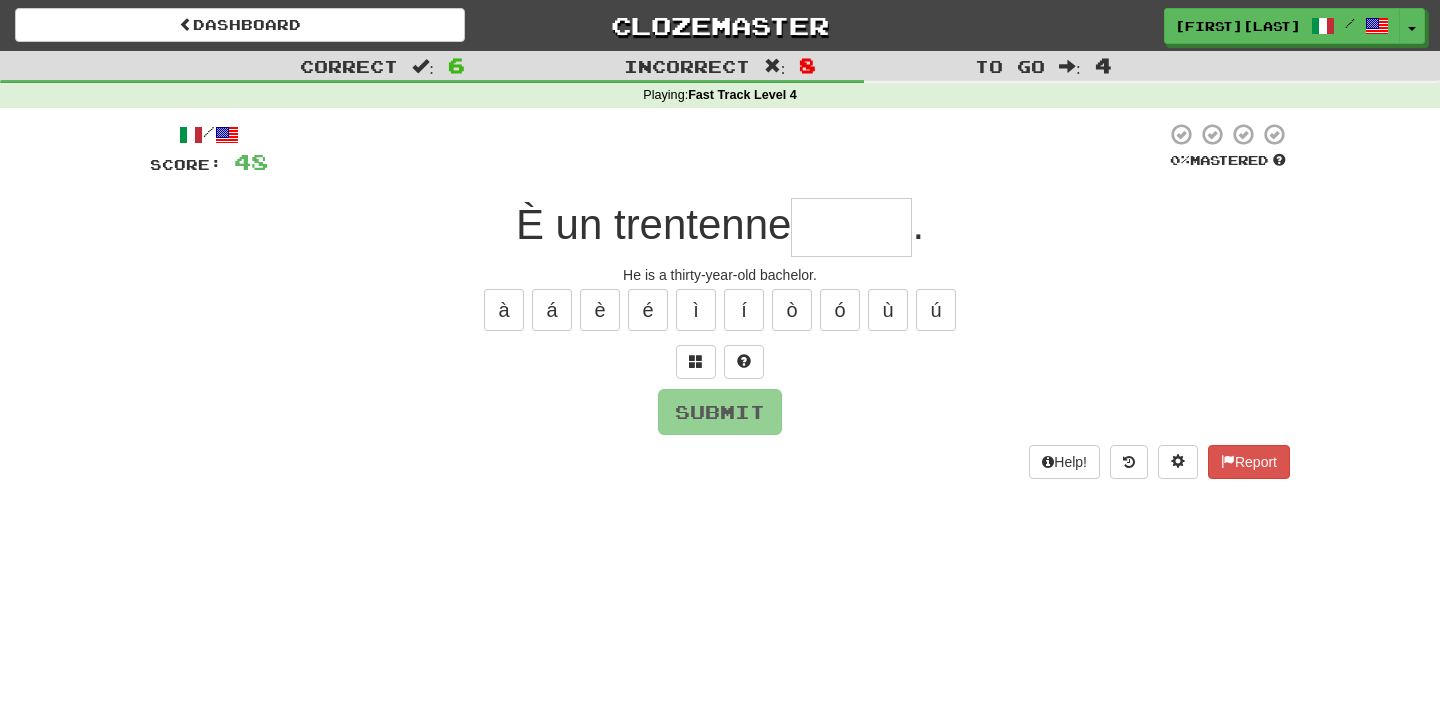 type on "******" 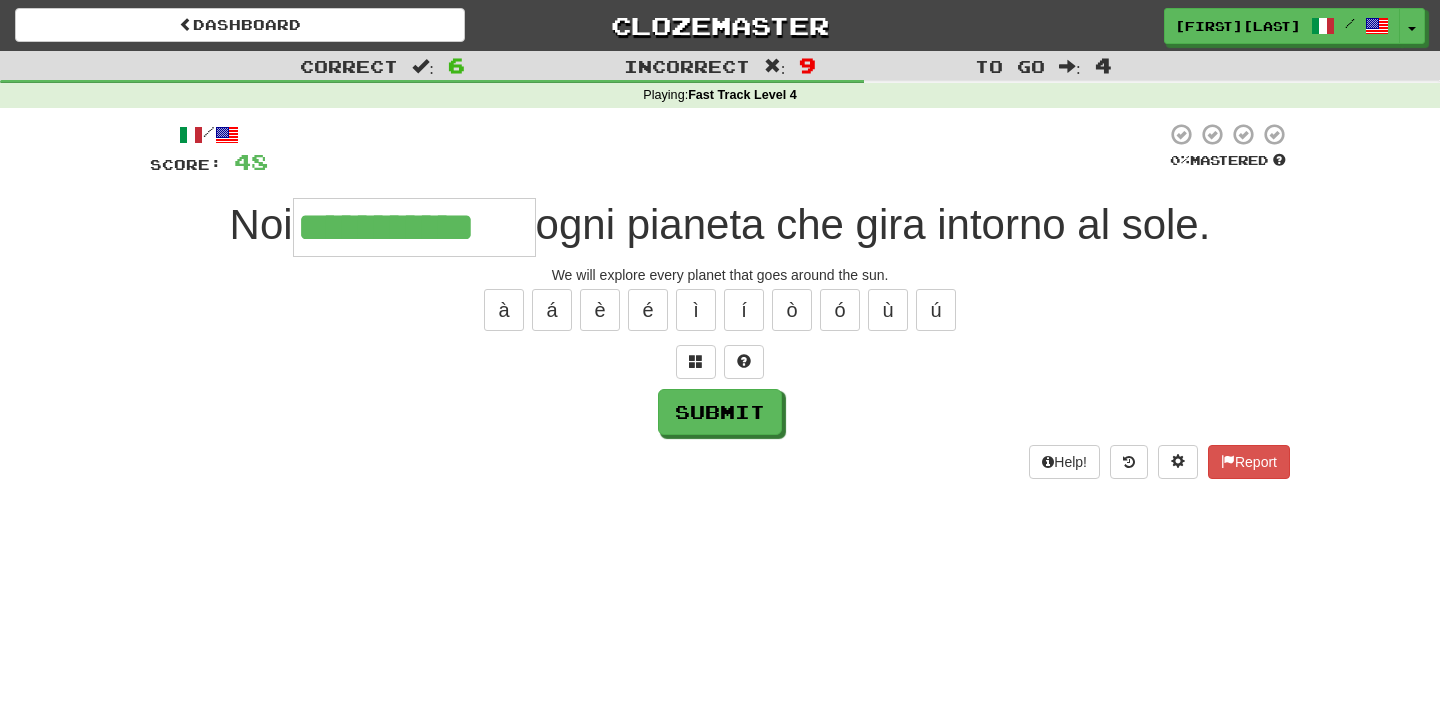 type on "**********" 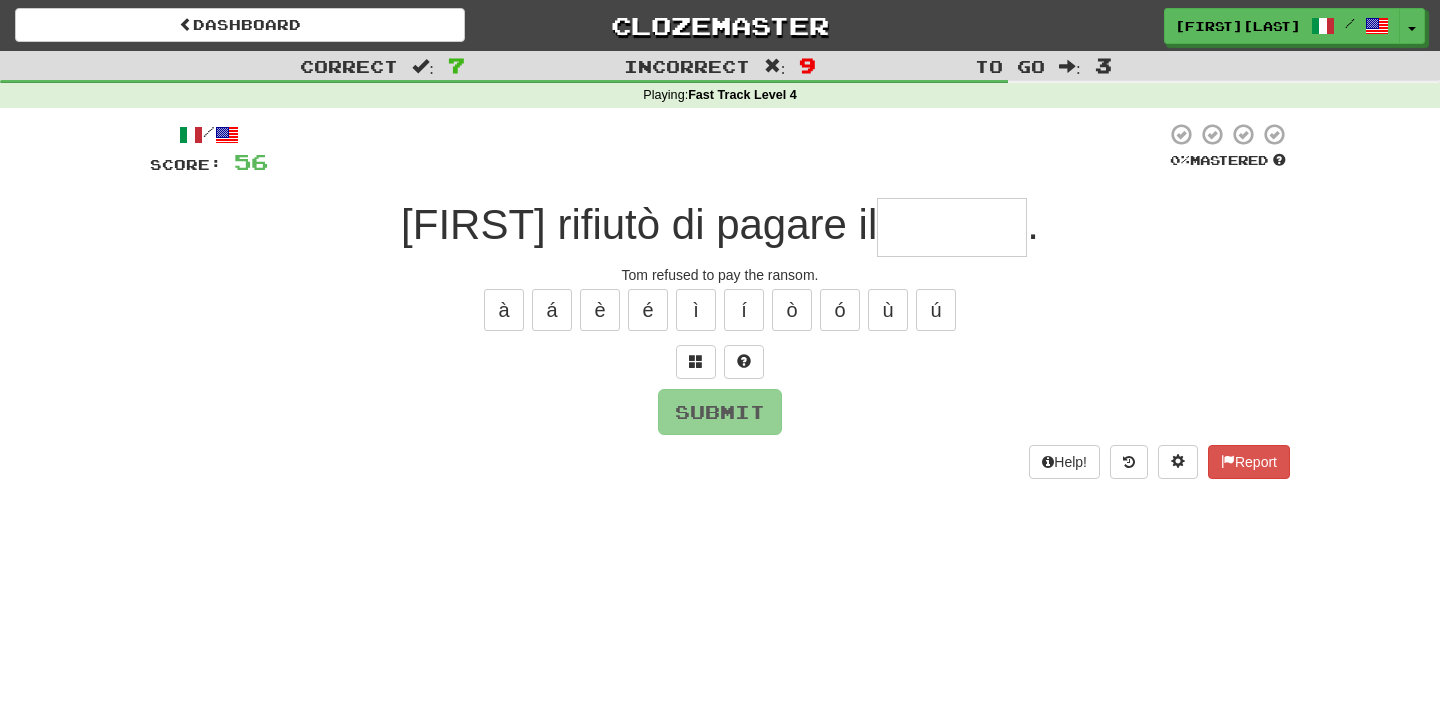 type on "********" 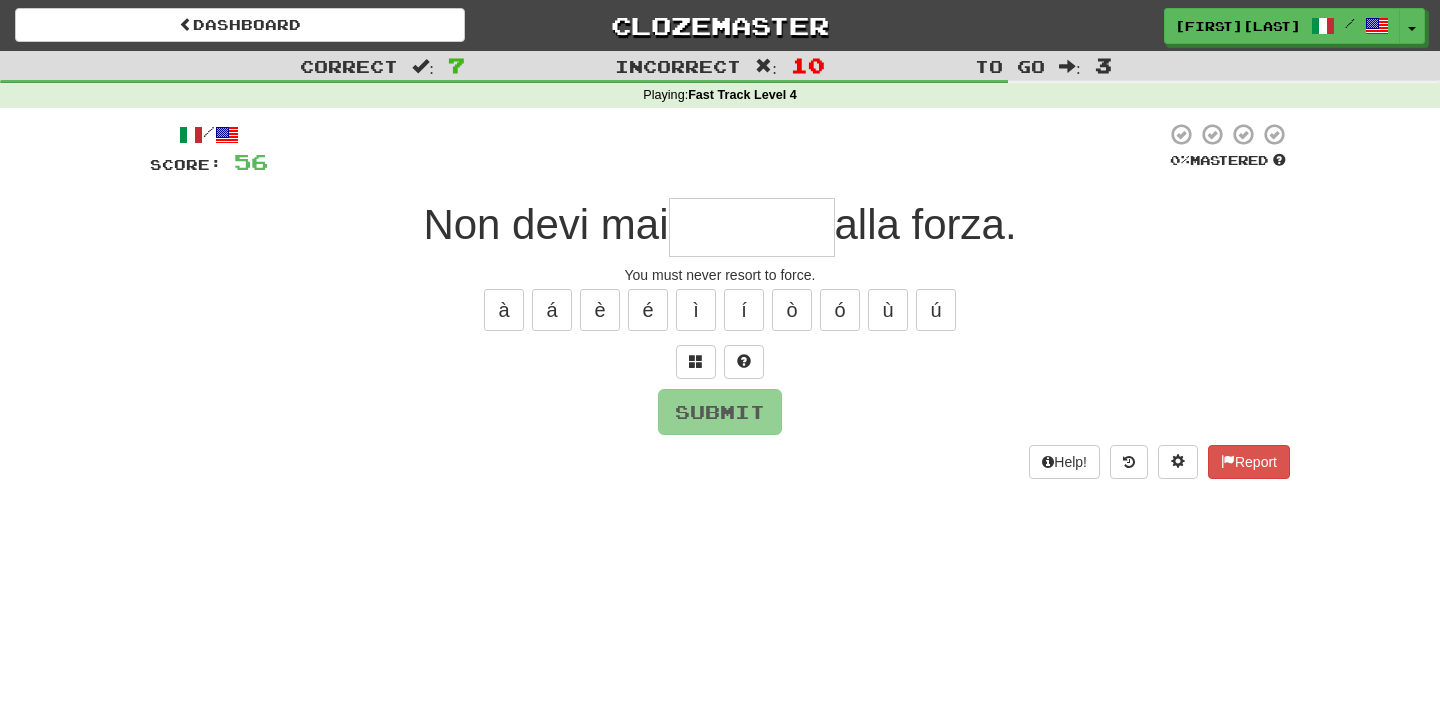 type on "*********" 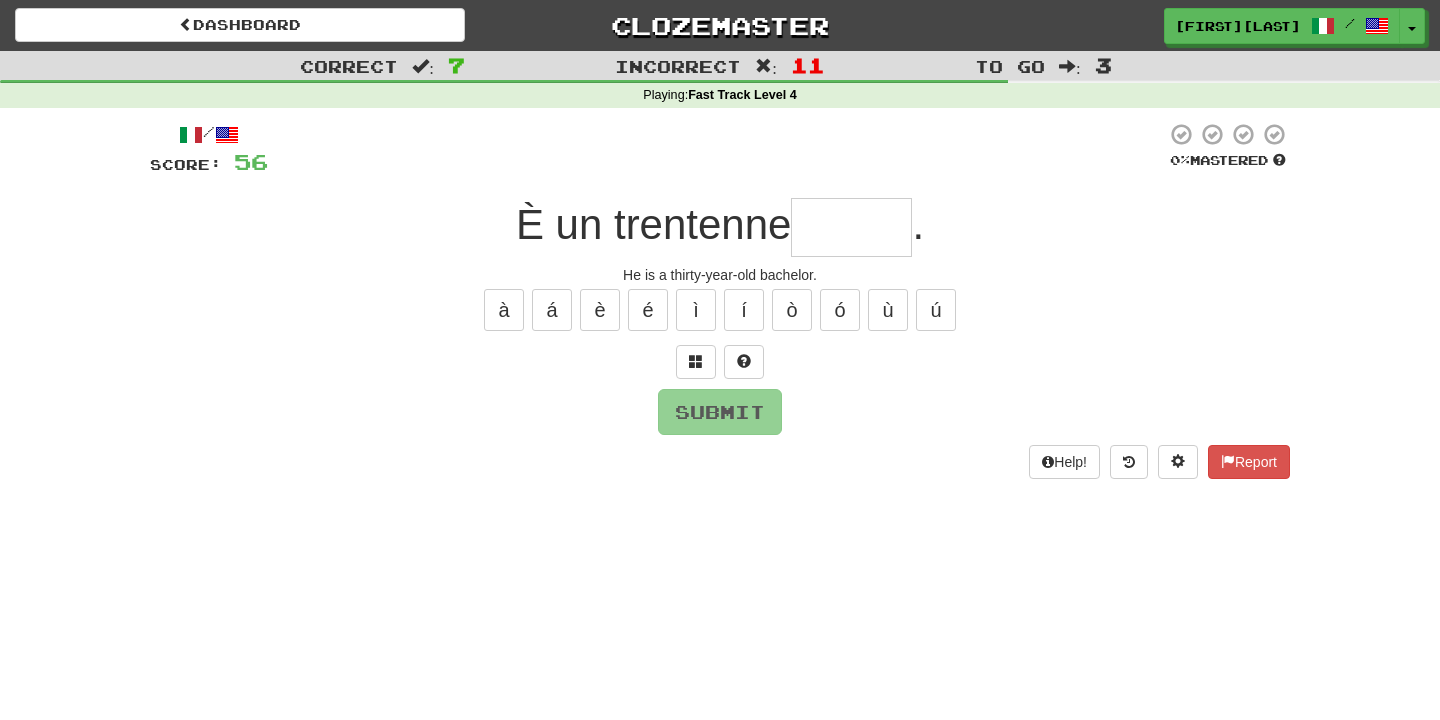 type on "******" 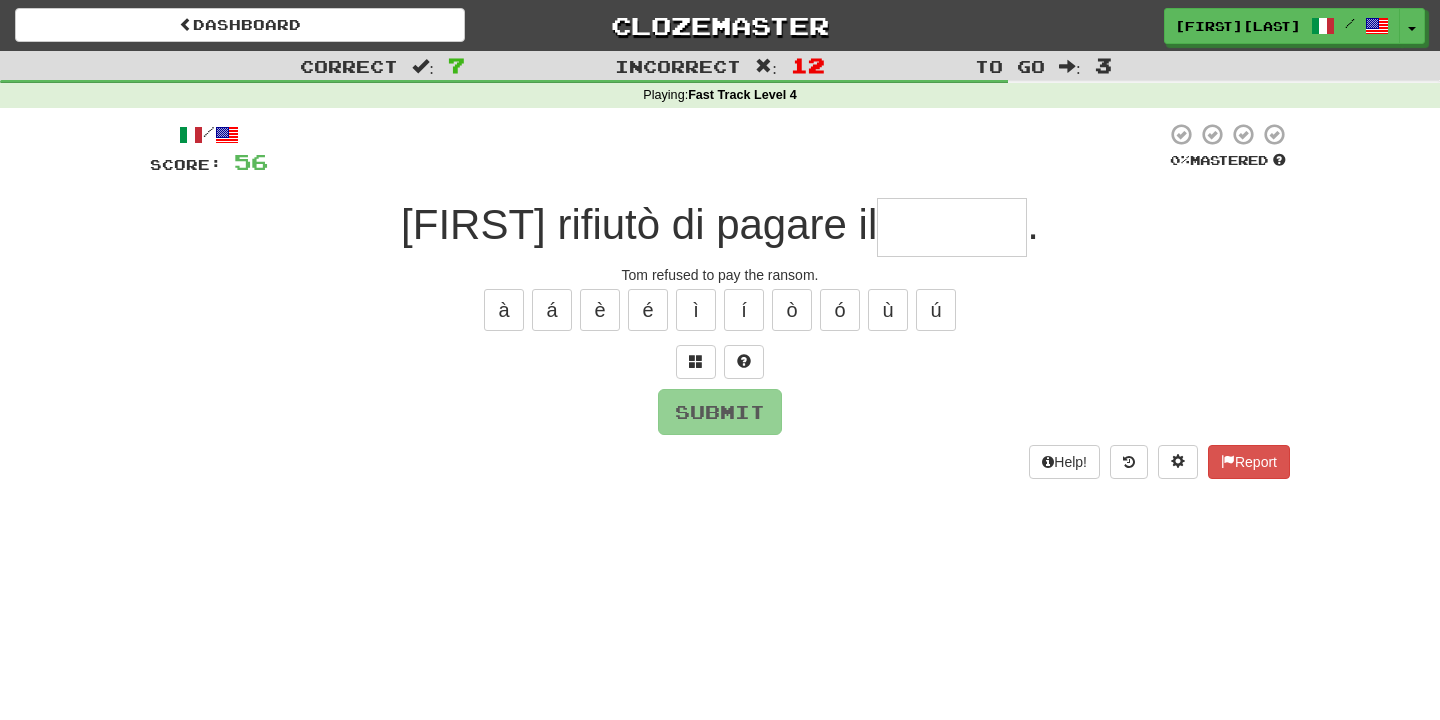 type on "********" 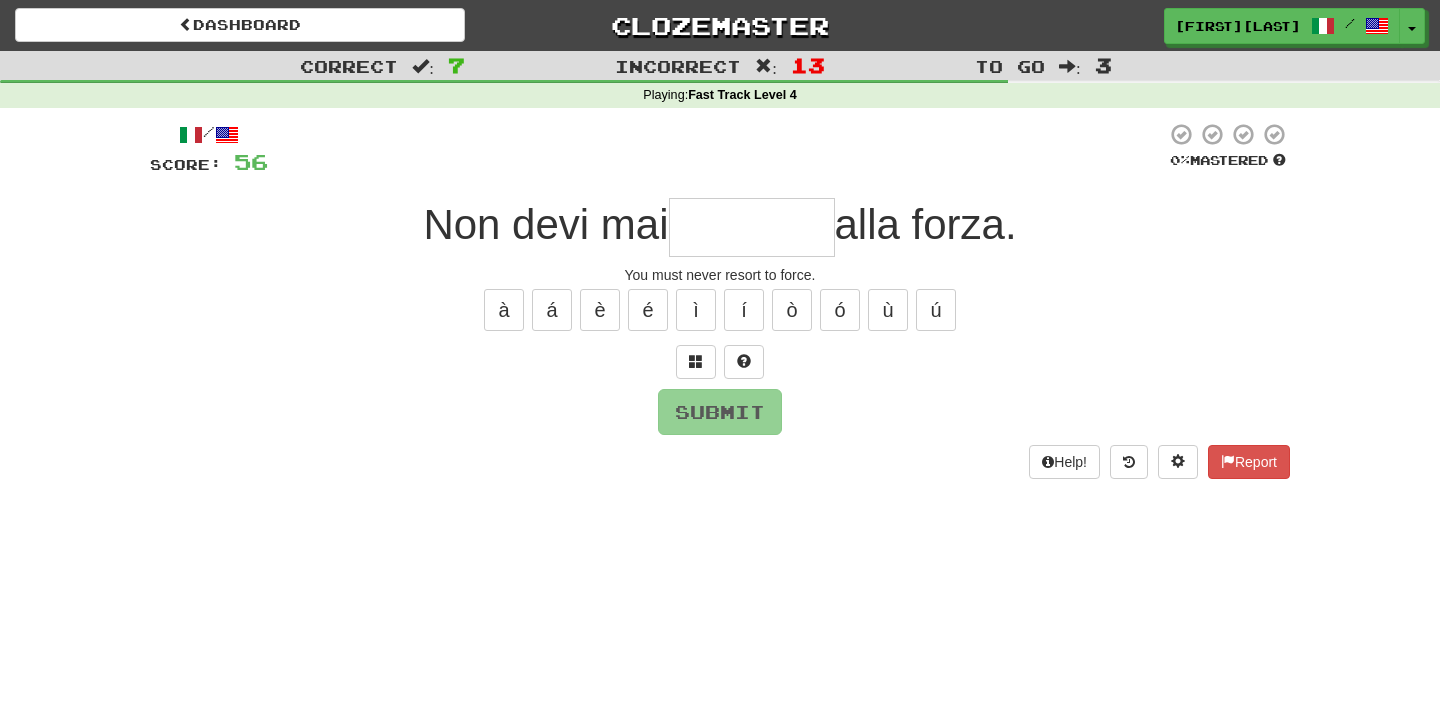 type on "*********" 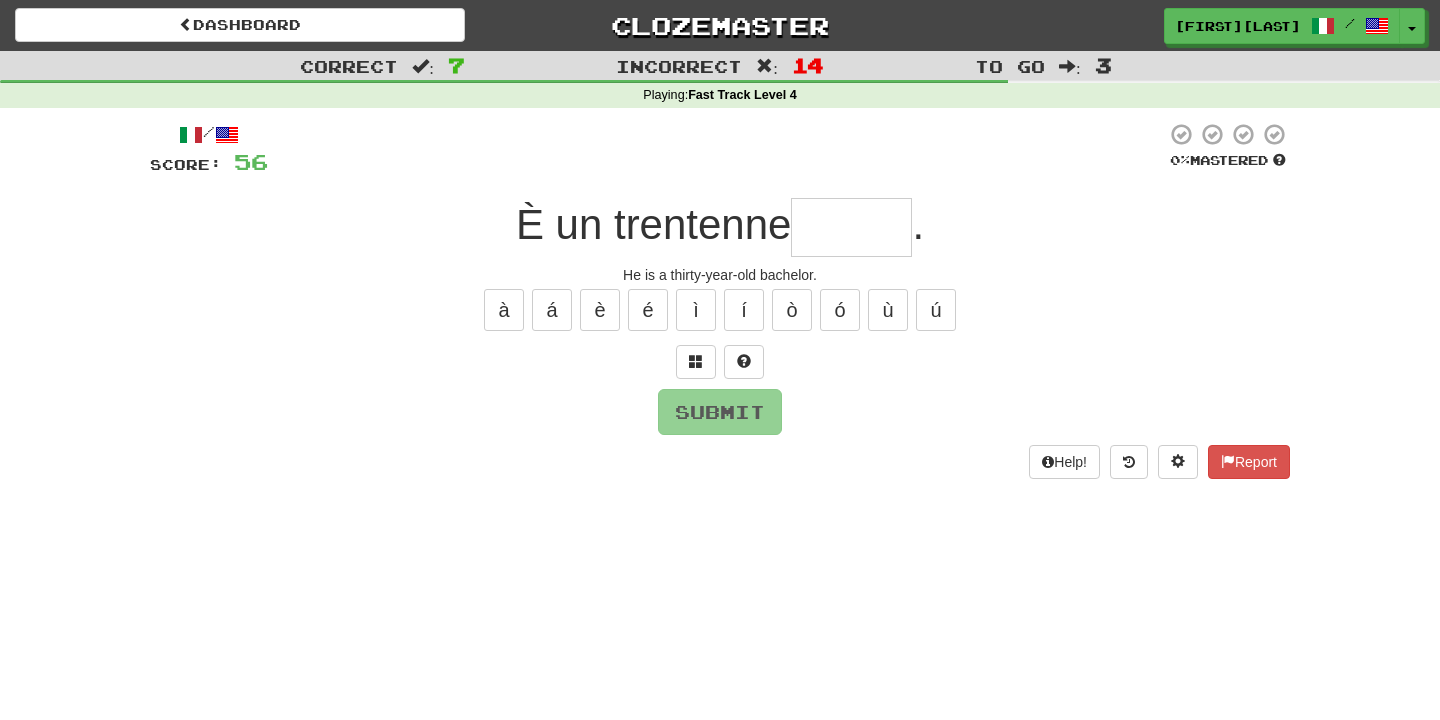 type on "******" 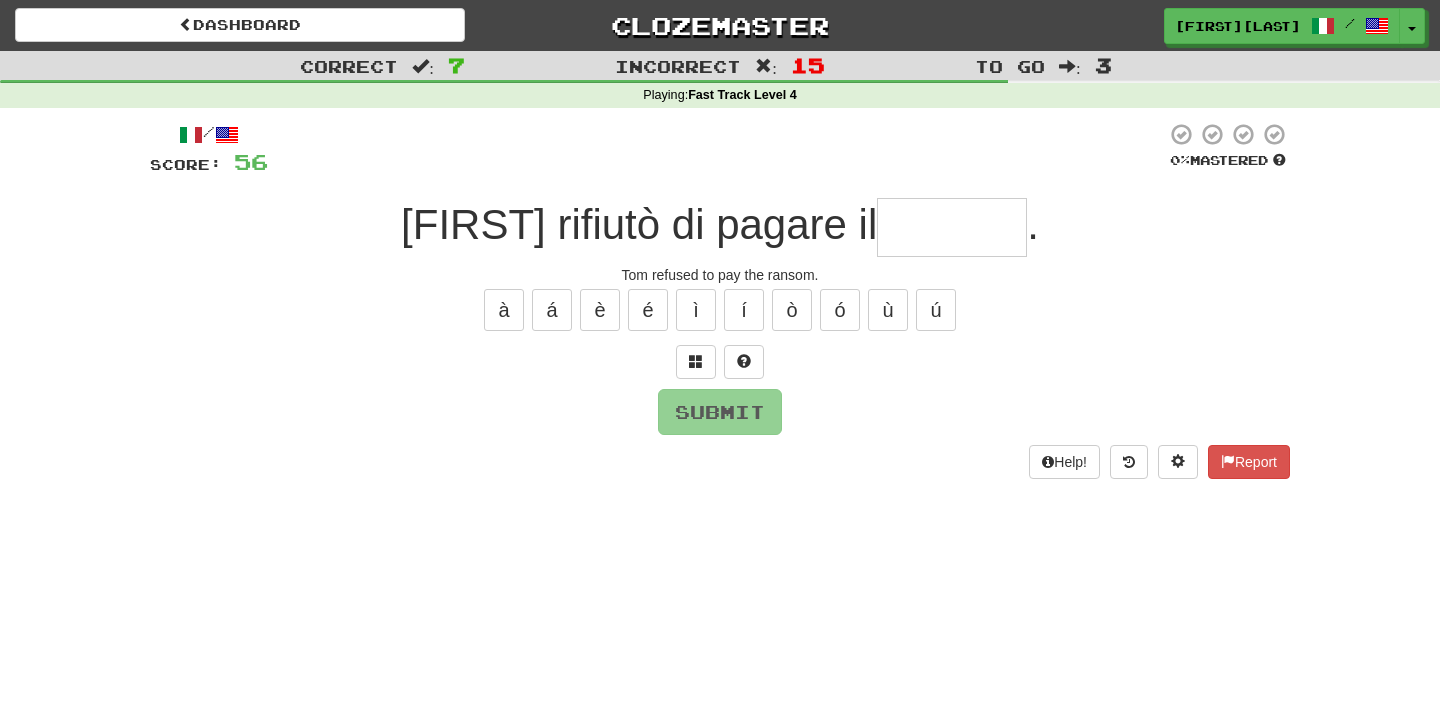 type on "********" 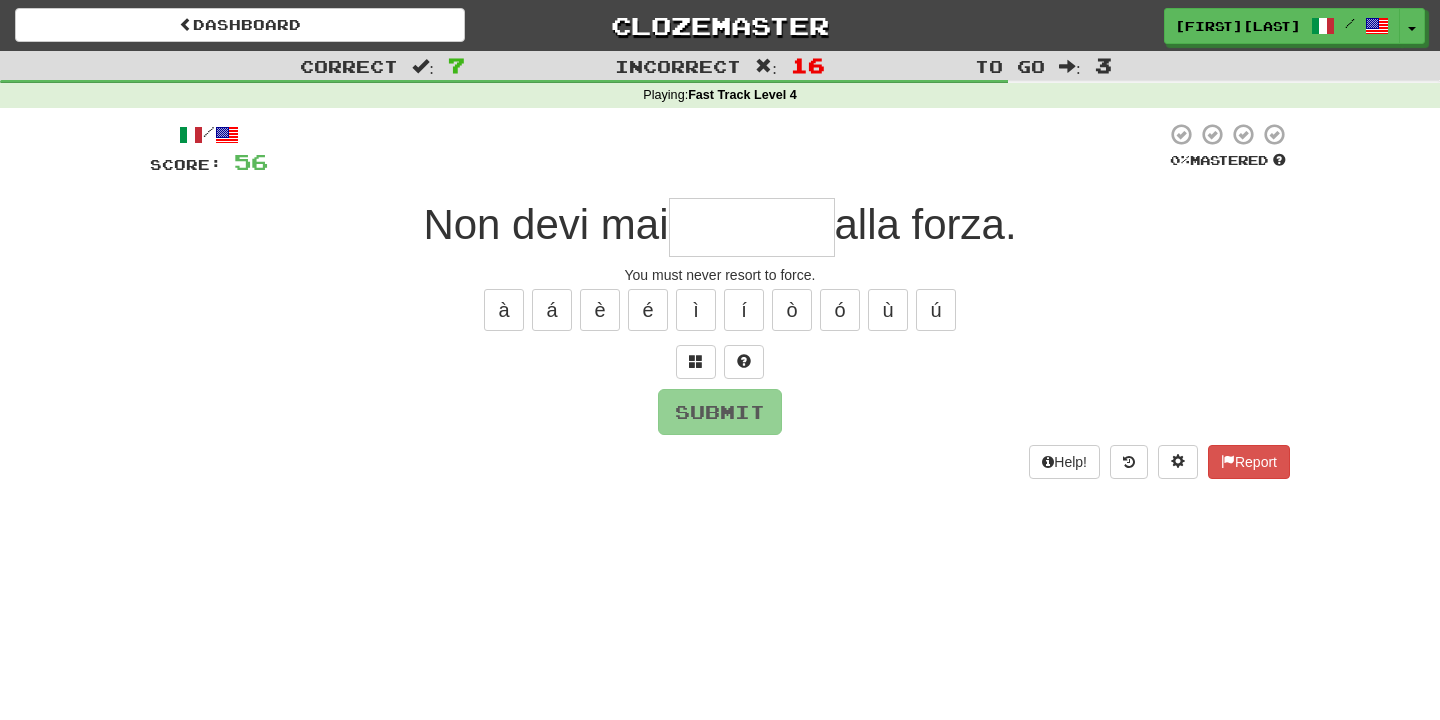 type on "*********" 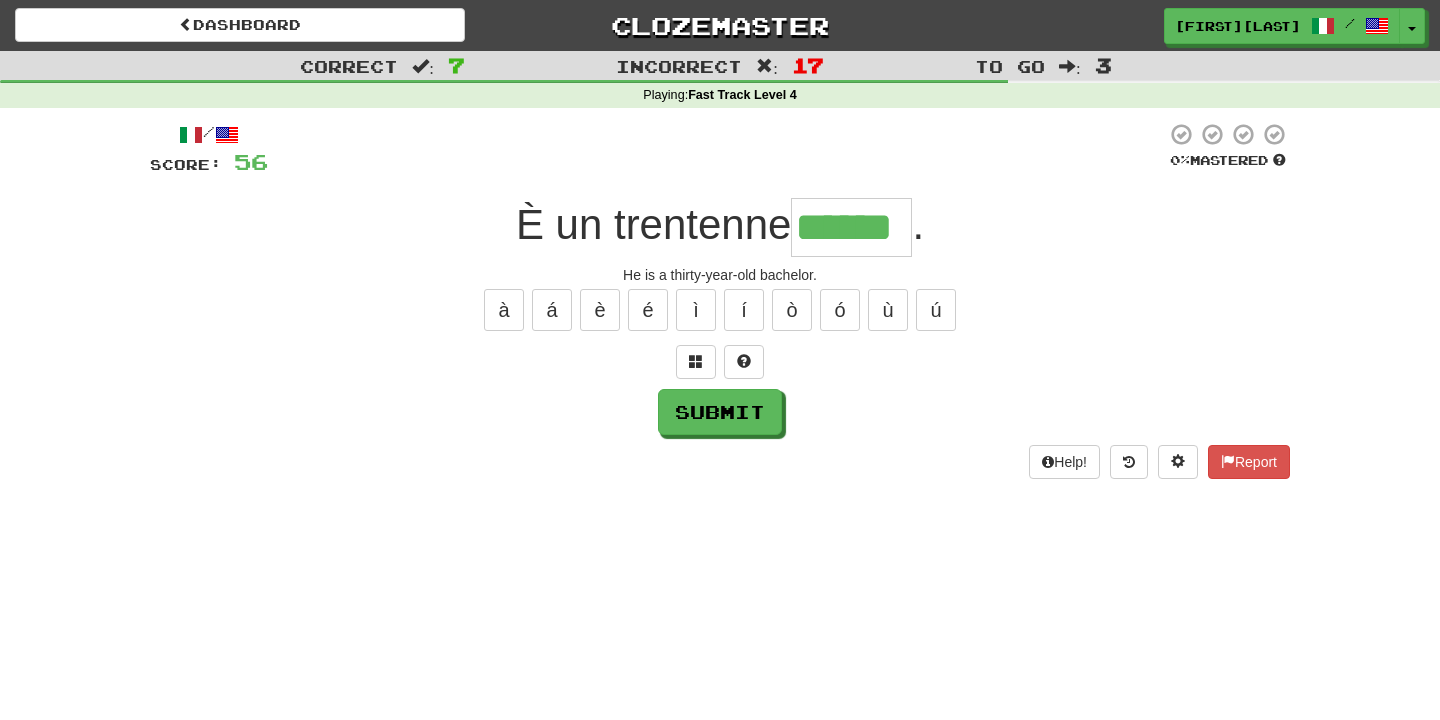 type on "******" 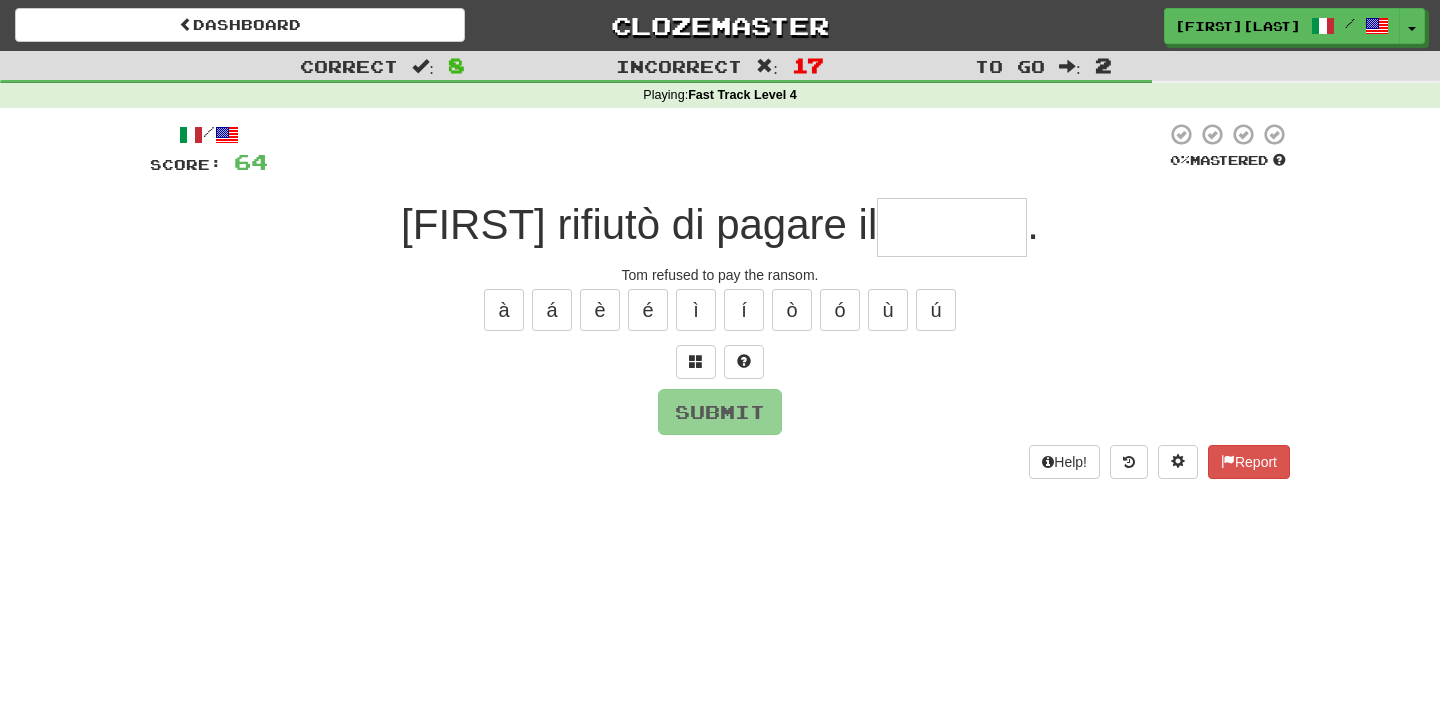 type on "********" 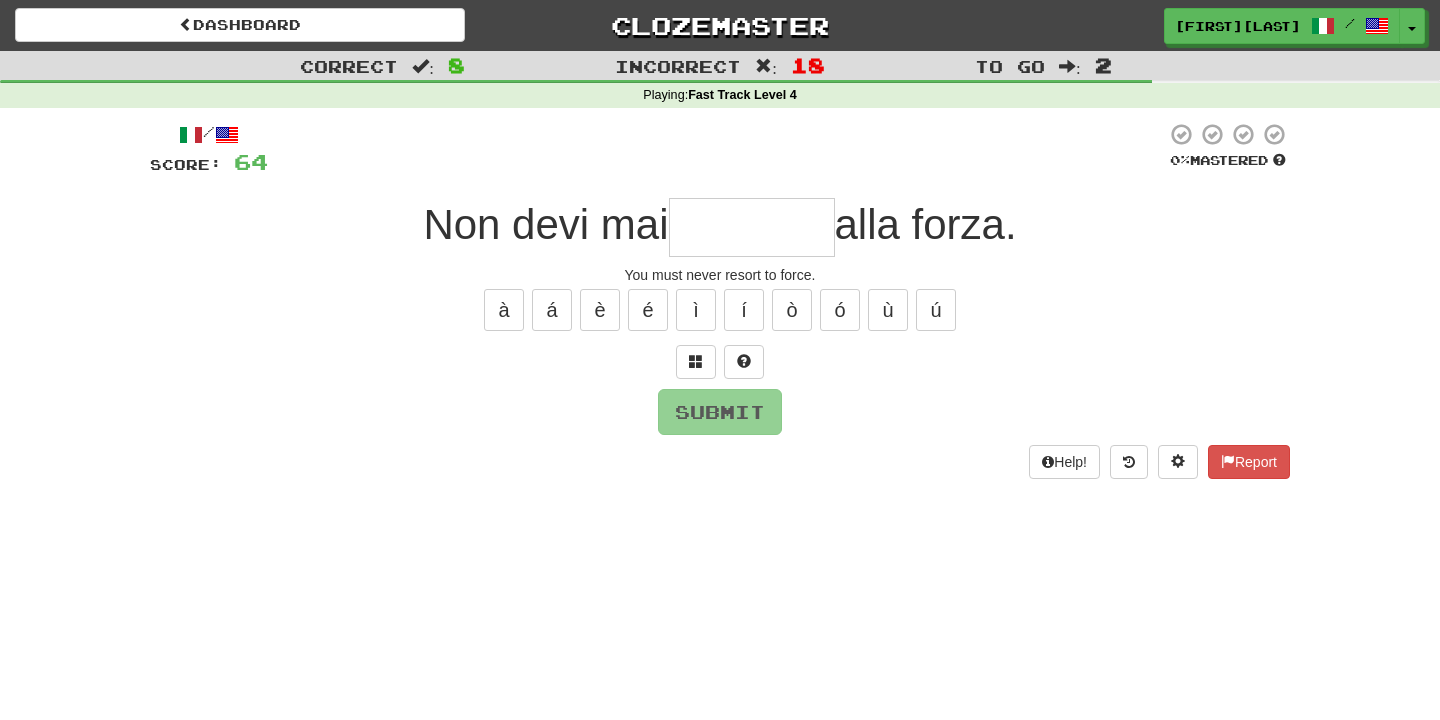 type on "*********" 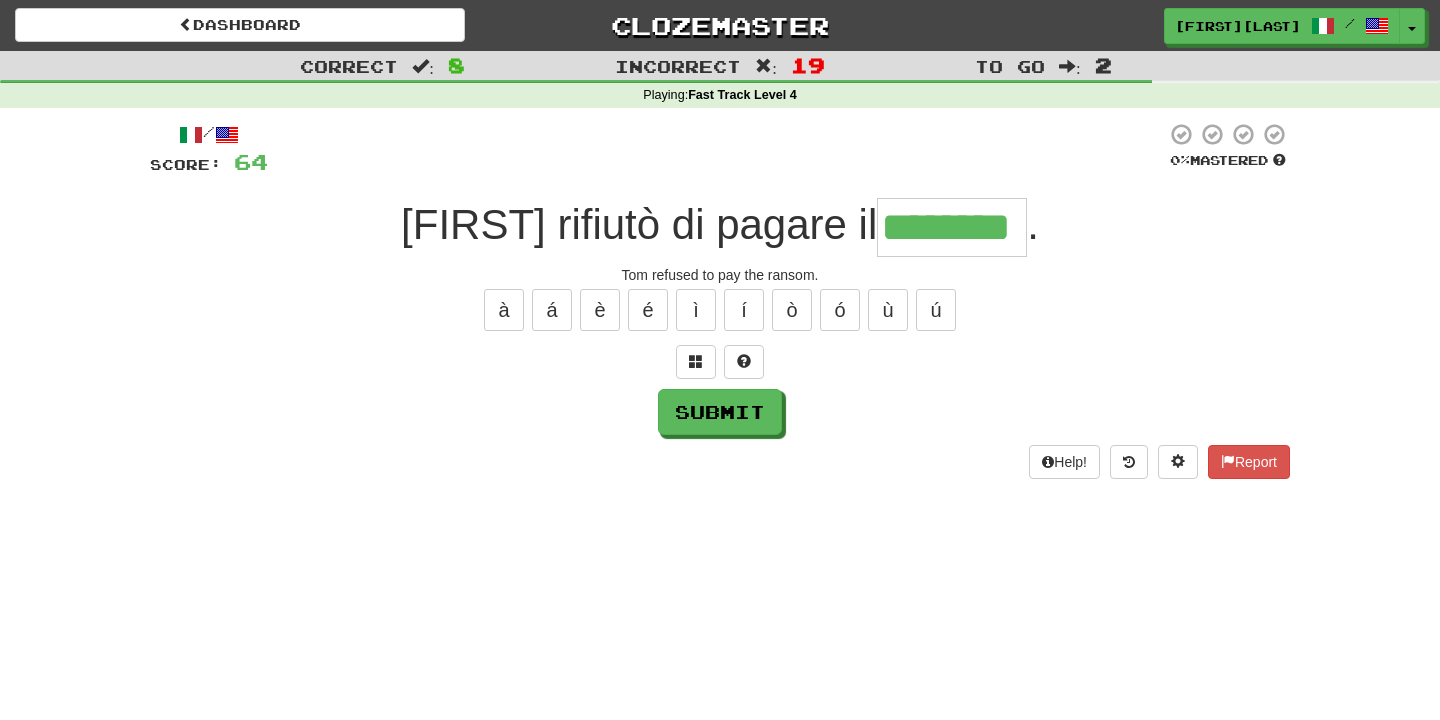 type on "********" 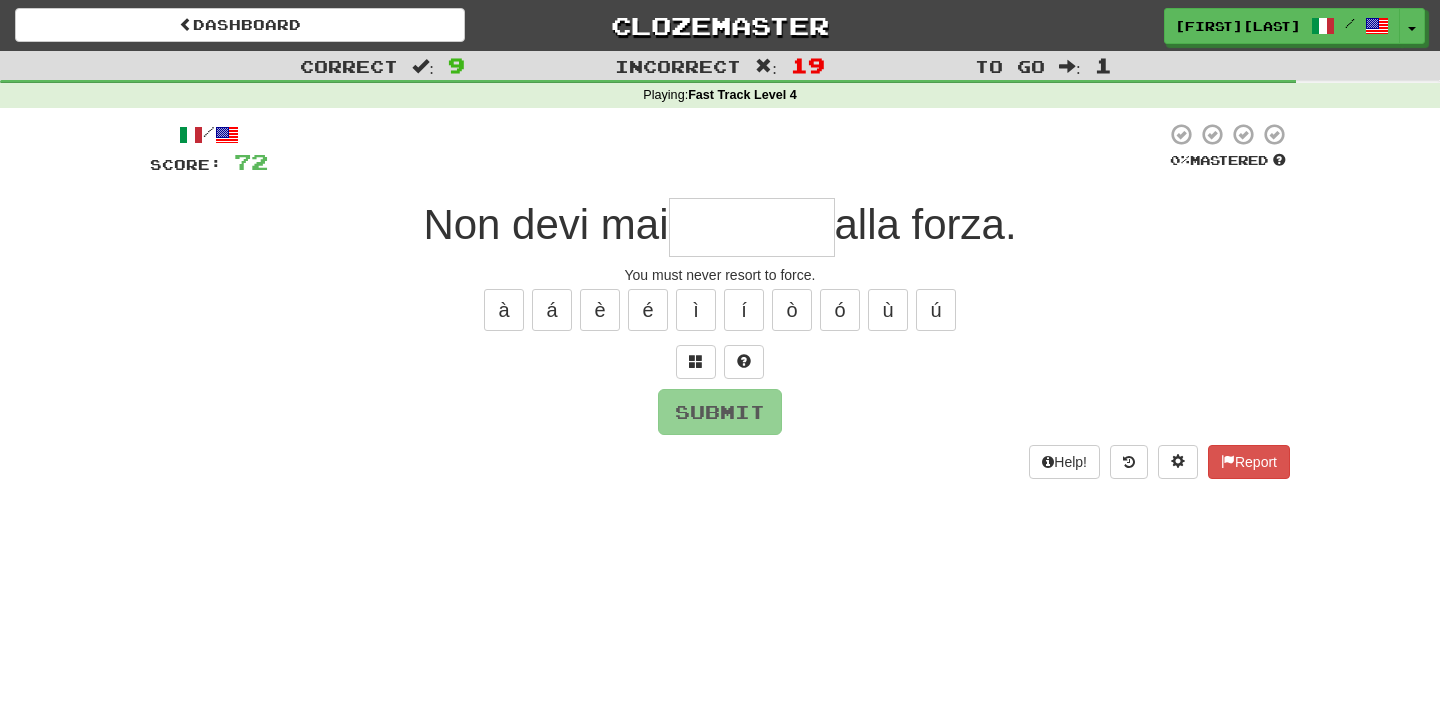 type on "*********" 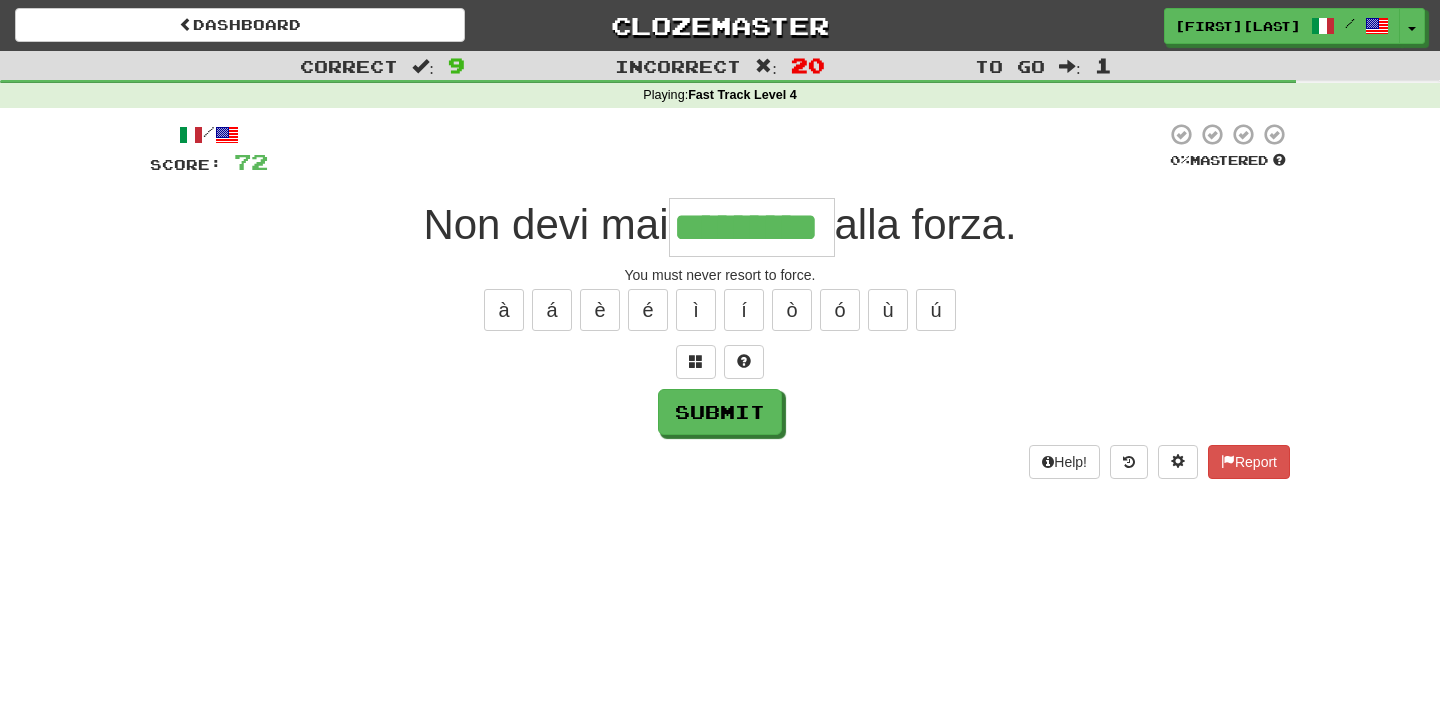 type on "*********" 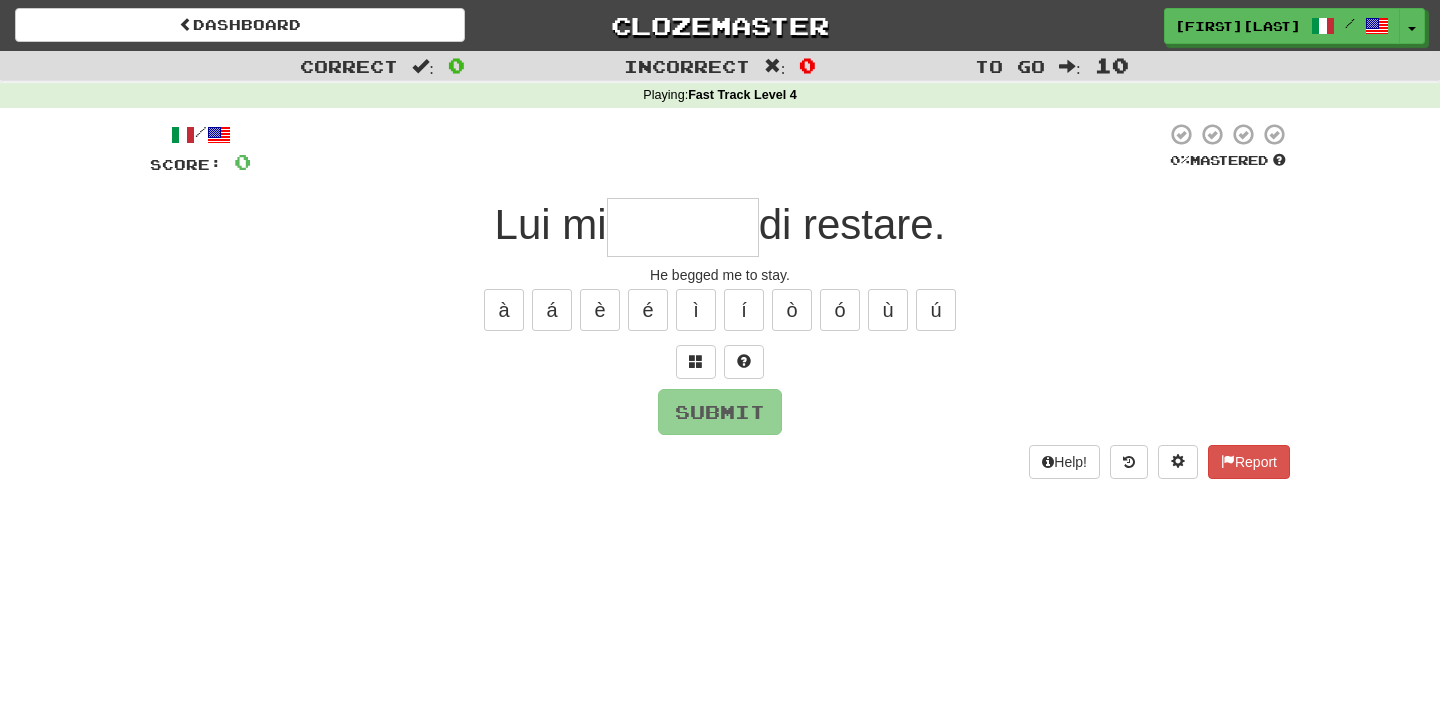 type on "*******" 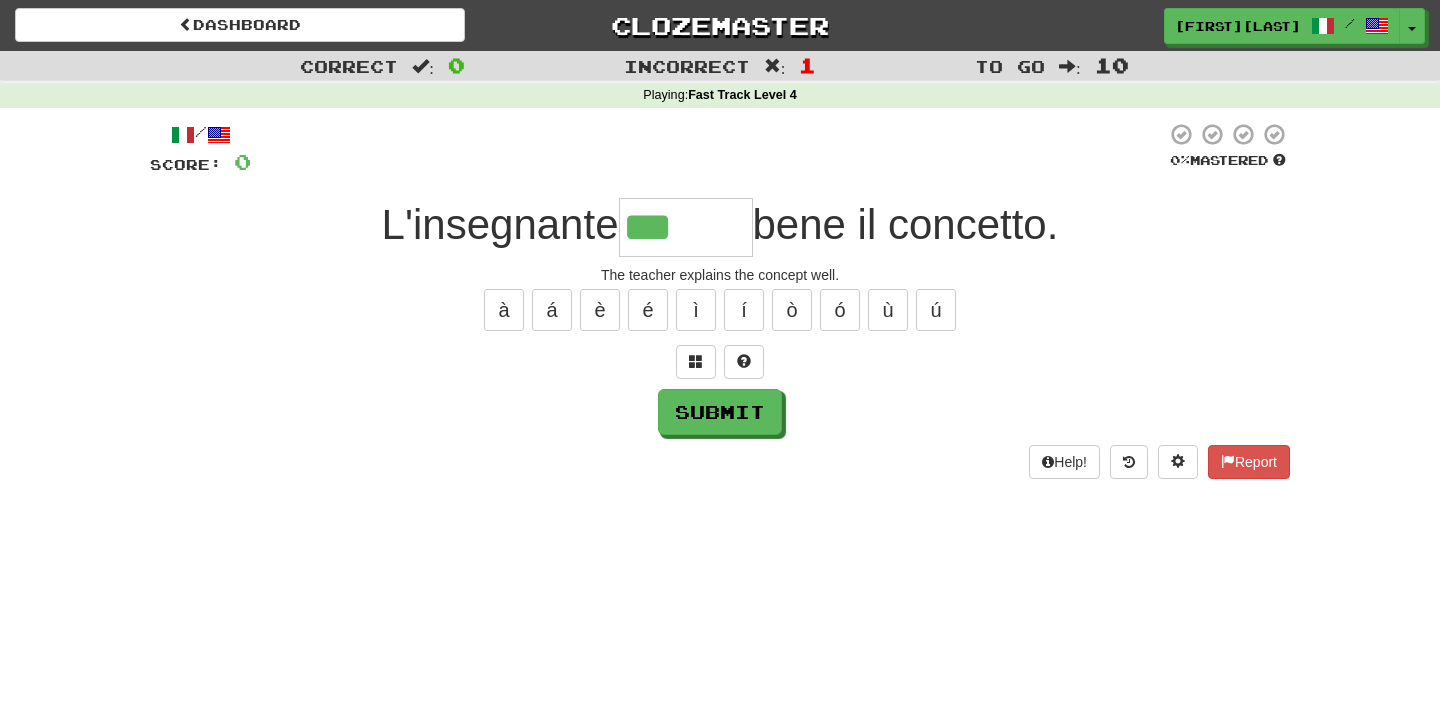 type on "******" 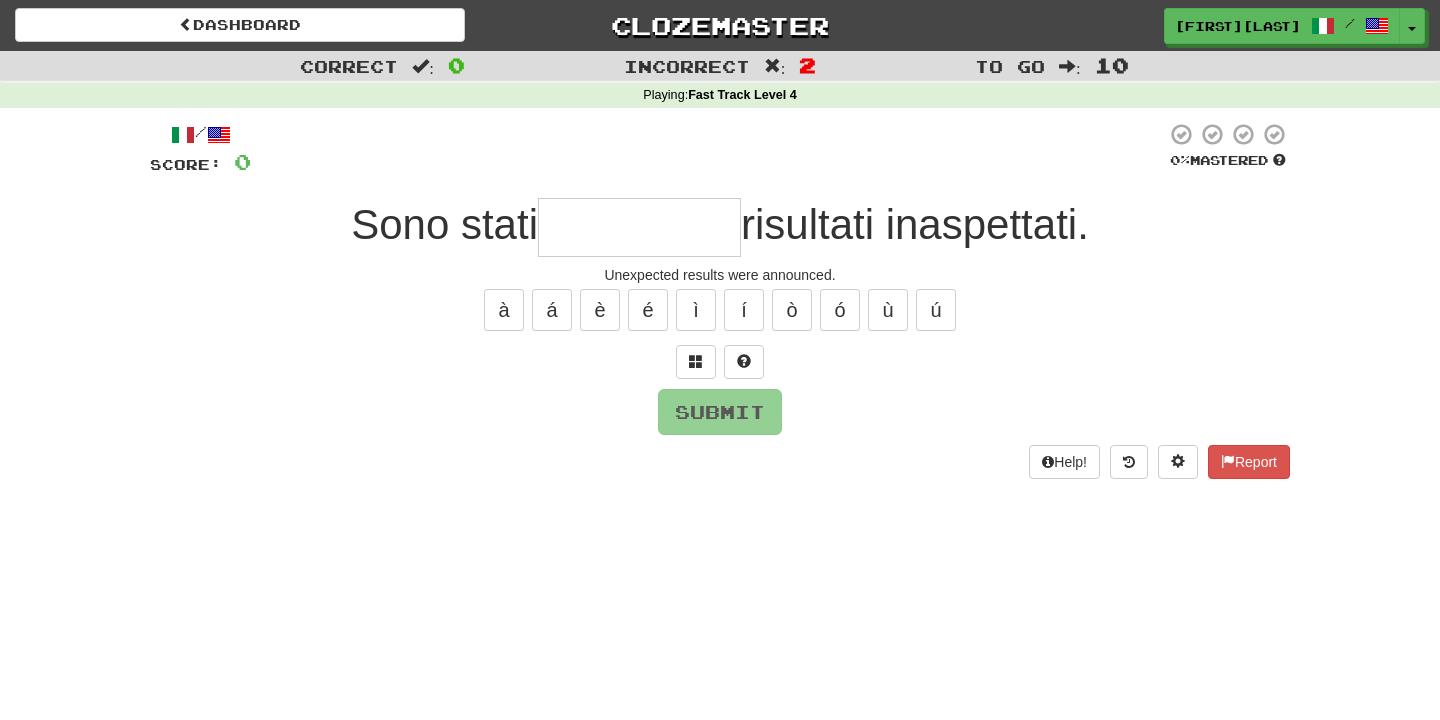 type on "*" 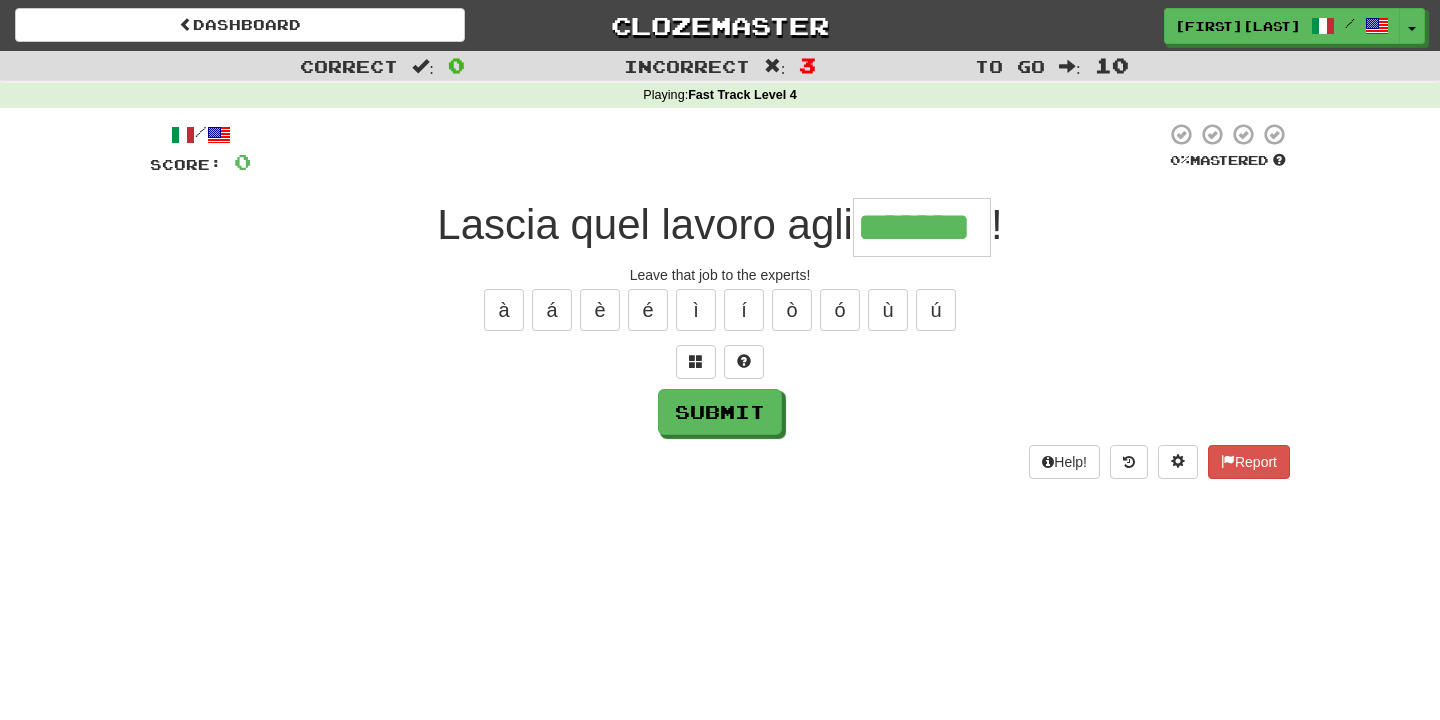 type on "*******" 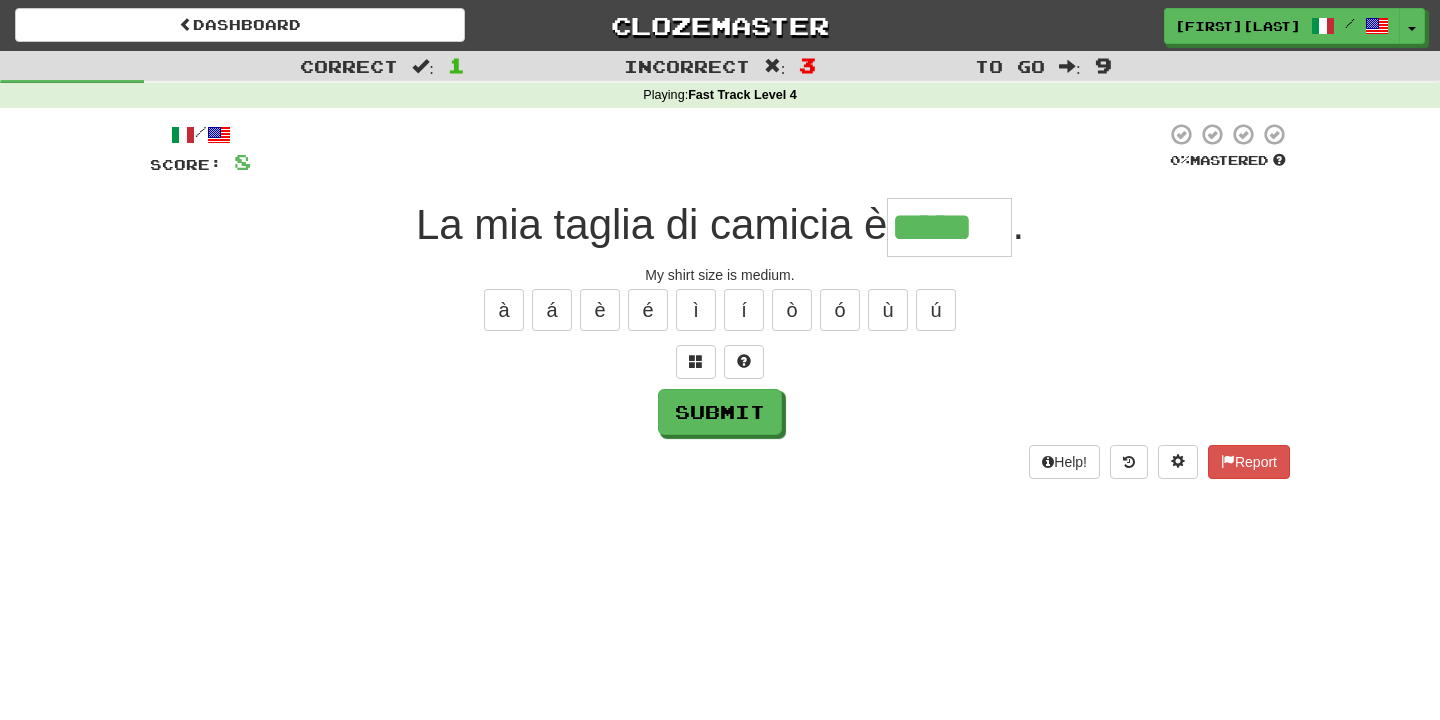 type on "*****" 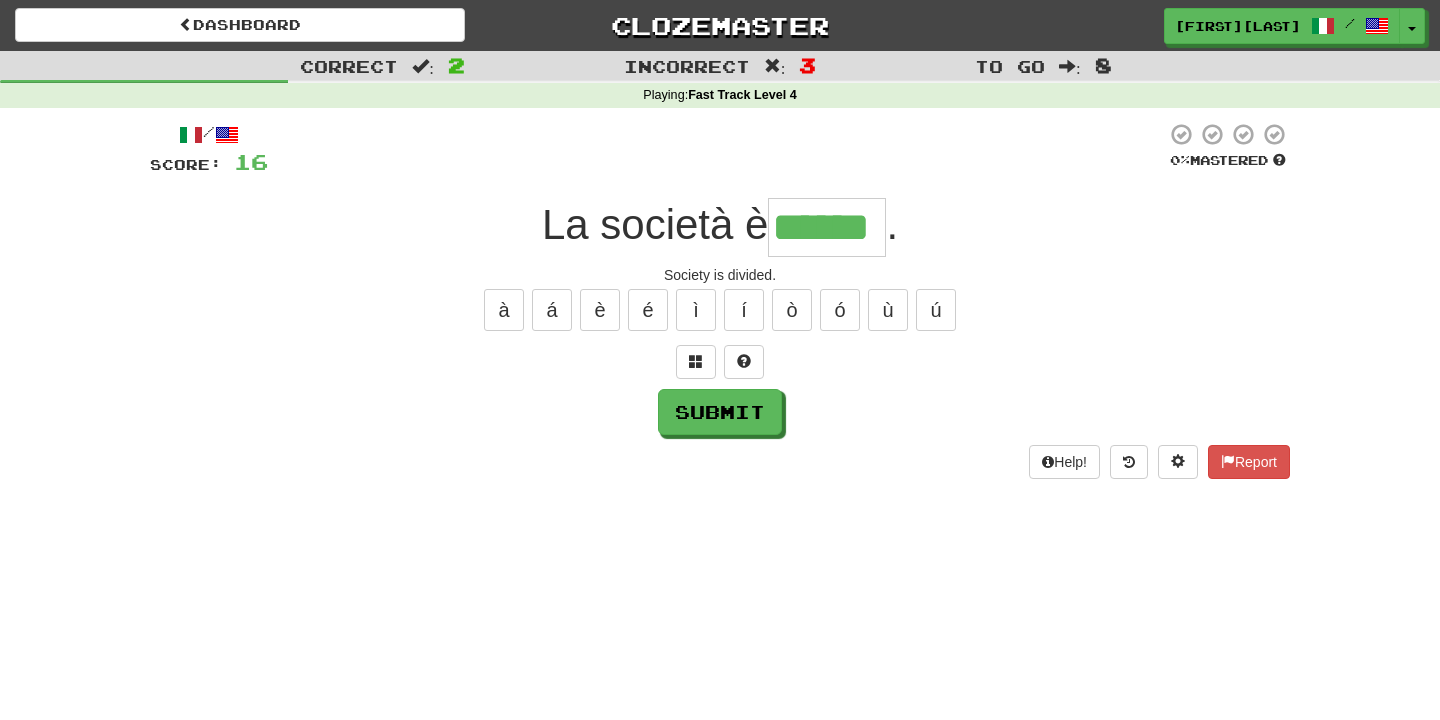 type on "******" 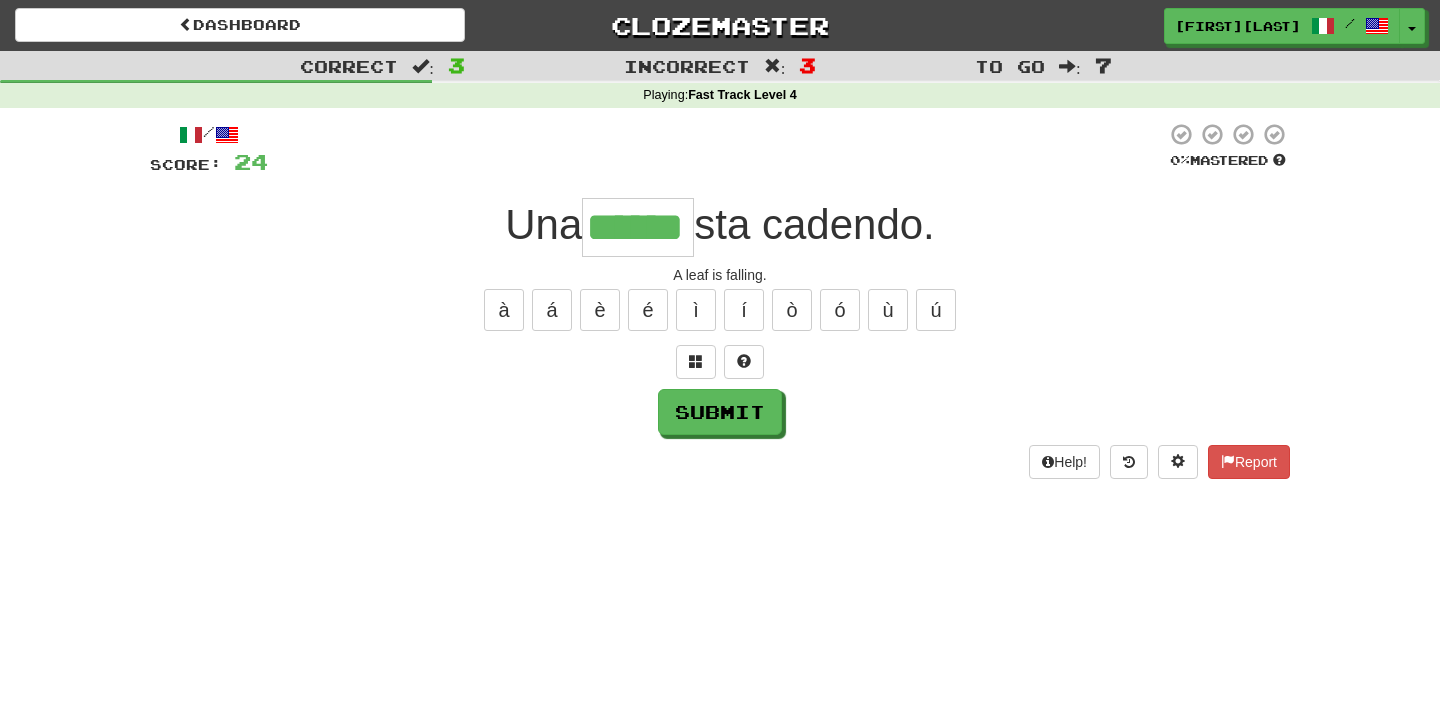 type on "******" 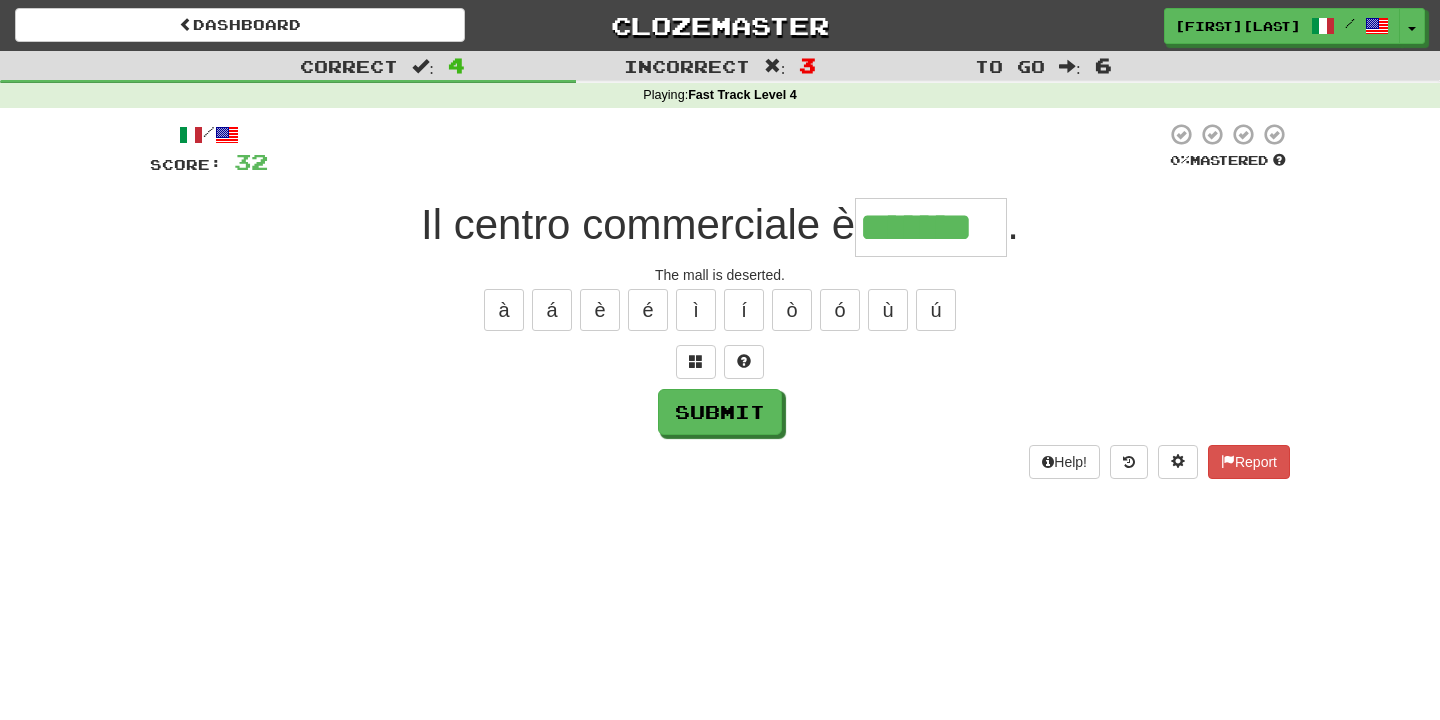 type on "*******" 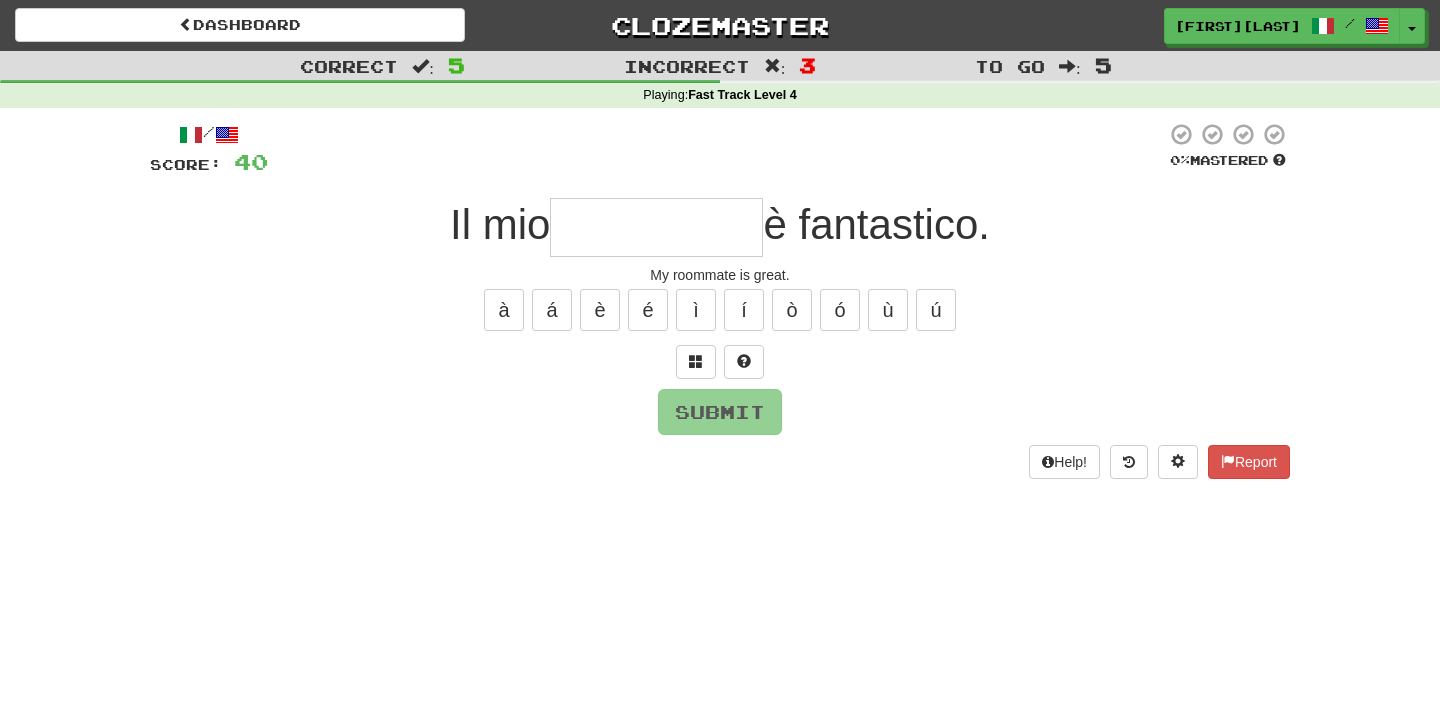 type on "**********" 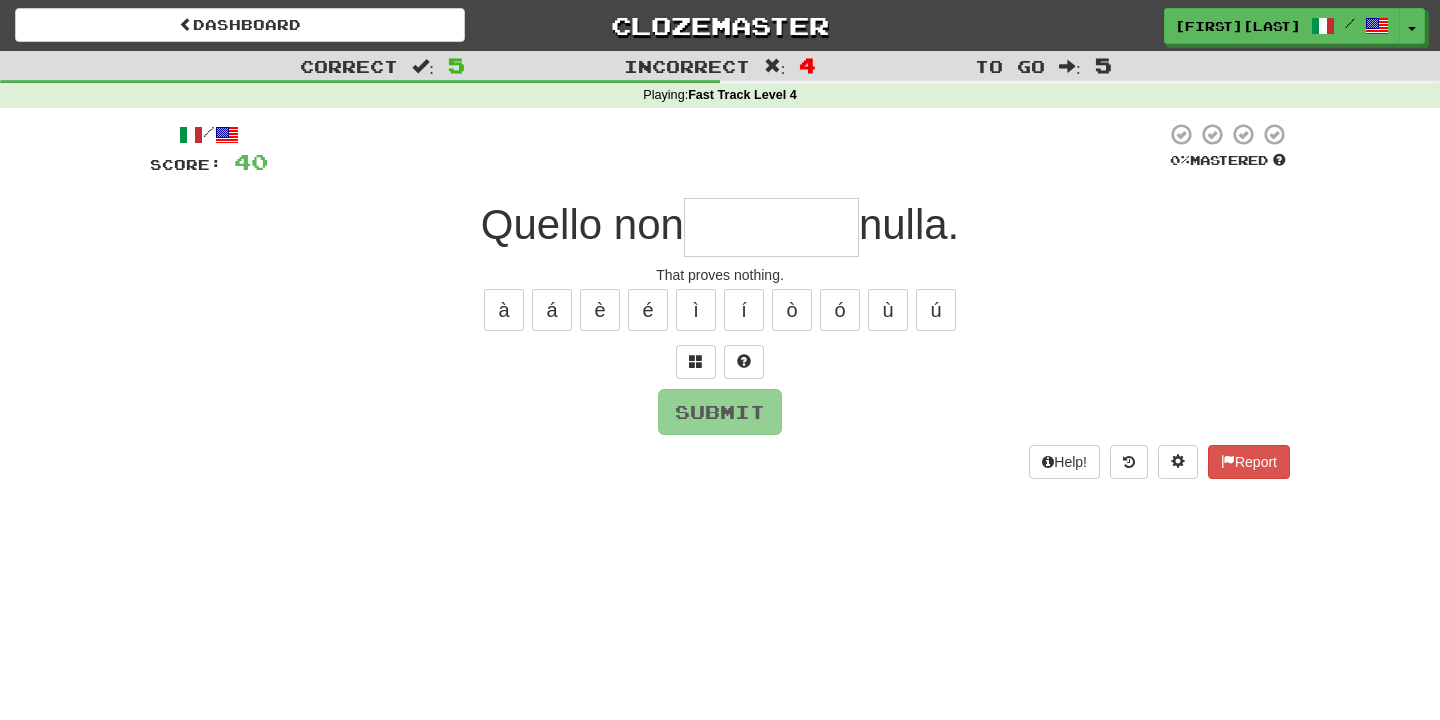 type on "*" 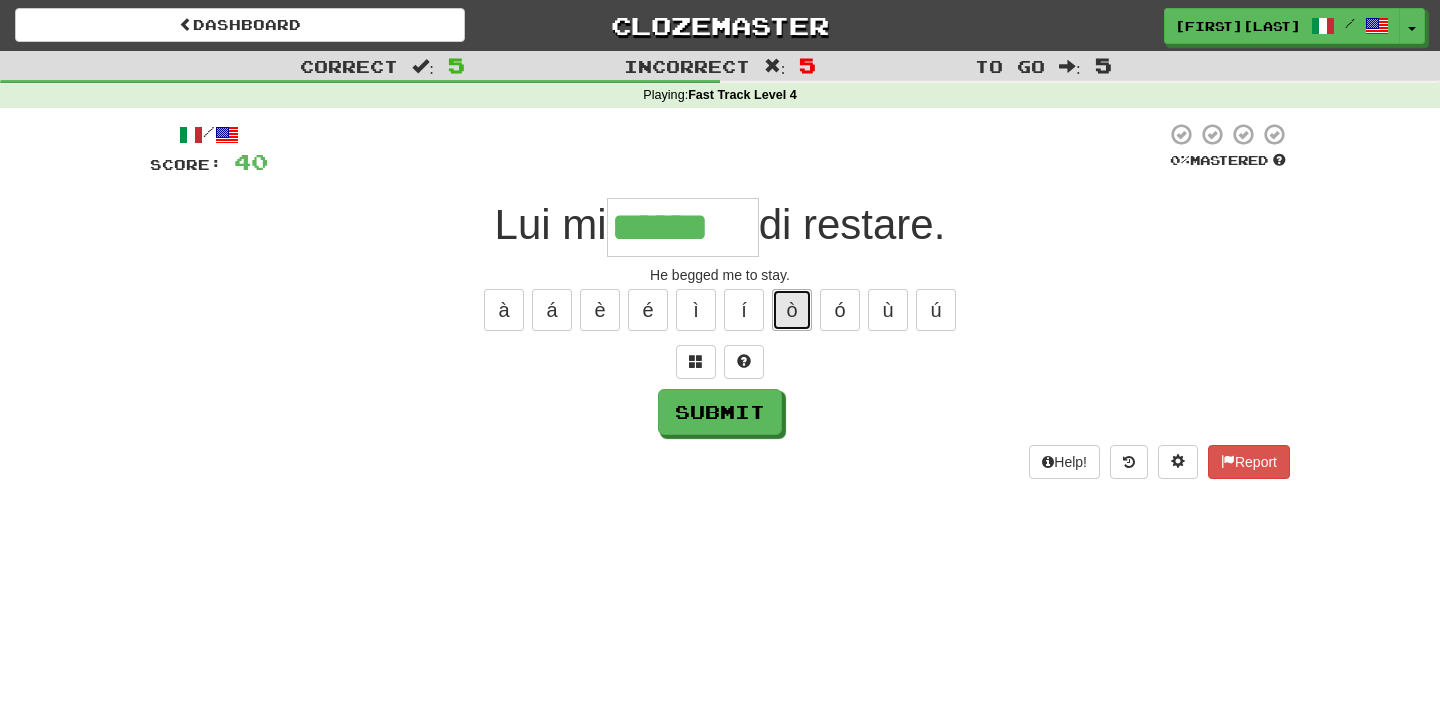 click on "ò" at bounding box center [792, 310] 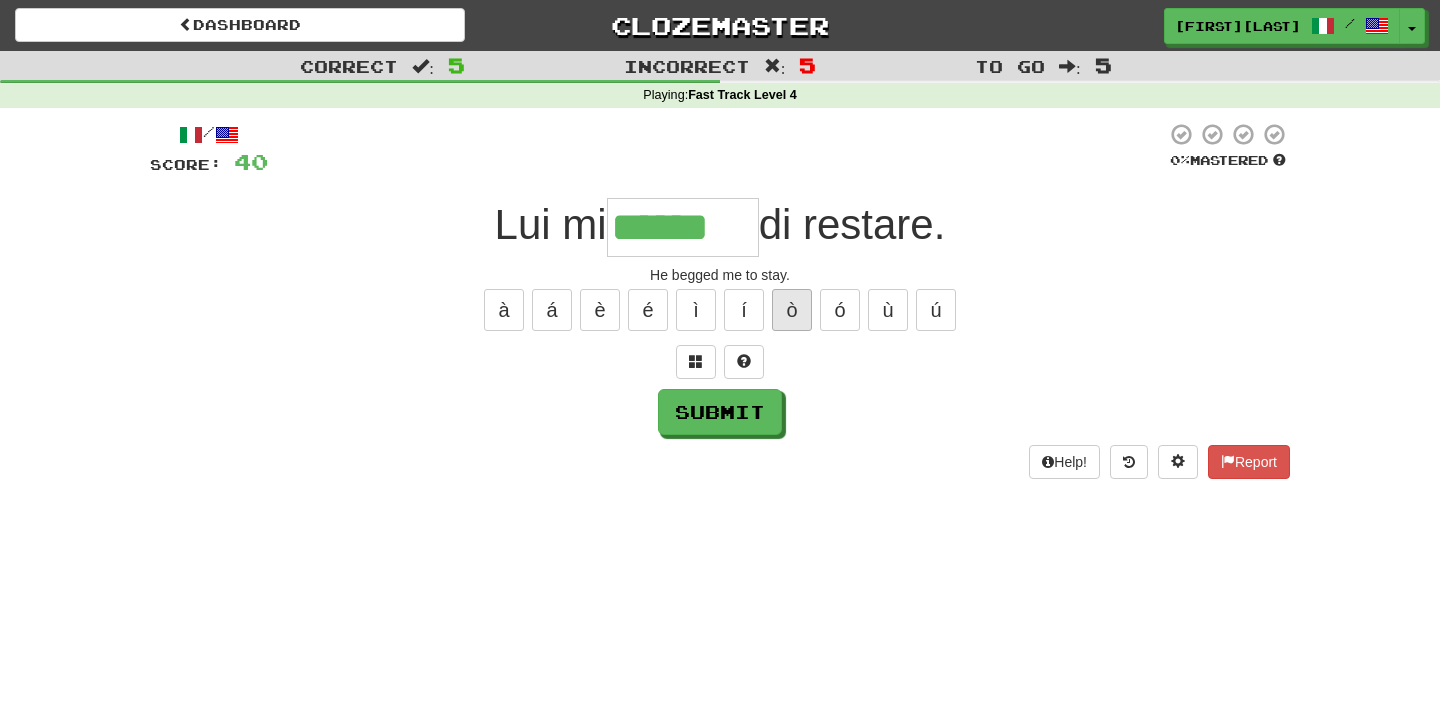 type on "*******" 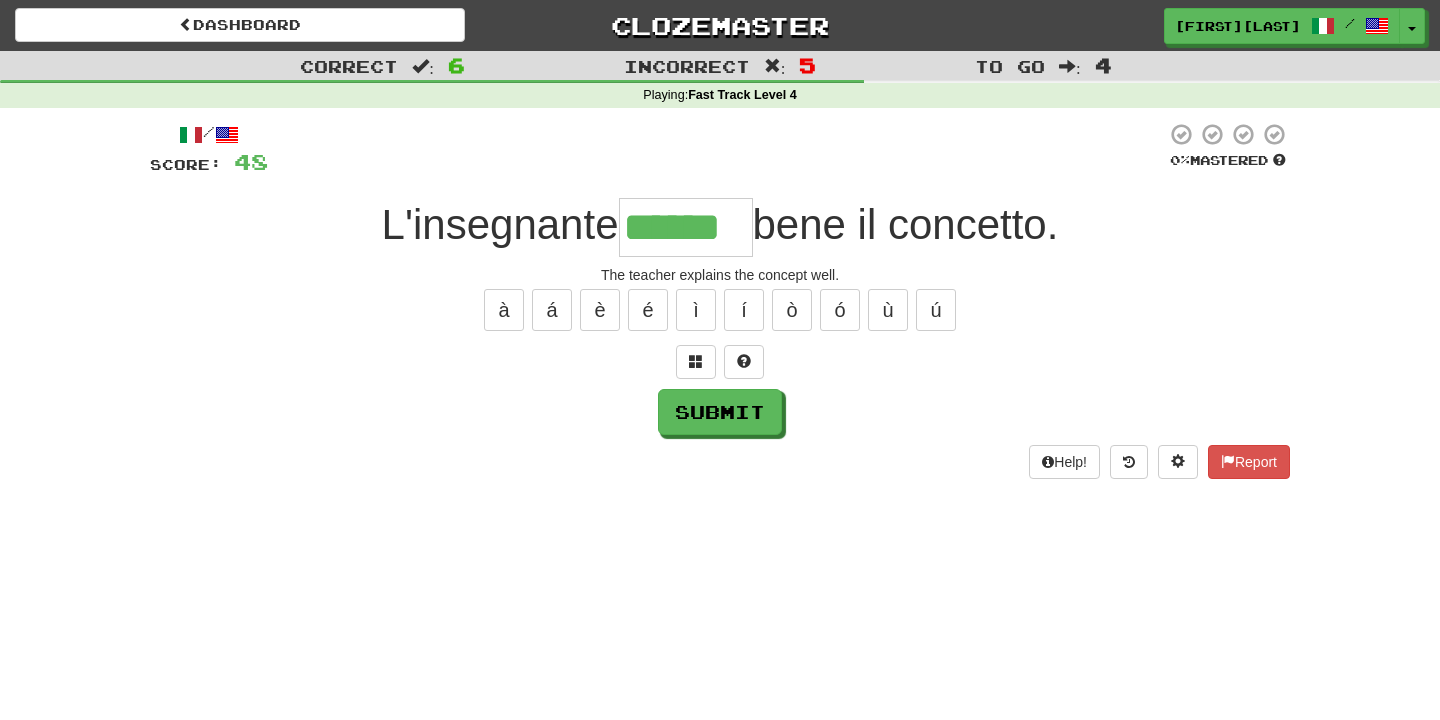 type on "******" 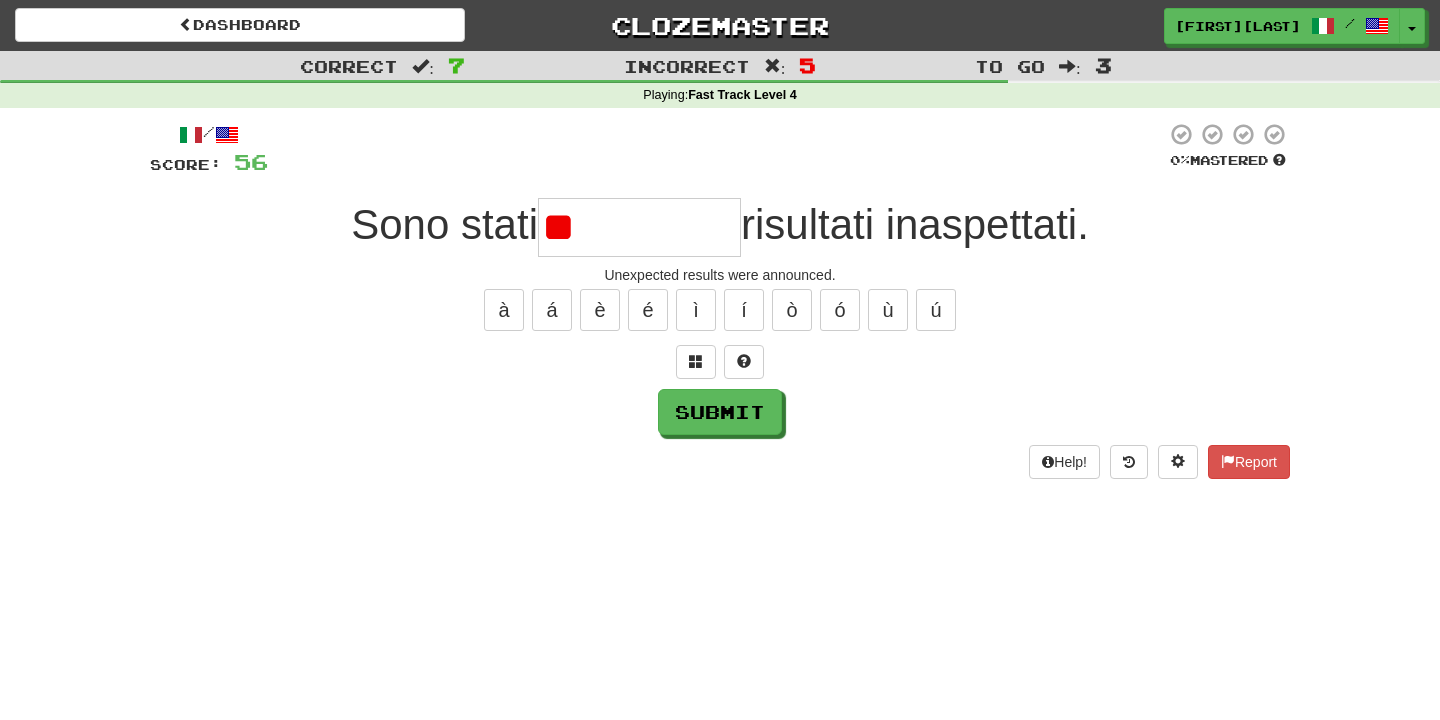 type on "*" 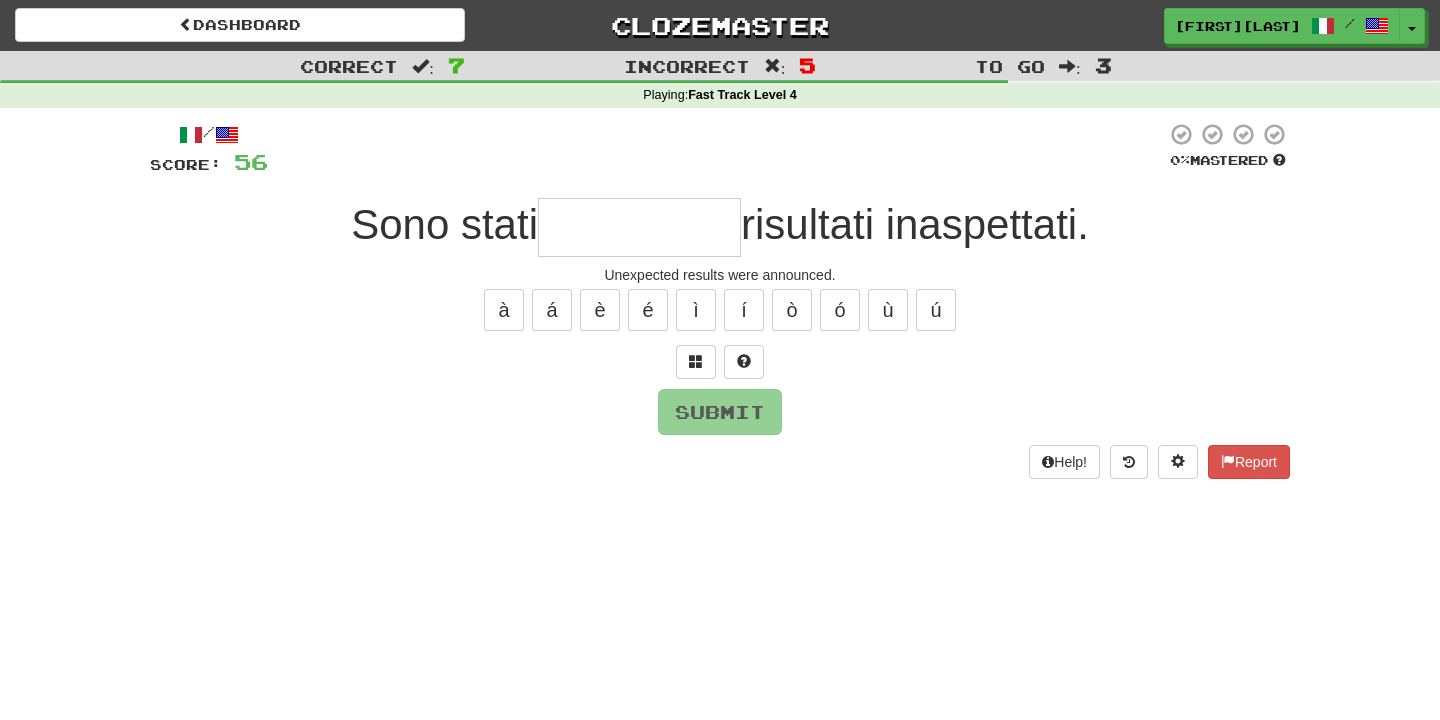 type on "**********" 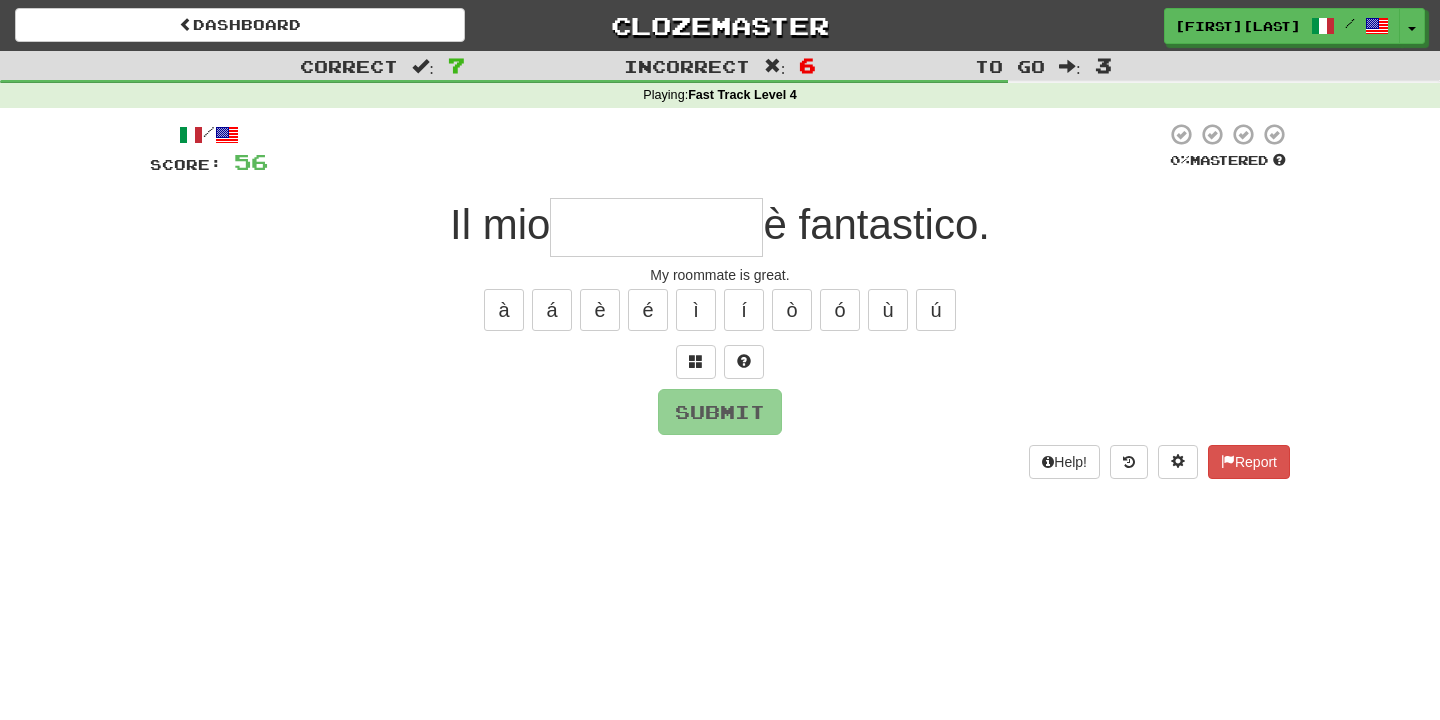 type on "**********" 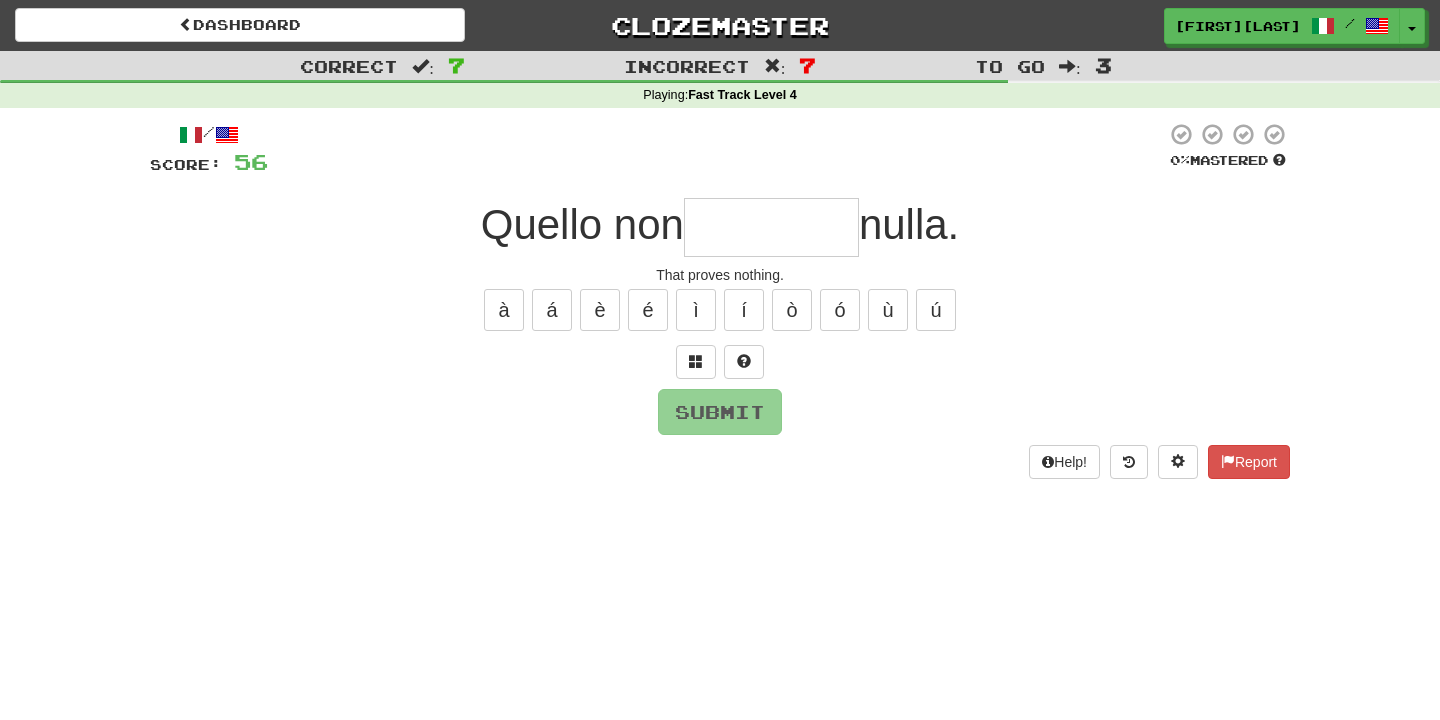 type on "********" 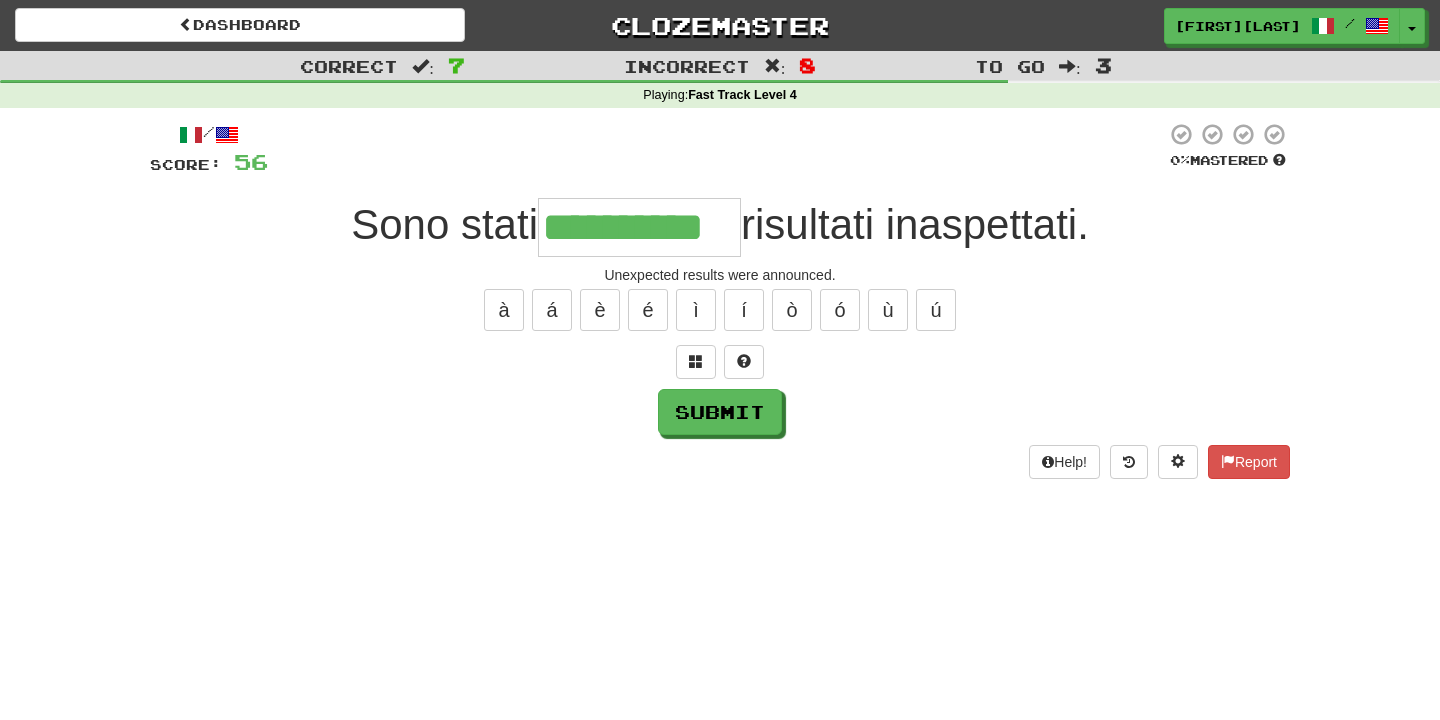 type on "**********" 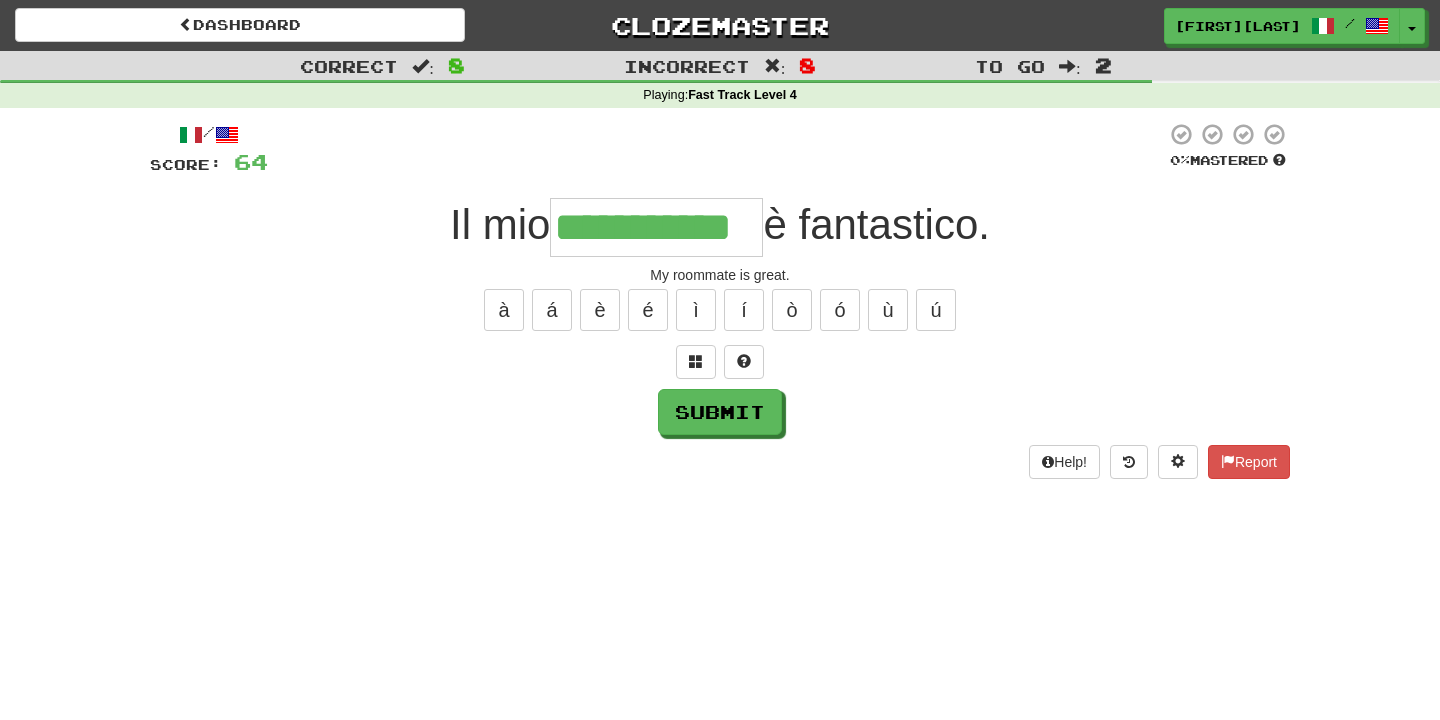 type on "**********" 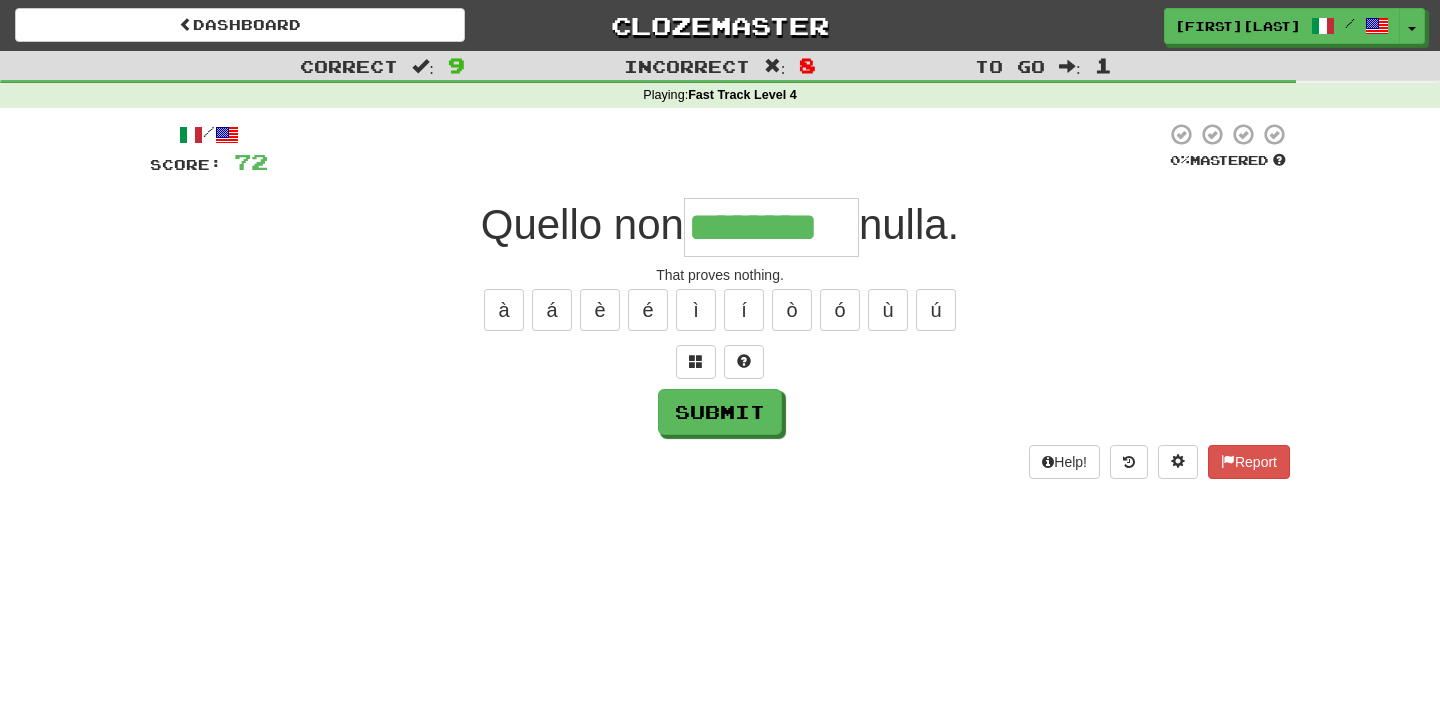 type on "********" 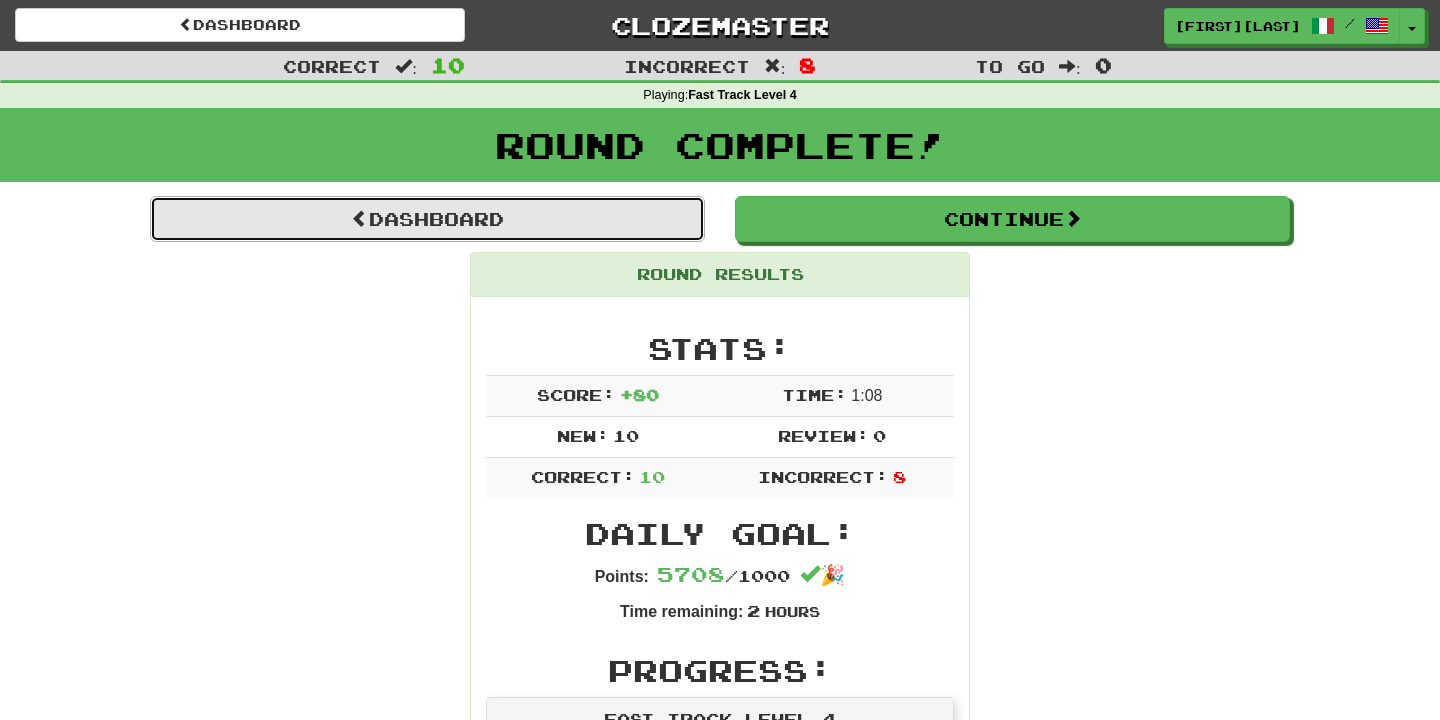 click on "Dashboard" at bounding box center [427, 219] 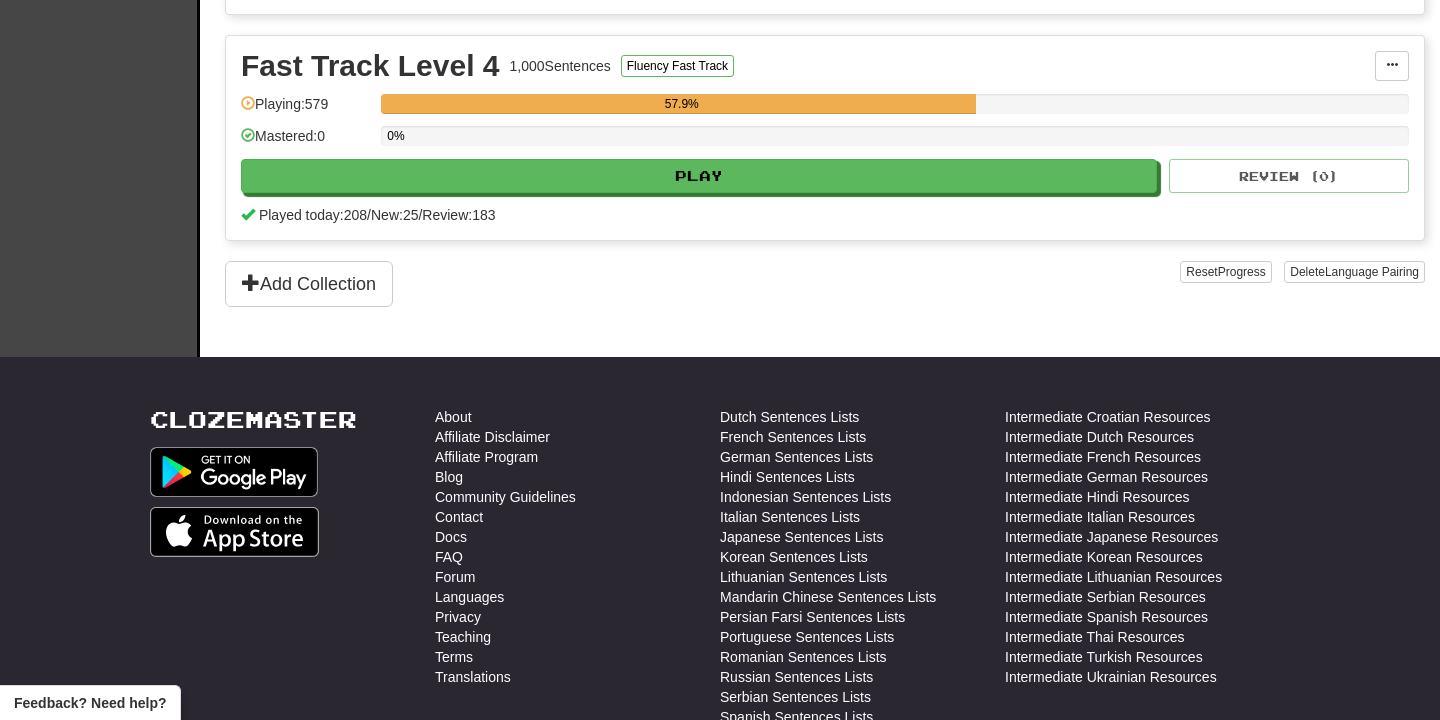 scroll, scrollTop: 1135, scrollLeft: 0, axis: vertical 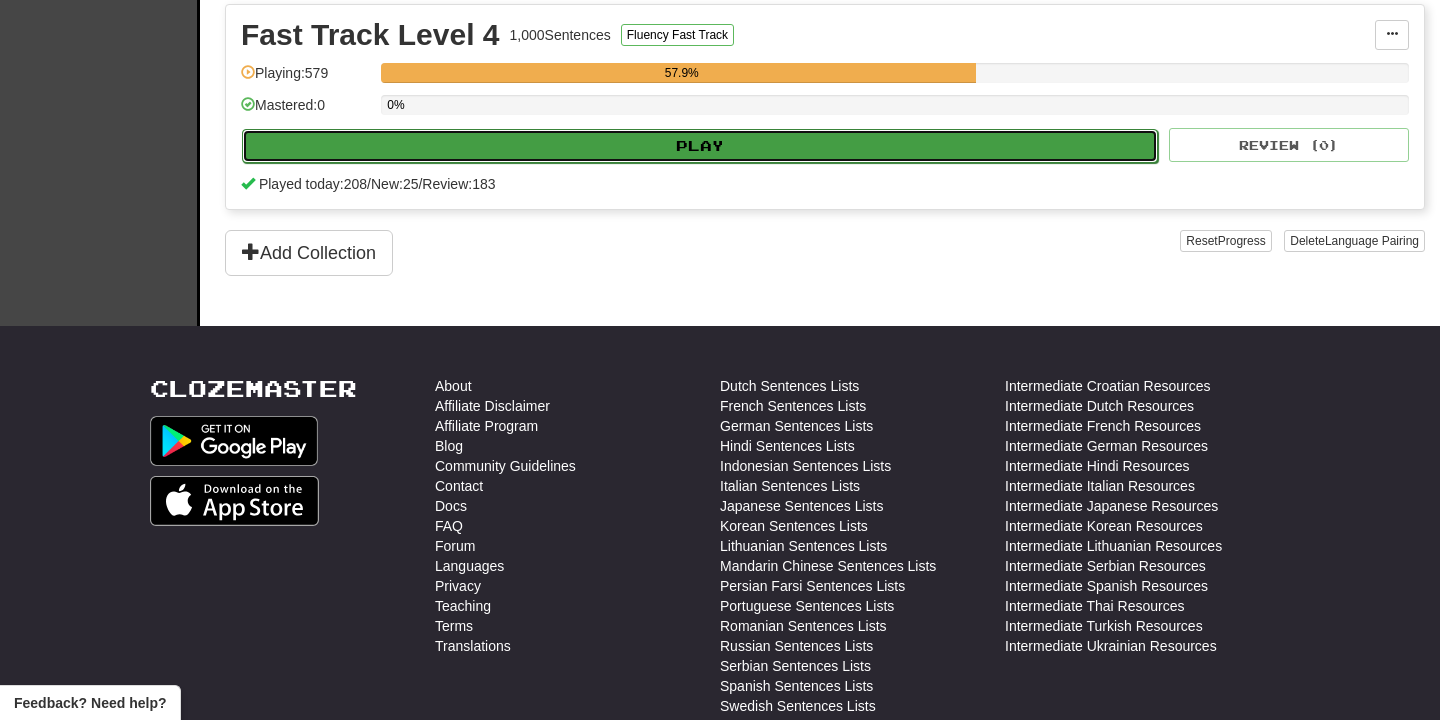 click on "Play" at bounding box center [700, 146] 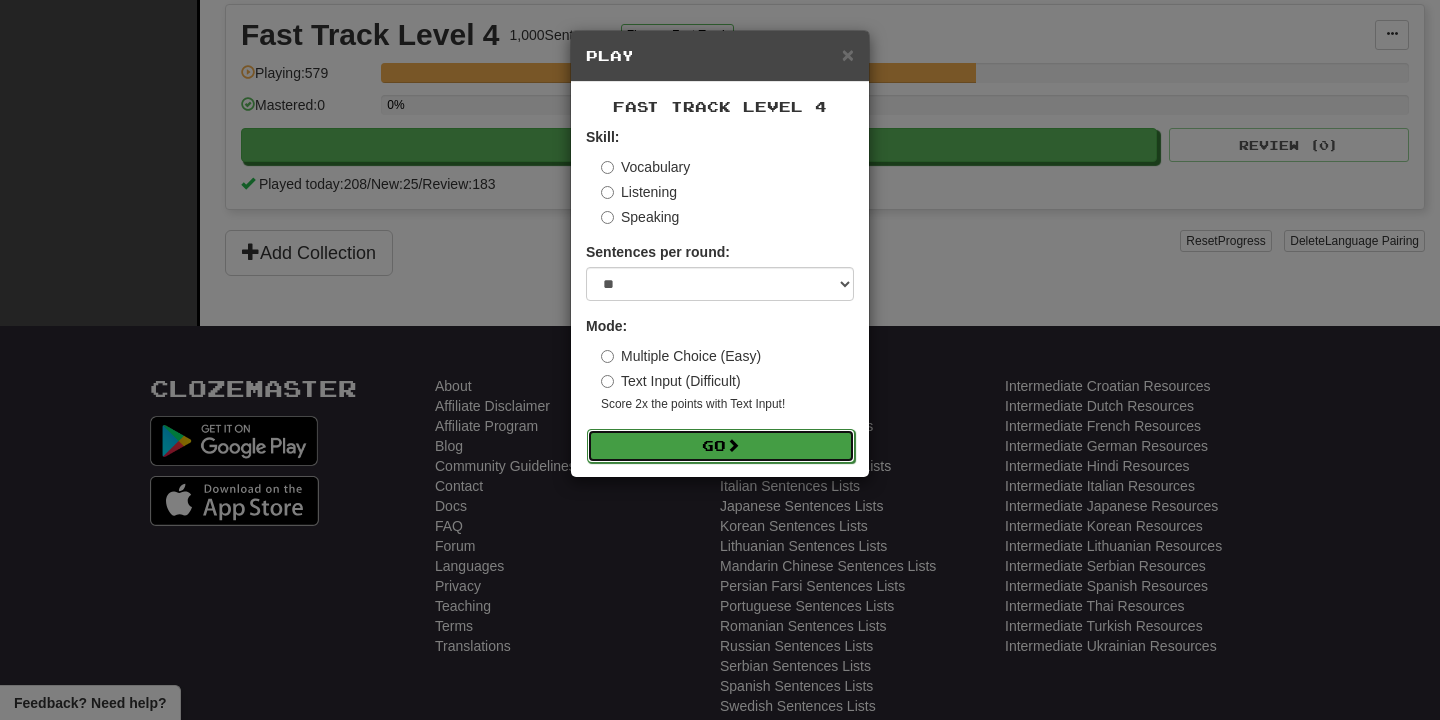 click on "Go" at bounding box center [721, 446] 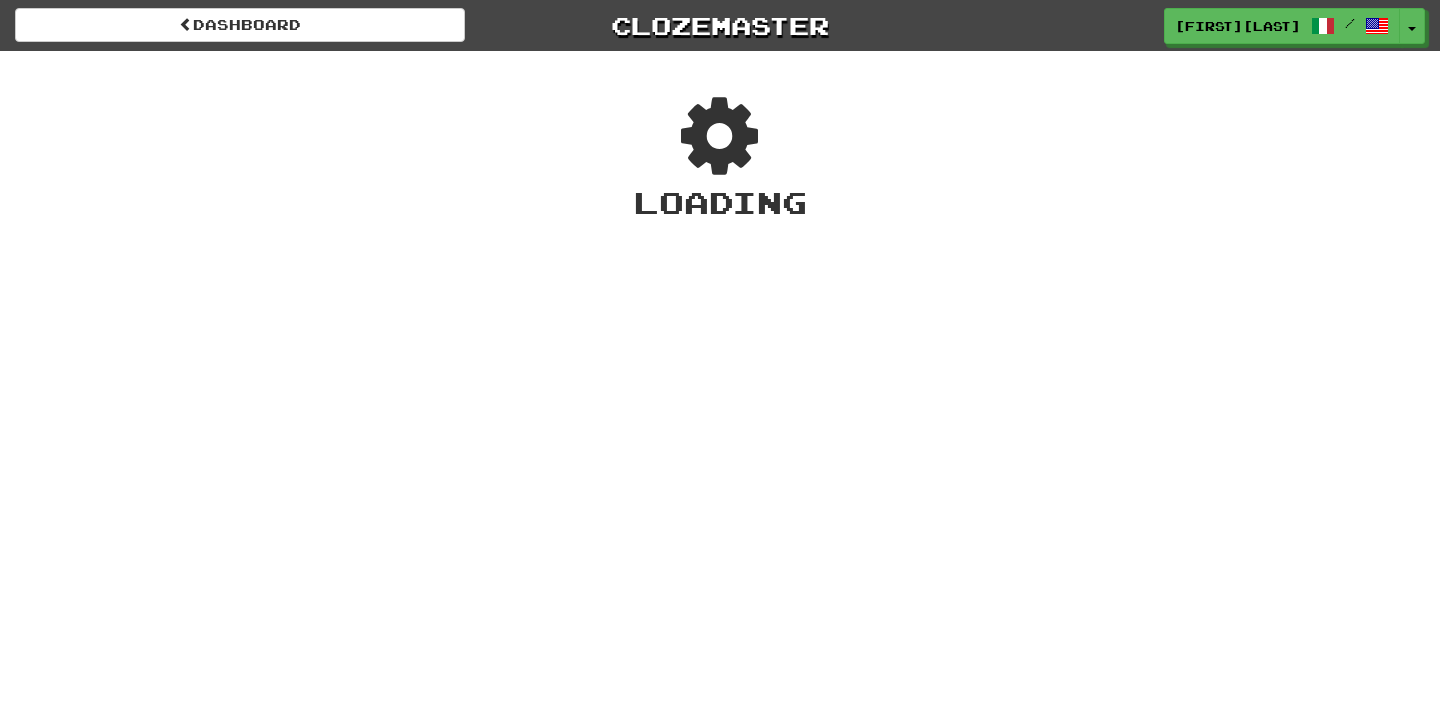 scroll, scrollTop: 0, scrollLeft: 0, axis: both 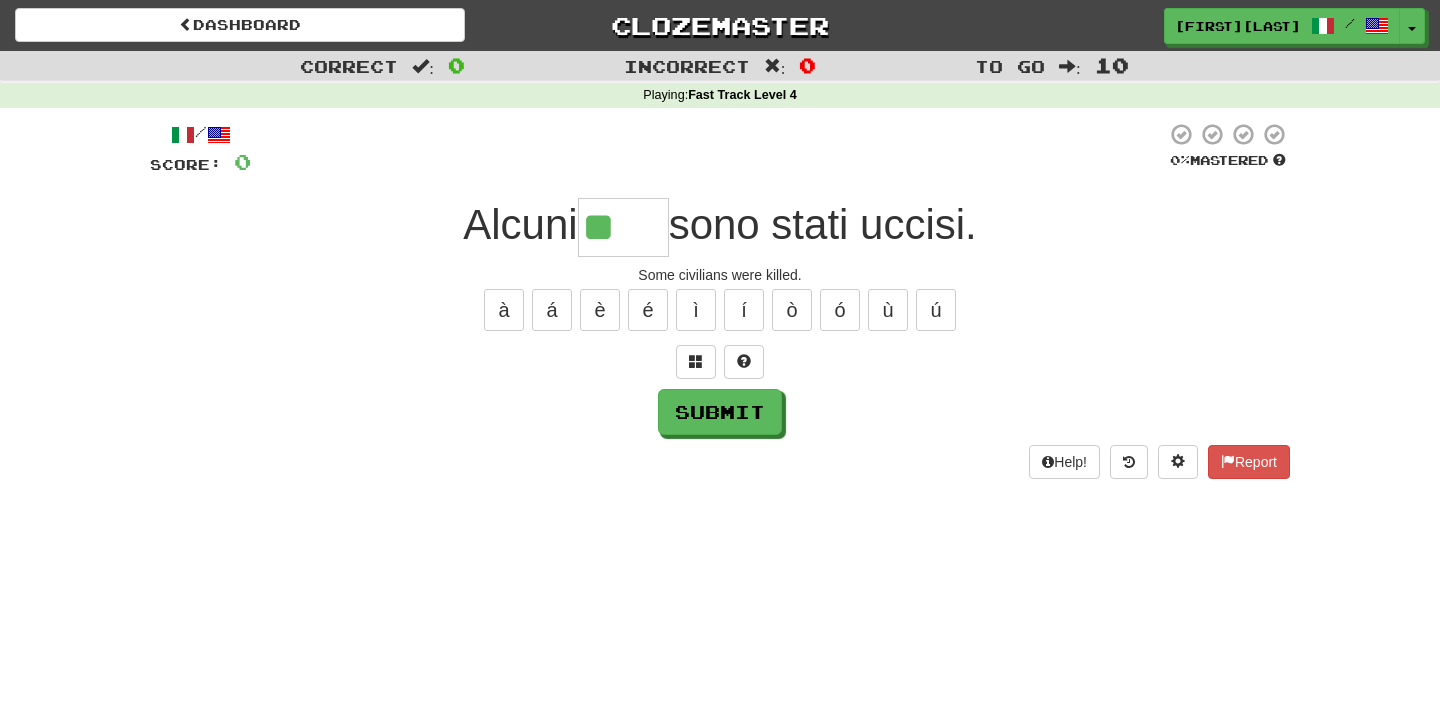 type on "******" 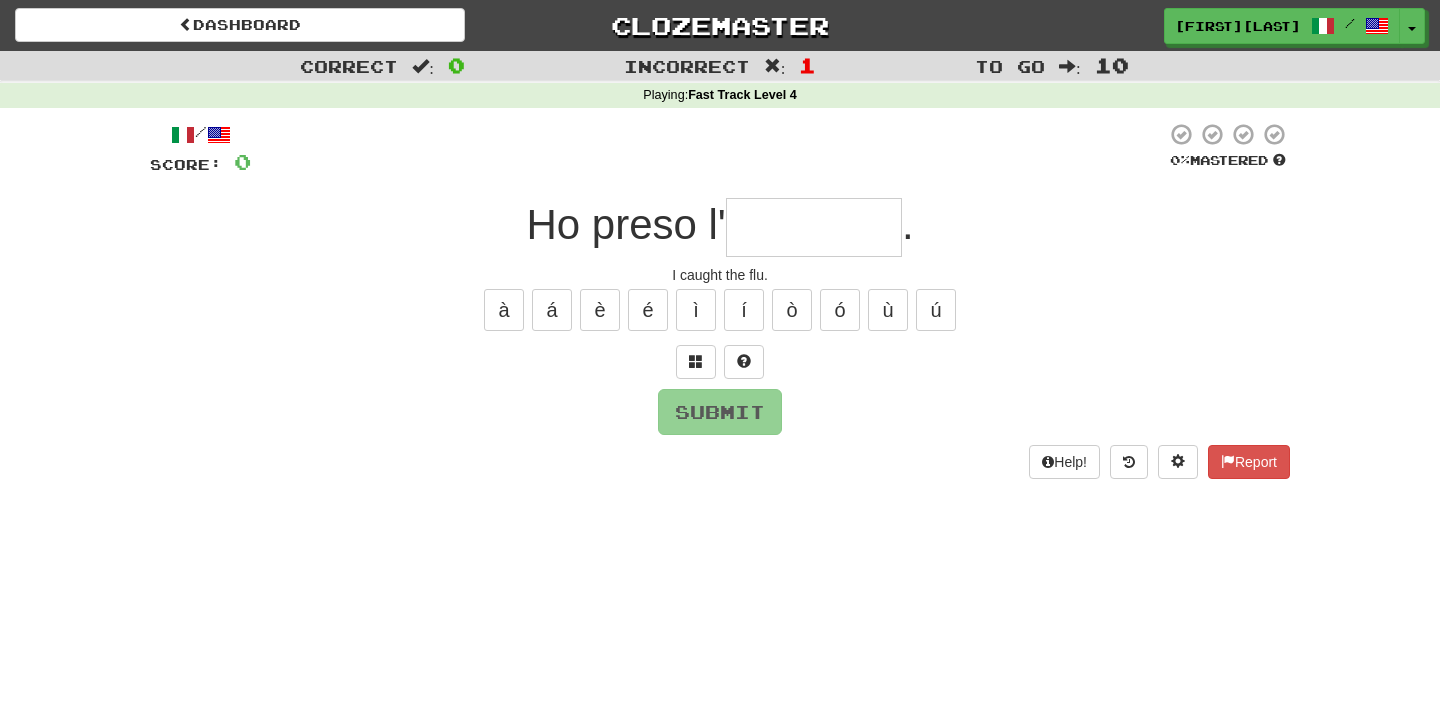 type on "*********" 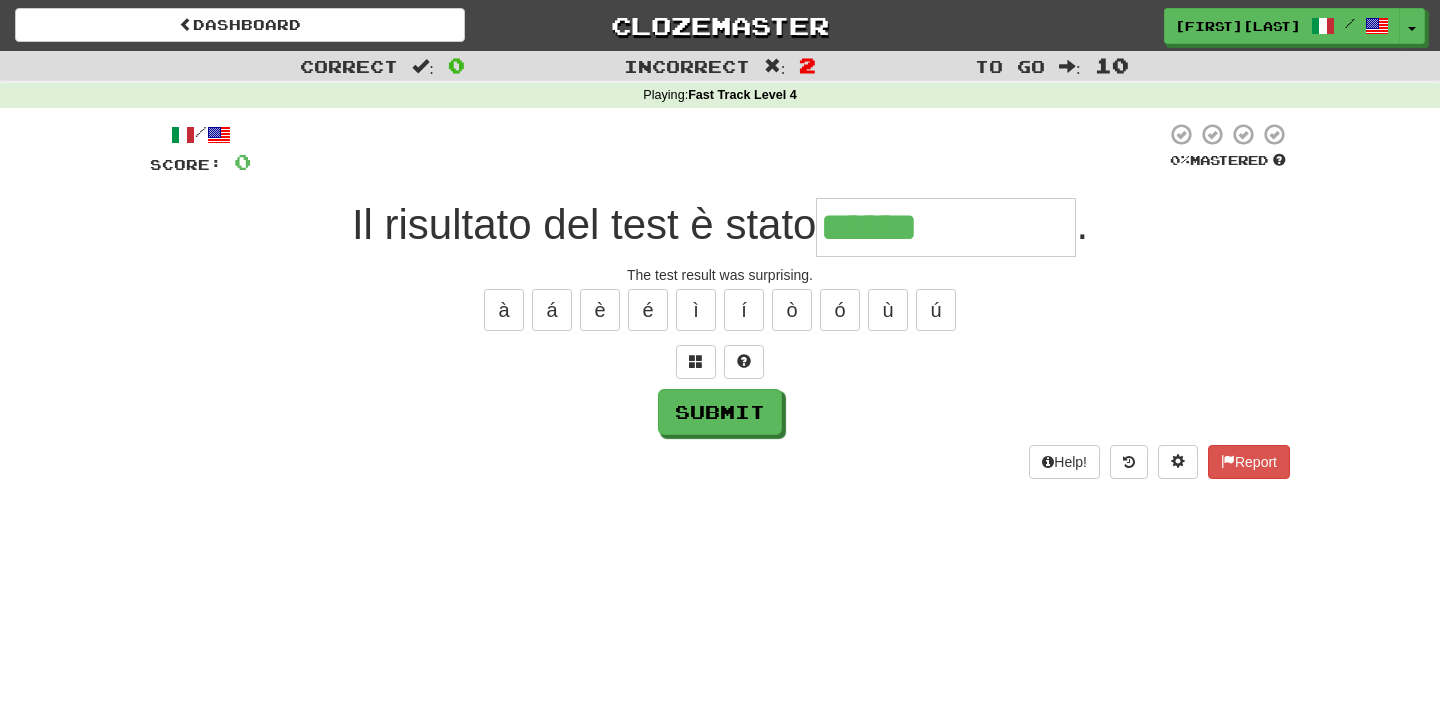 type on "**********" 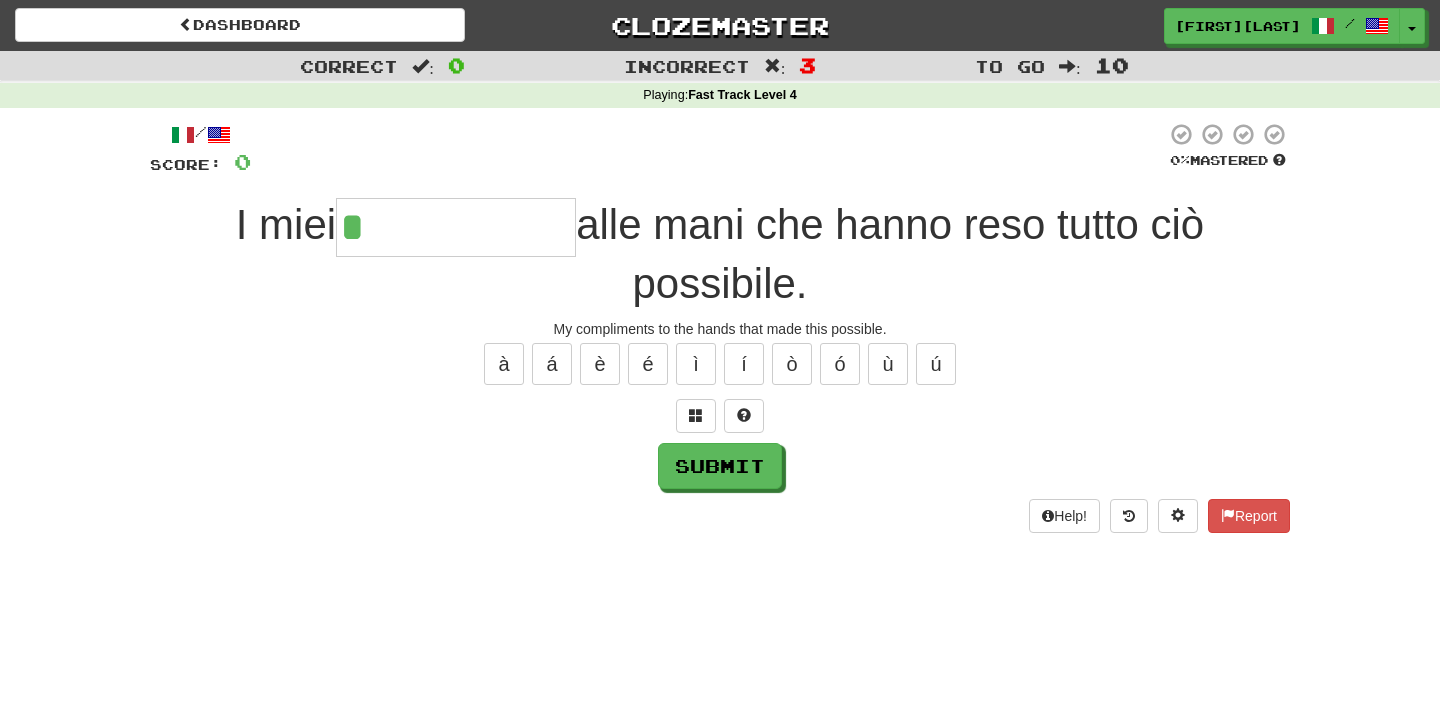 type on "**********" 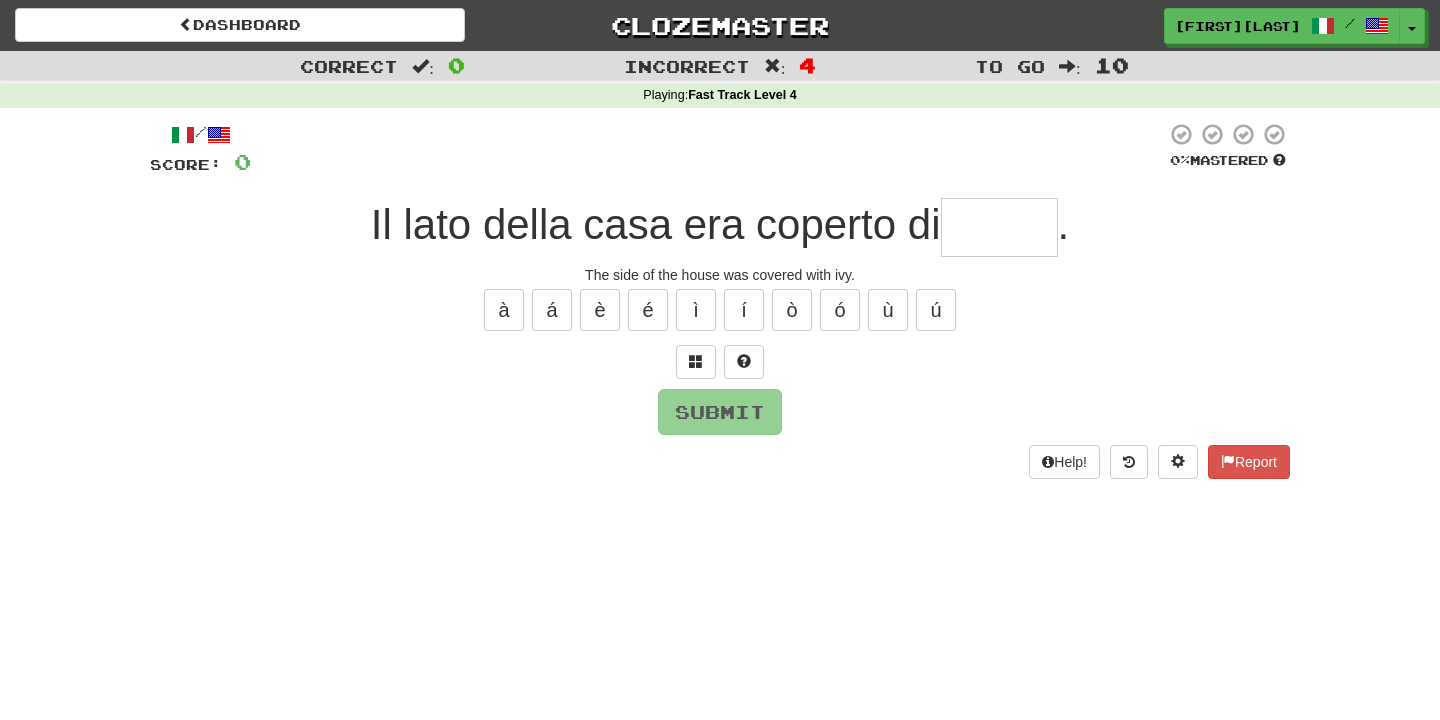 type on "*****" 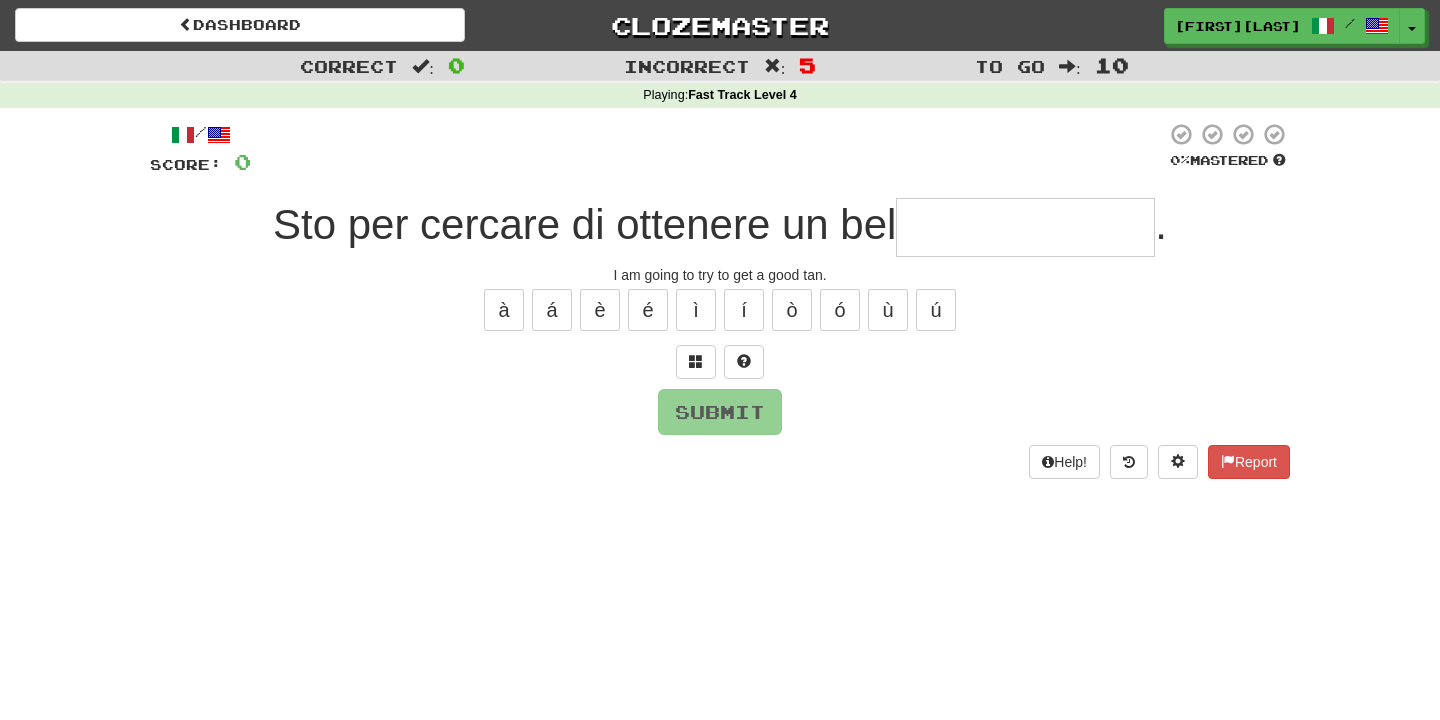 type on "**********" 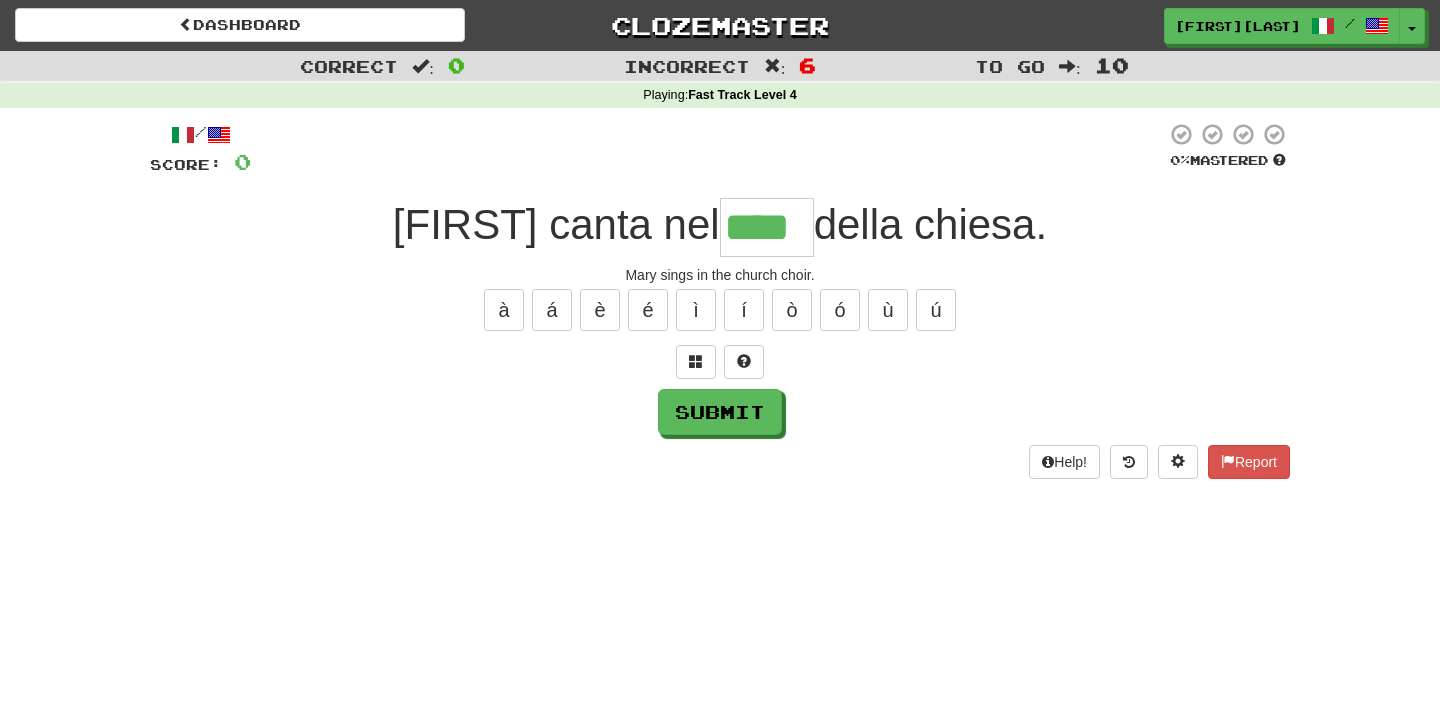 type on "****" 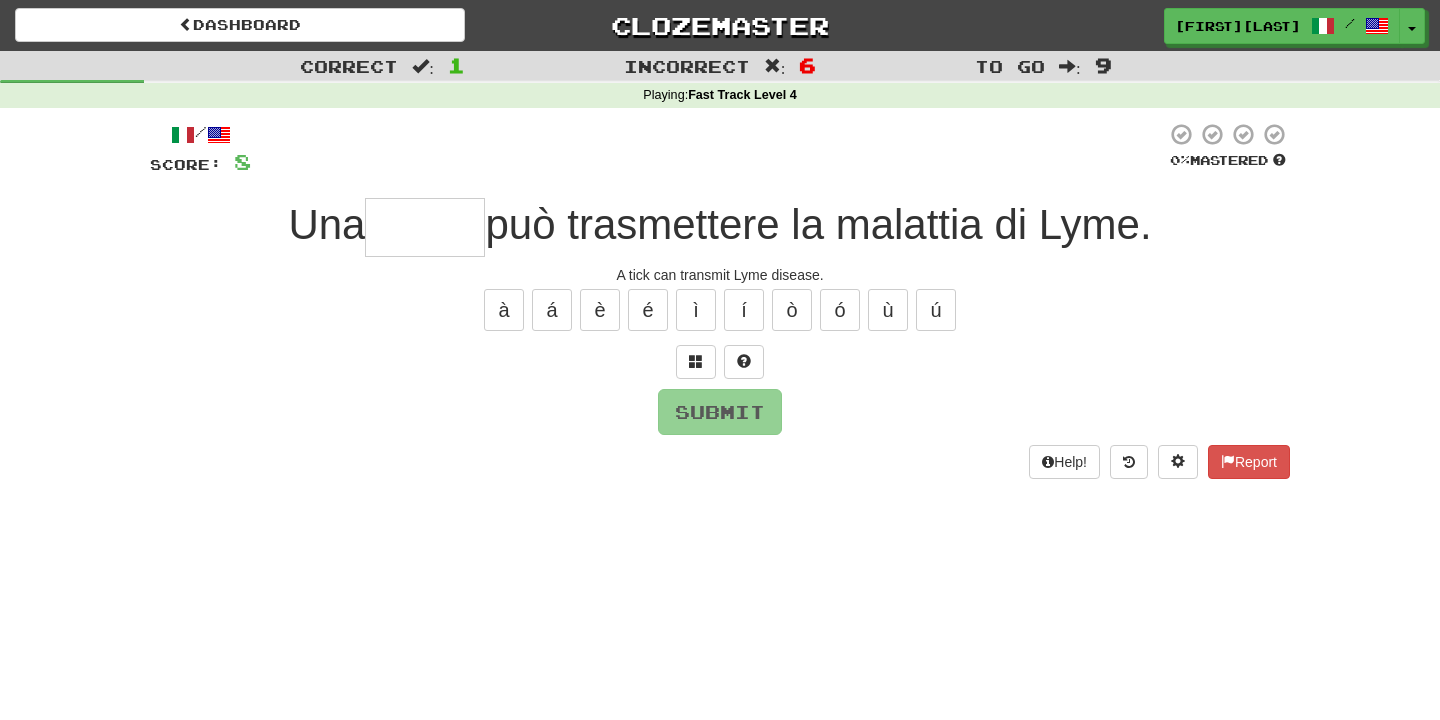 type on "*****" 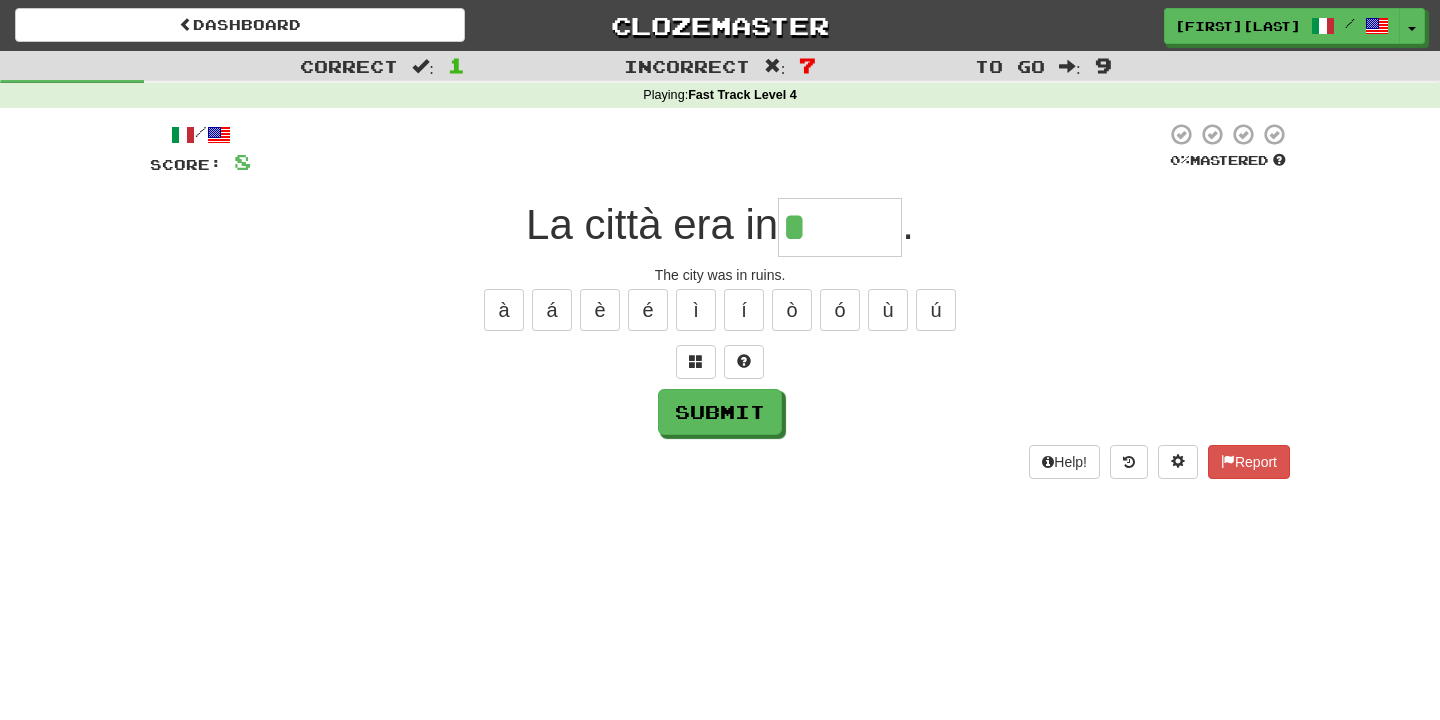 type on "******" 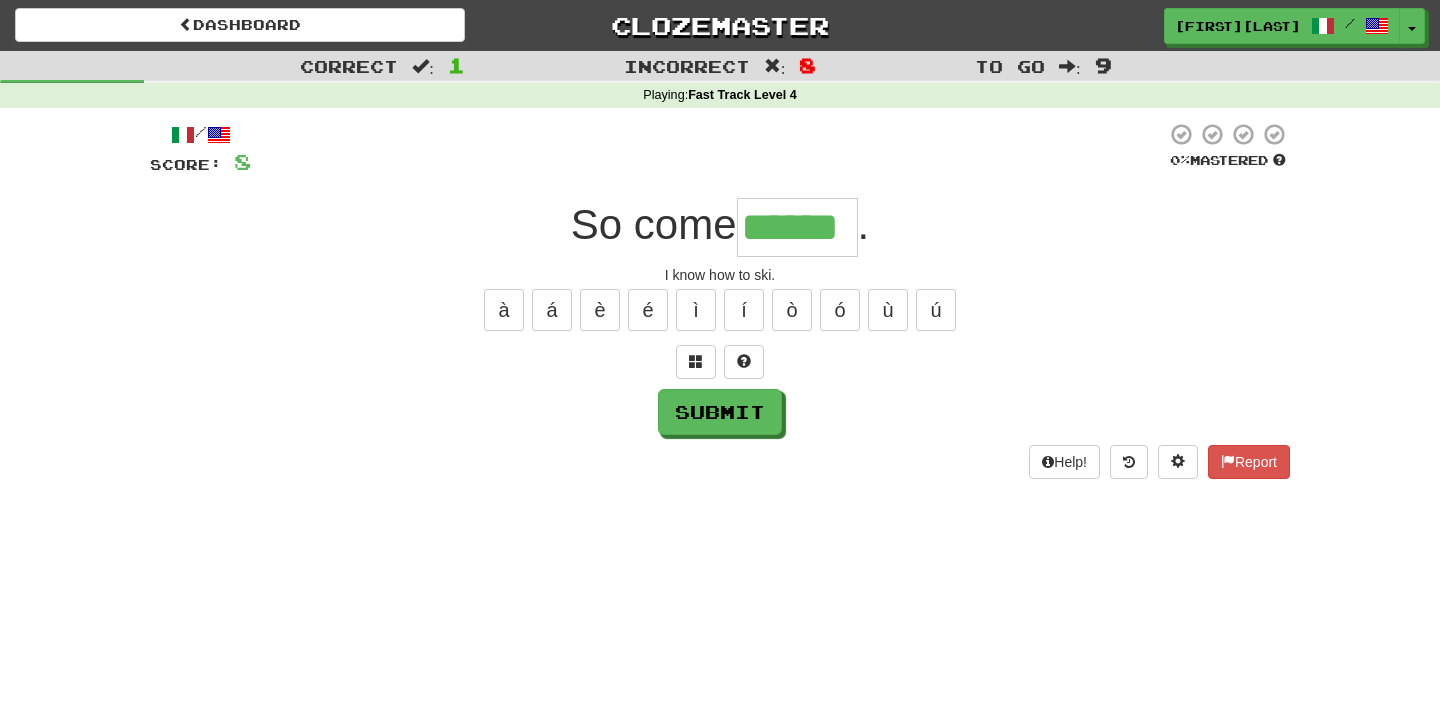 type on "******" 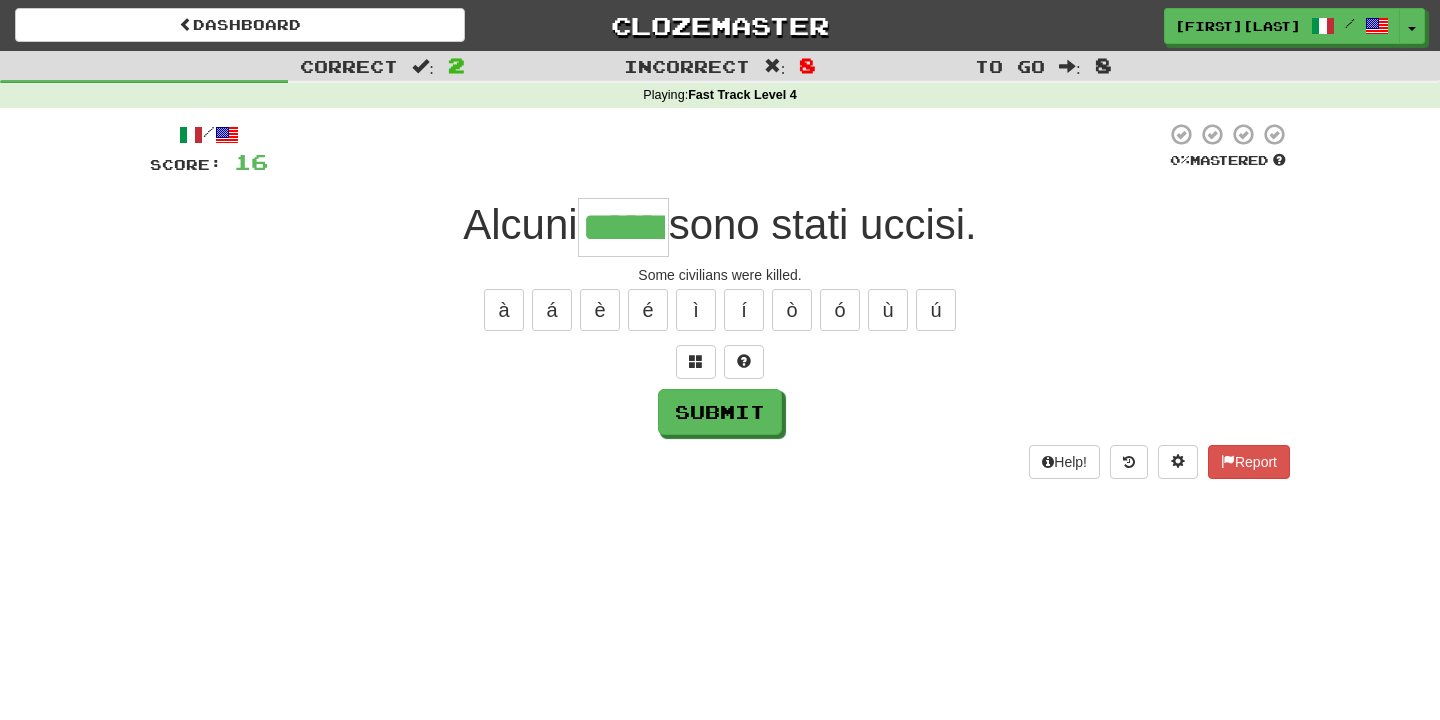 type on "******" 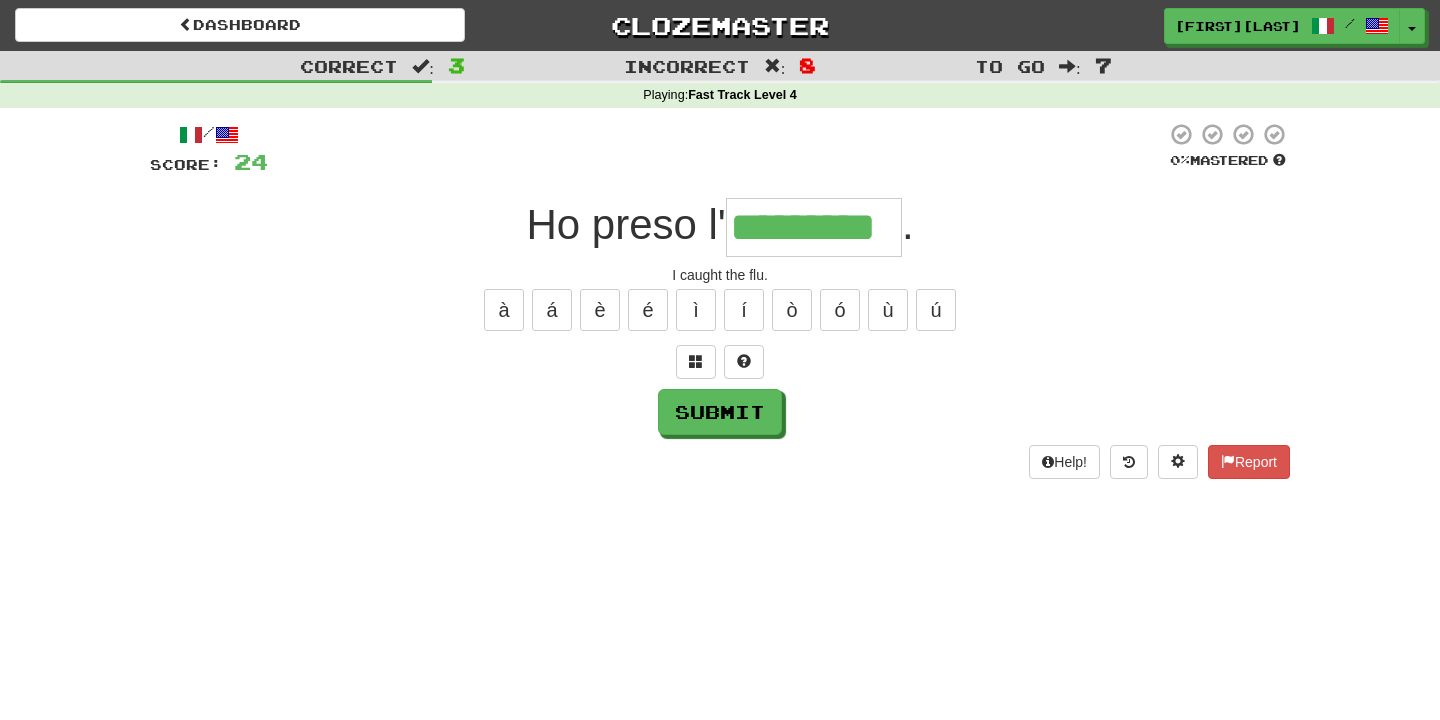 type on "*********" 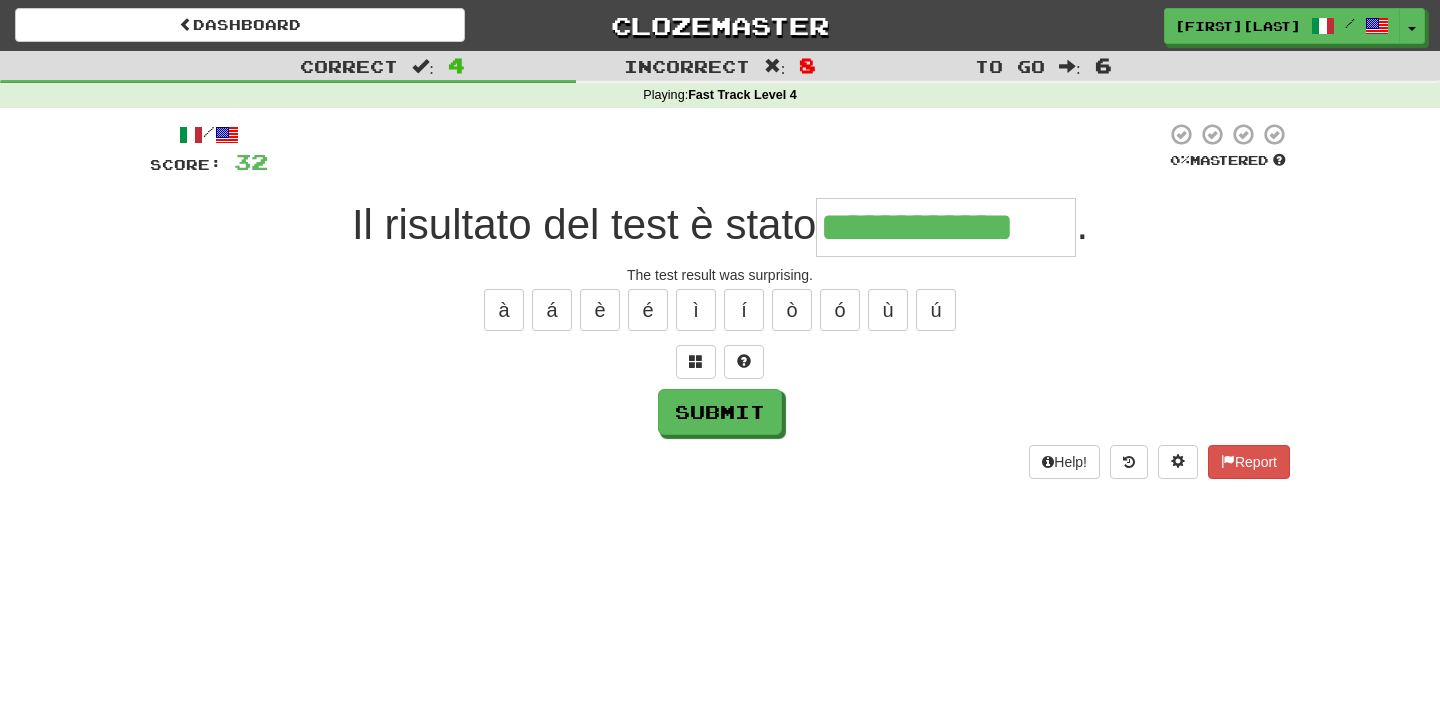 type on "**********" 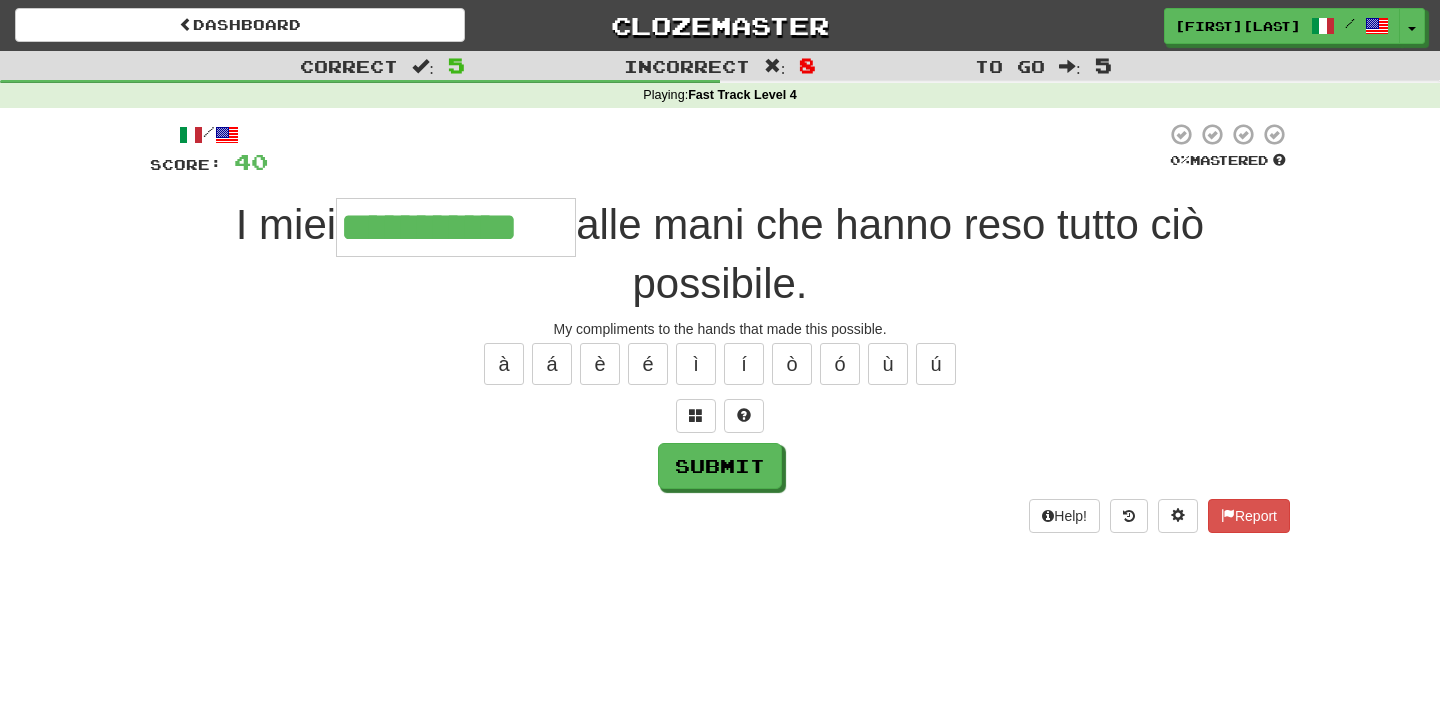 type on "**********" 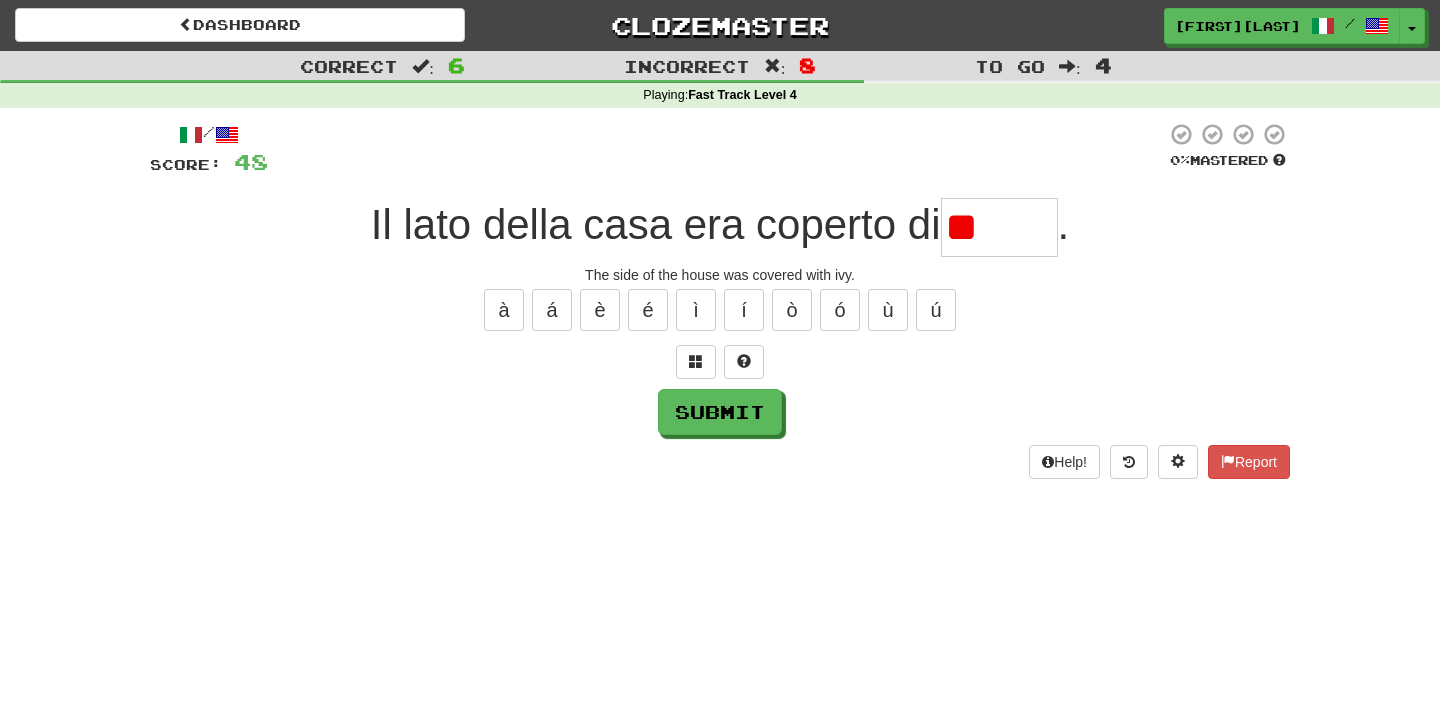 type on "*" 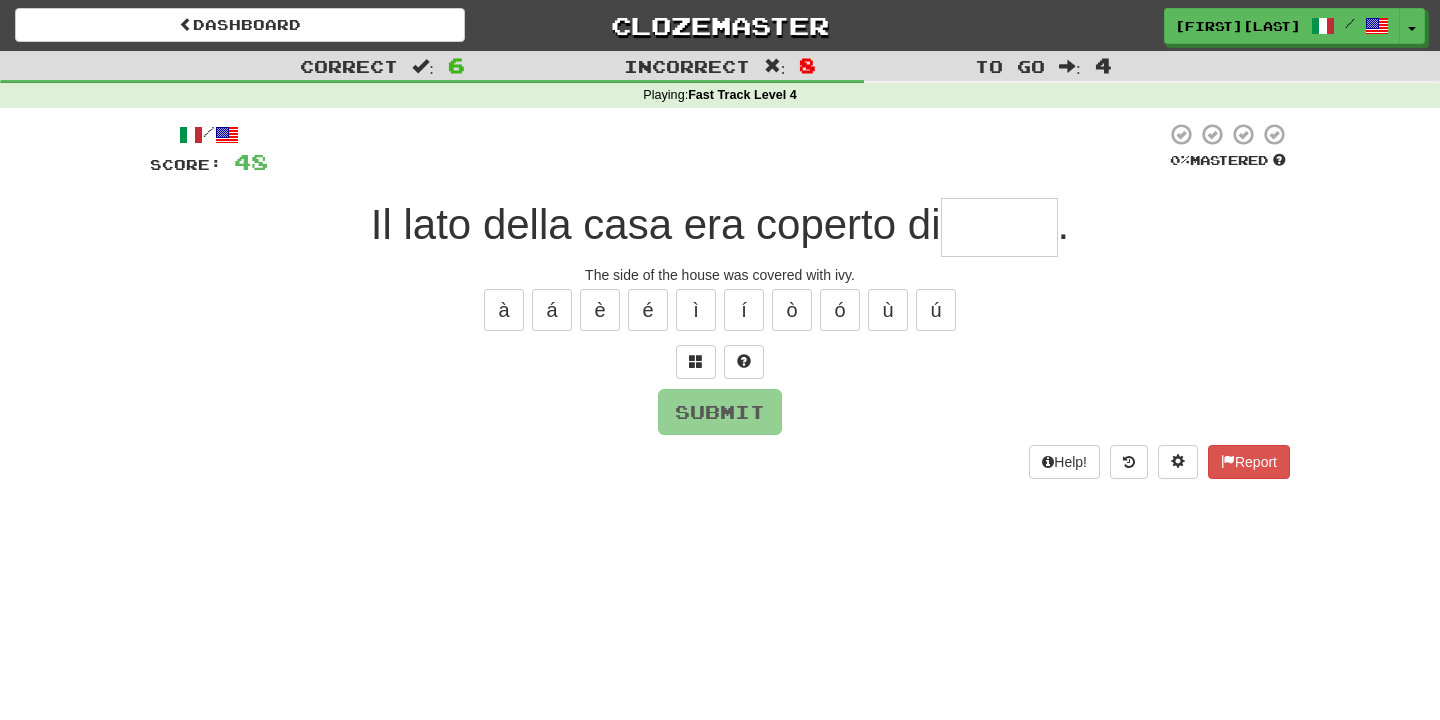 type on "*****" 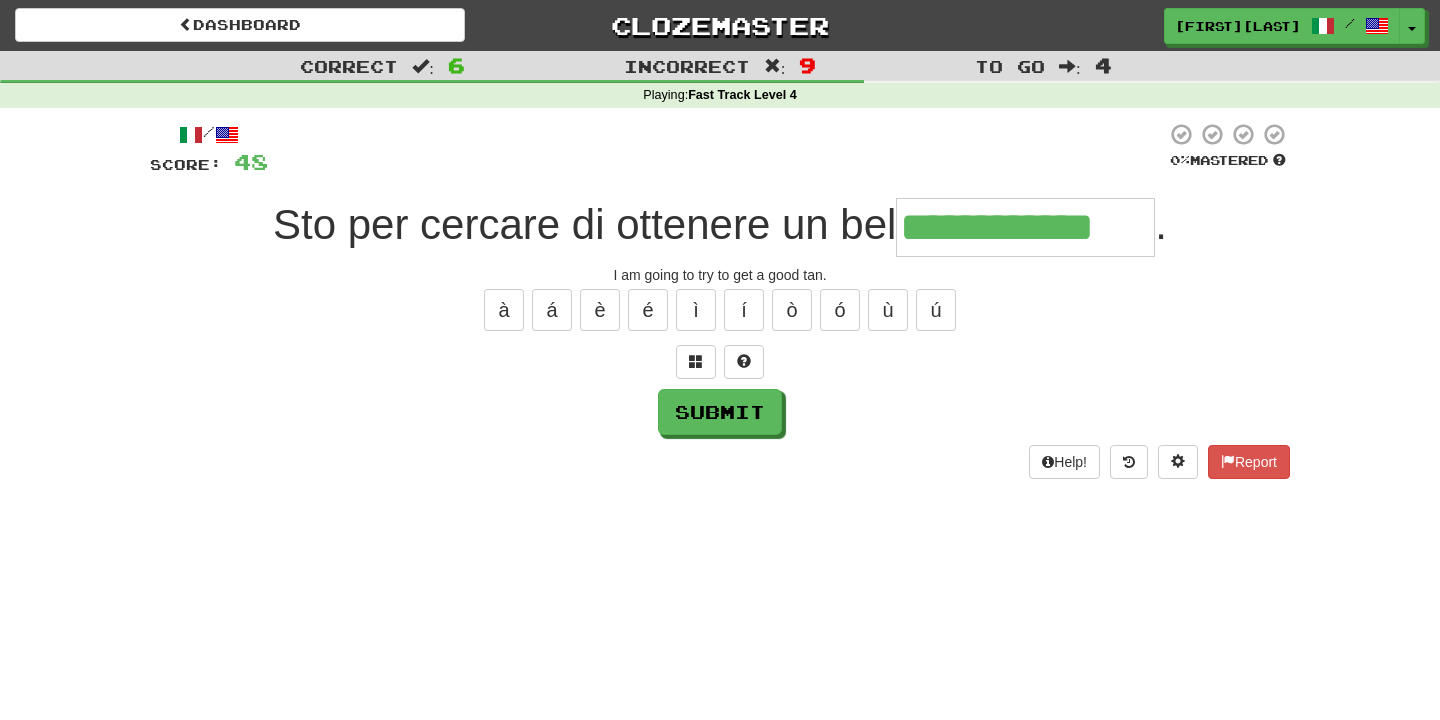 type on "**********" 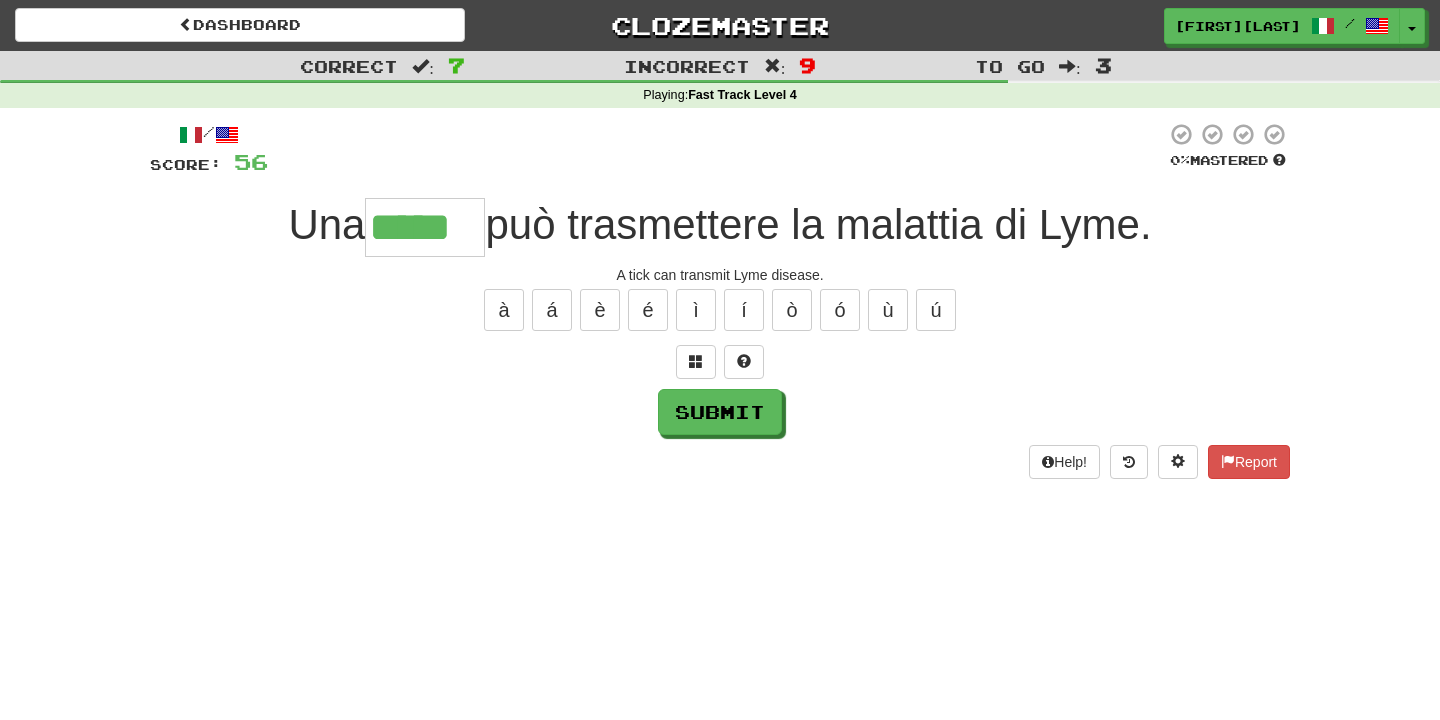 type on "*****" 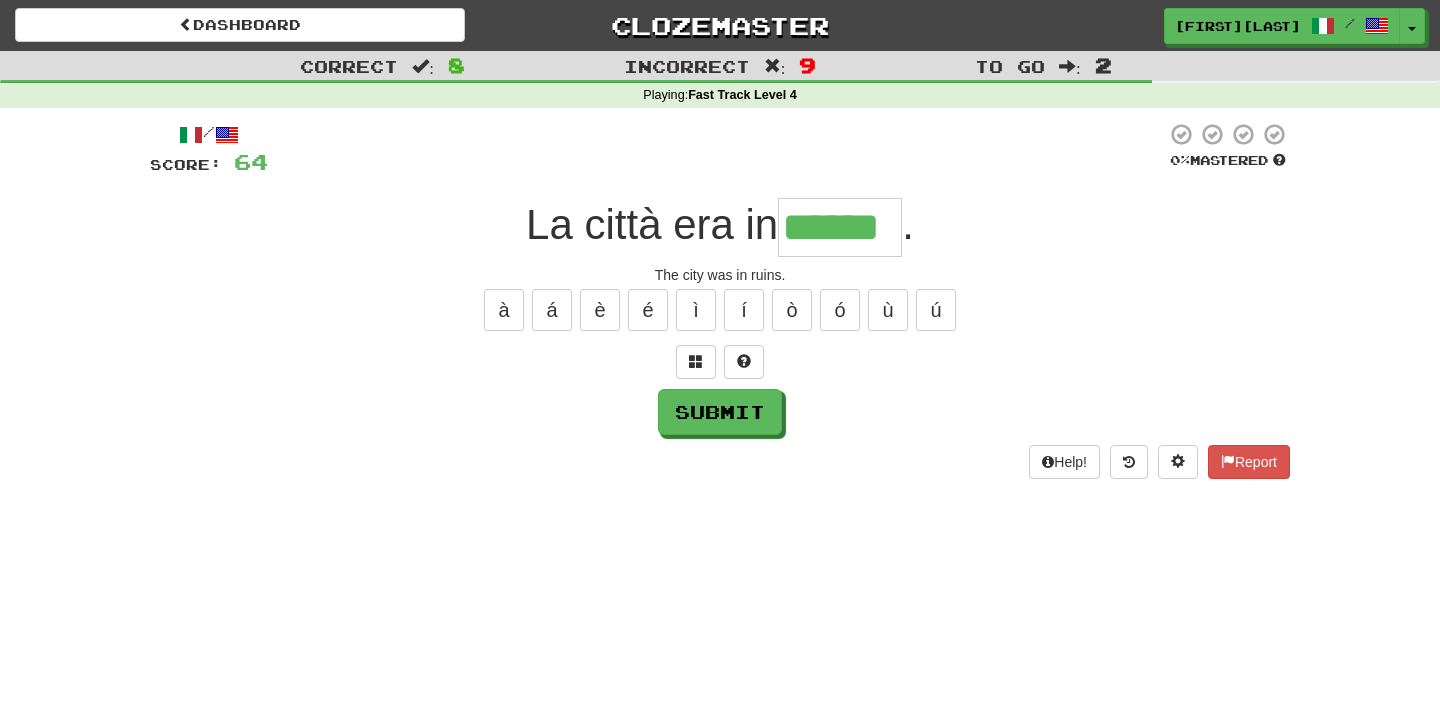type on "******" 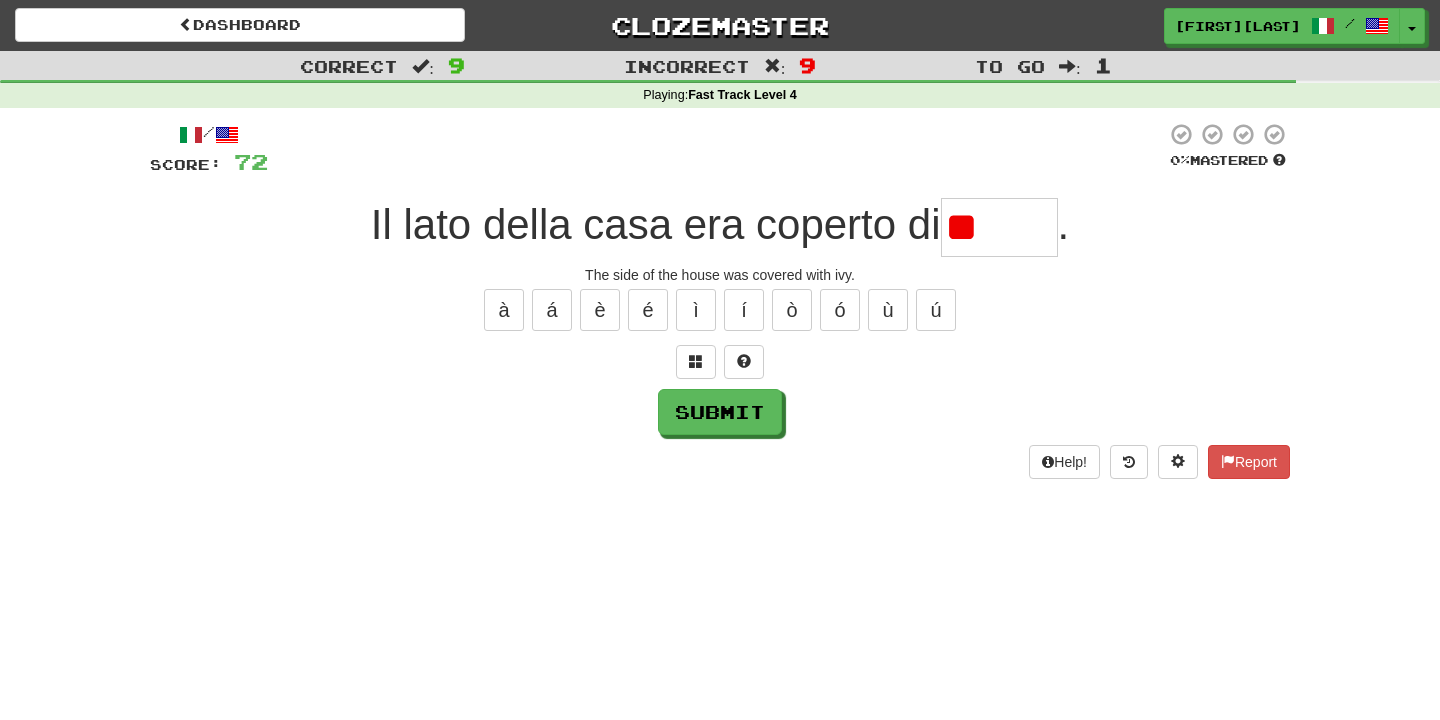 type on "*" 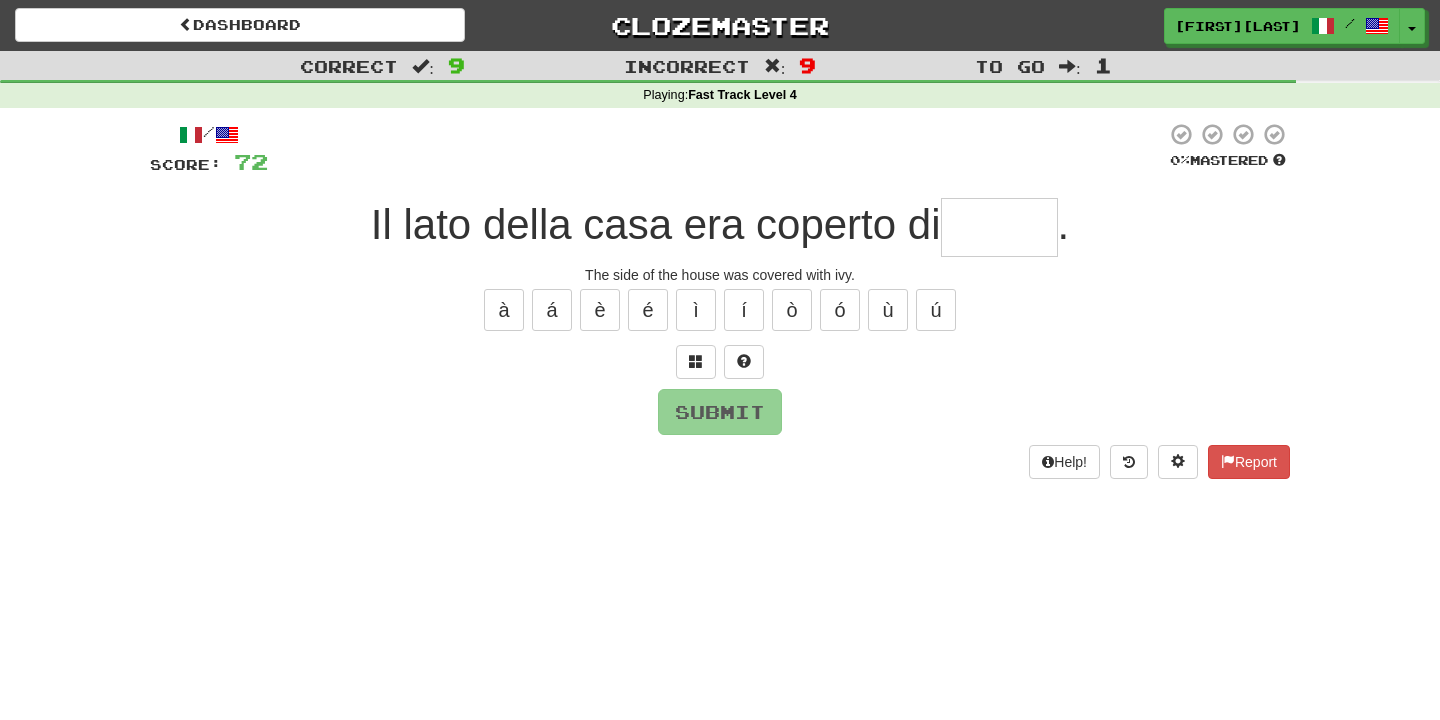 type on "*****" 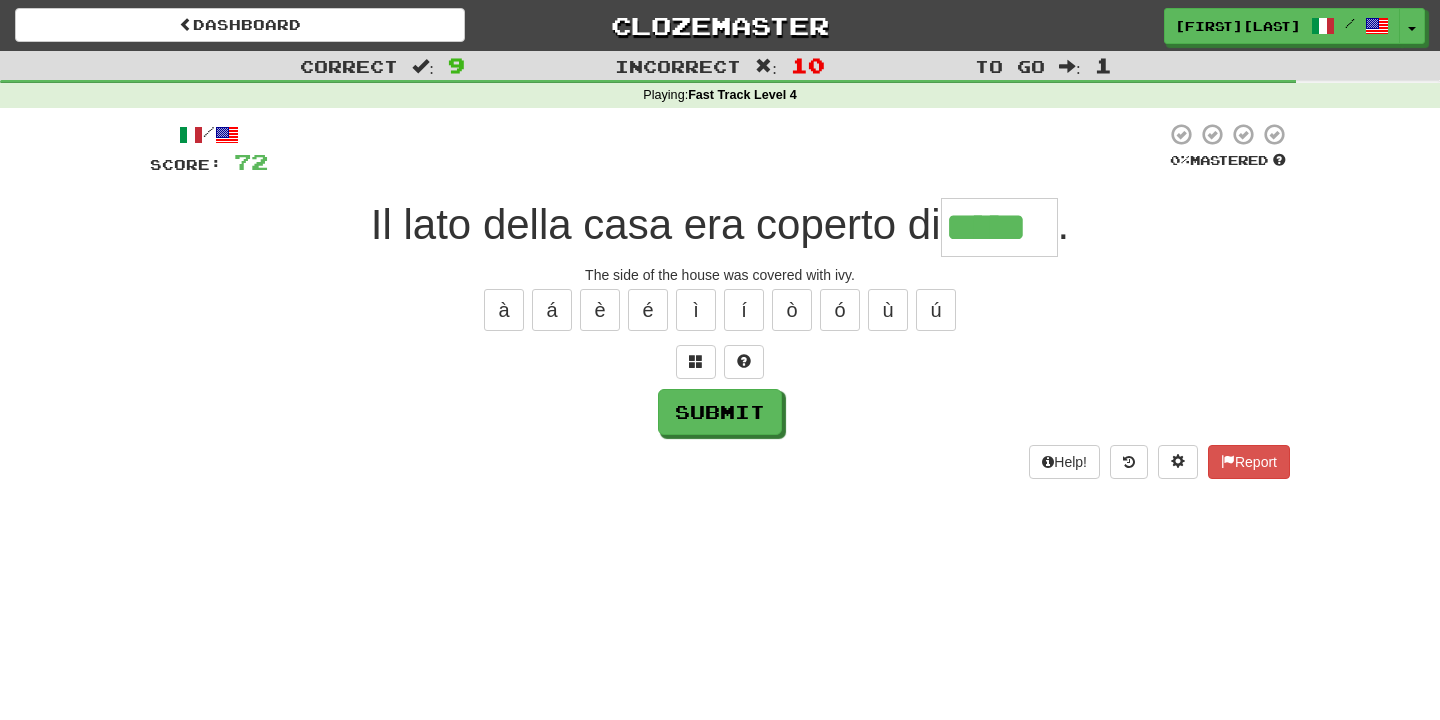 type on "*****" 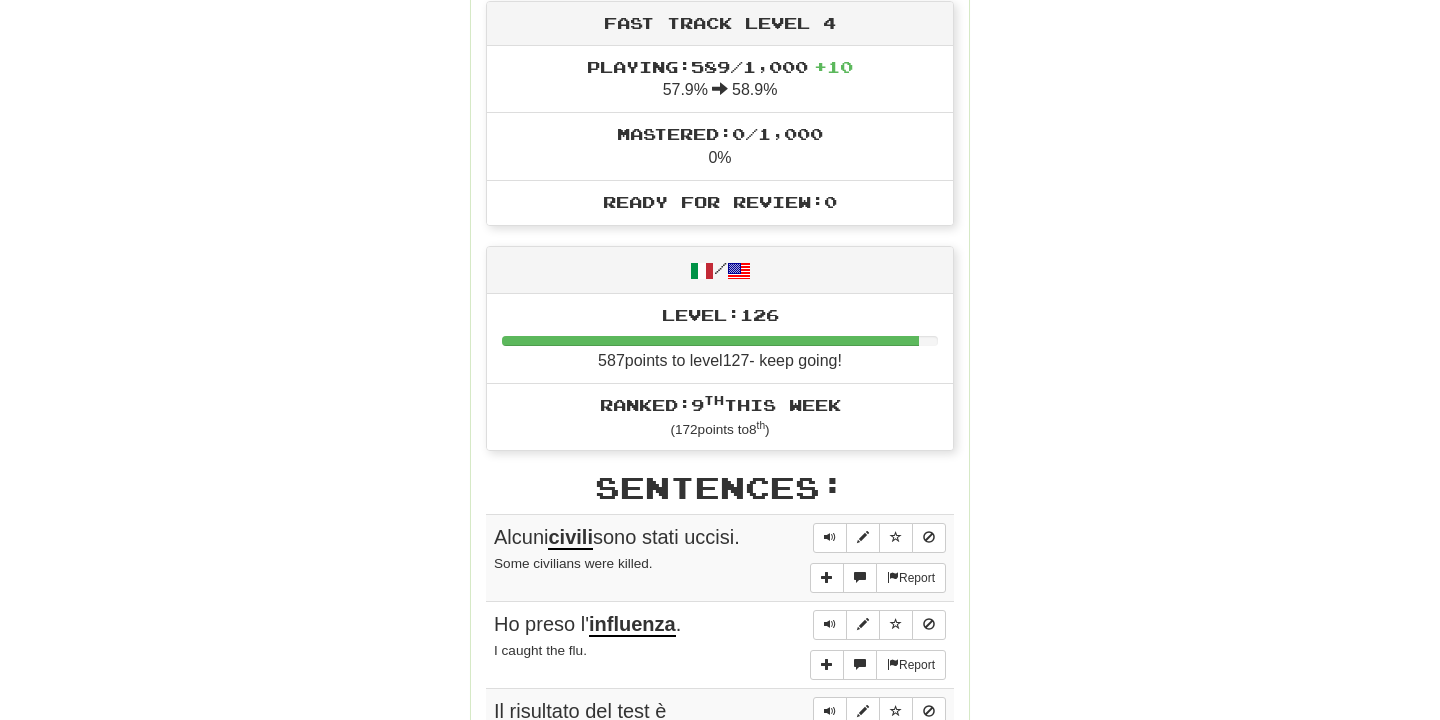 scroll, scrollTop: 0, scrollLeft: 0, axis: both 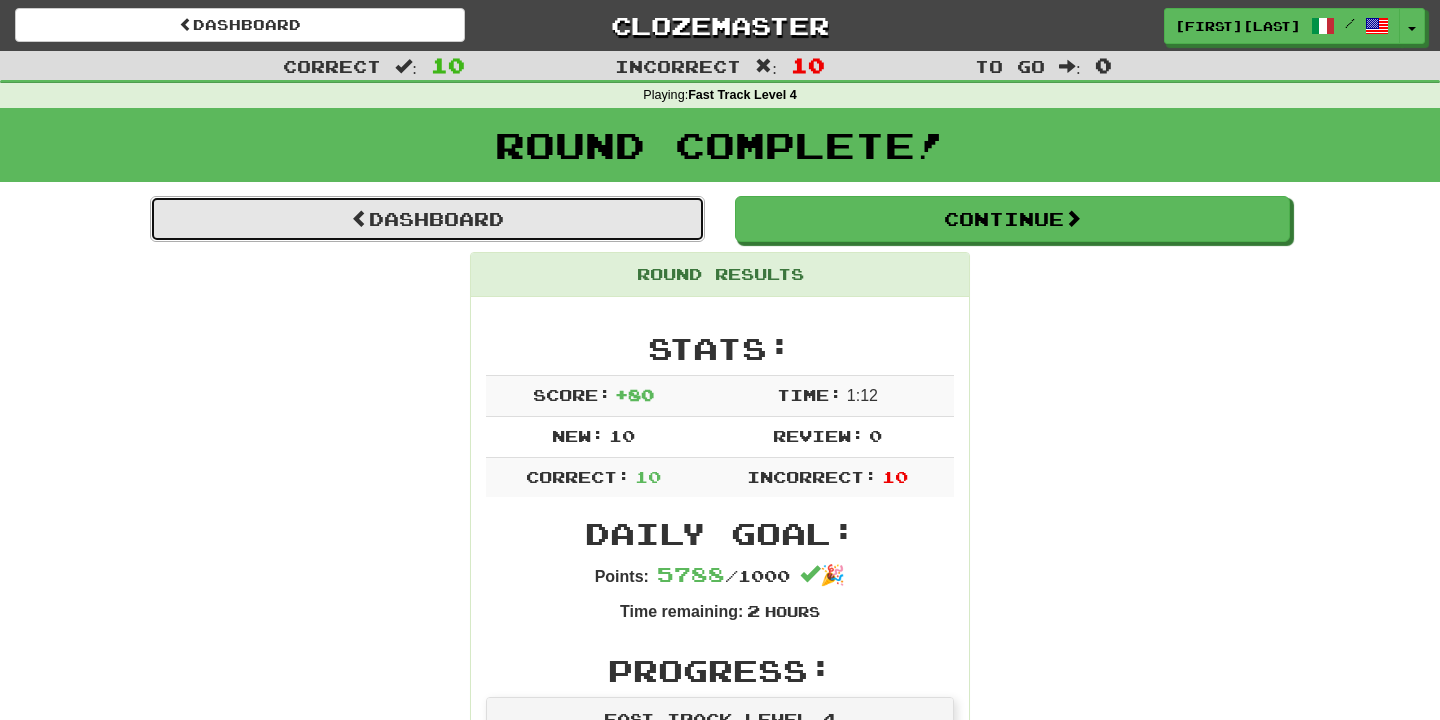 click on "Dashboard" at bounding box center (427, 219) 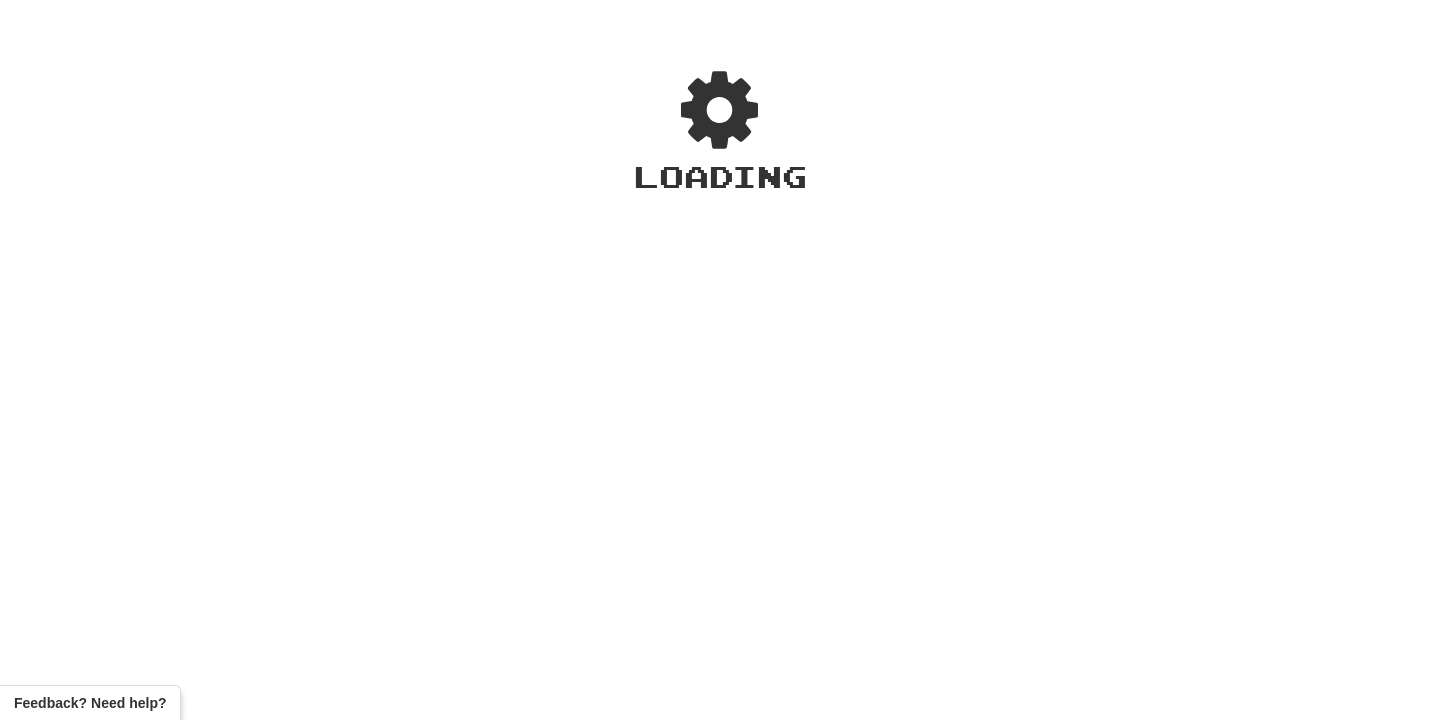 scroll, scrollTop: 0, scrollLeft: 0, axis: both 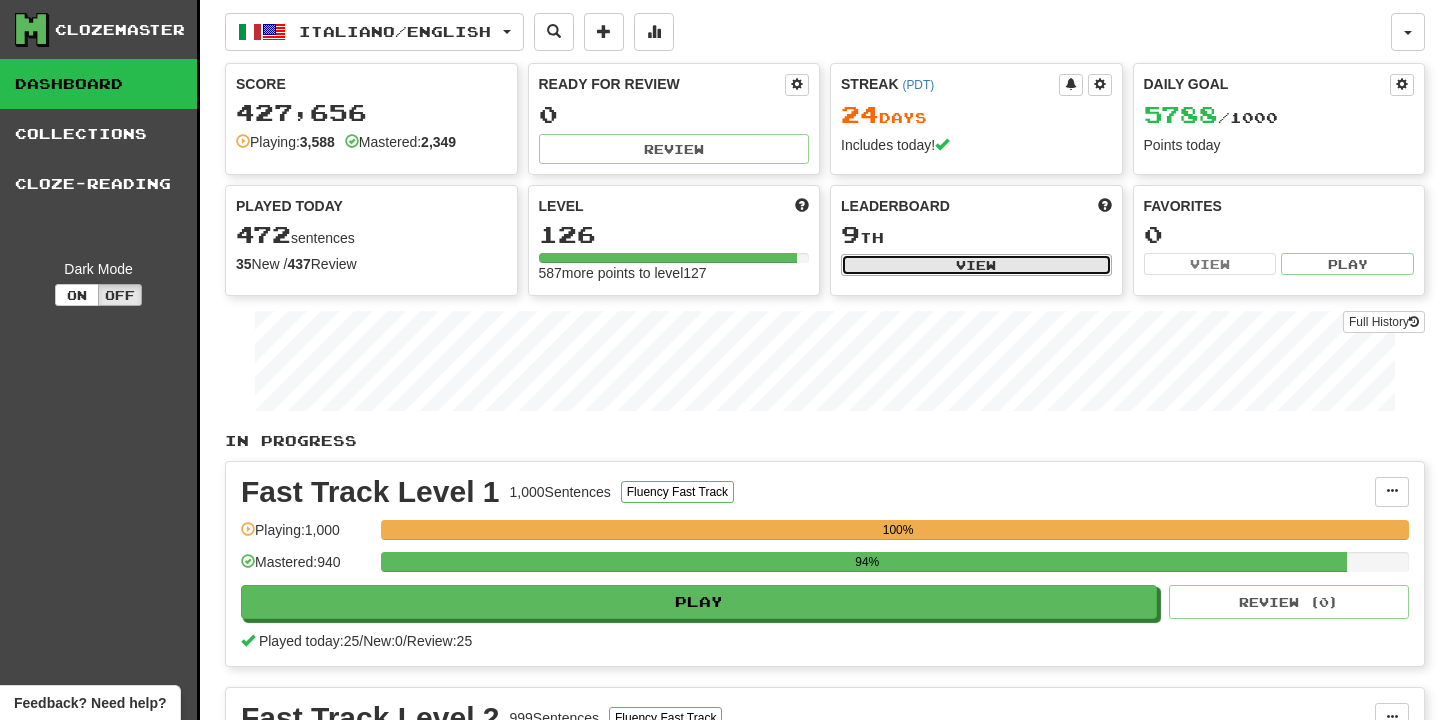 click on "View" at bounding box center [976, 265] 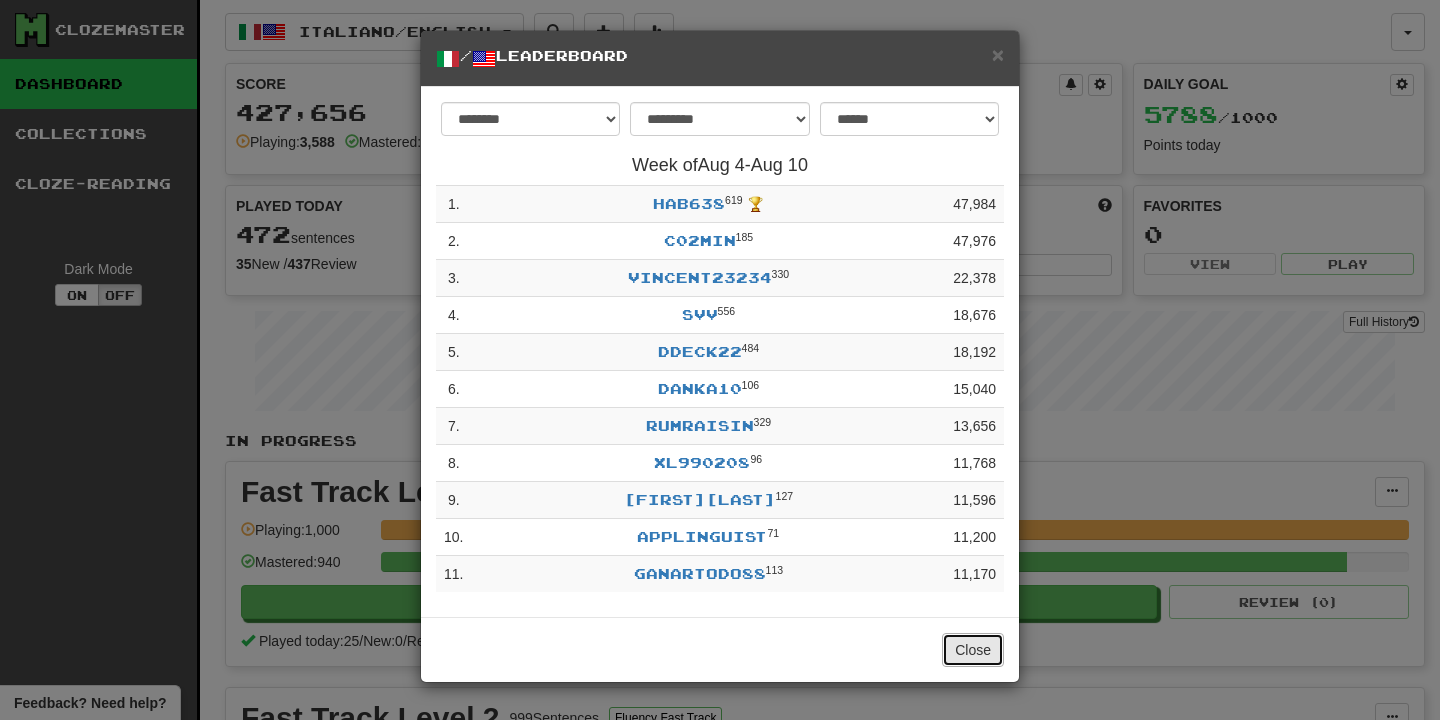 click on "Close" at bounding box center (973, 650) 